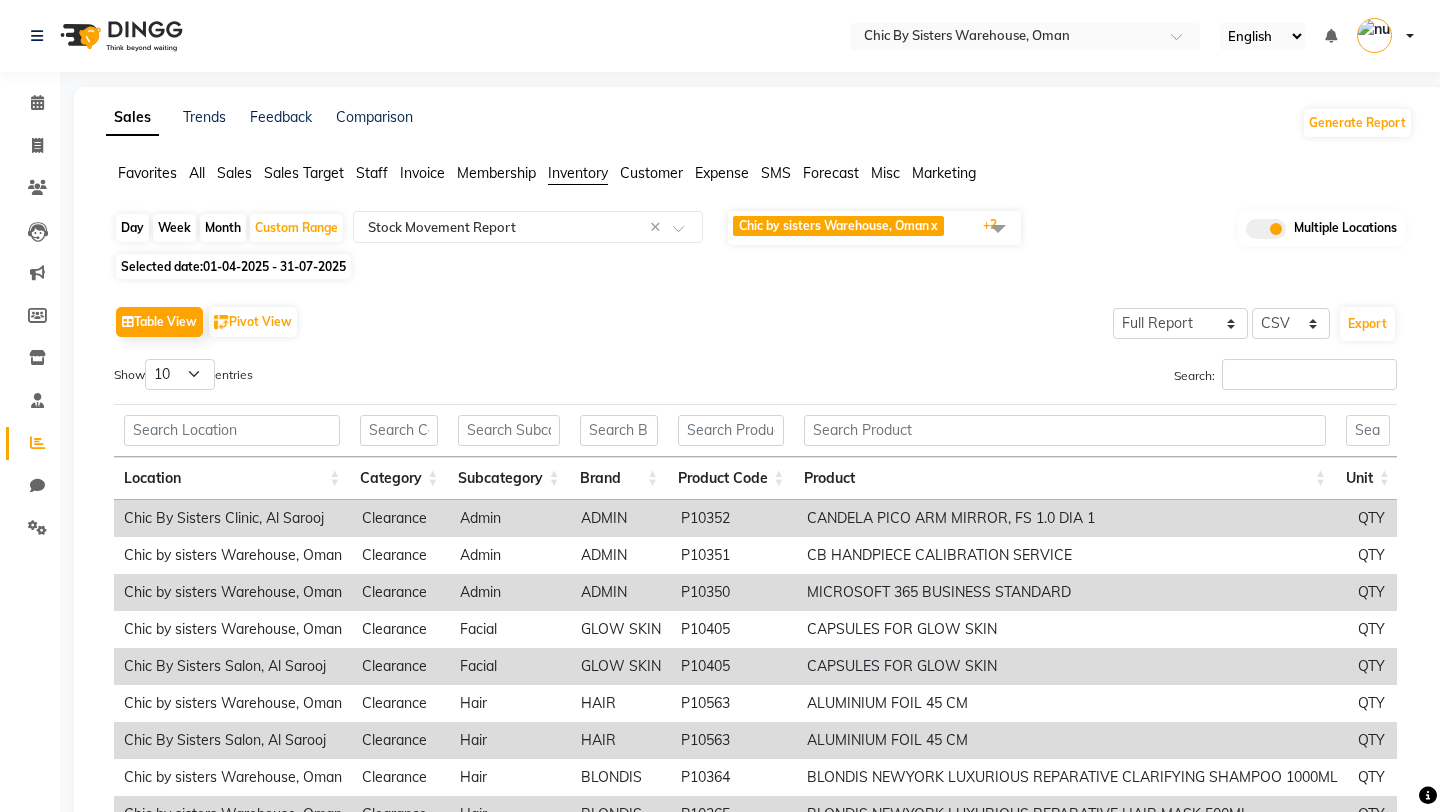 select on "full_report" 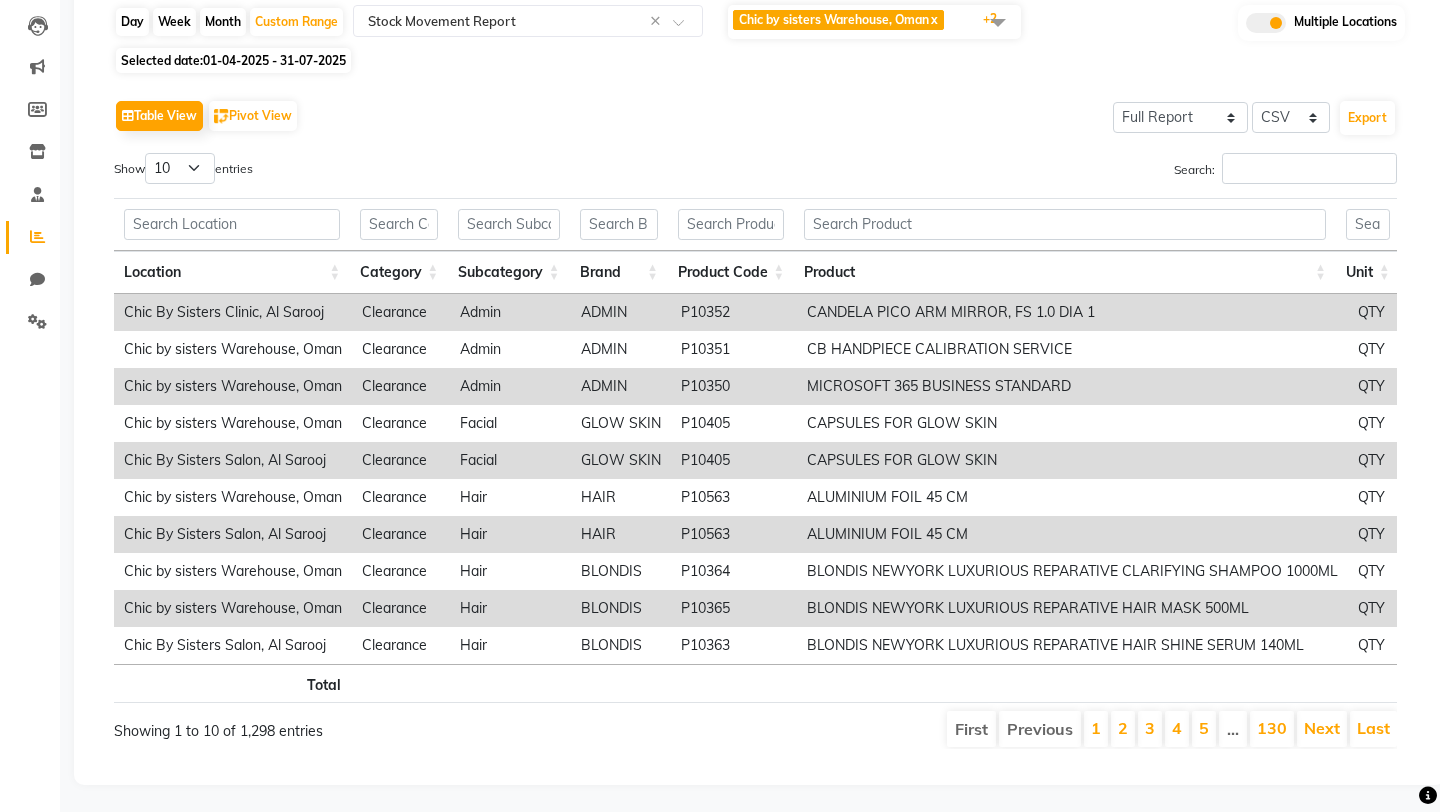 scroll, scrollTop: 0, scrollLeft: 0, axis: both 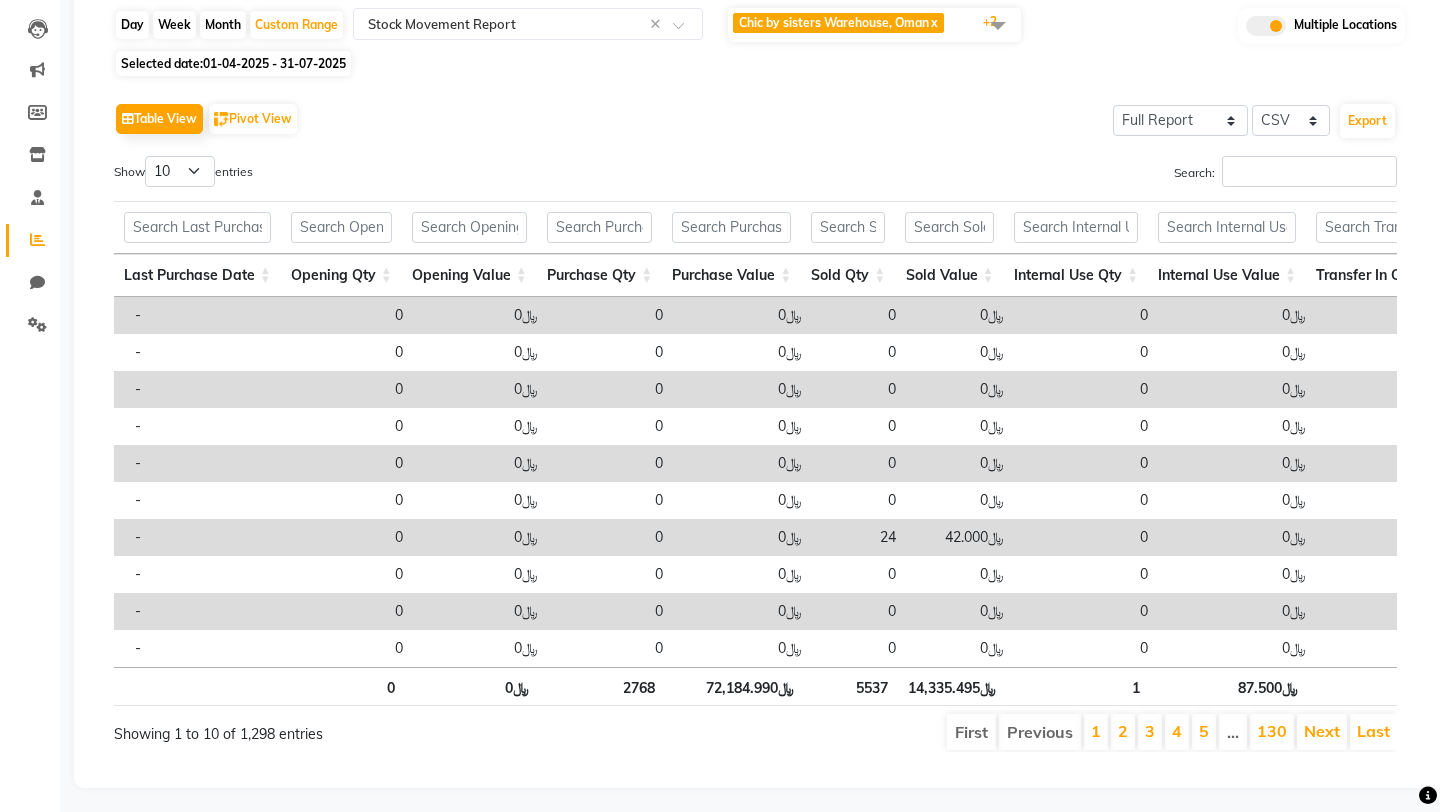 click on "5537" at bounding box center [851, 686] 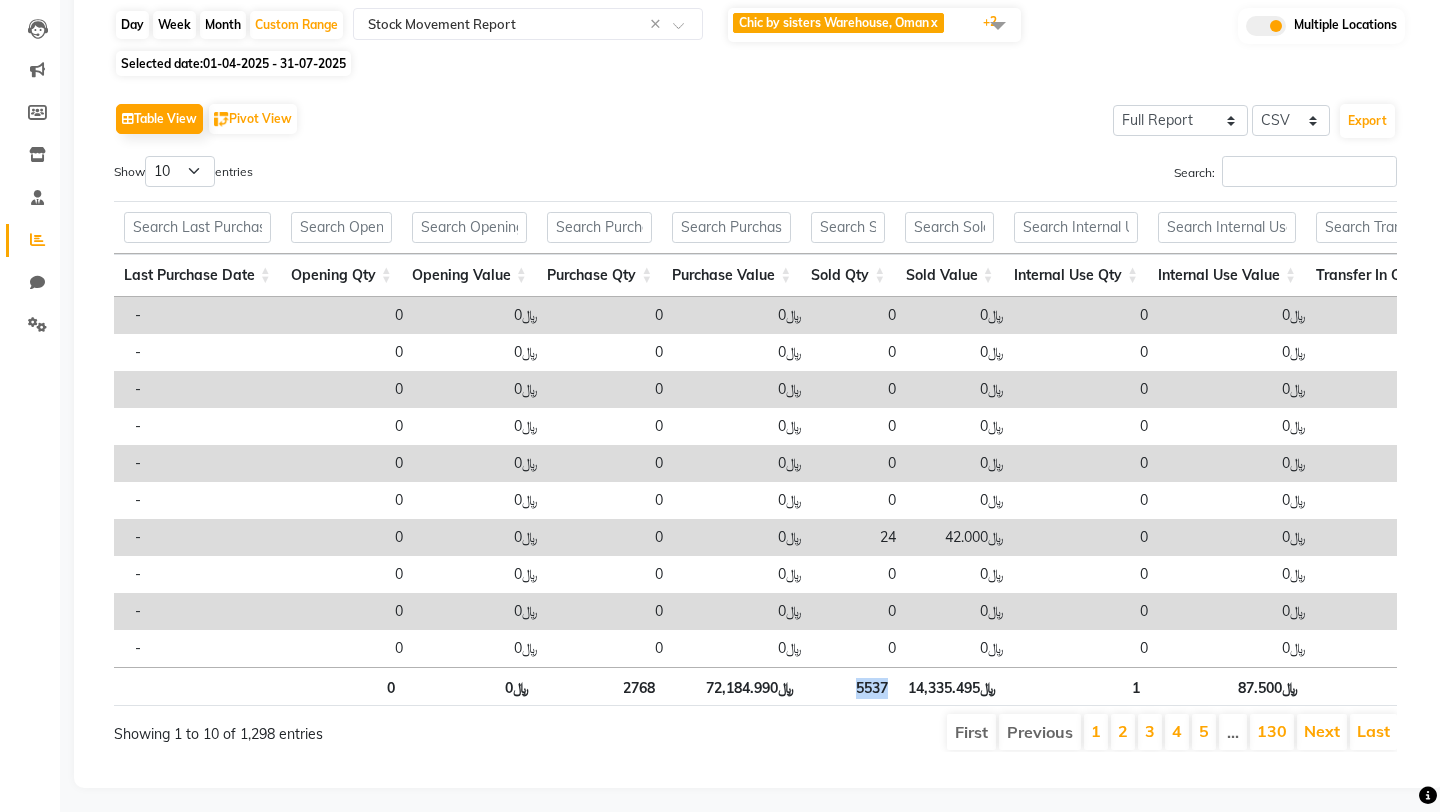 click on "5537" at bounding box center (851, 686) 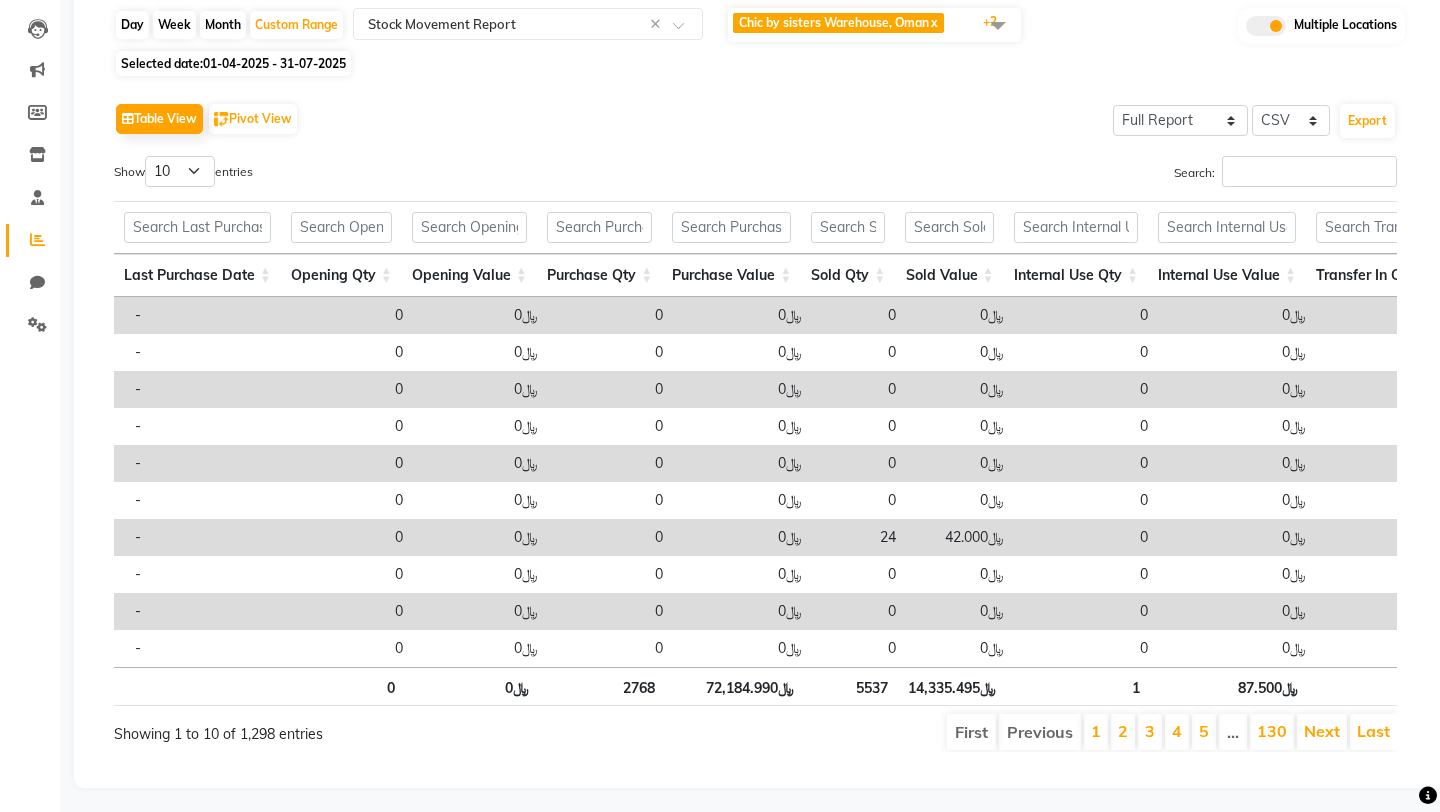 click on "﷼14,335.495" at bounding box center [952, 686] 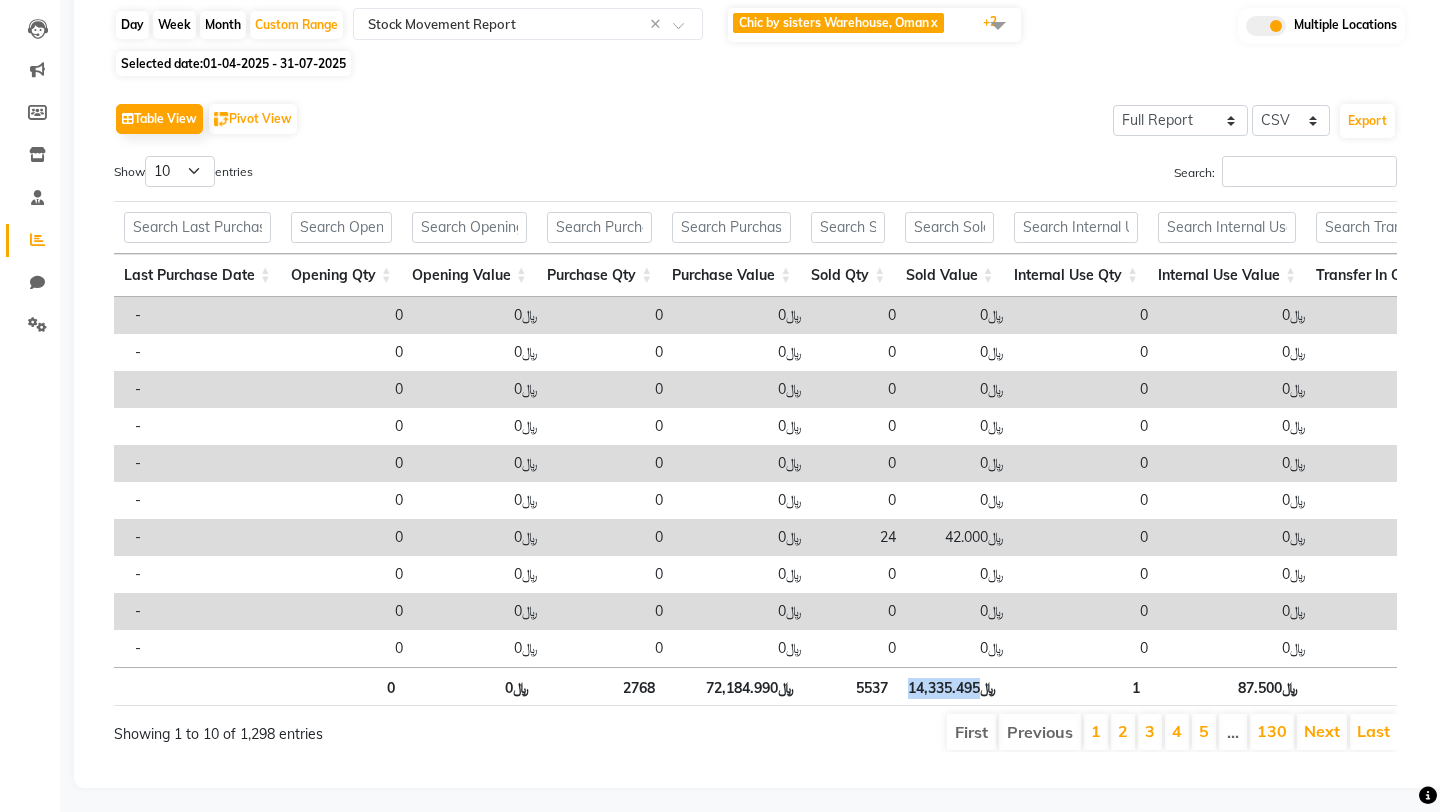 click on "﷼14,335.495" at bounding box center (952, 686) 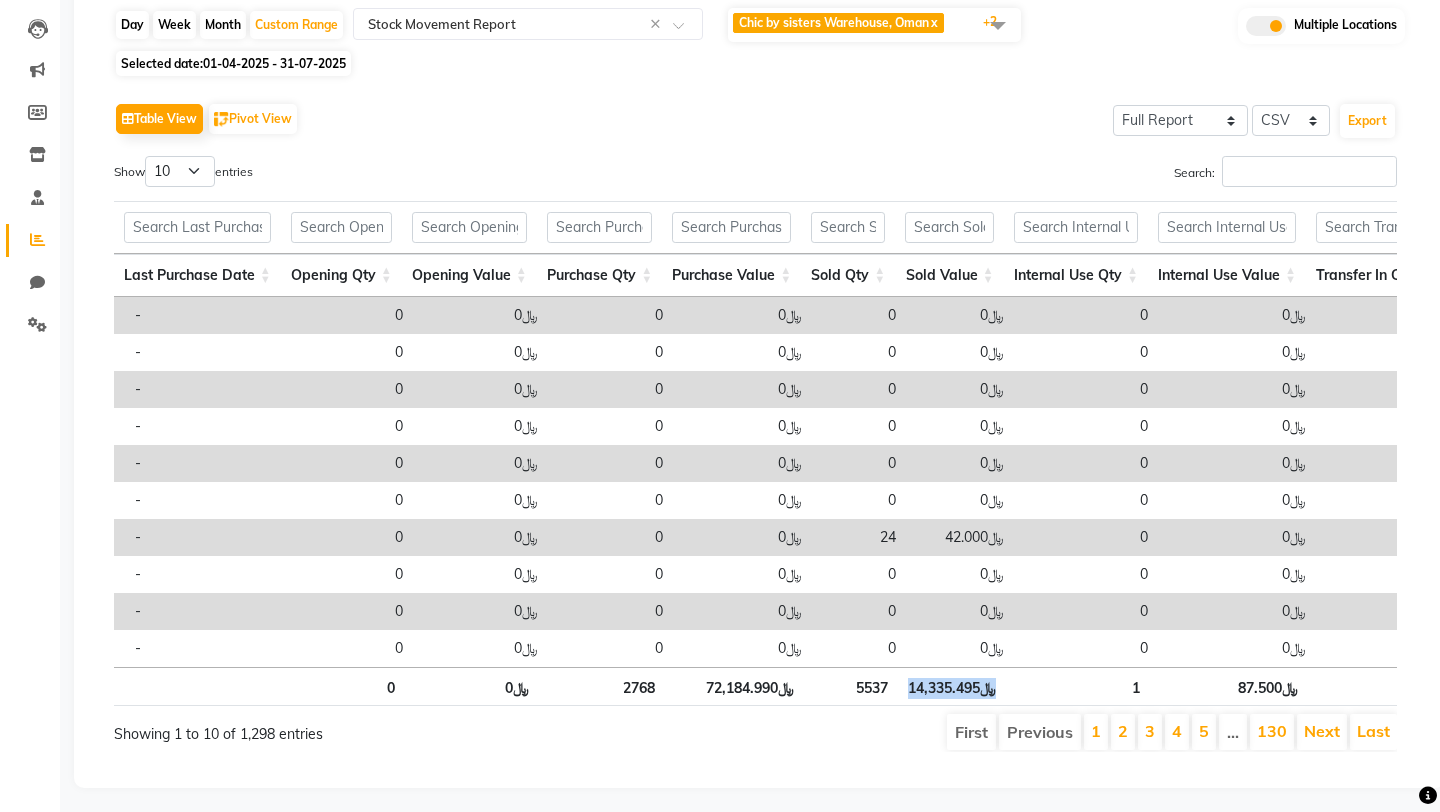 click on "﷼14,335.495" at bounding box center (952, 686) 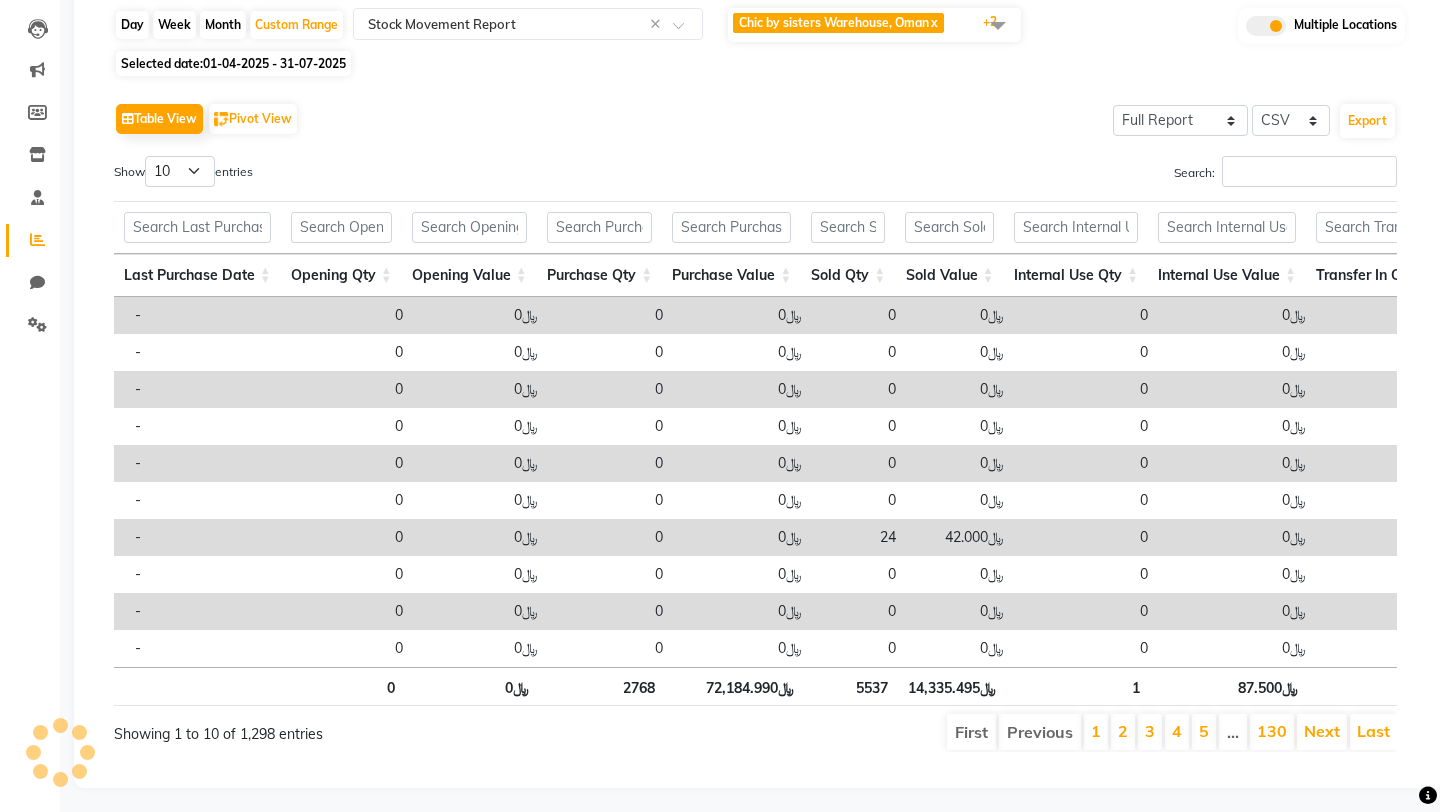 click on "5537" at bounding box center (851, 686) 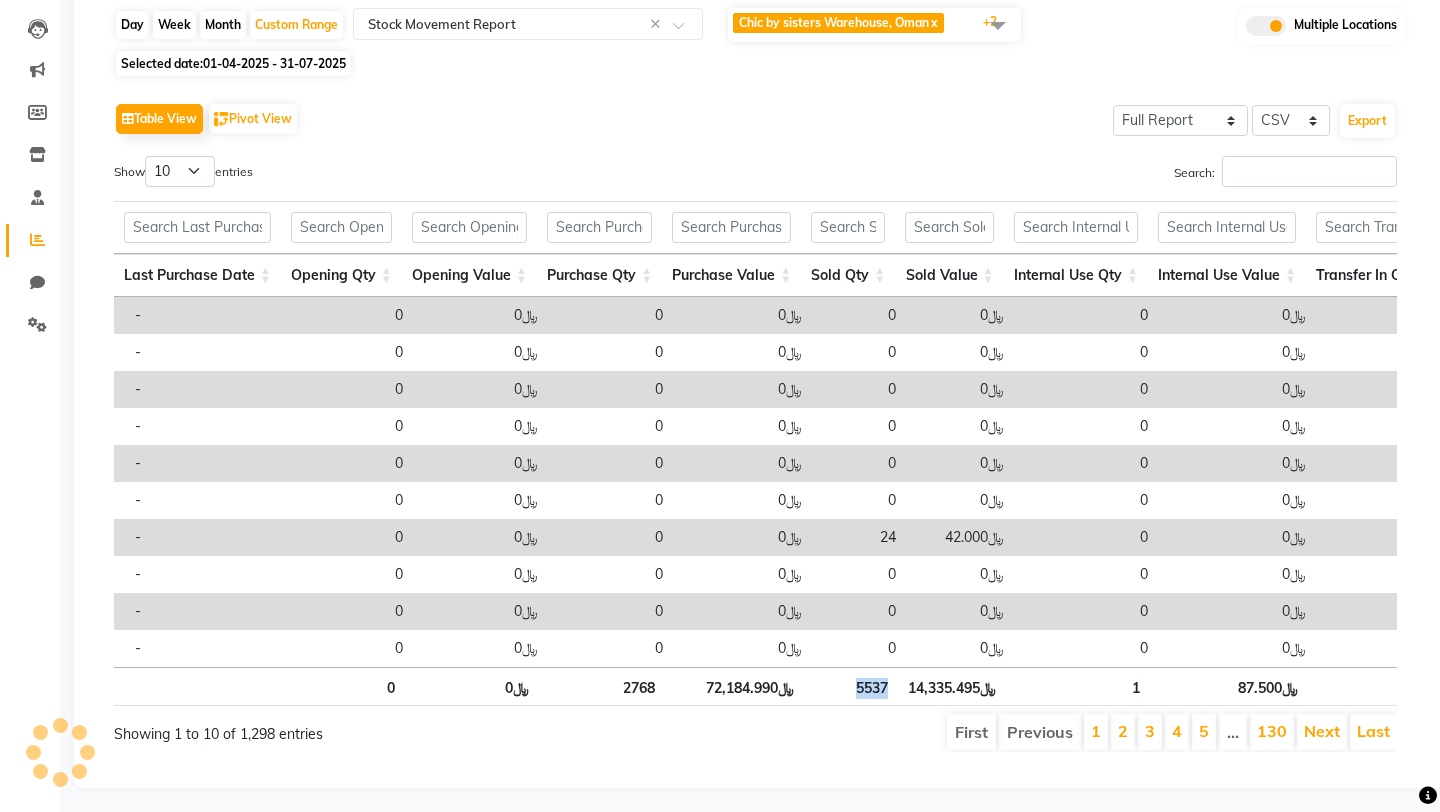 click on "5537" at bounding box center [851, 686] 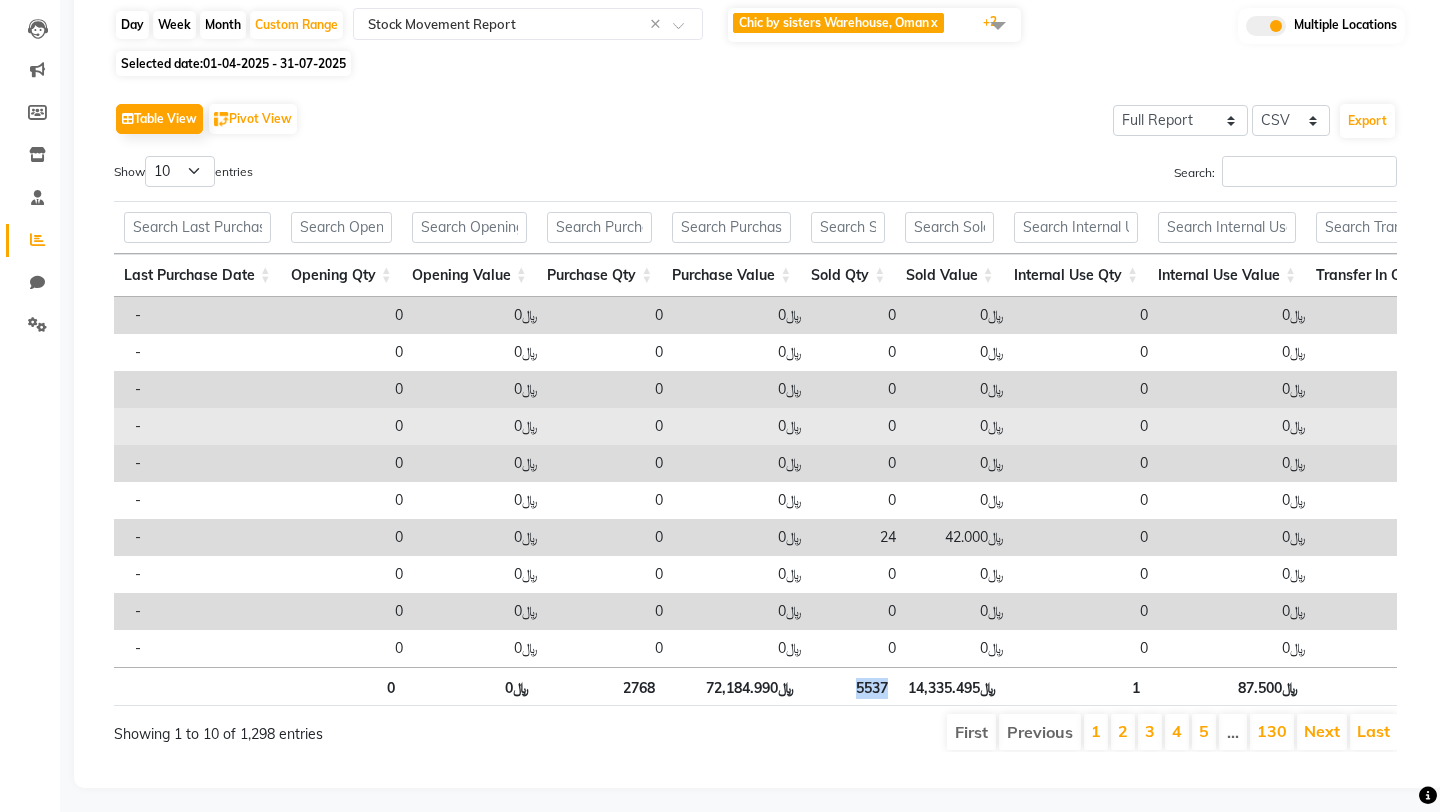 scroll, scrollTop: 0, scrollLeft: 1605, axis: horizontal 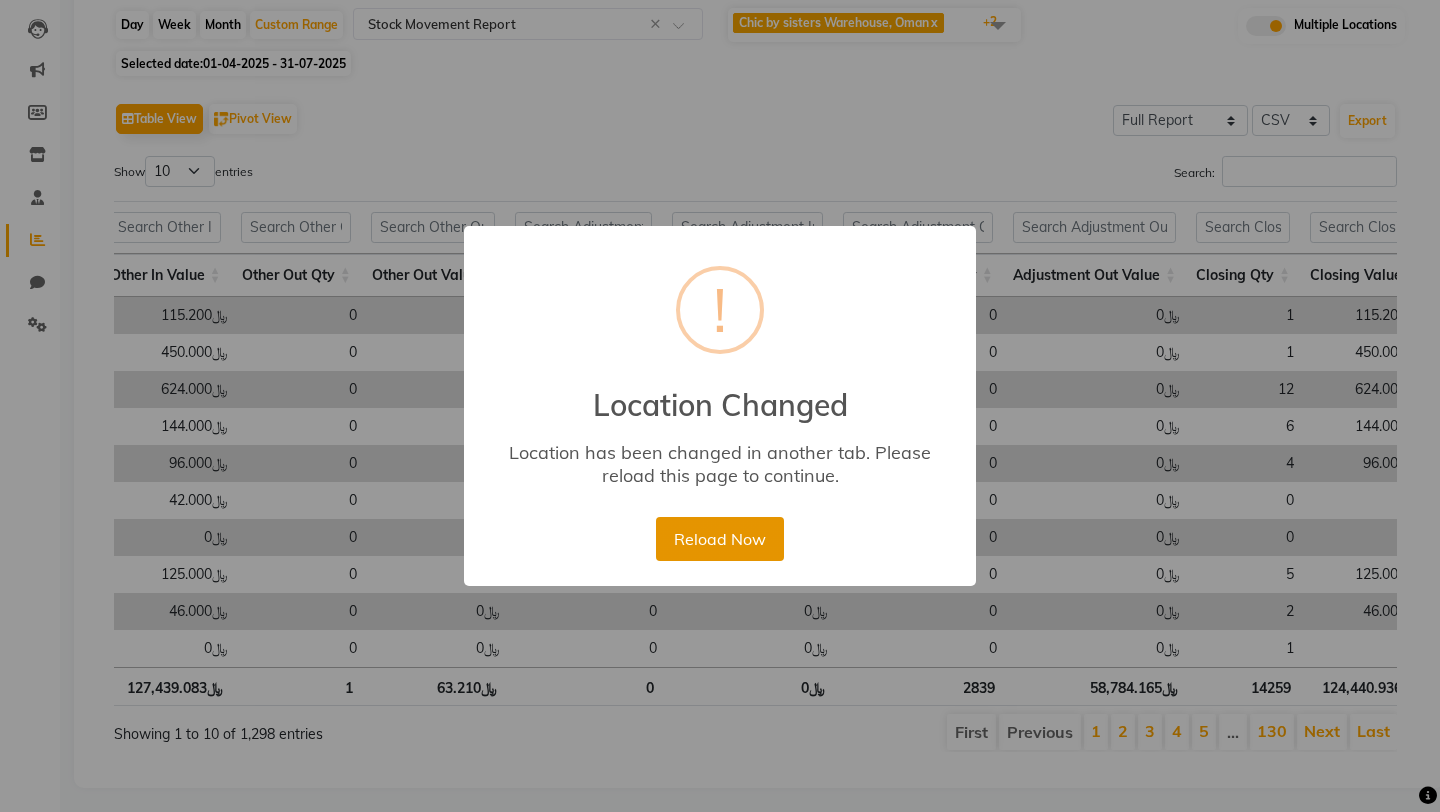 click on "Reload Now" at bounding box center (719, 539) 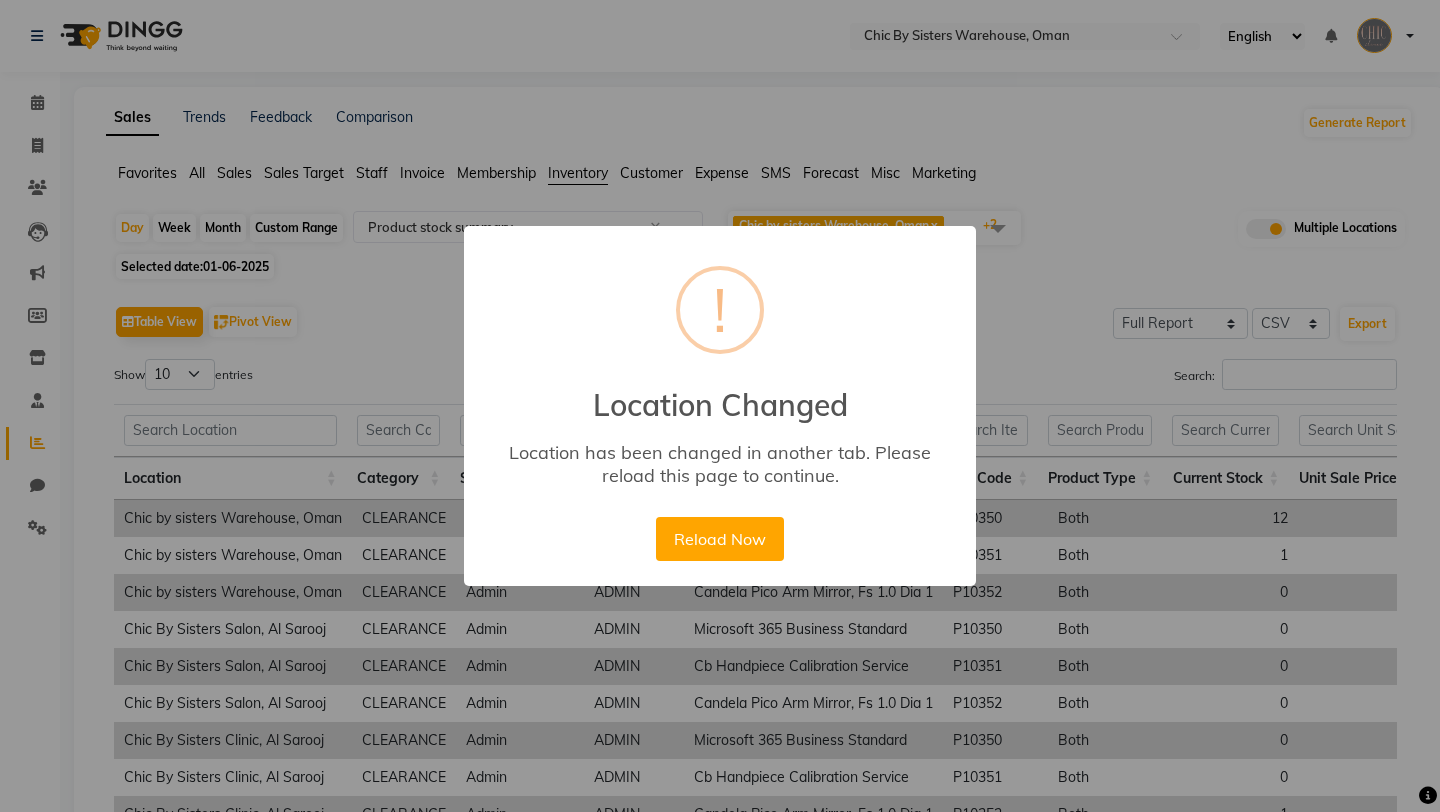 select on "full_report" 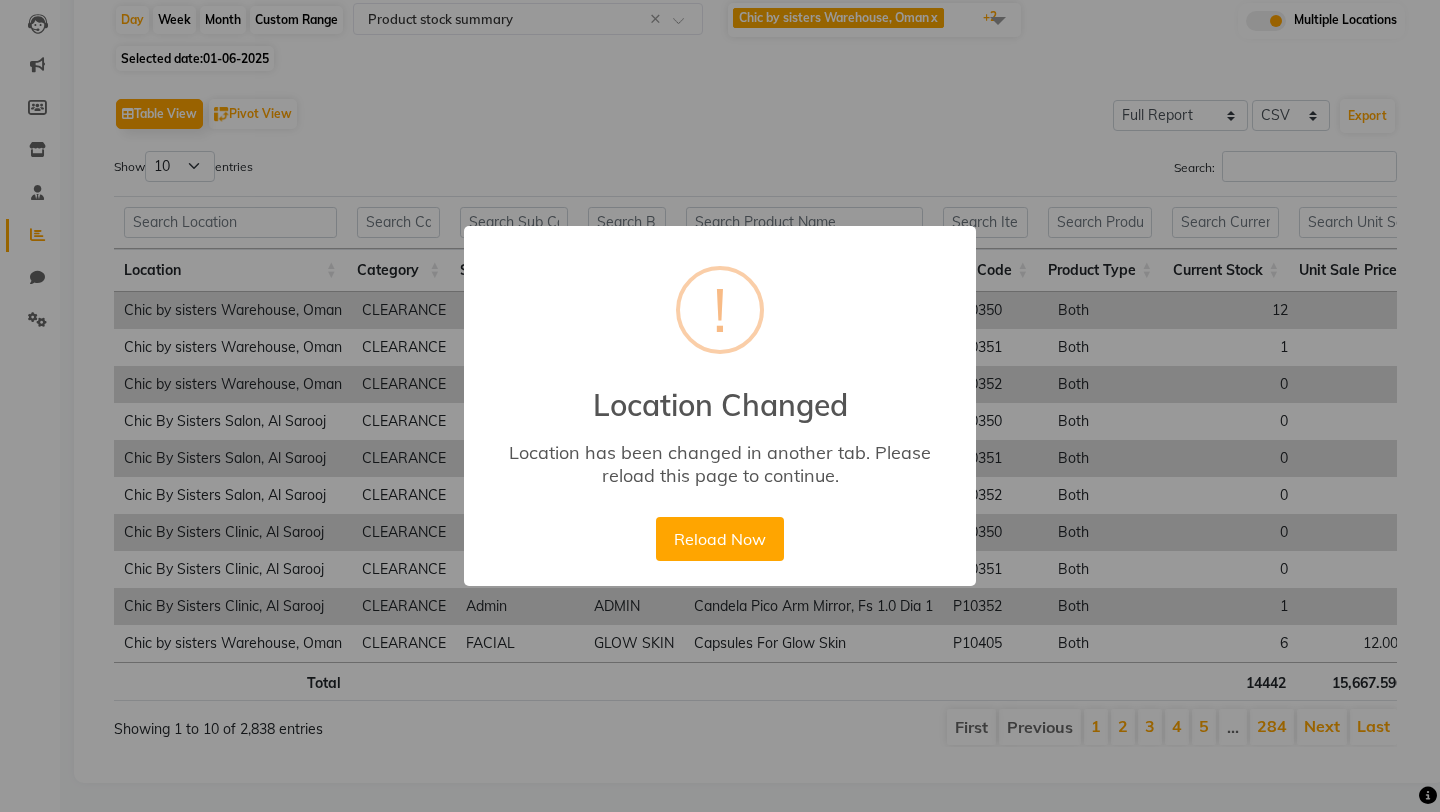 scroll, scrollTop: 0, scrollLeft: 0, axis: both 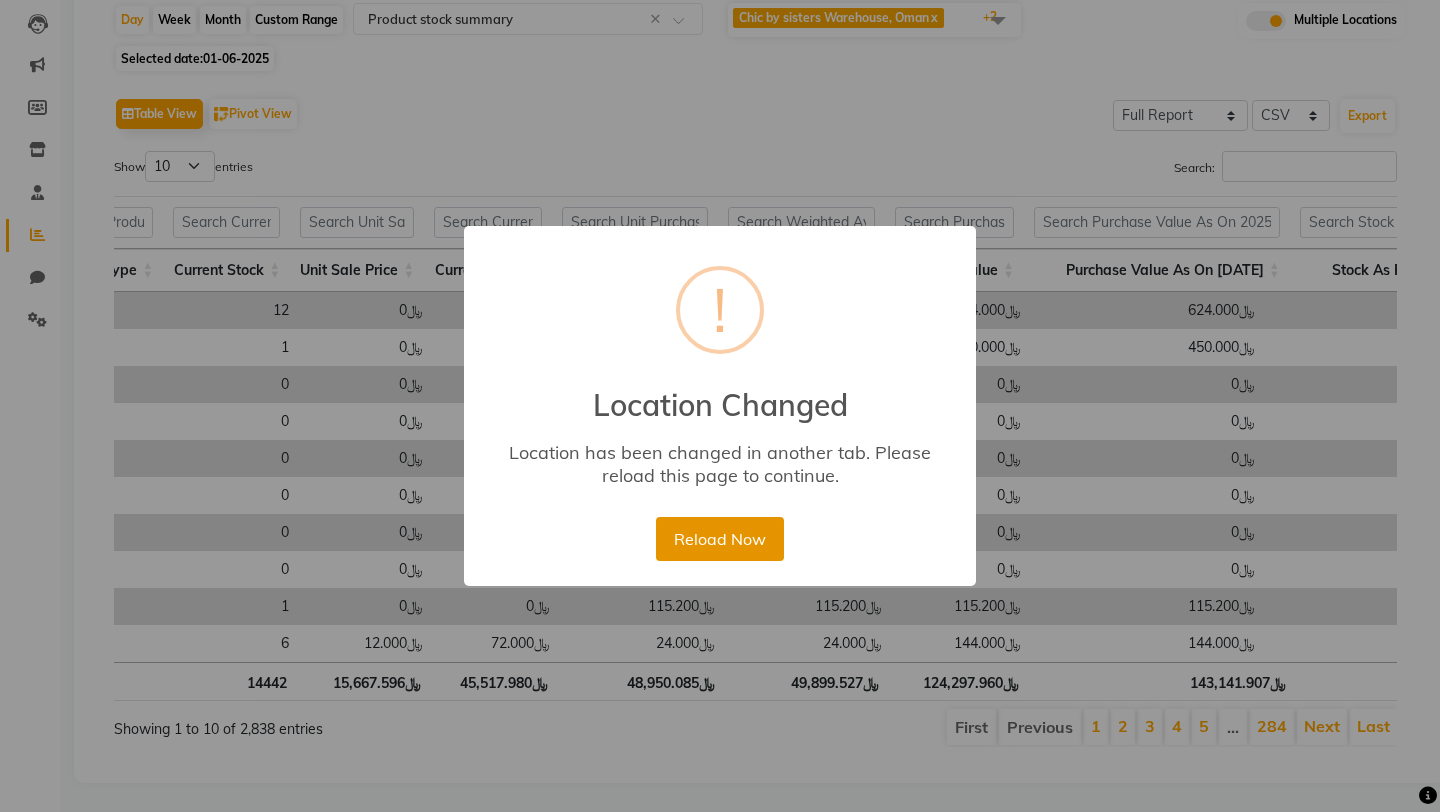click on "Reload Now" at bounding box center [719, 539] 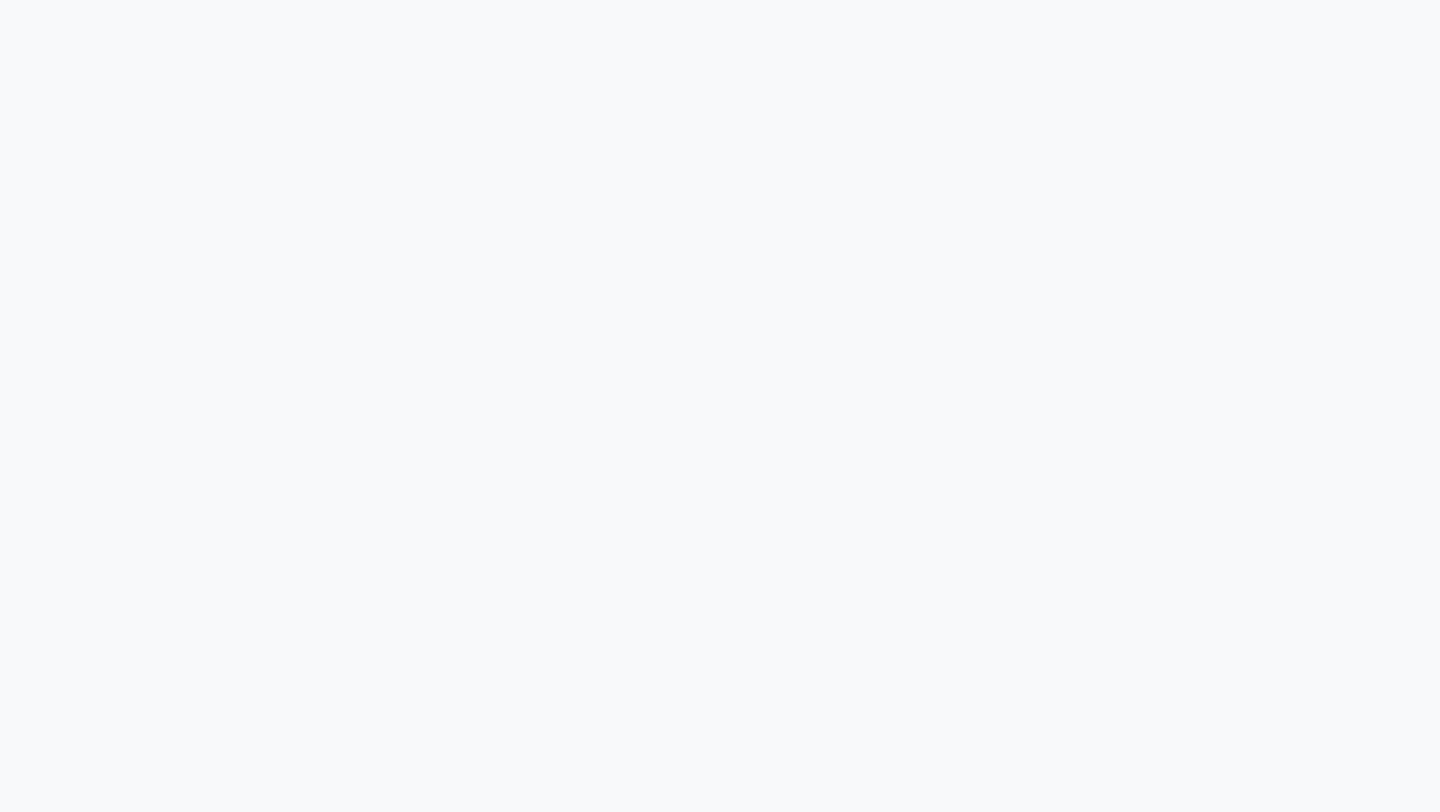 scroll, scrollTop: 0, scrollLeft: 0, axis: both 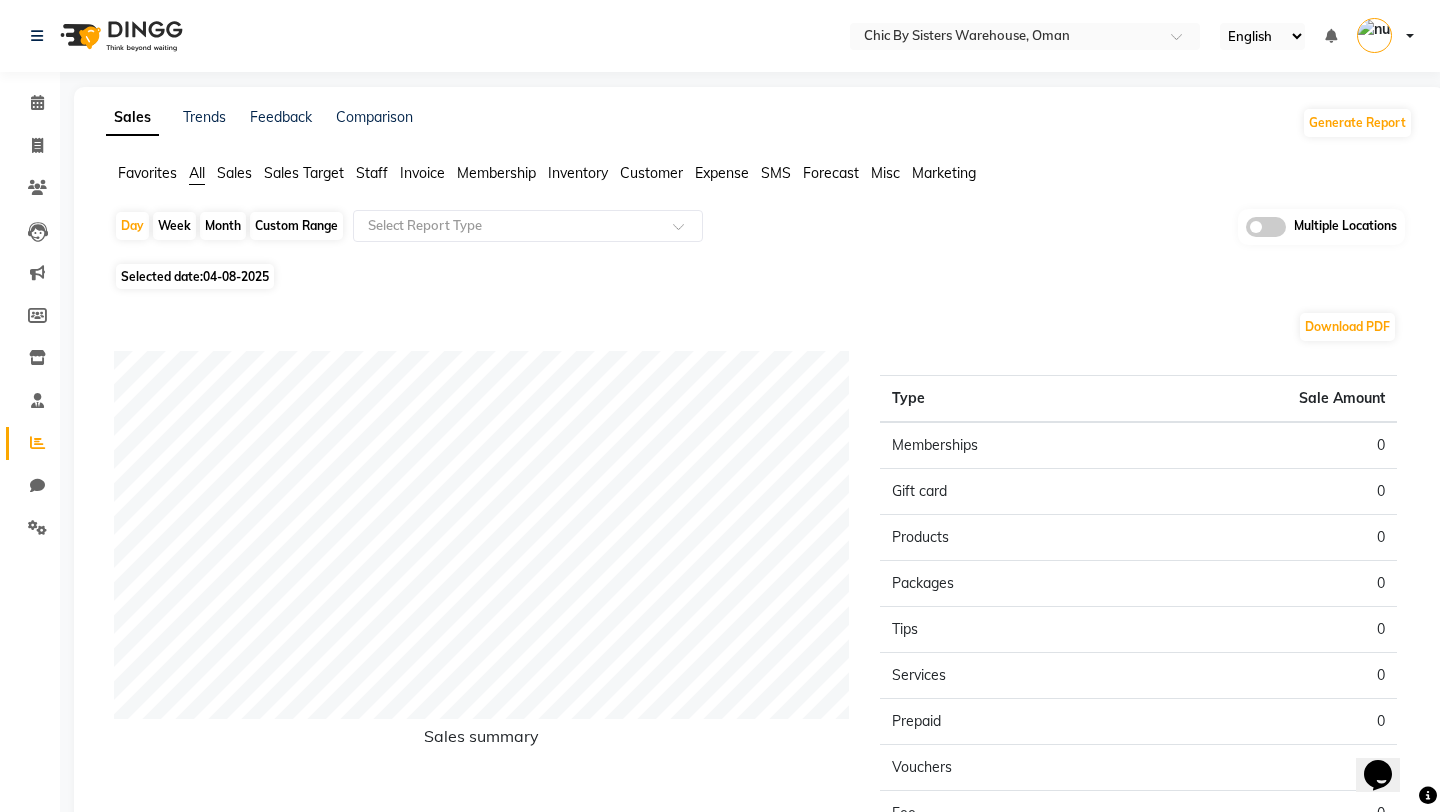 click on "Sales" 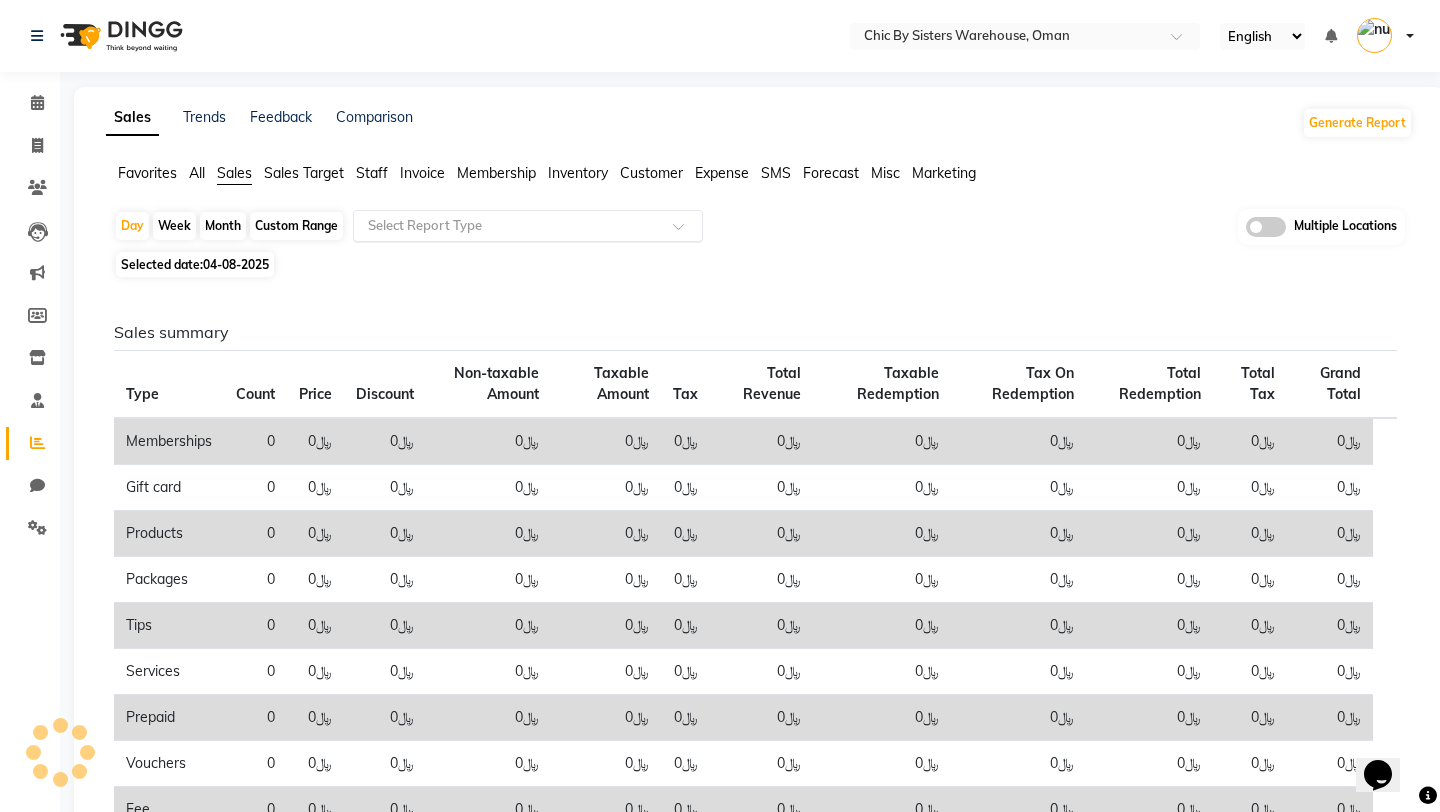 click 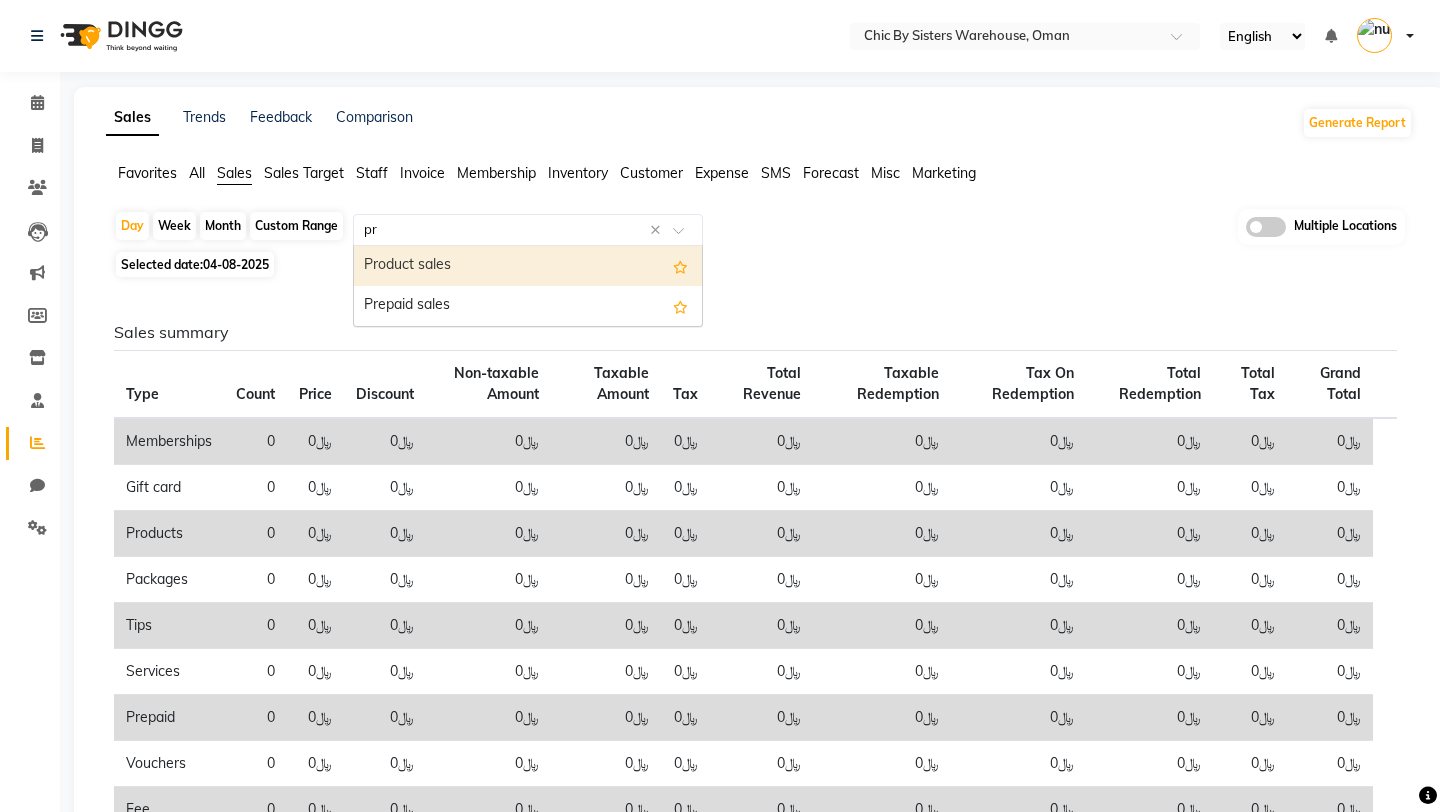 type on "pro" 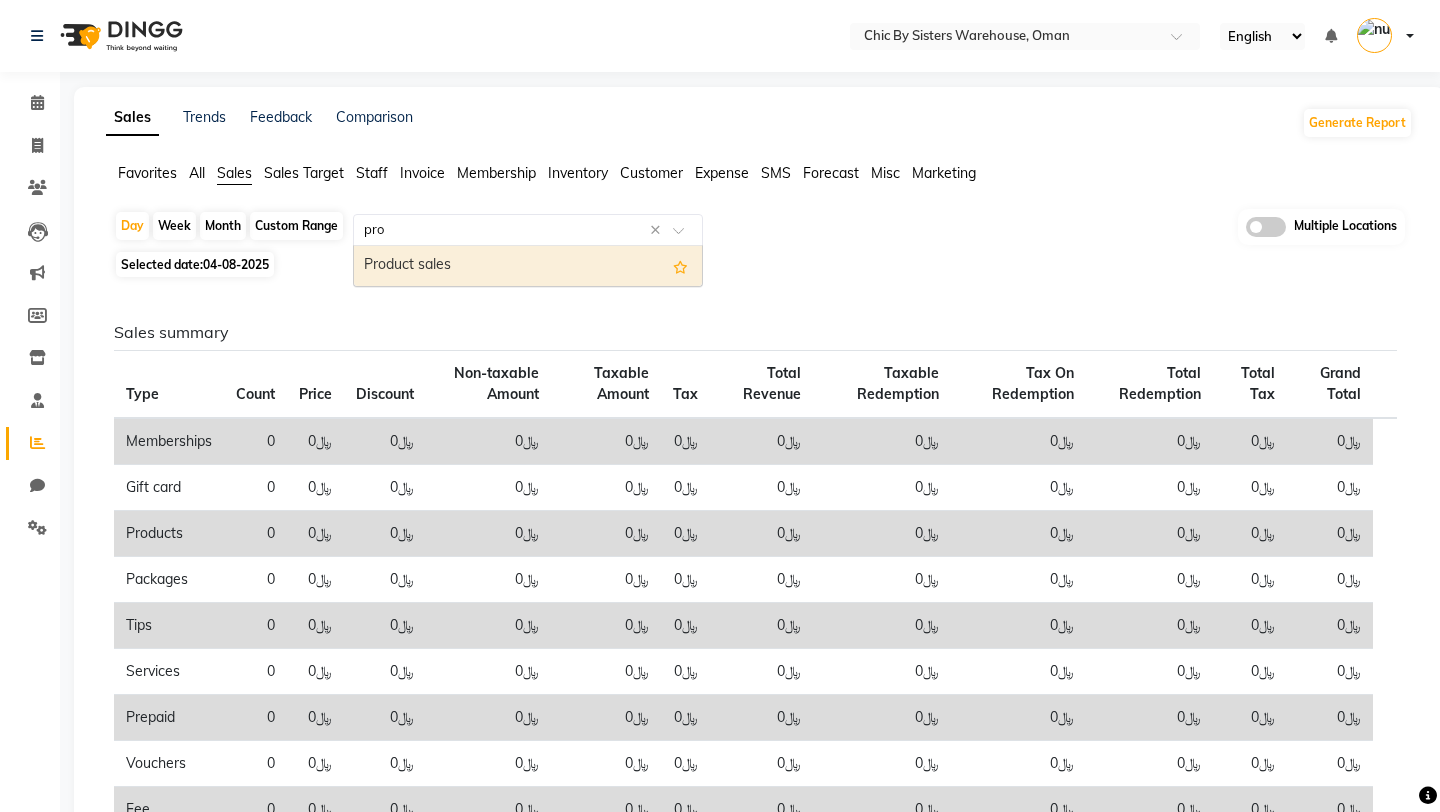 click on "Product sales" at bounding box center [528, 266] 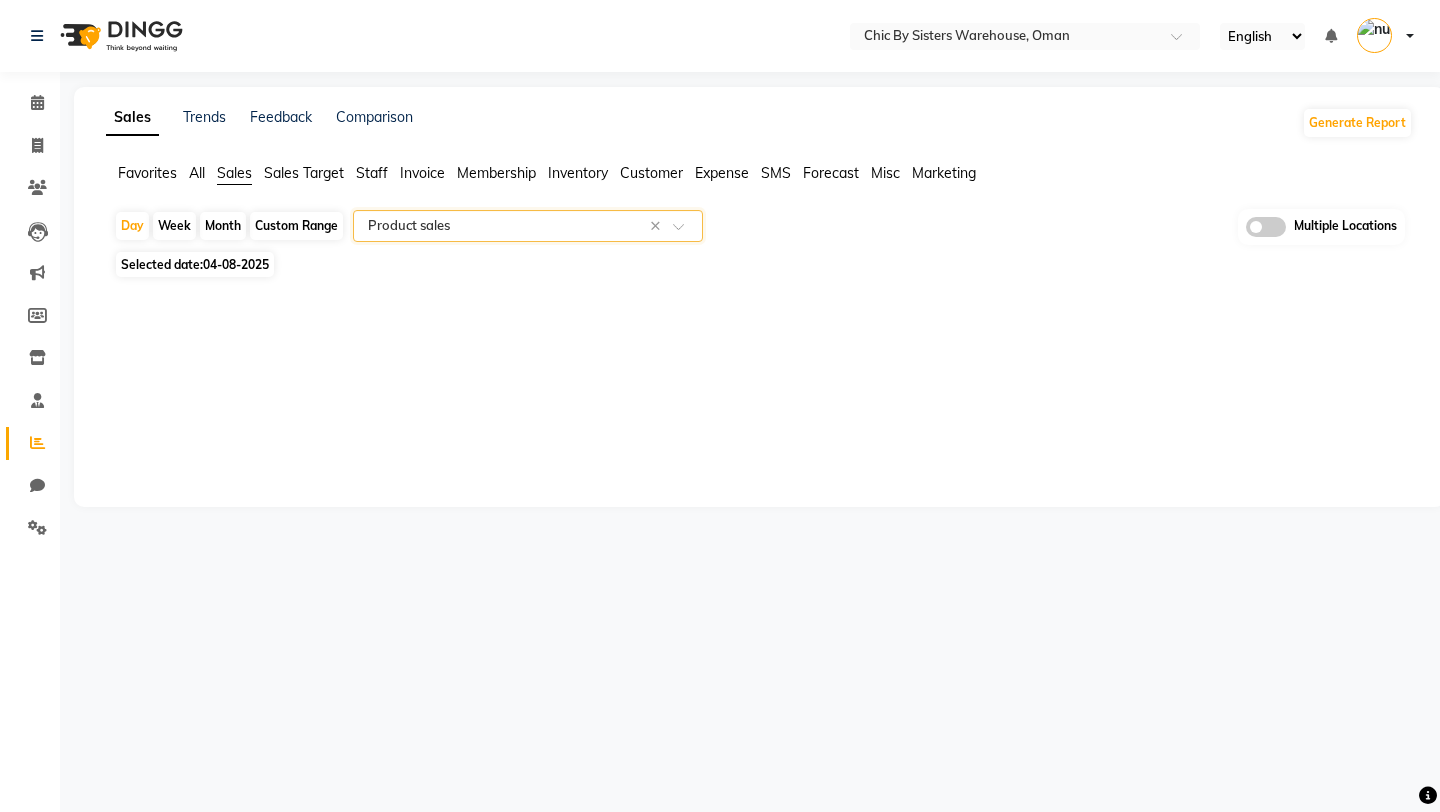 click 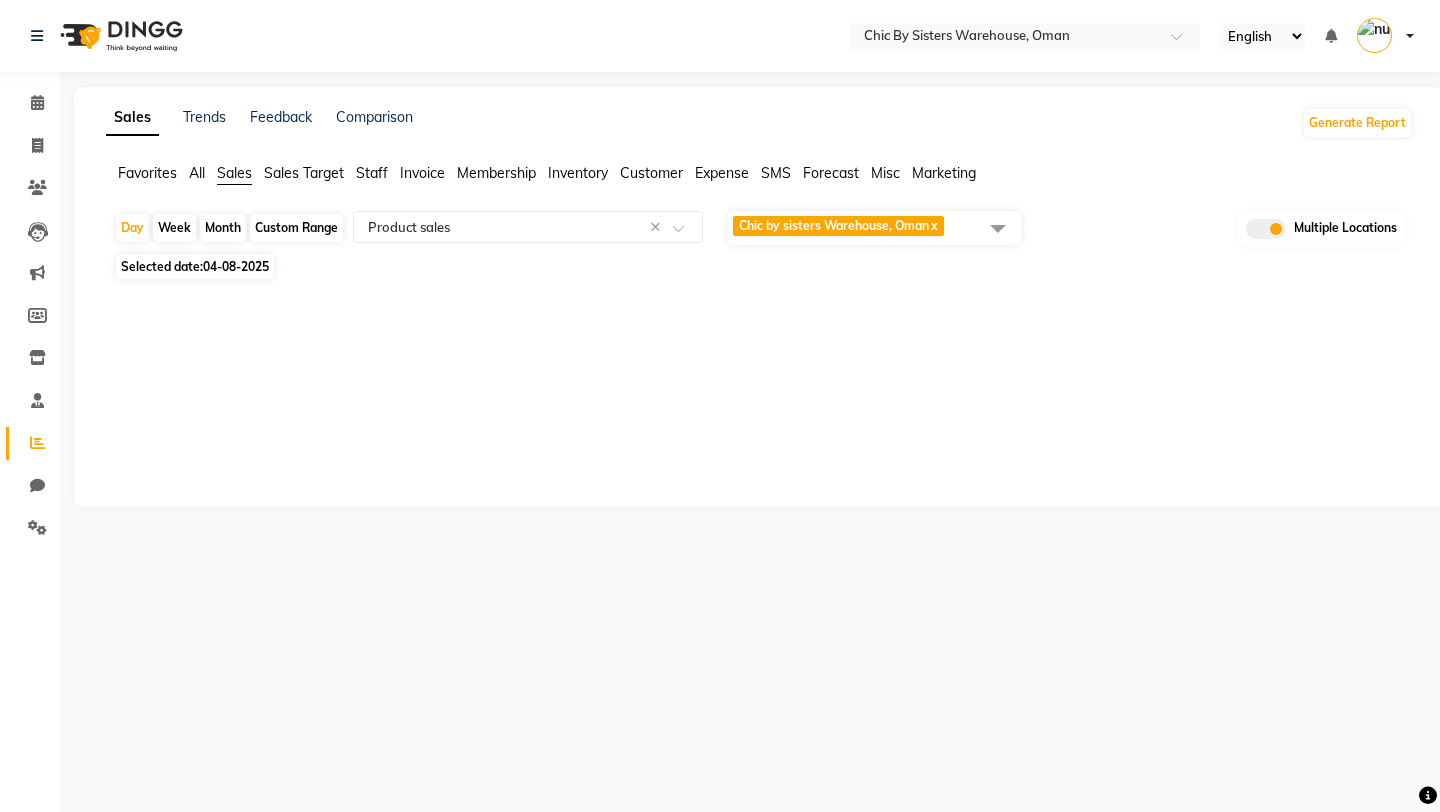 click 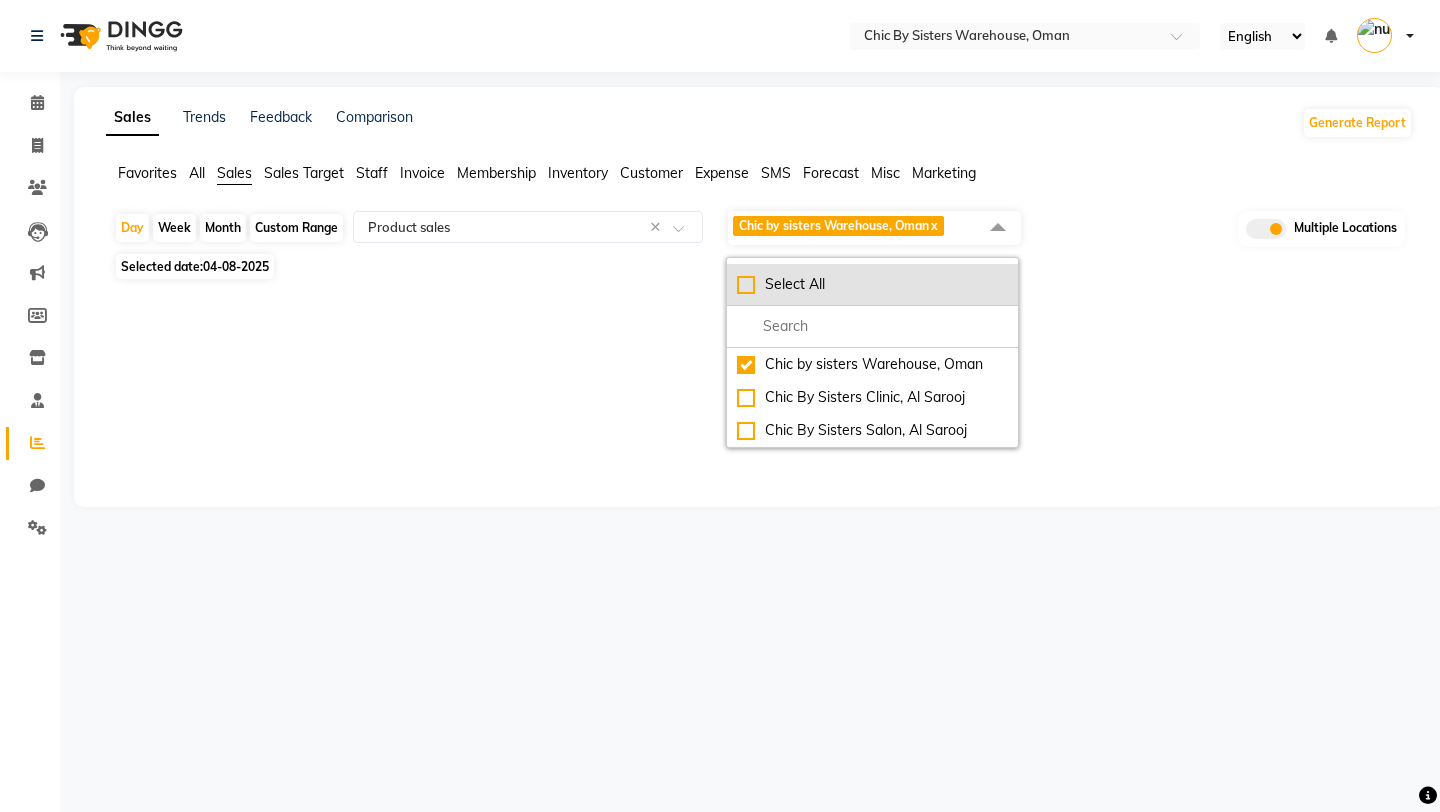 click on "Select All" 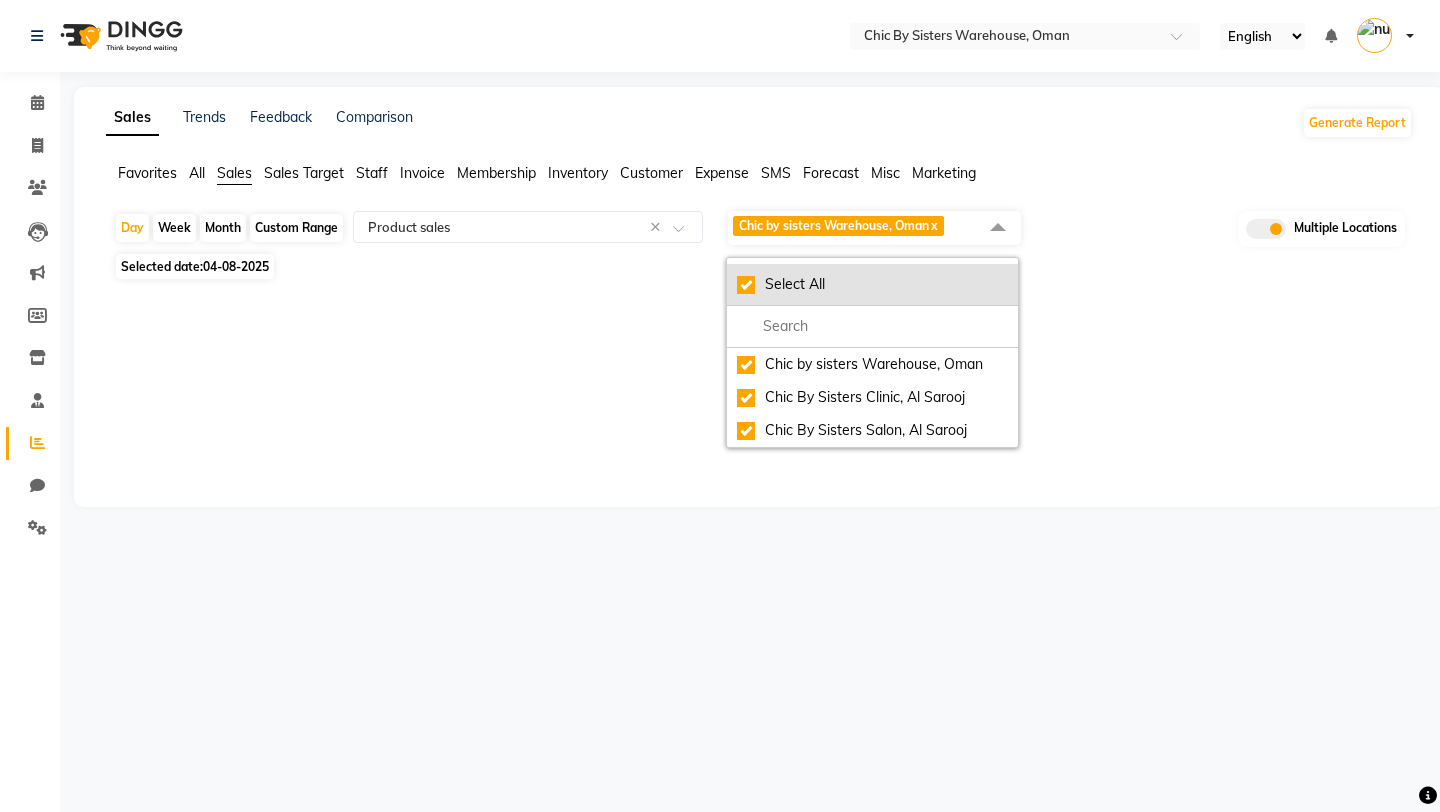 checkbox on "true" 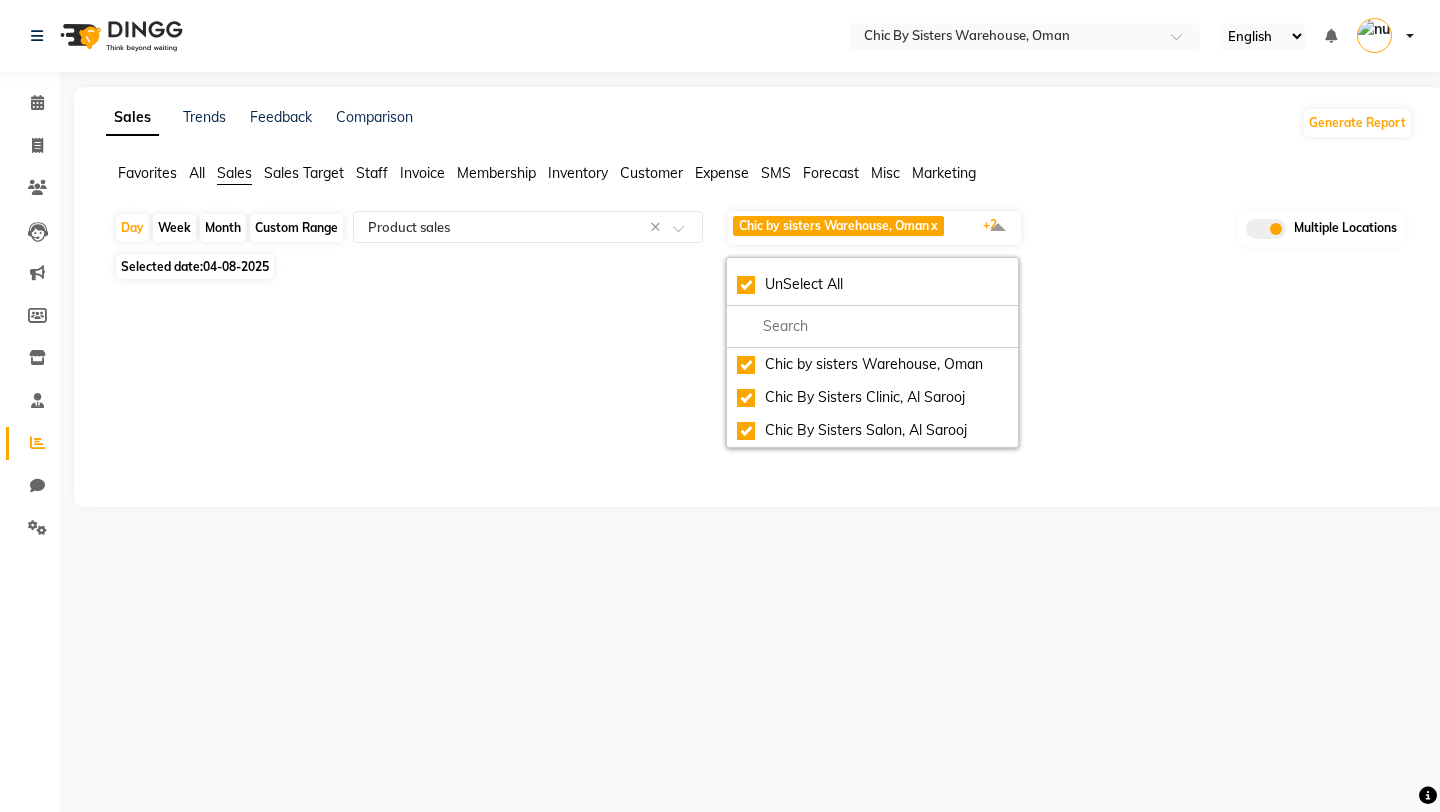 click on "Sales Trends Feedback Comparison Generate Report Favorites All Sales Sales Target Staff Invoice Membership Inventory Customer Expense SMS Forecast Misc Marketing  Day   Week   Month   Custom Range  Select Report Type × Product sales × Chic by sisters Warehouse, Oman  x Chic By Sisters Clinic, Al Sarooj  x Chic By Sisters Salon, Al Sarooj  x +2 UnSelect All Chic by sisters Warehouse, Oman Chic By Sisters Clinic, Al Sarooj Chic By Sisters Salon, Al Sarooj Multiple Locations Selected date:  04-08-2025  ★ Mark as Favorite  Choose how you'd like to save "" report to favorites  Save to Personal Favorites:   Only you can see this report in your favorites tab. Share with Organization:   Everyone in your organization can see this report in their favorites tab.  Save to Favorites" 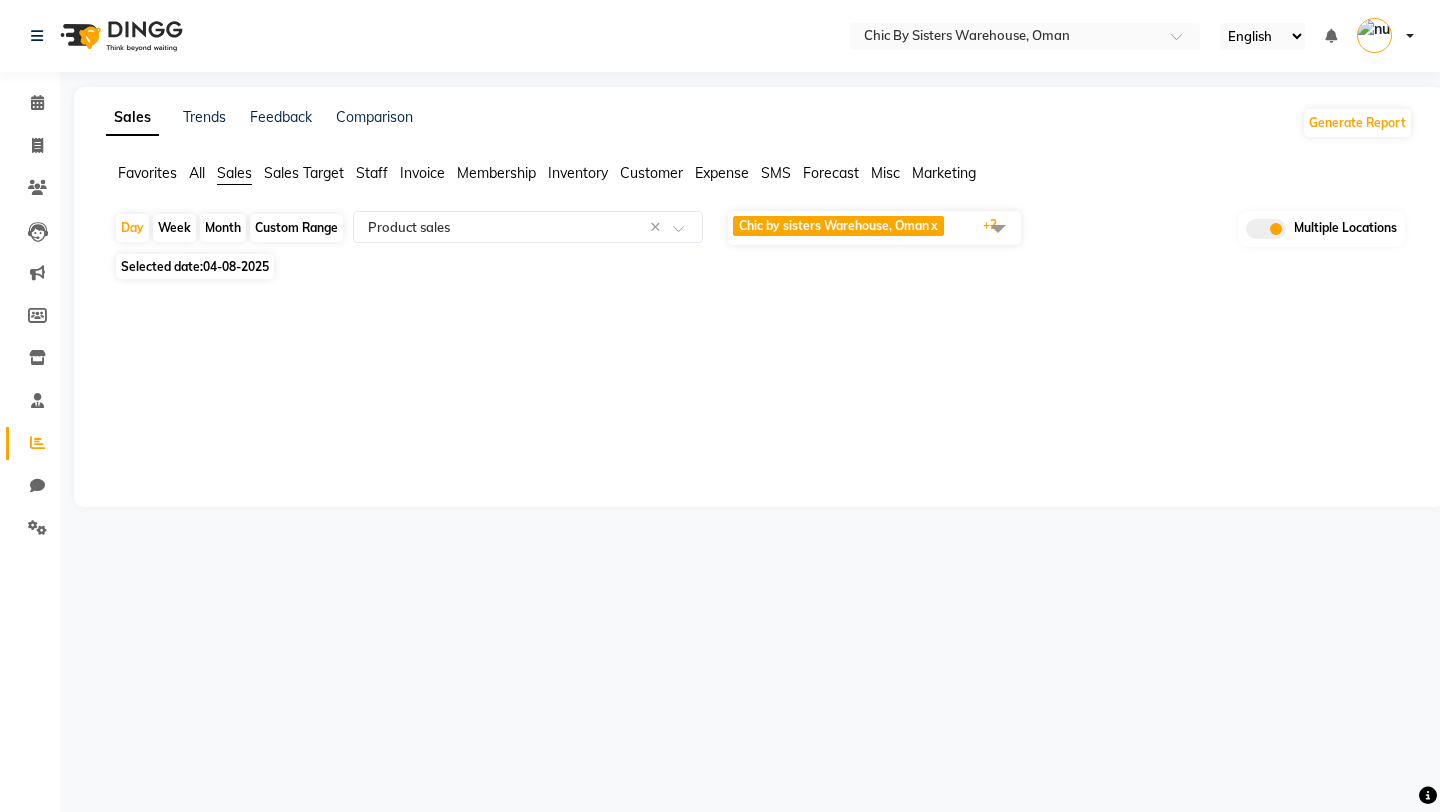 click on "Custom Range" 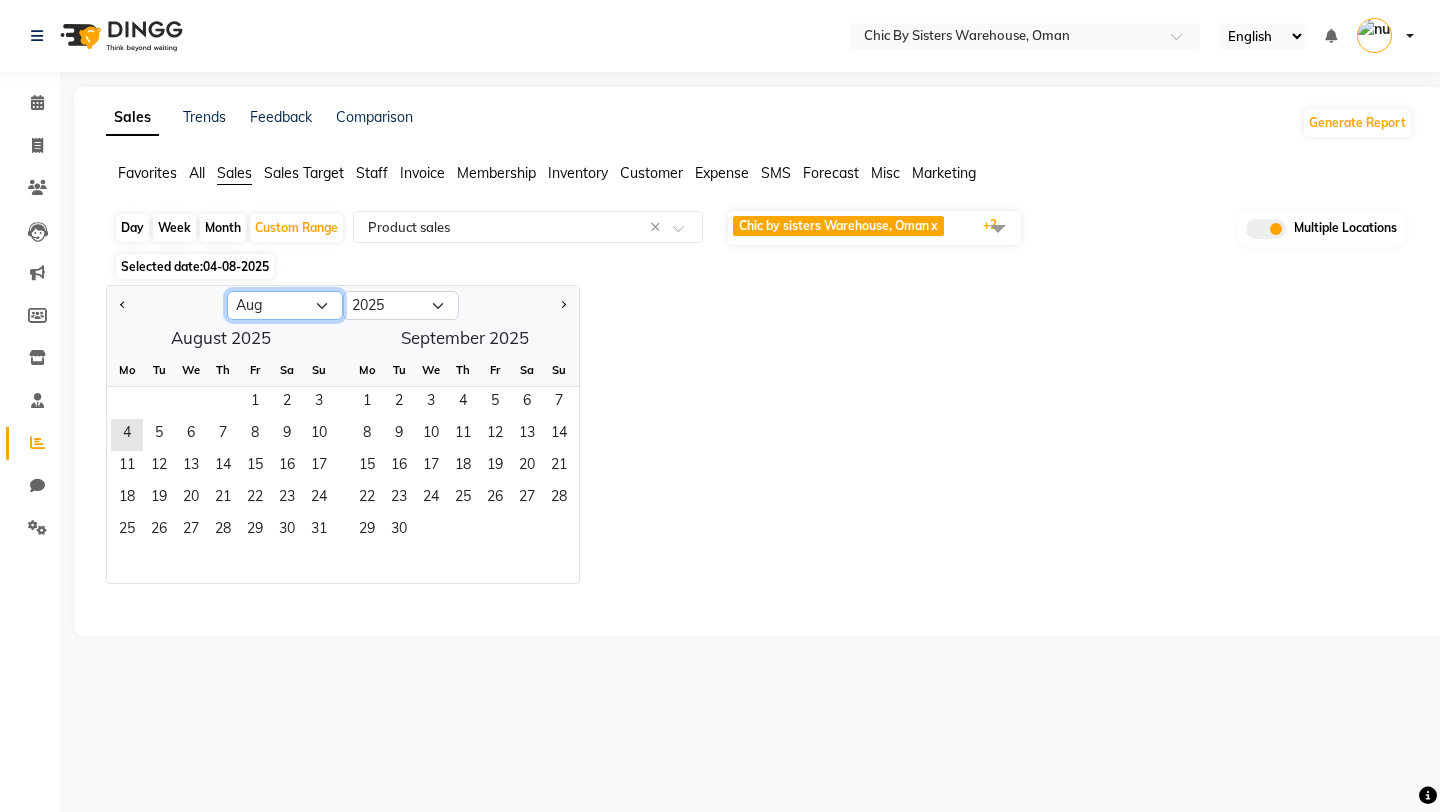 click on "Jan Feb Mar Apr May Jun Jul Aug Sep Oct Nov Dec" 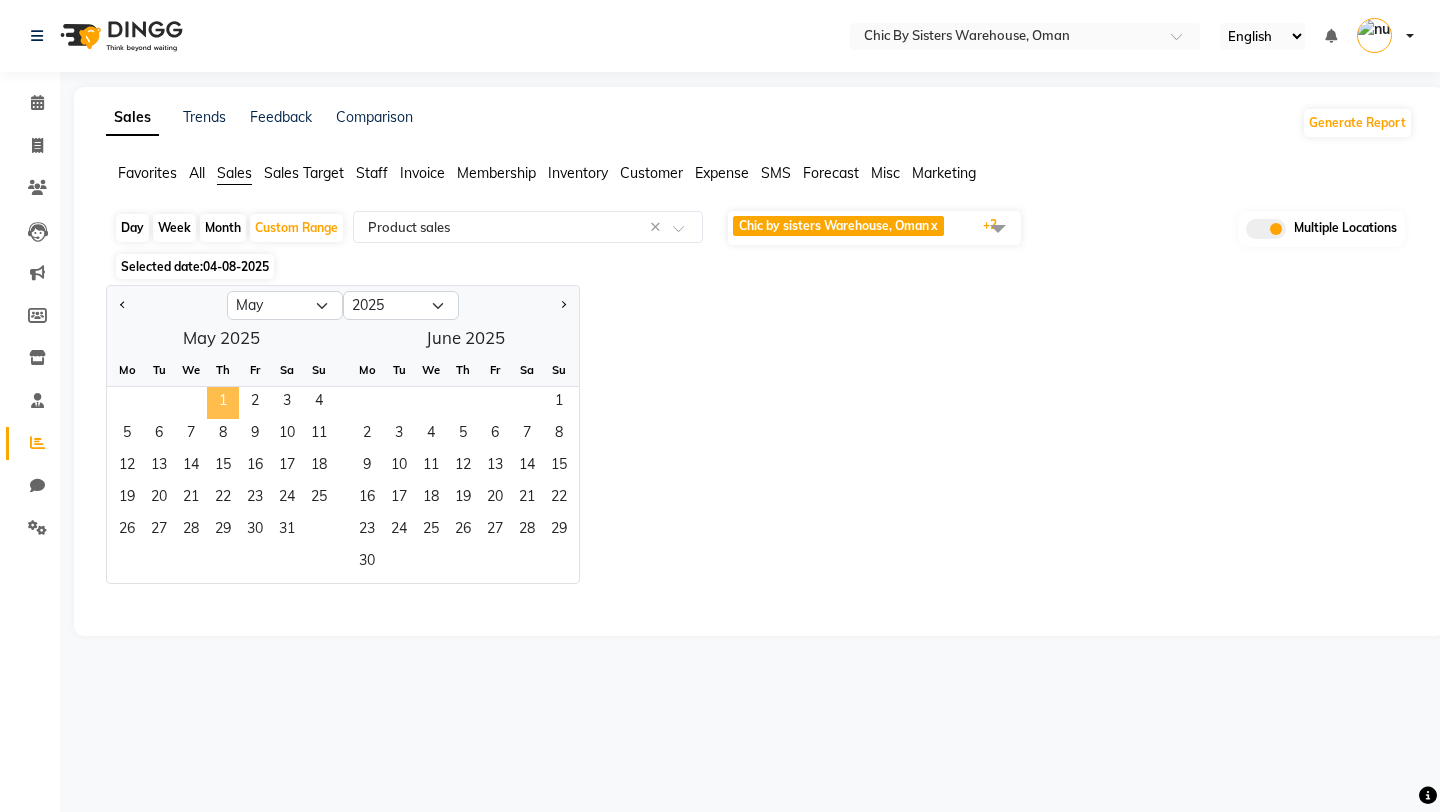 click on "1" 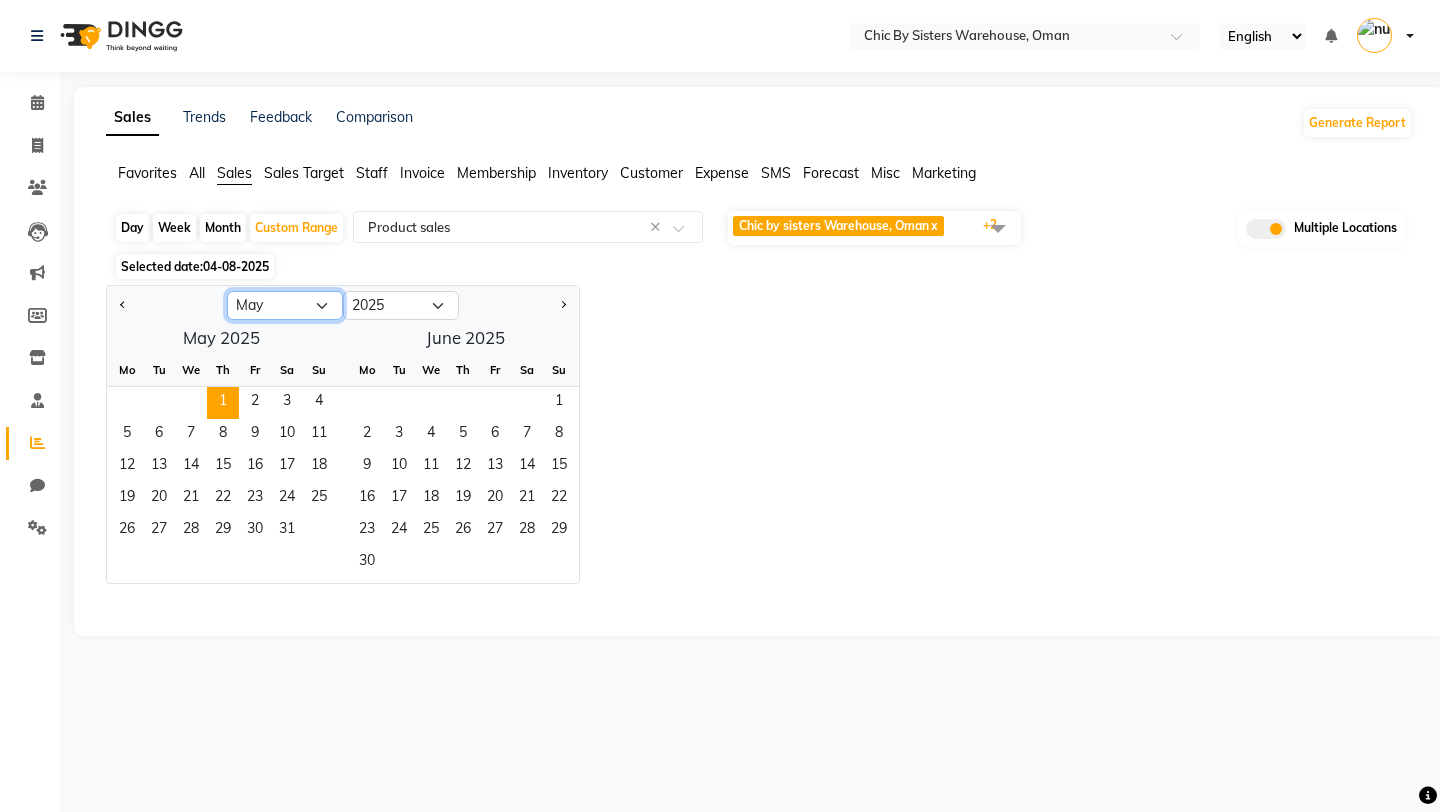 click on "Jan Feb Mar Apr May Jun Jul Aug Sep Oct Nov Dec" 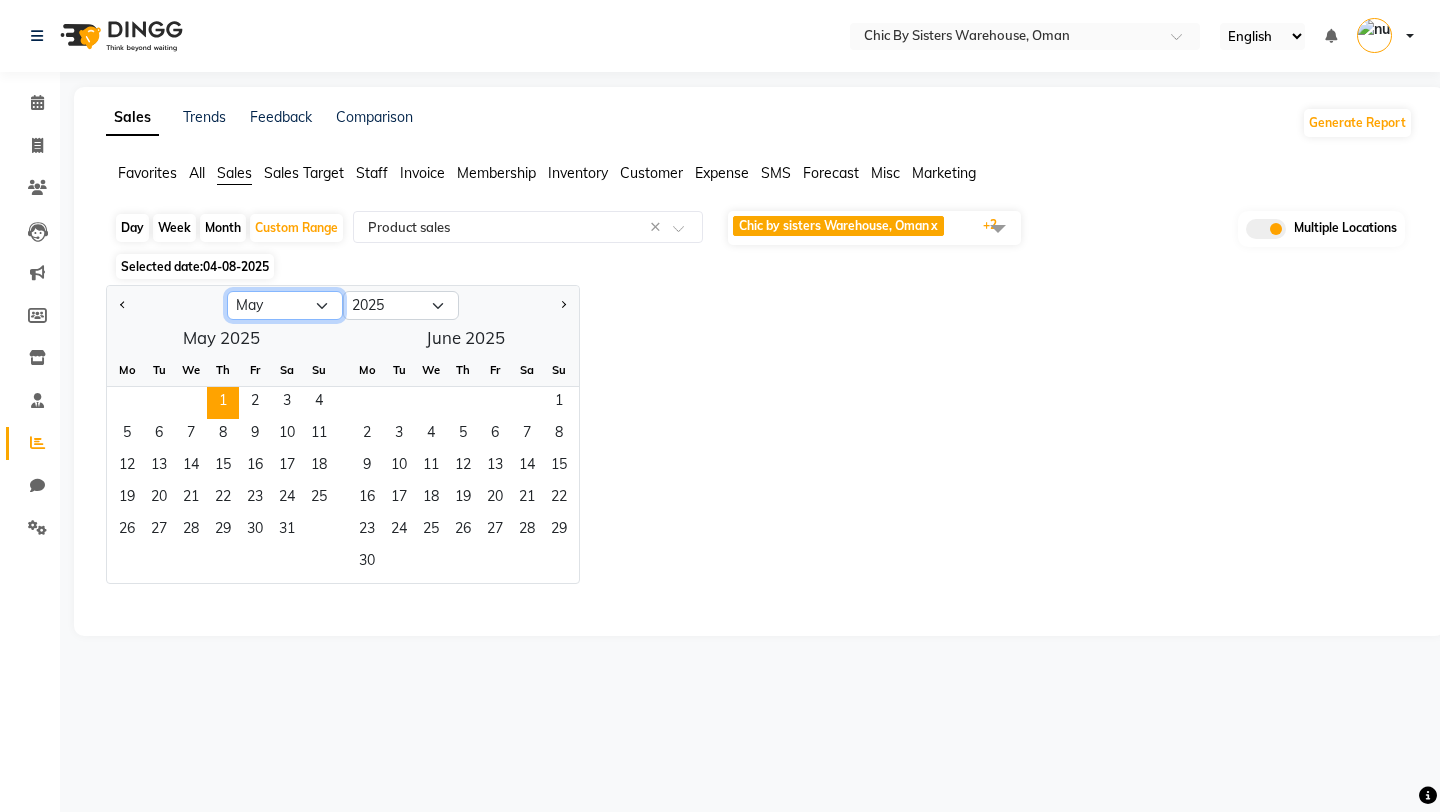 select on "7" 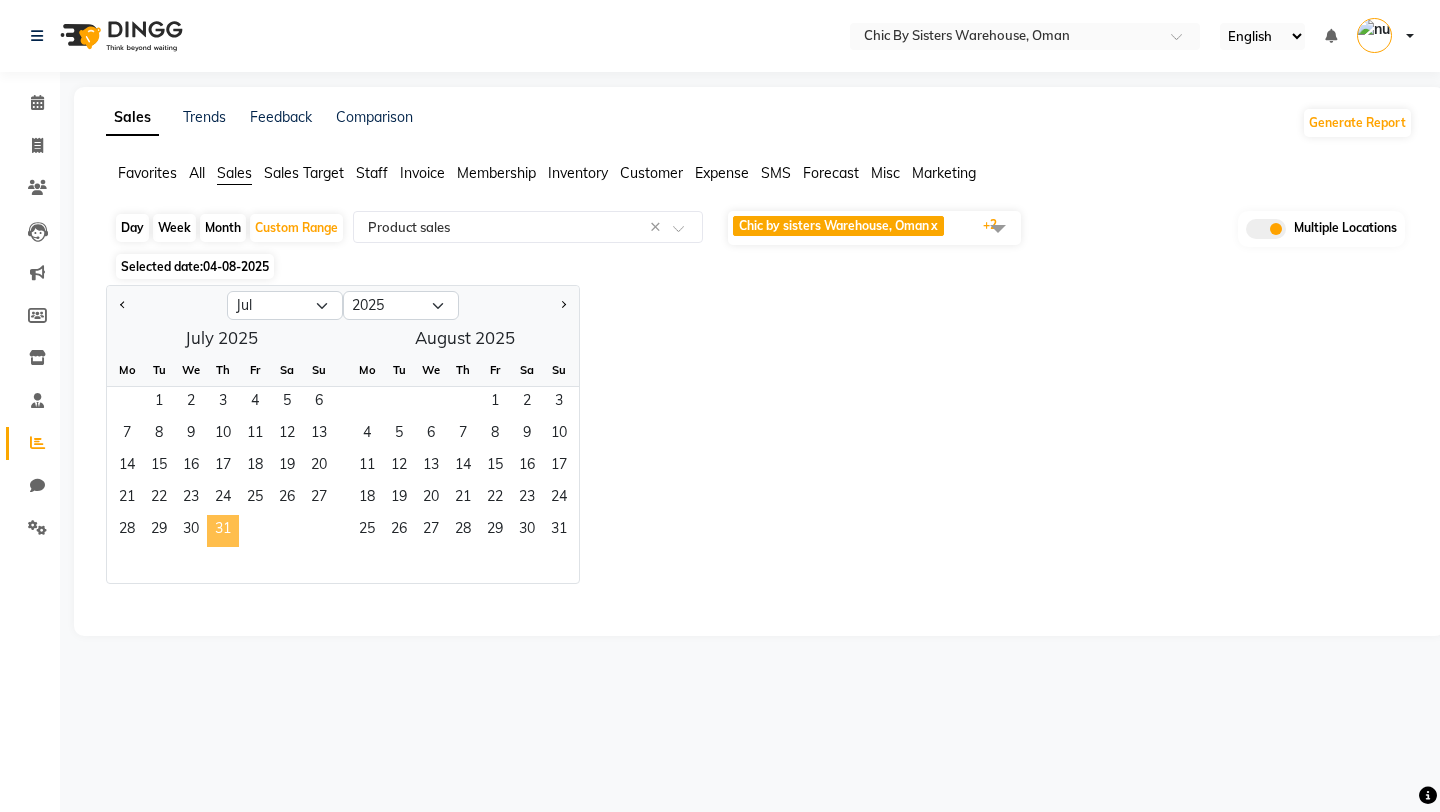 click on "31" 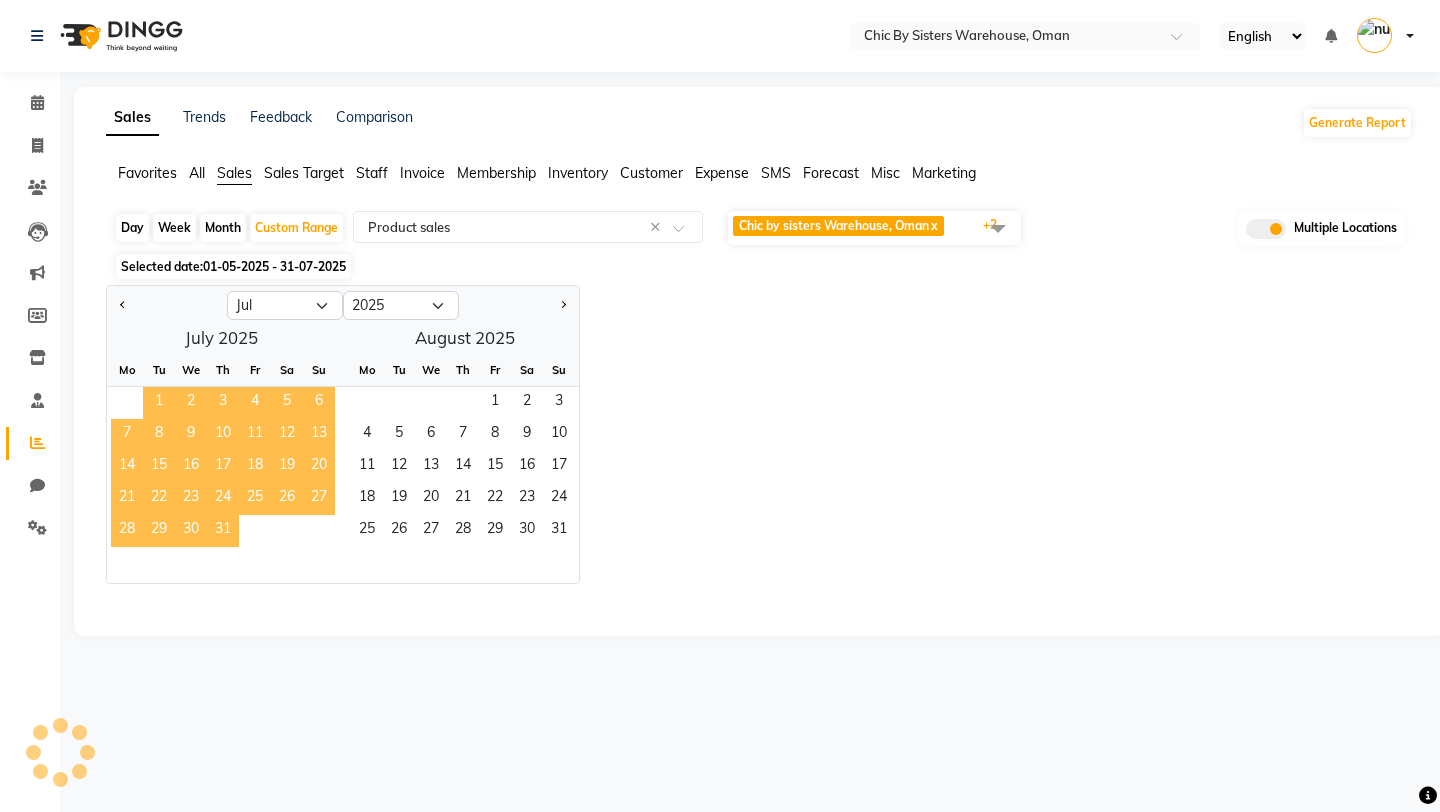 select on "full_report" 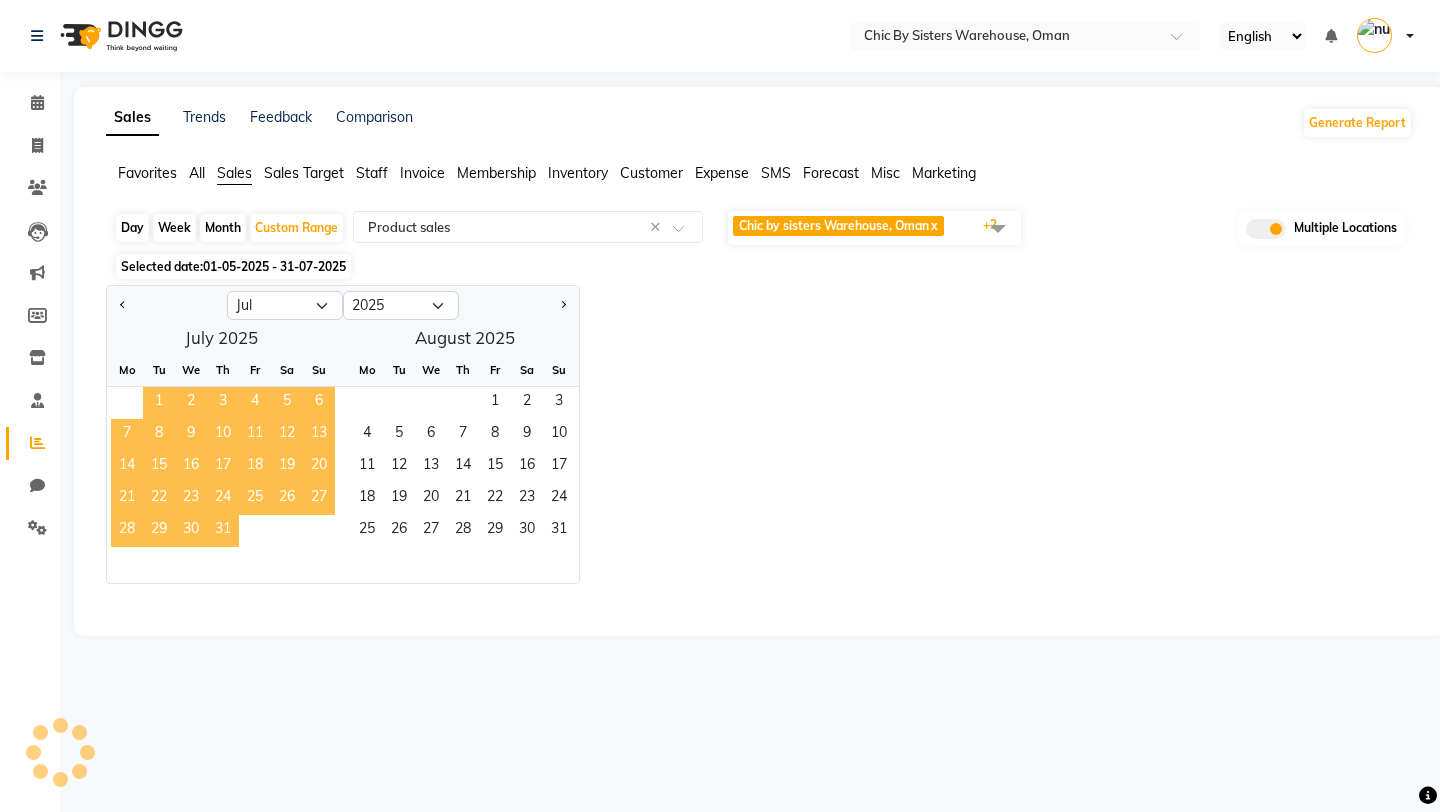 select on "csv" 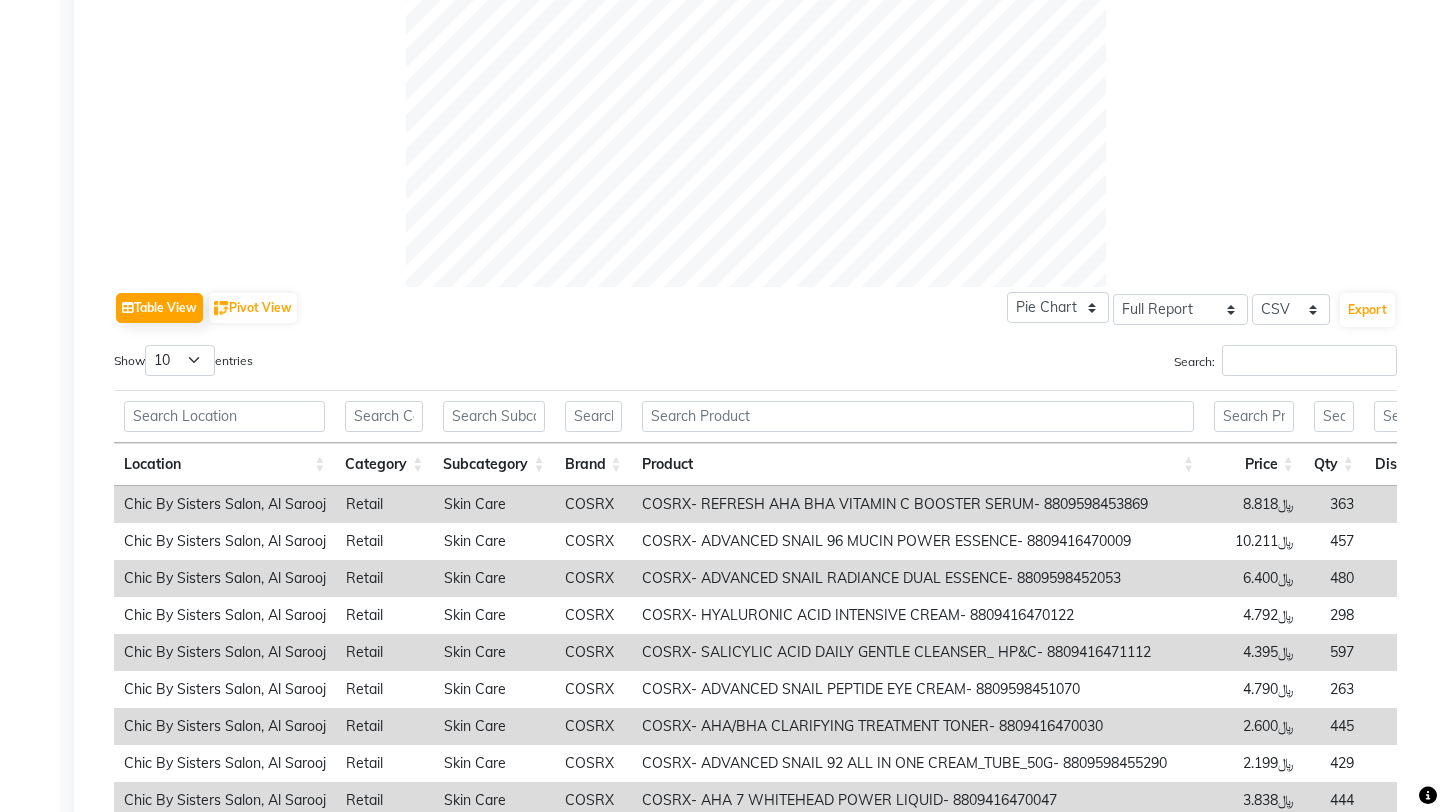 scroll, scrollTop: 932, scrollLeft: 0, axis: vertical 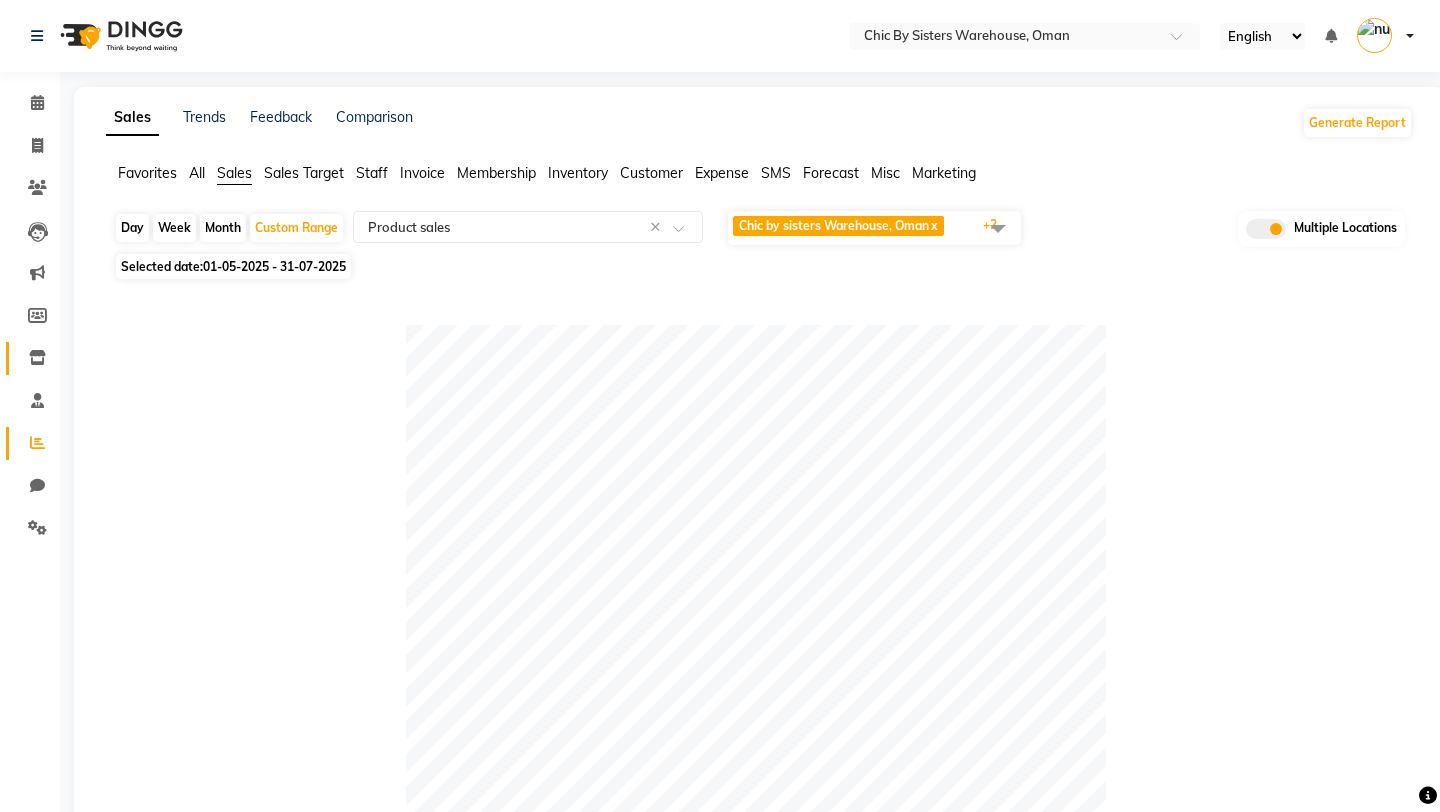 click 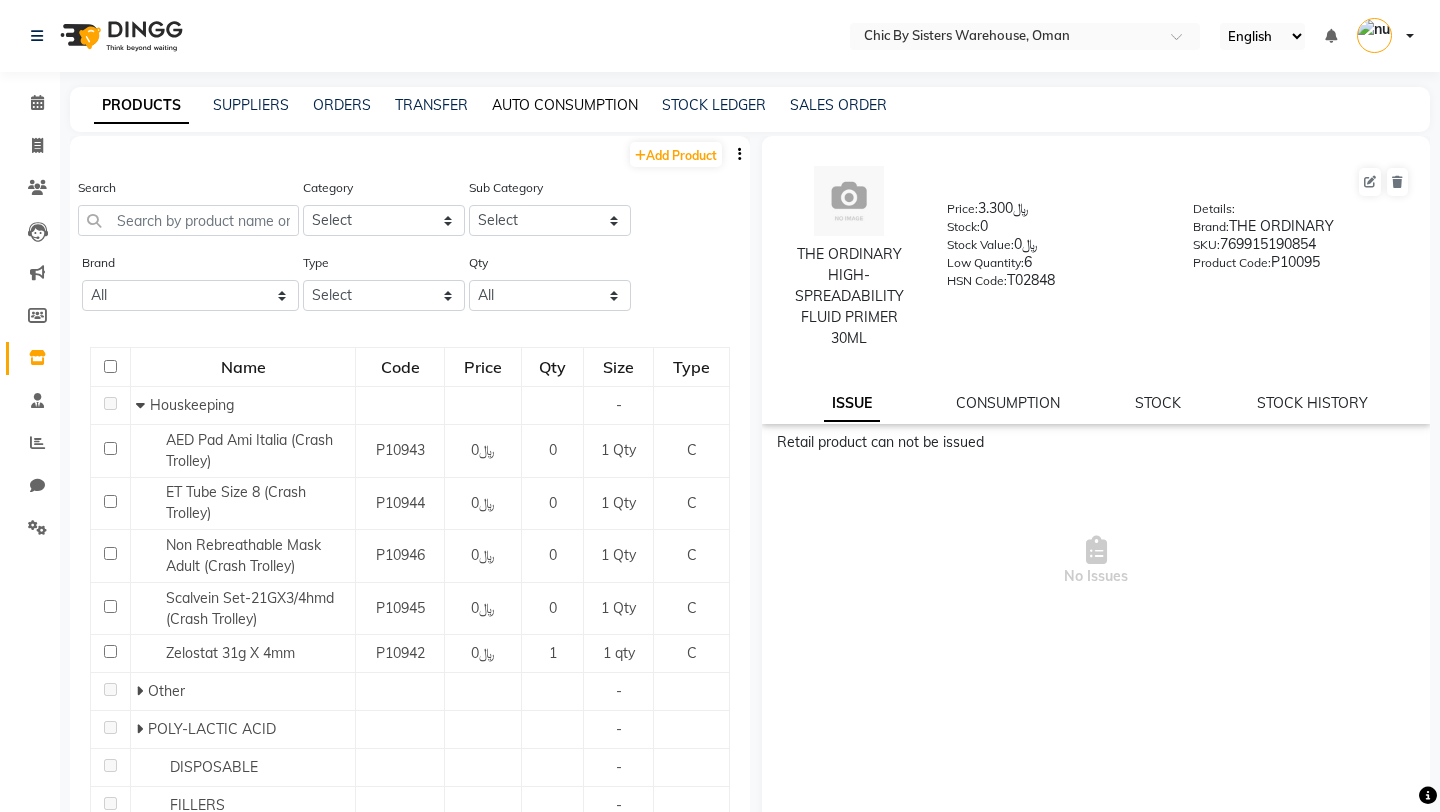 click on "AUTO CONSUMPTION" 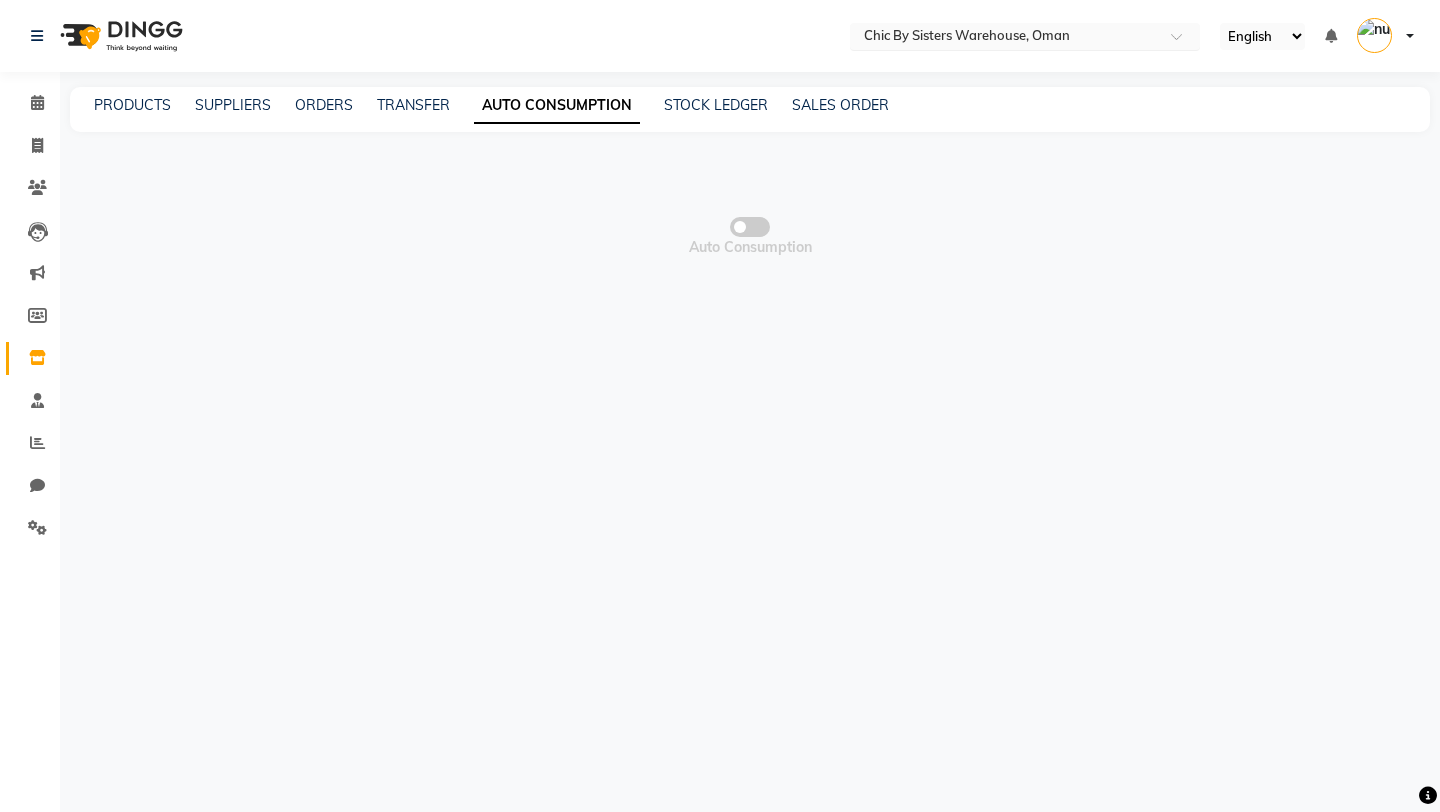 click at bounding box center [1005, 38] 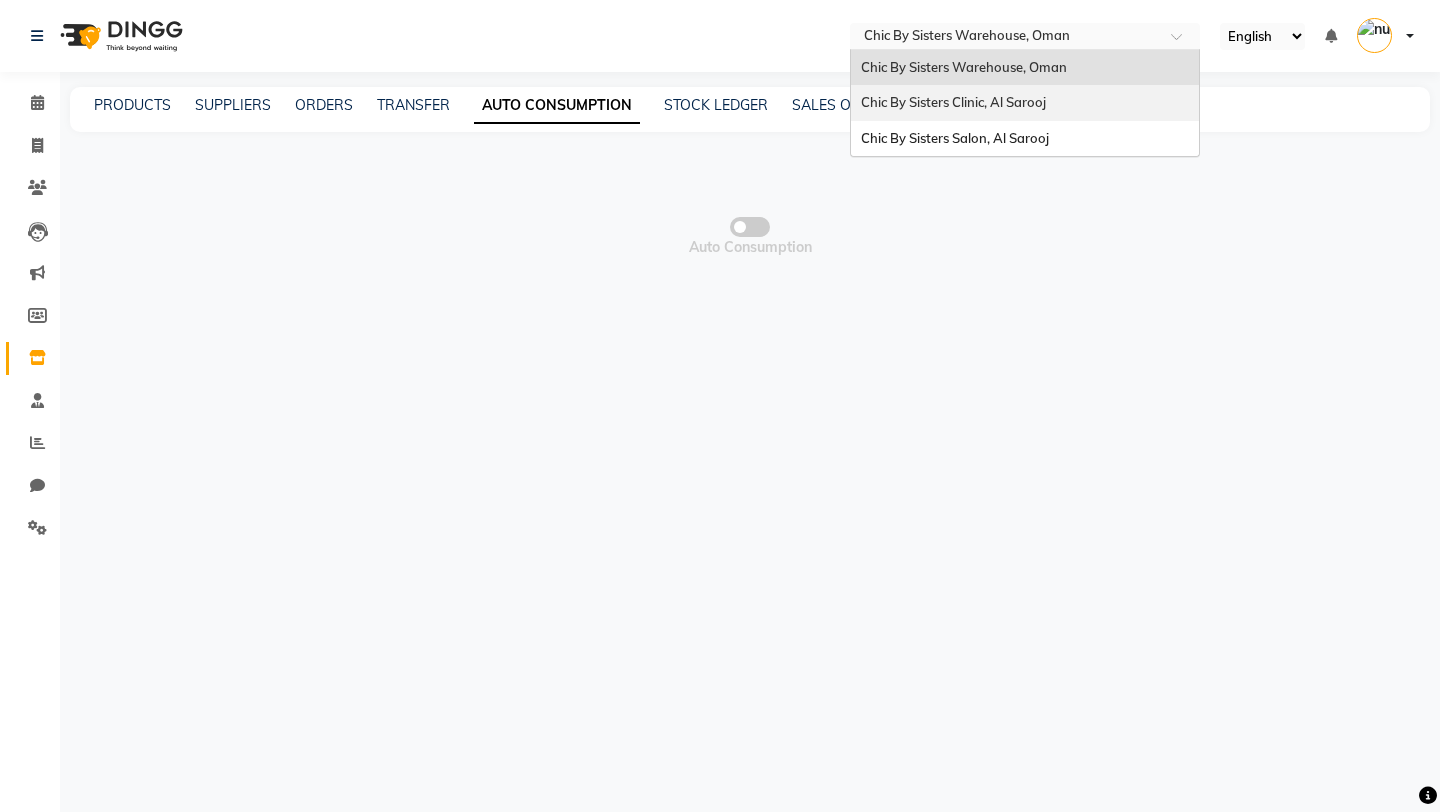 click on "Chic By Sisters Clinic, Al Sarooj" at bounding box center [953, 102] 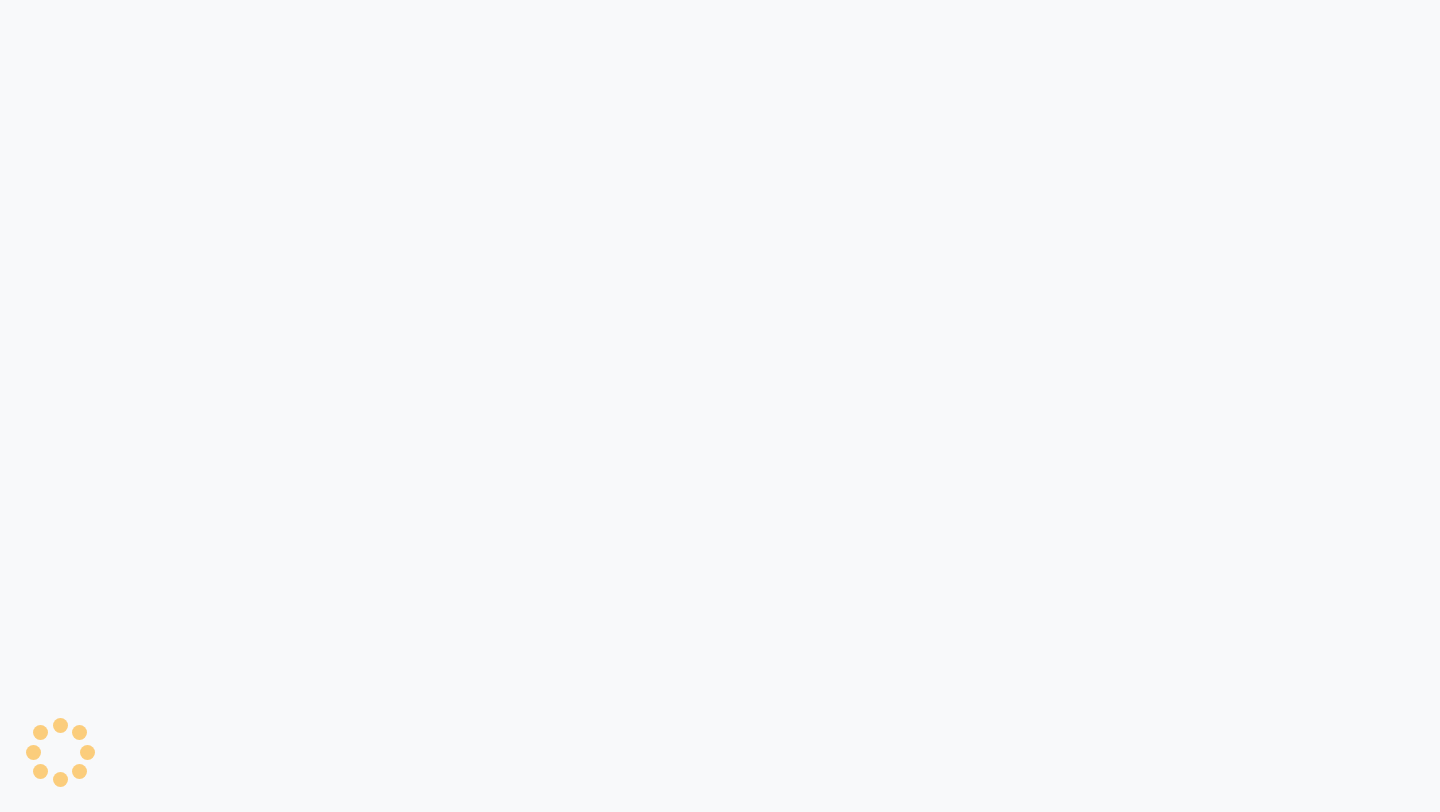 scroll, scrollTop: 0, scrollLeft: 0, axis: both 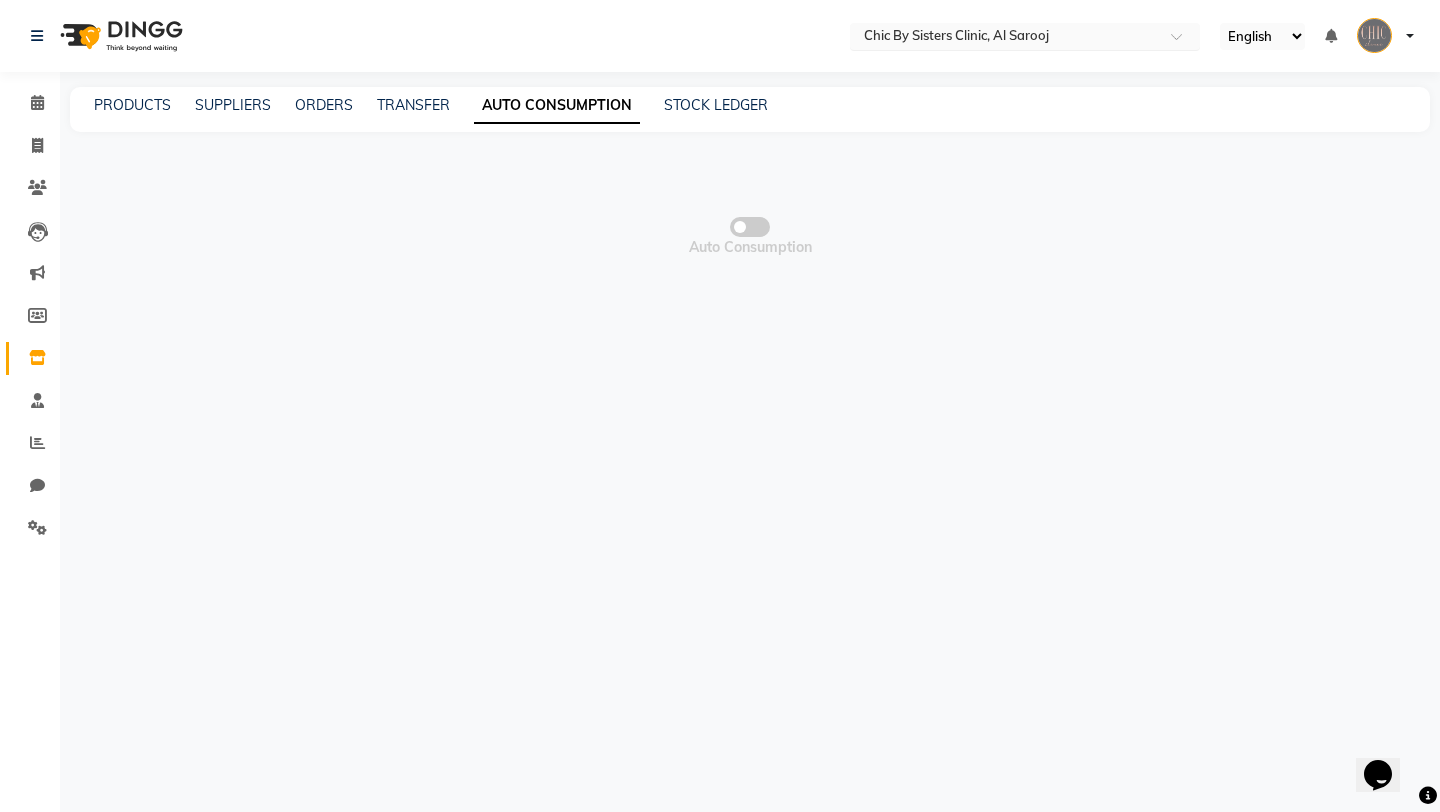 click at bounding box center (1005, 38) 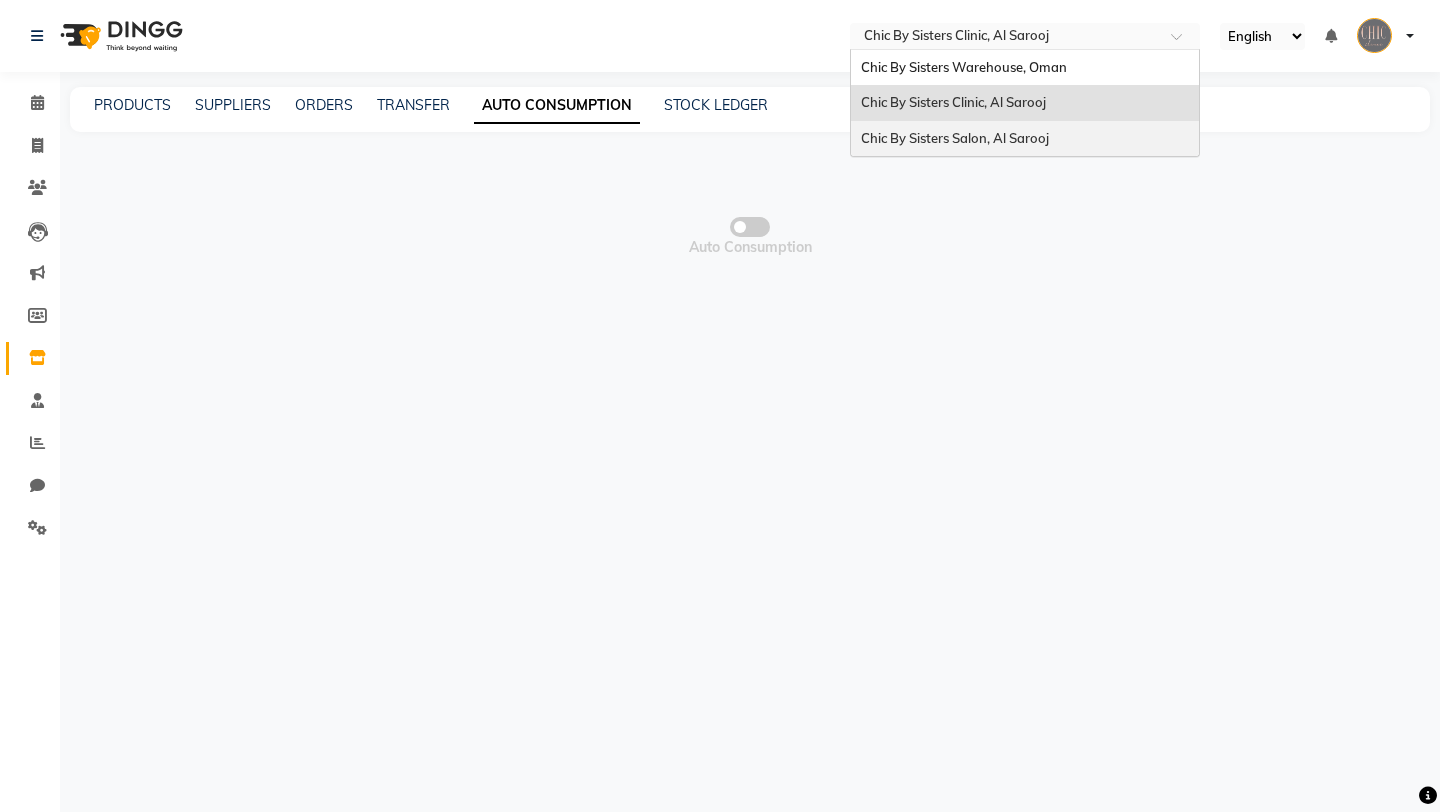 click on "Chic By Sisters Salon, Al Sarooj" at bounding box center [955, 138] 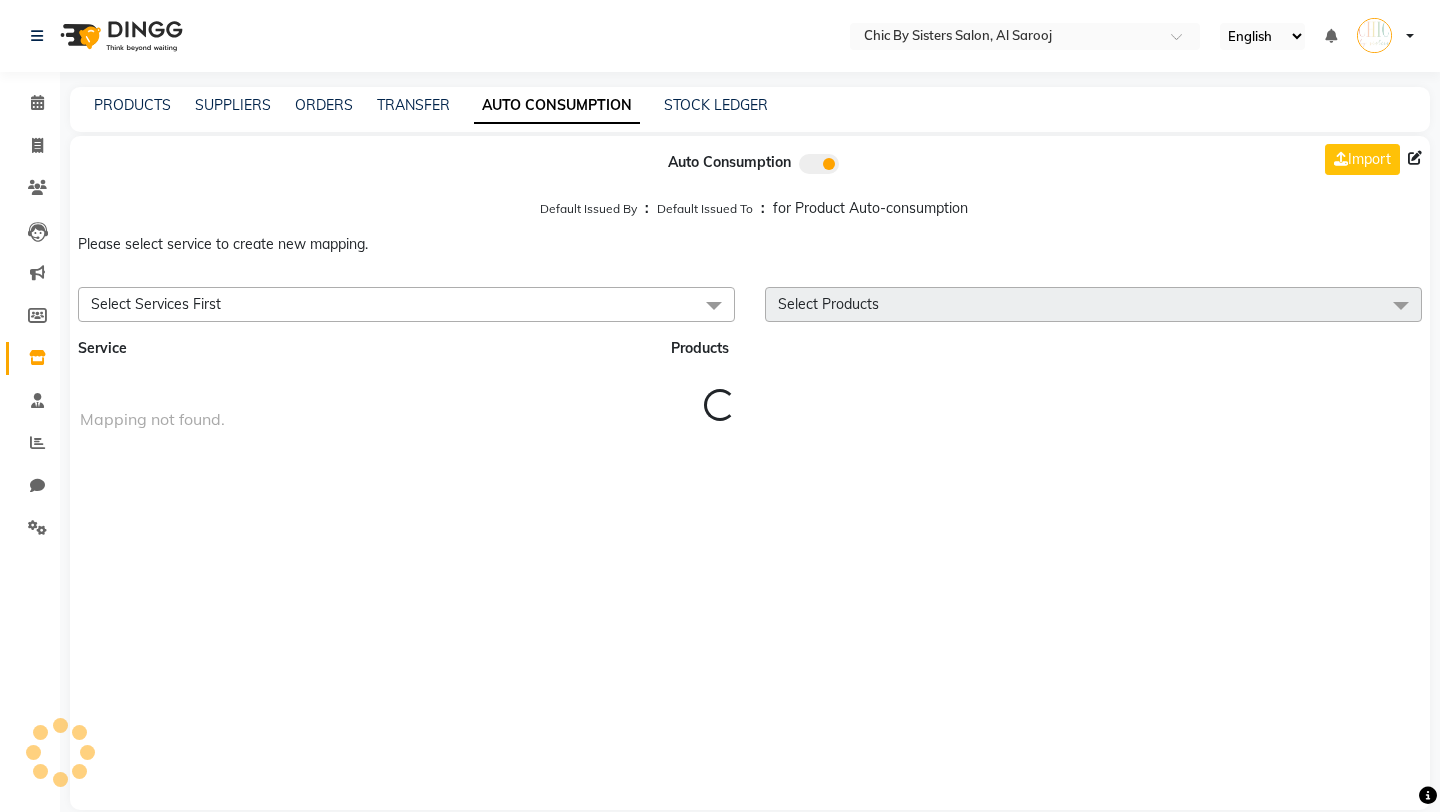 scroll, scrollTop: 0, scrollLeft: 0, axis: both 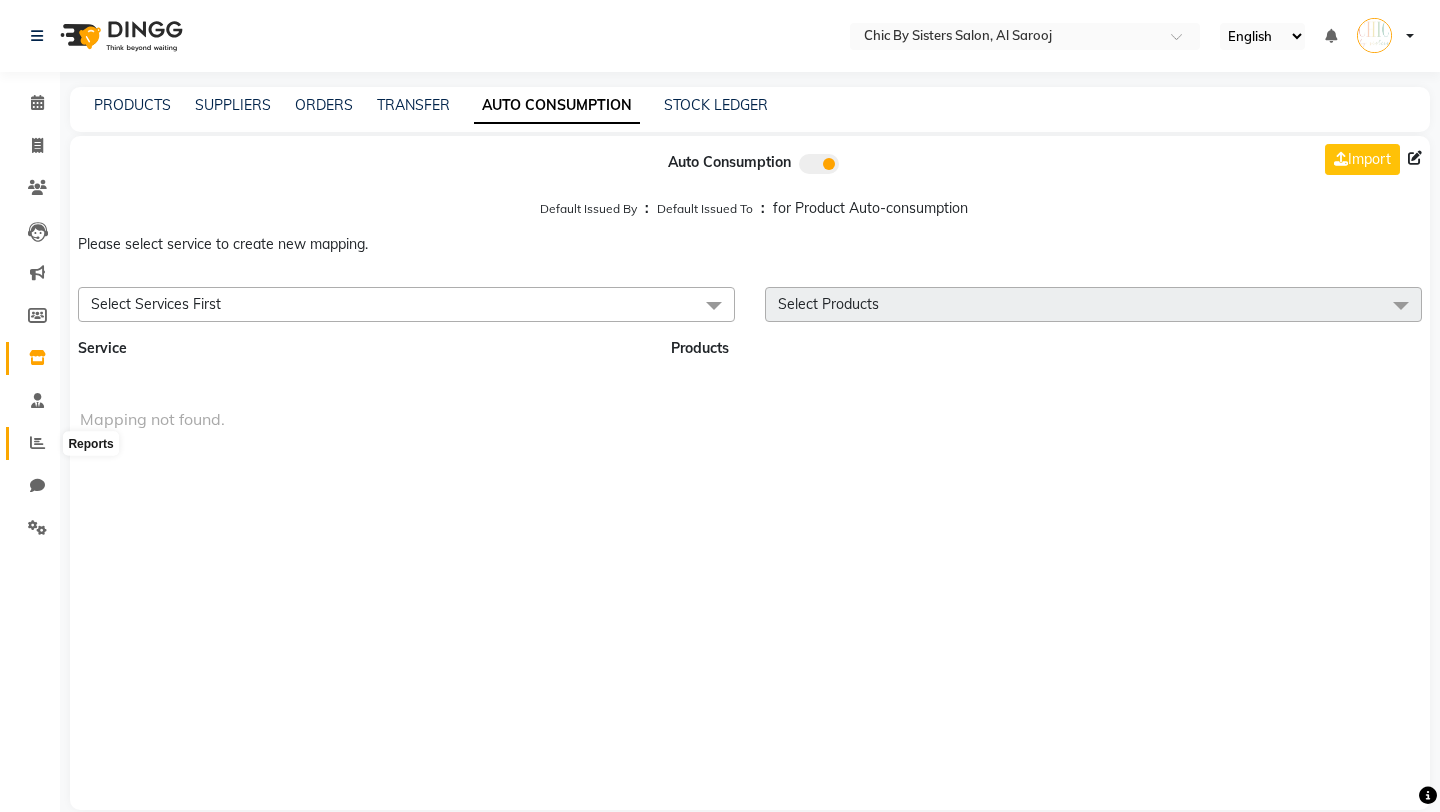 click 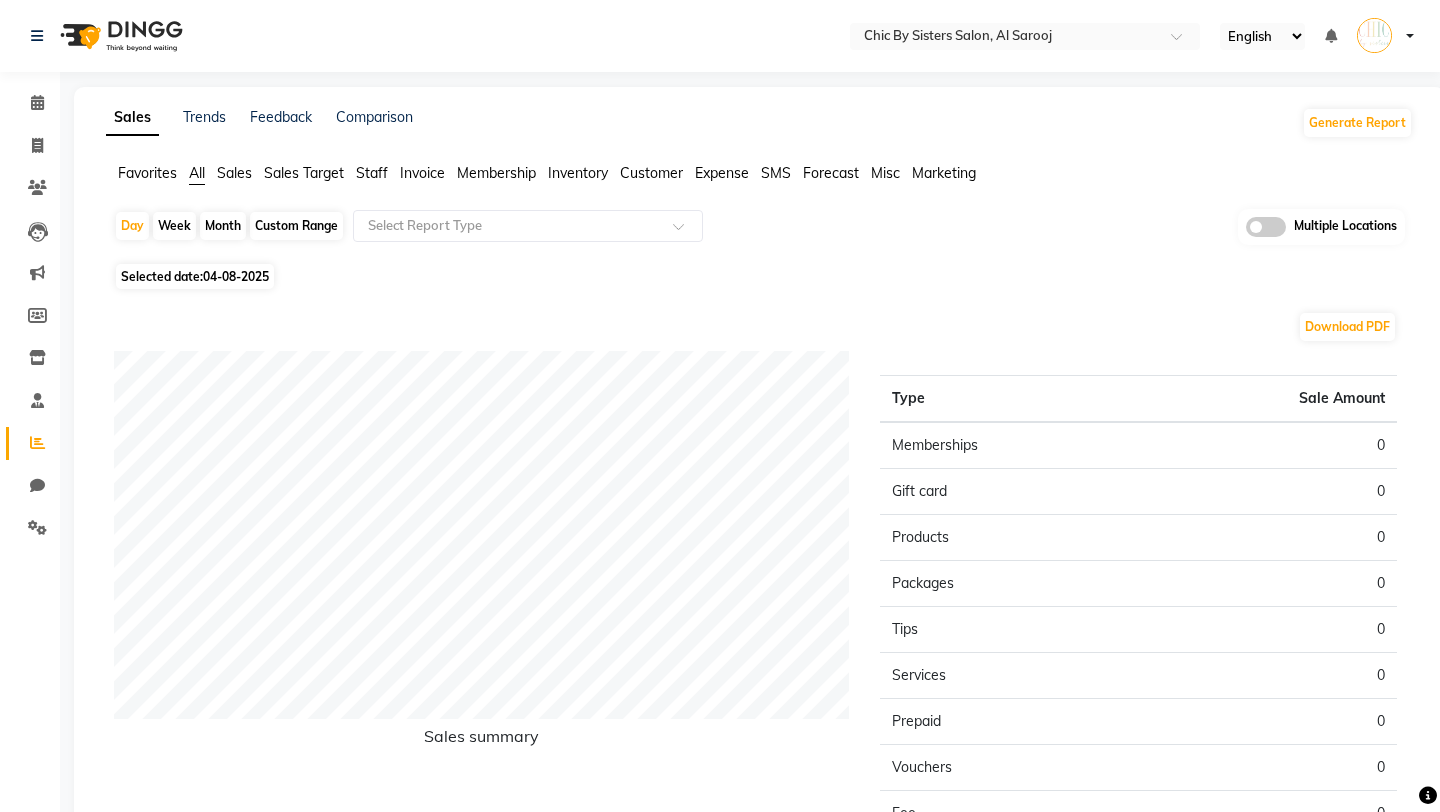 click on "Inventory" 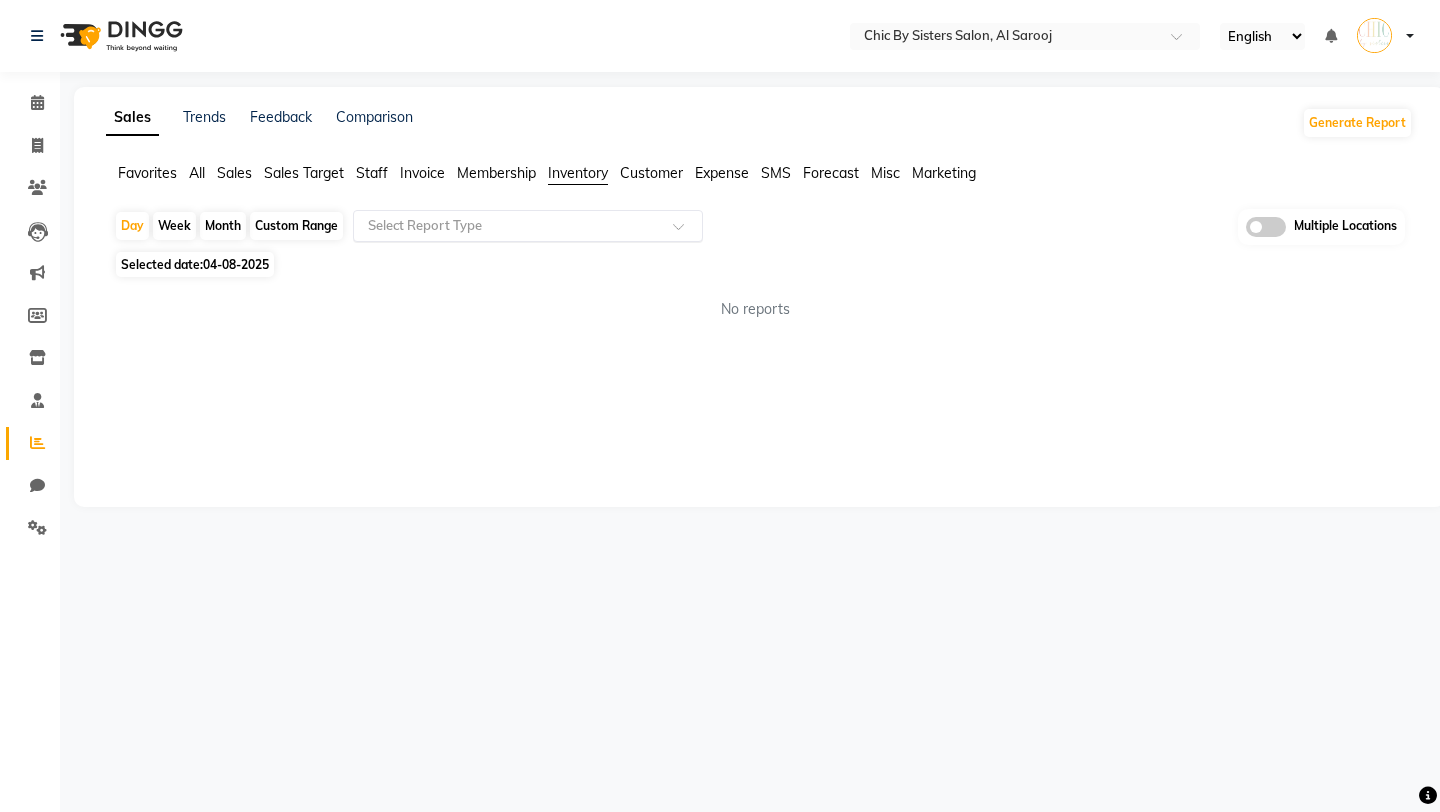 click 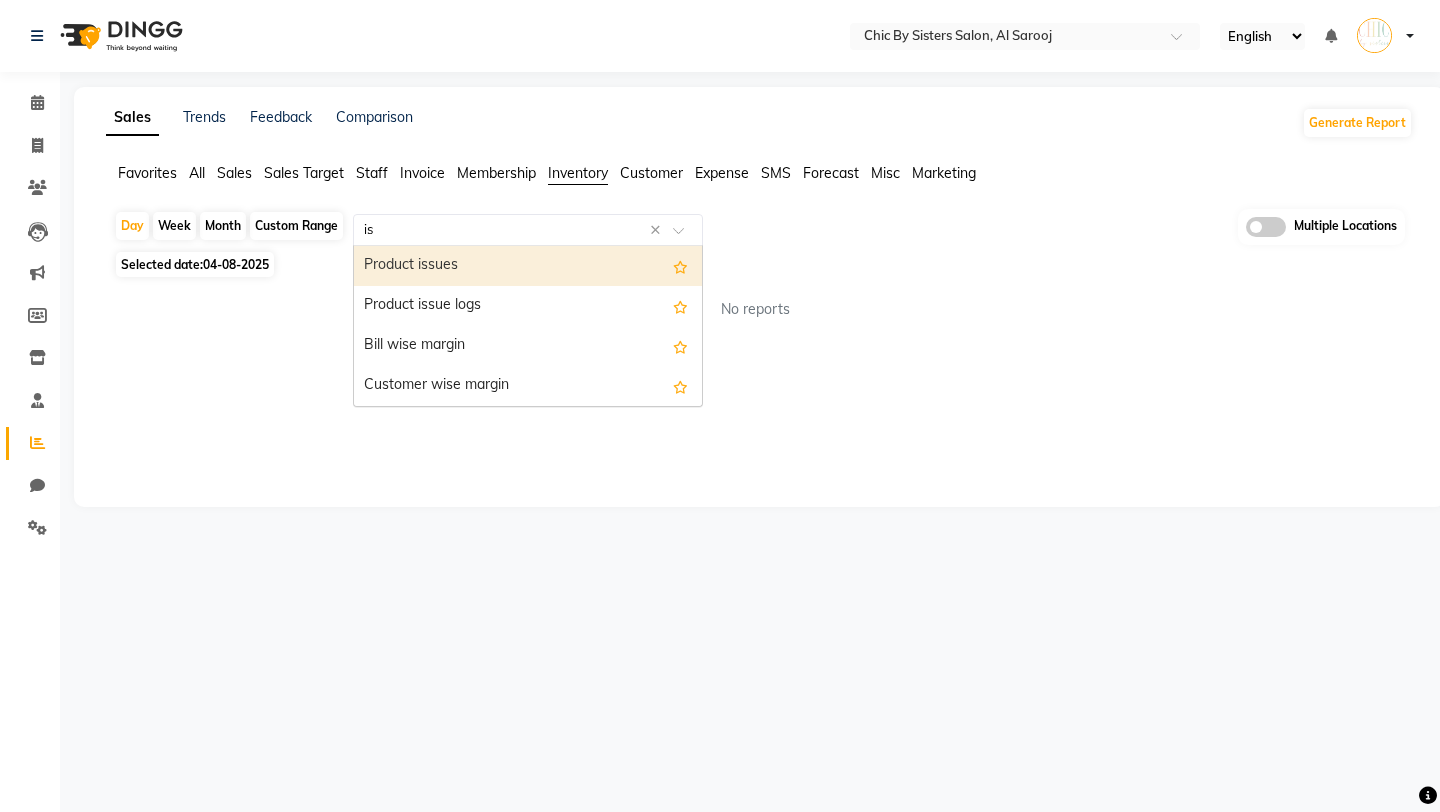 type on "iss" 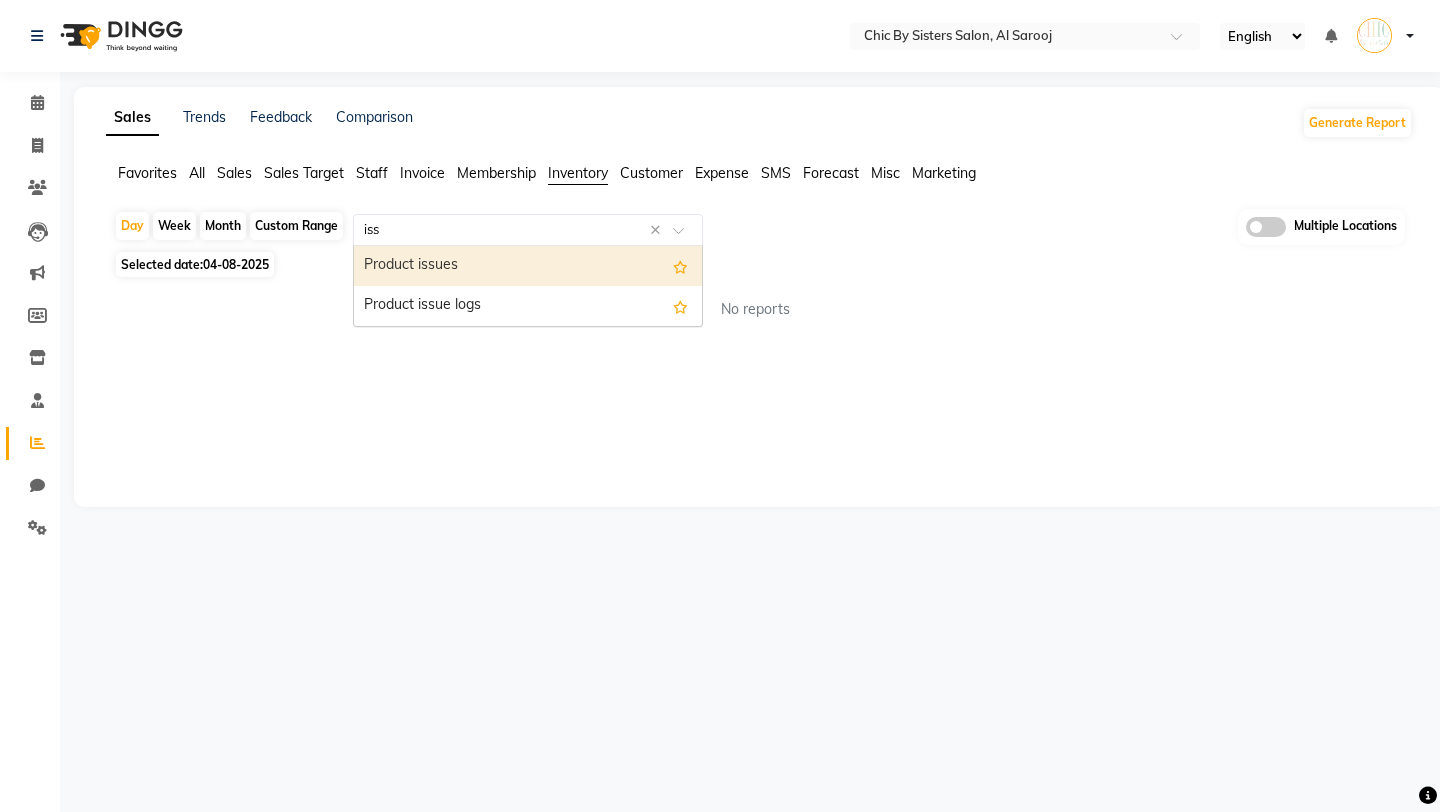 click on "Product issues" at bounding box center [528, 266] 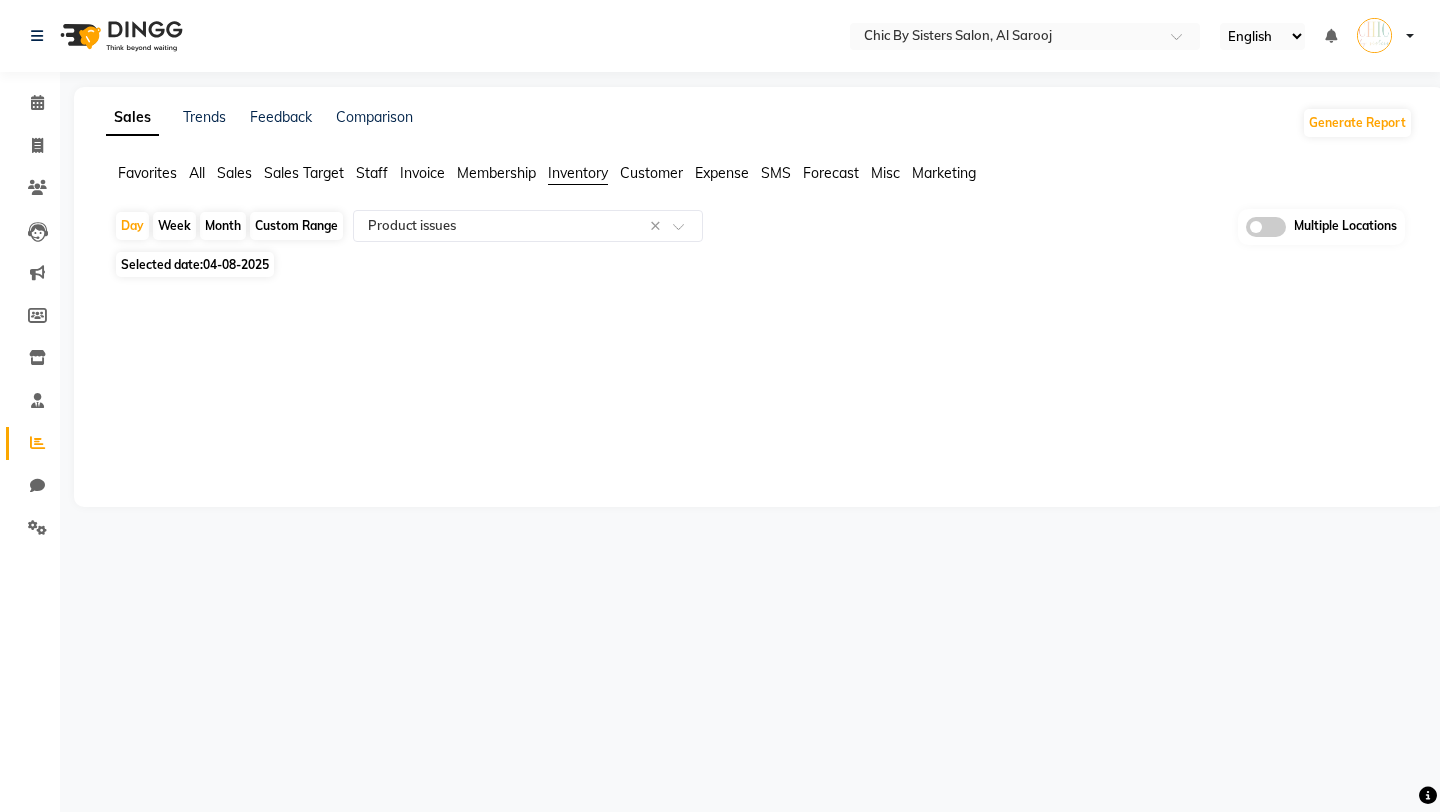 click on "Custom Range" 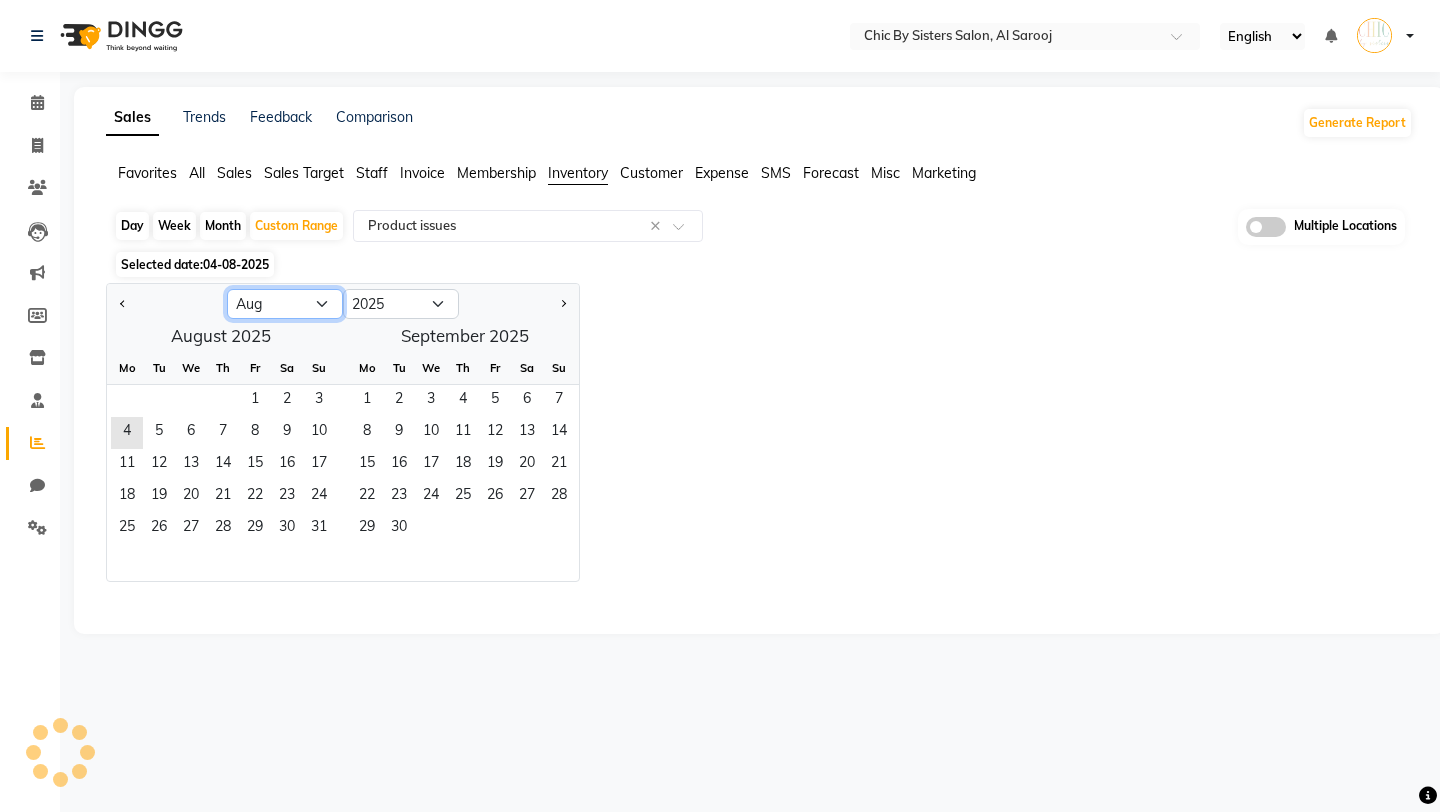 click on "Jan Feb Mar Apr May Jun Jul Aug Sep Oct Nov Dec" 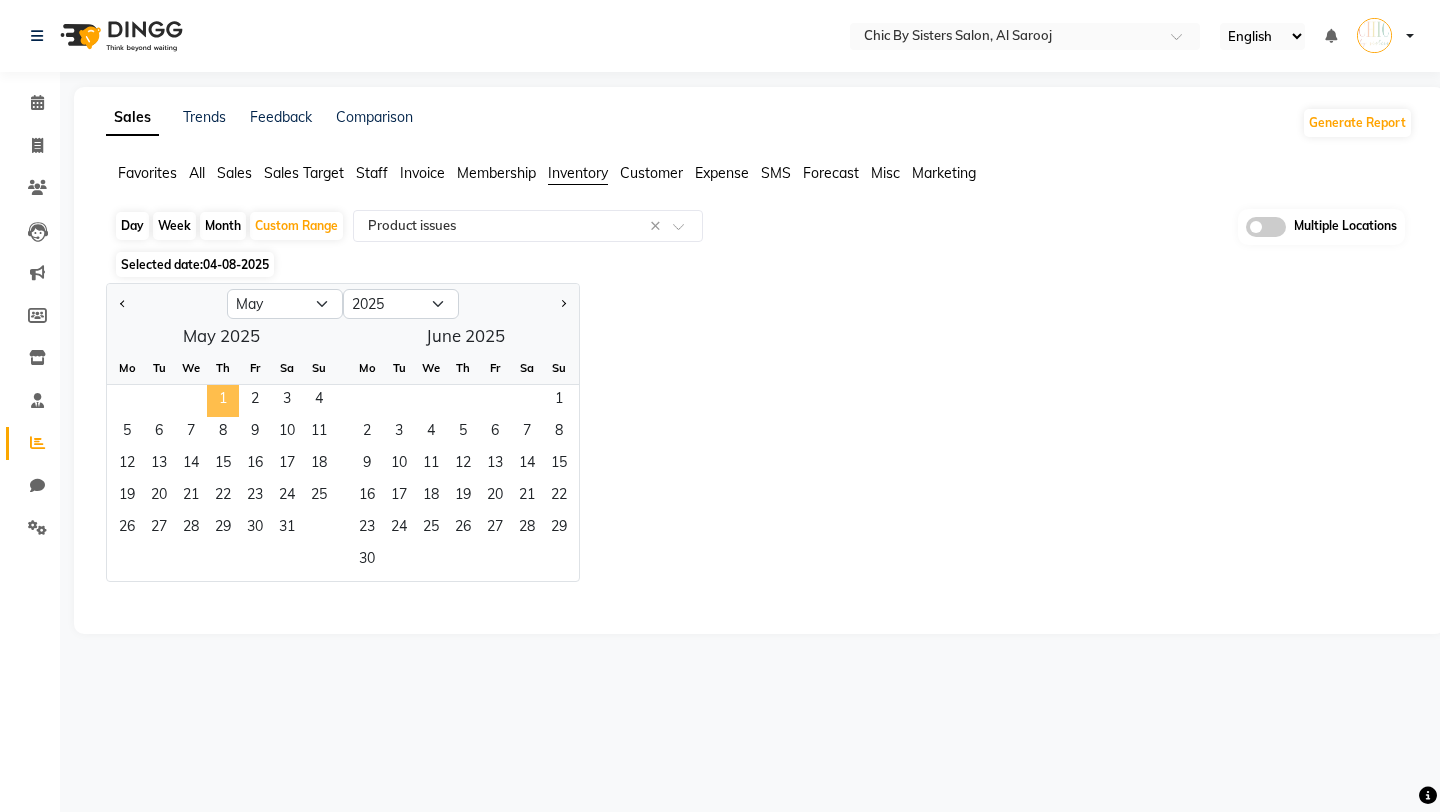 click on "1" 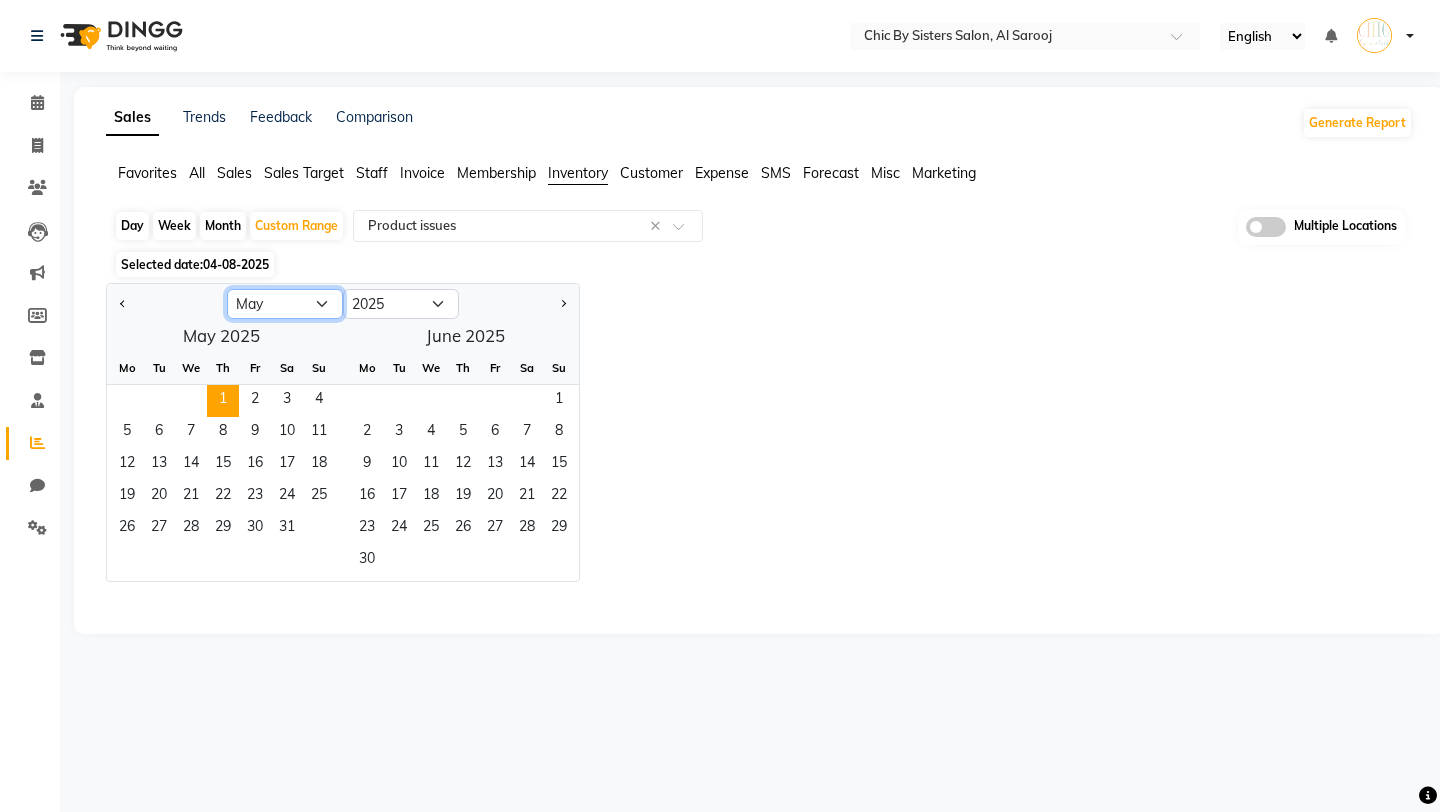 click on "Jan Feb Mar Apr May Jun Jul Aug Sep Oct Nov Dec" 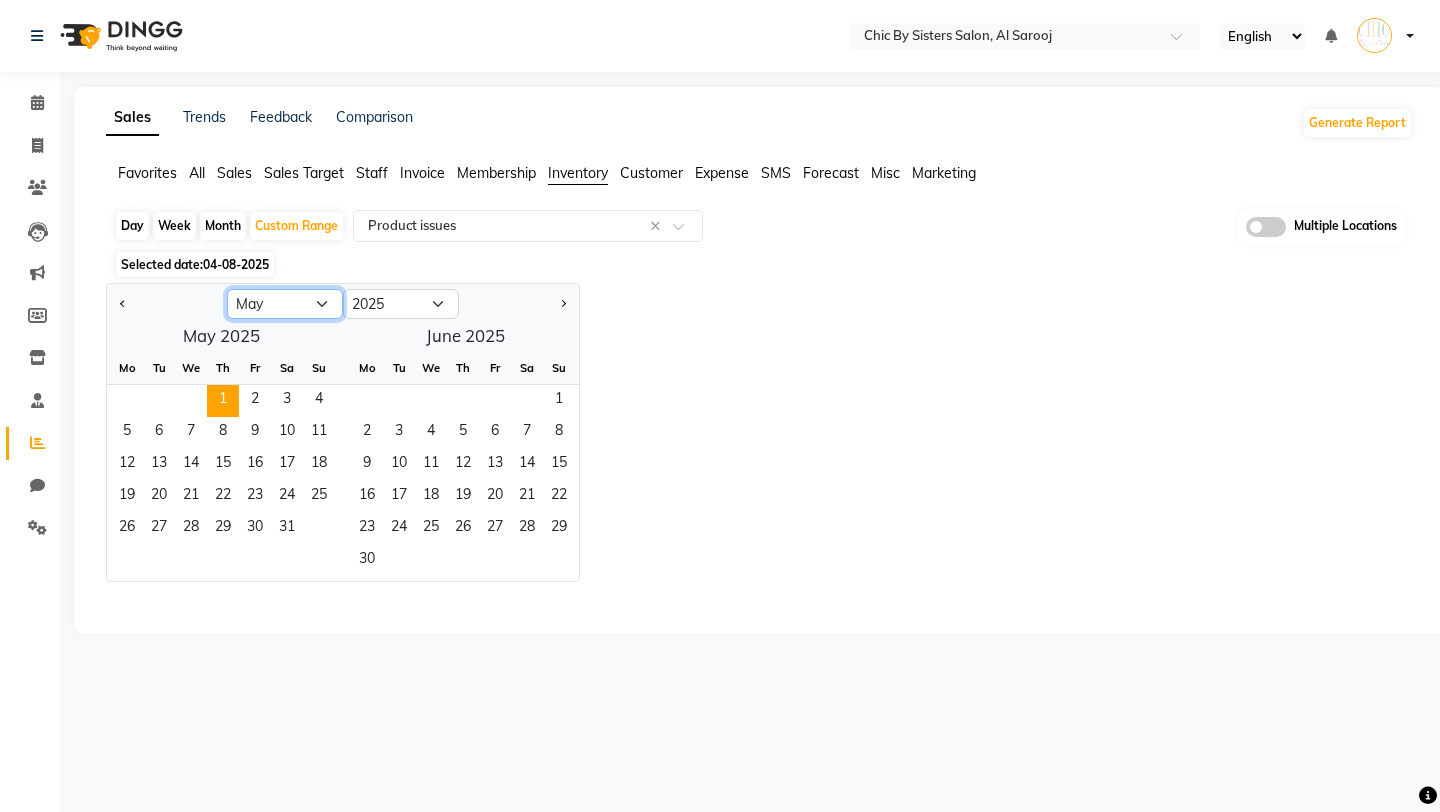 select on "7" 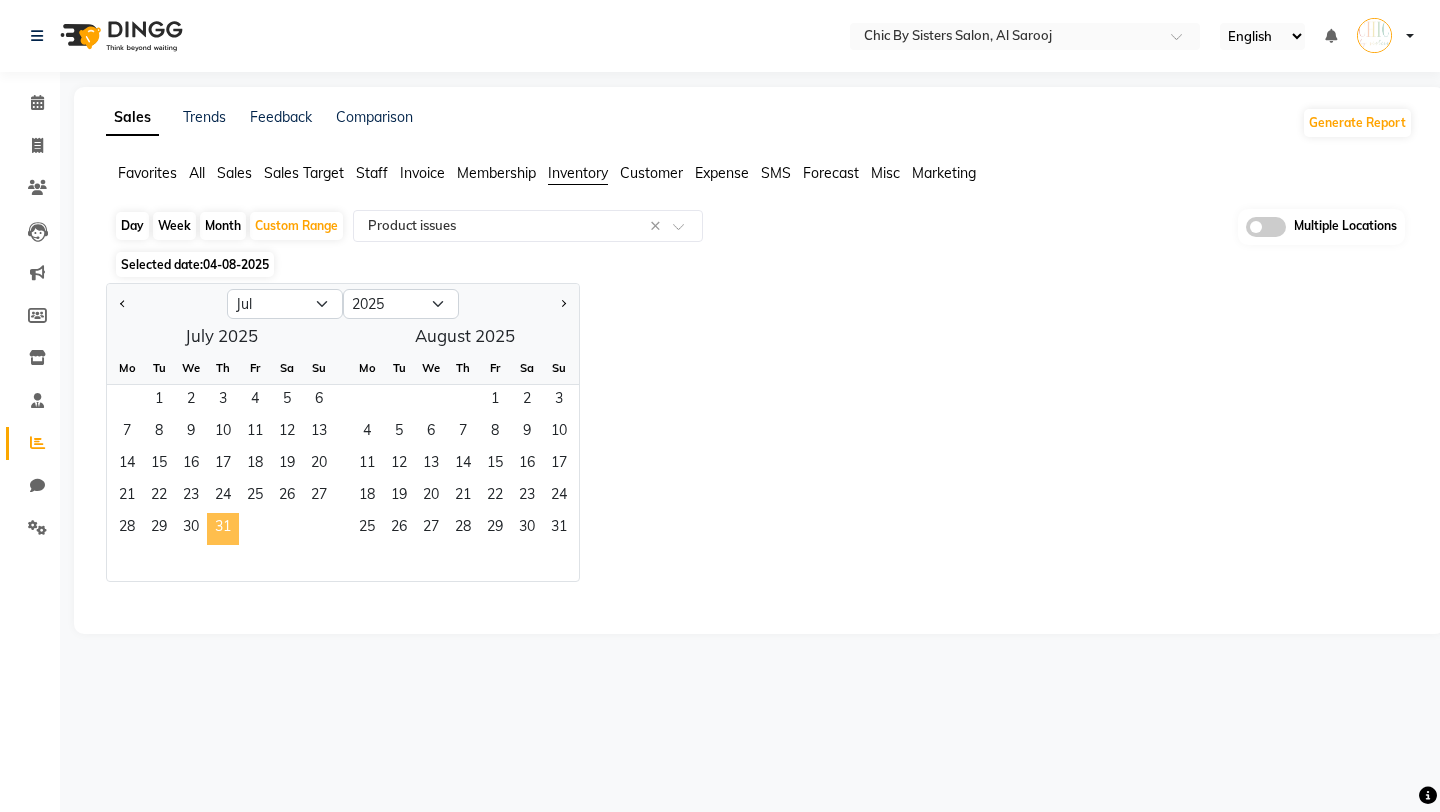 click on "31" 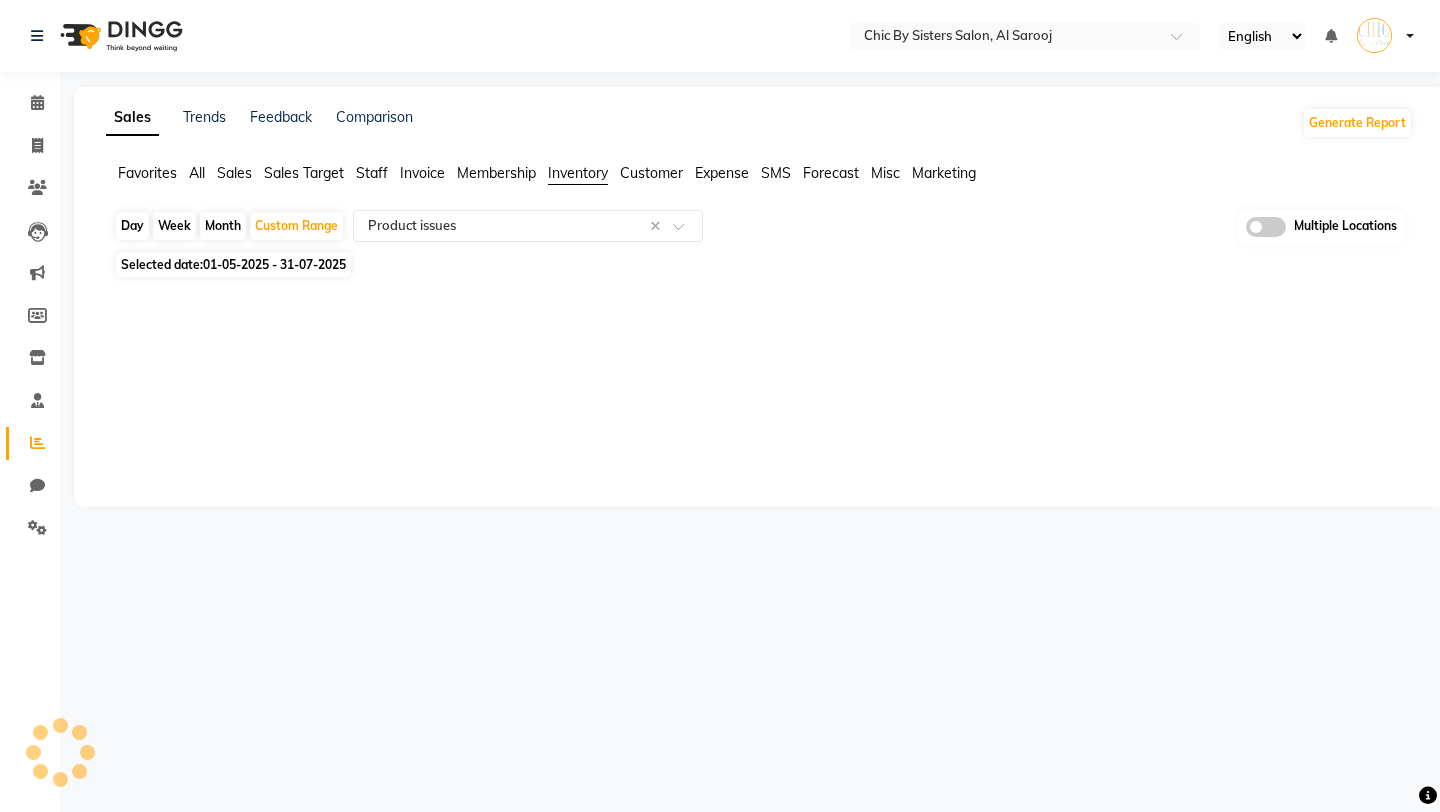 click 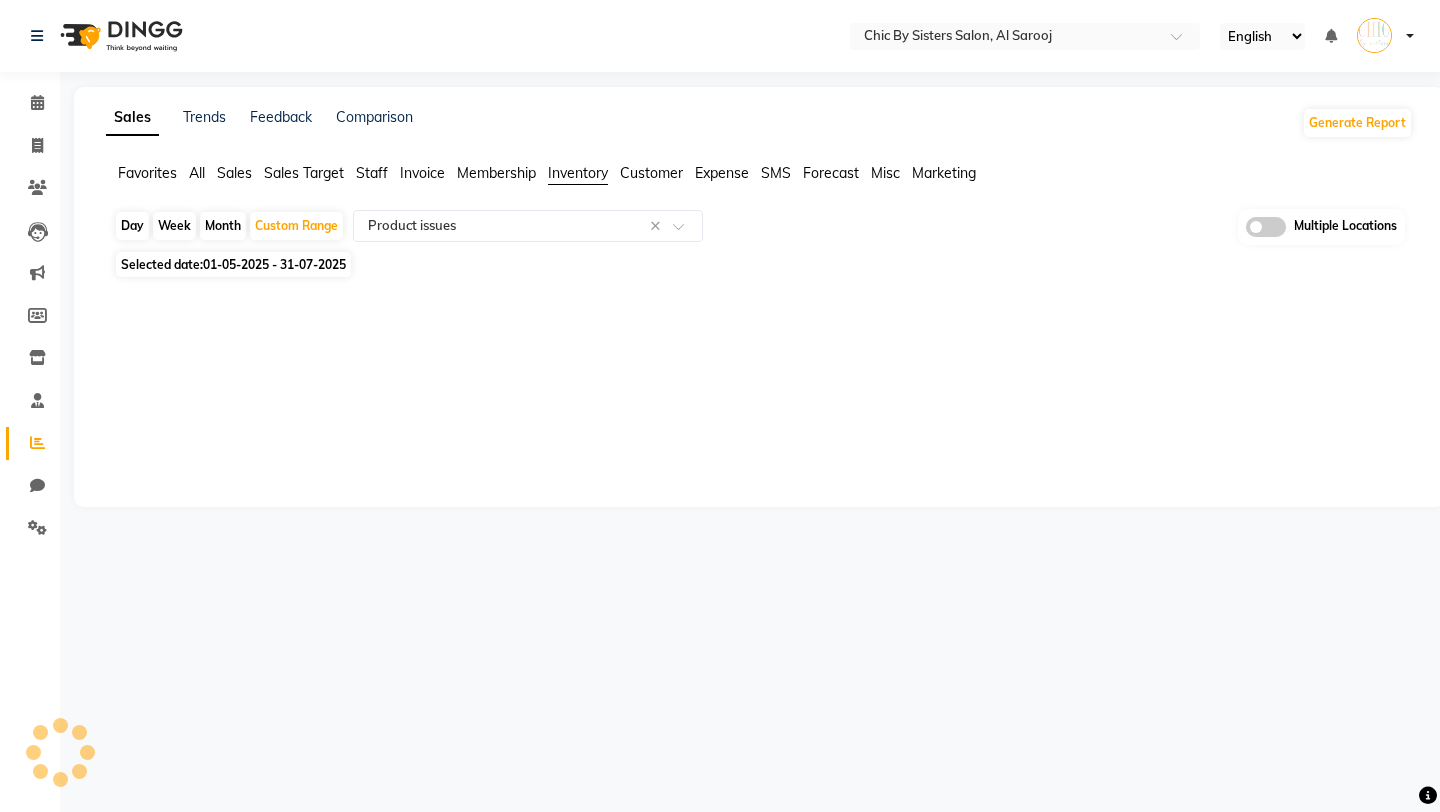 click 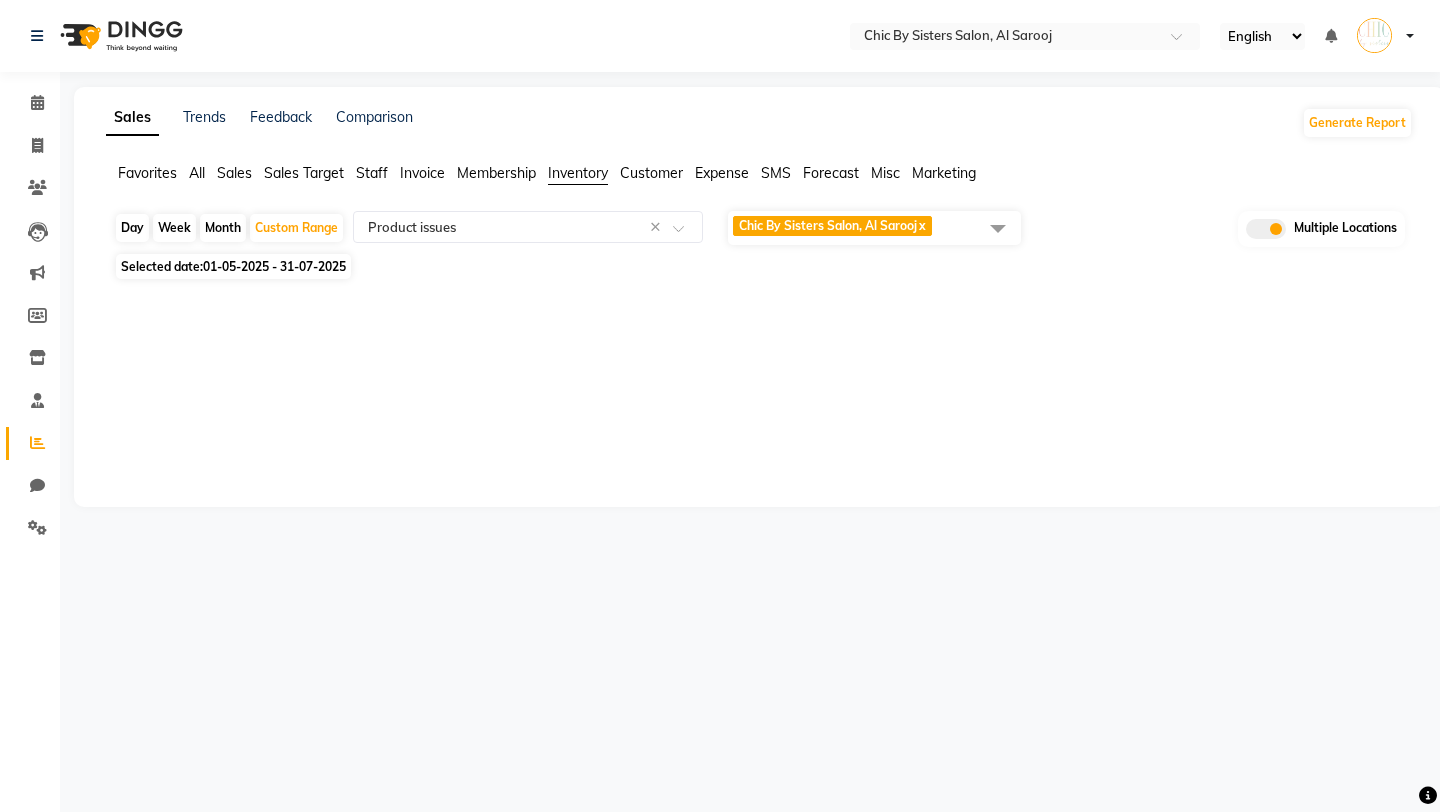 click 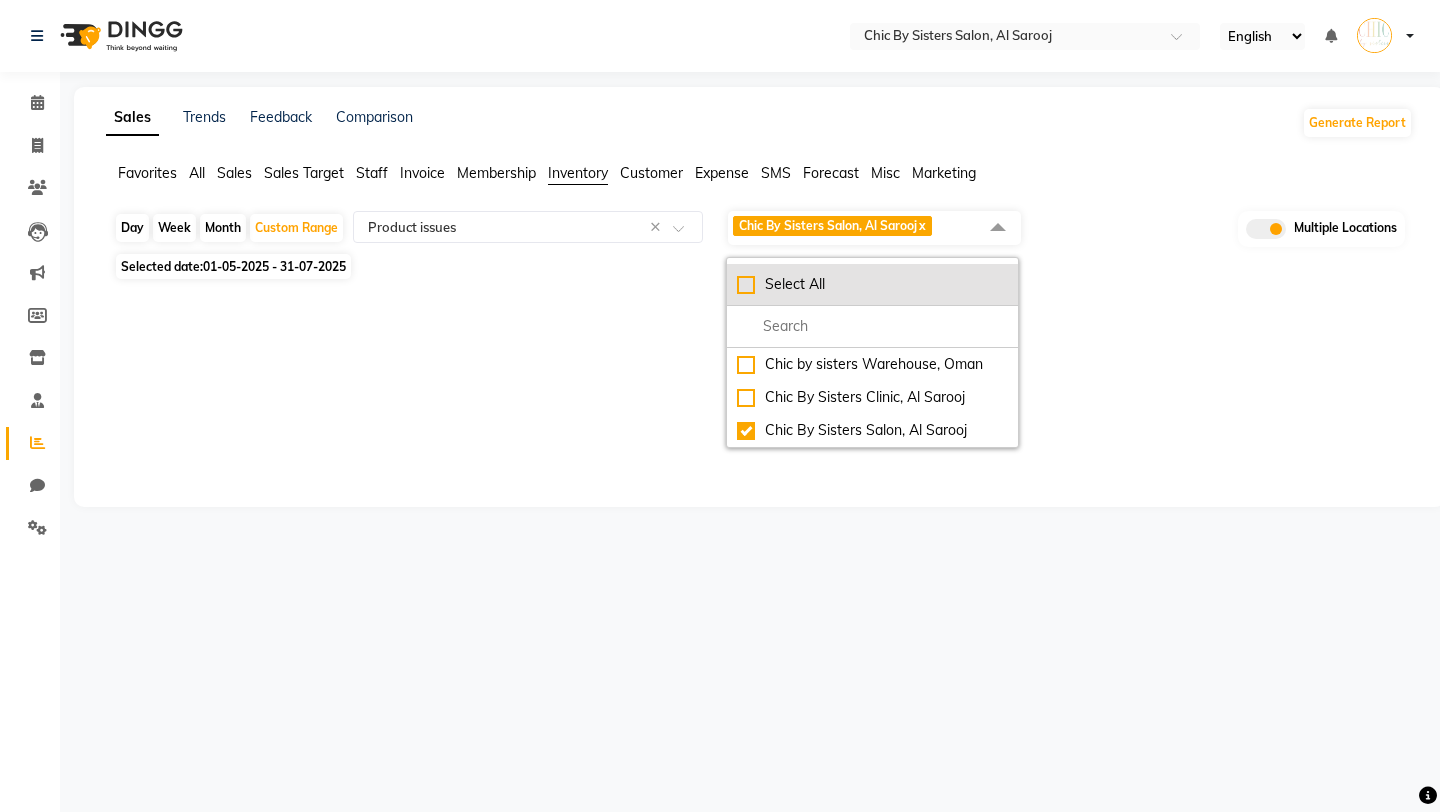 click on "Select All" 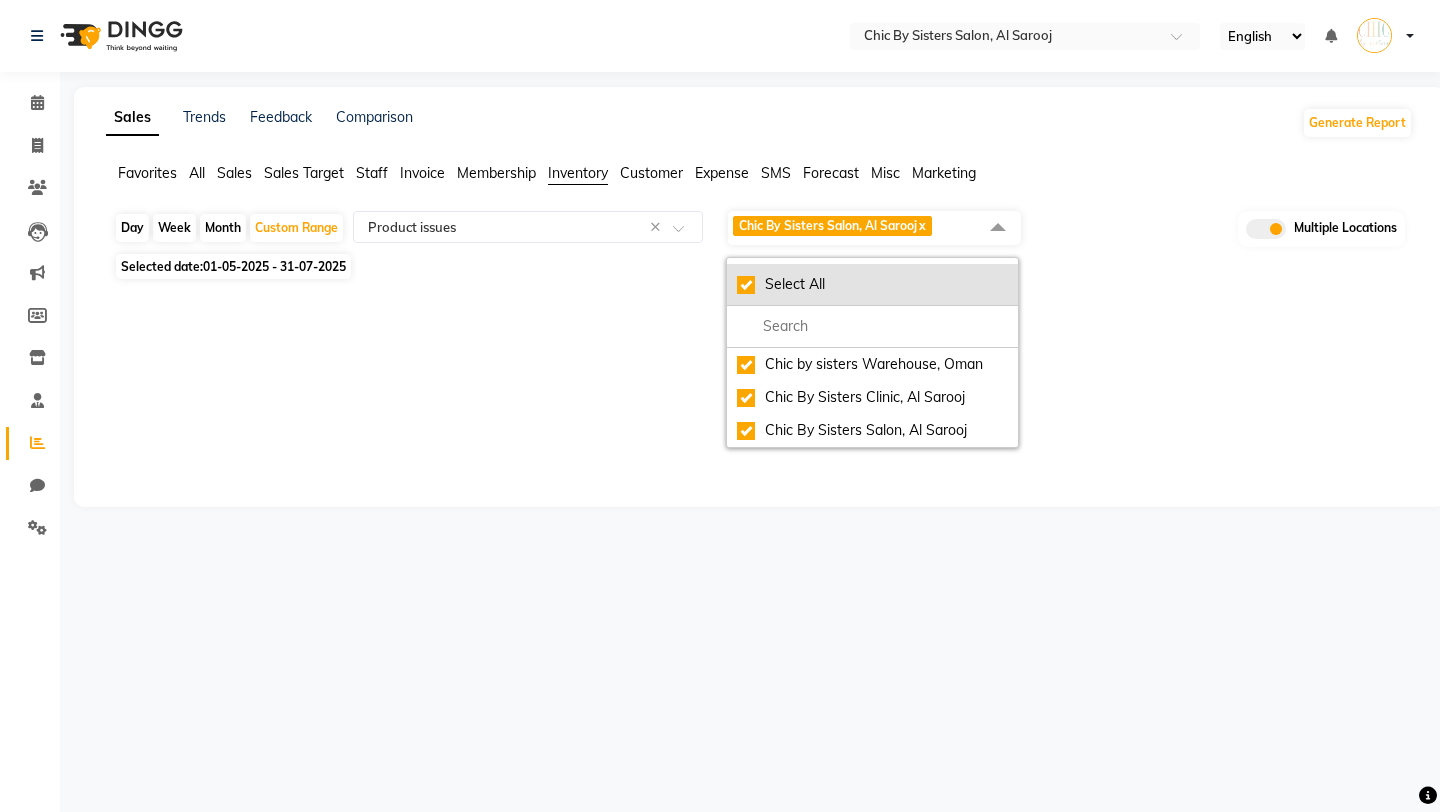 checkbox on "true" 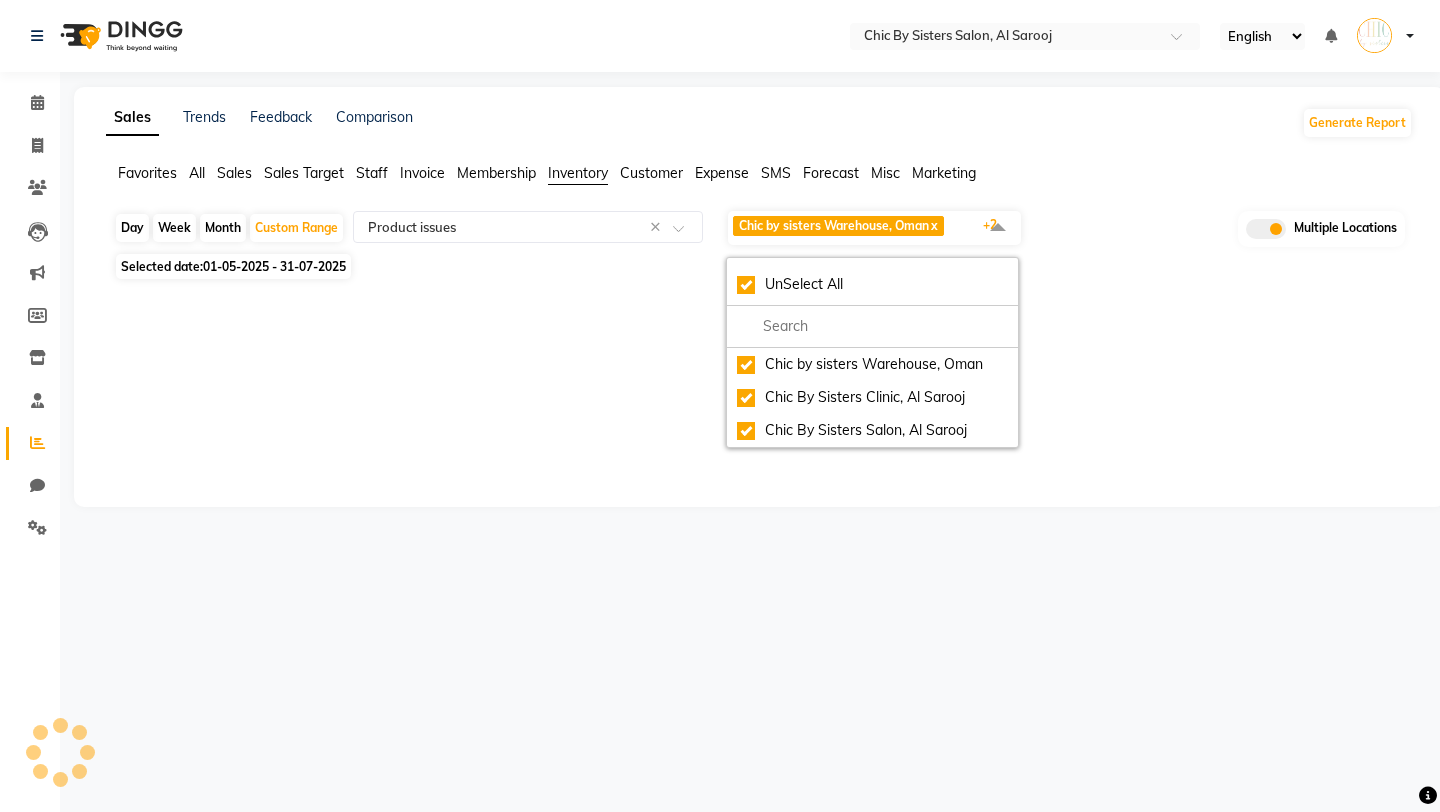 select on "full_report" 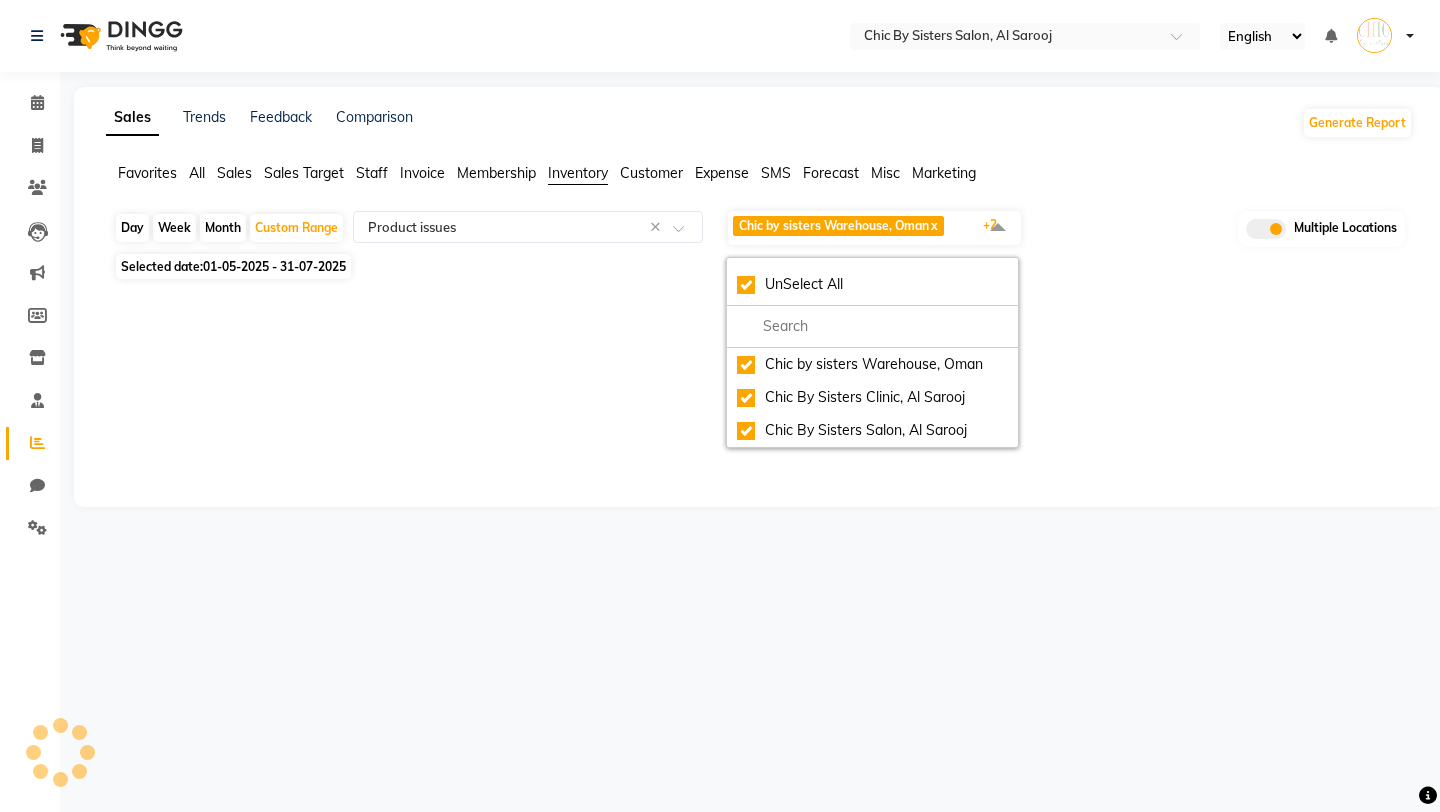 select on "csv" 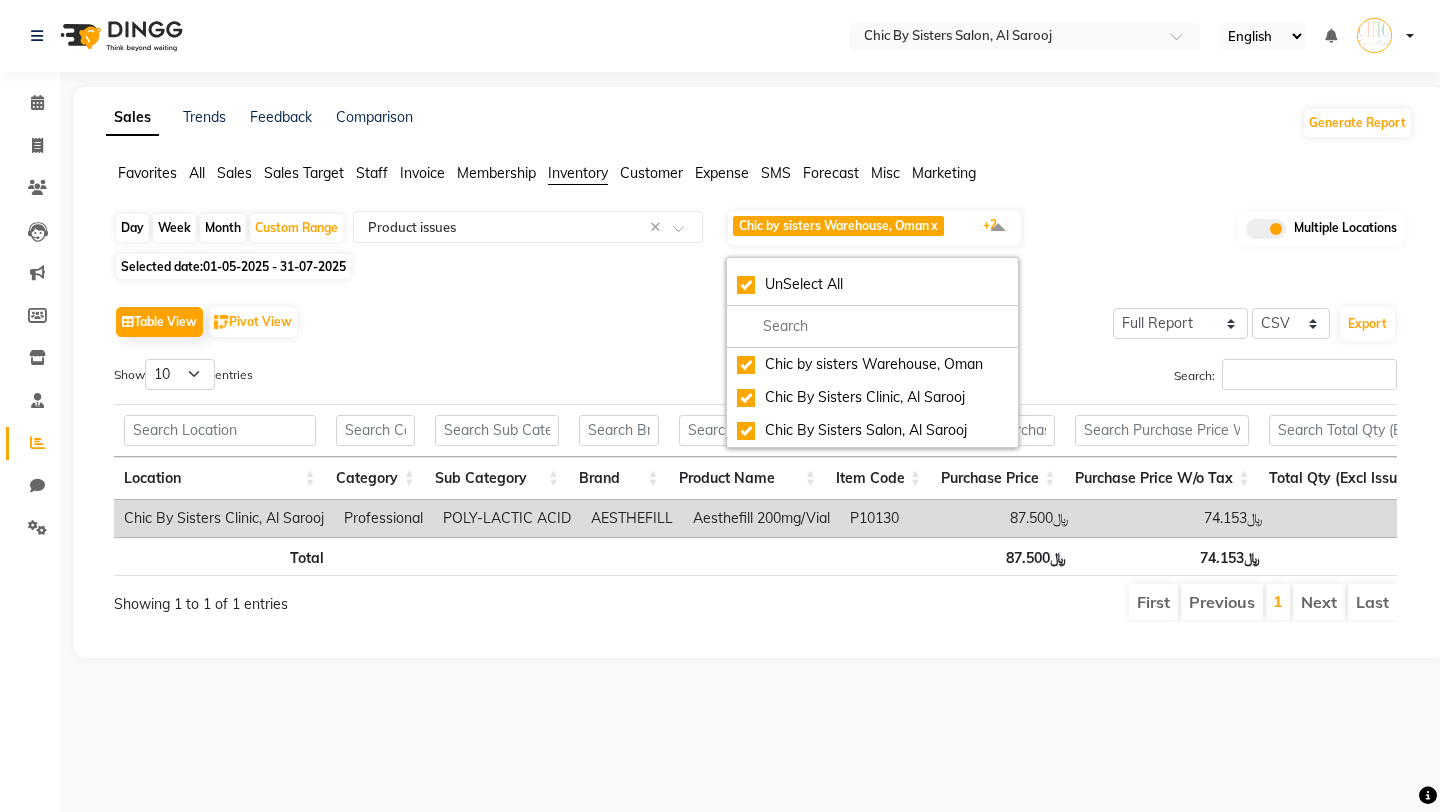 click on "Show  10 25 50 100  entries" at bounding box center [427, 378] 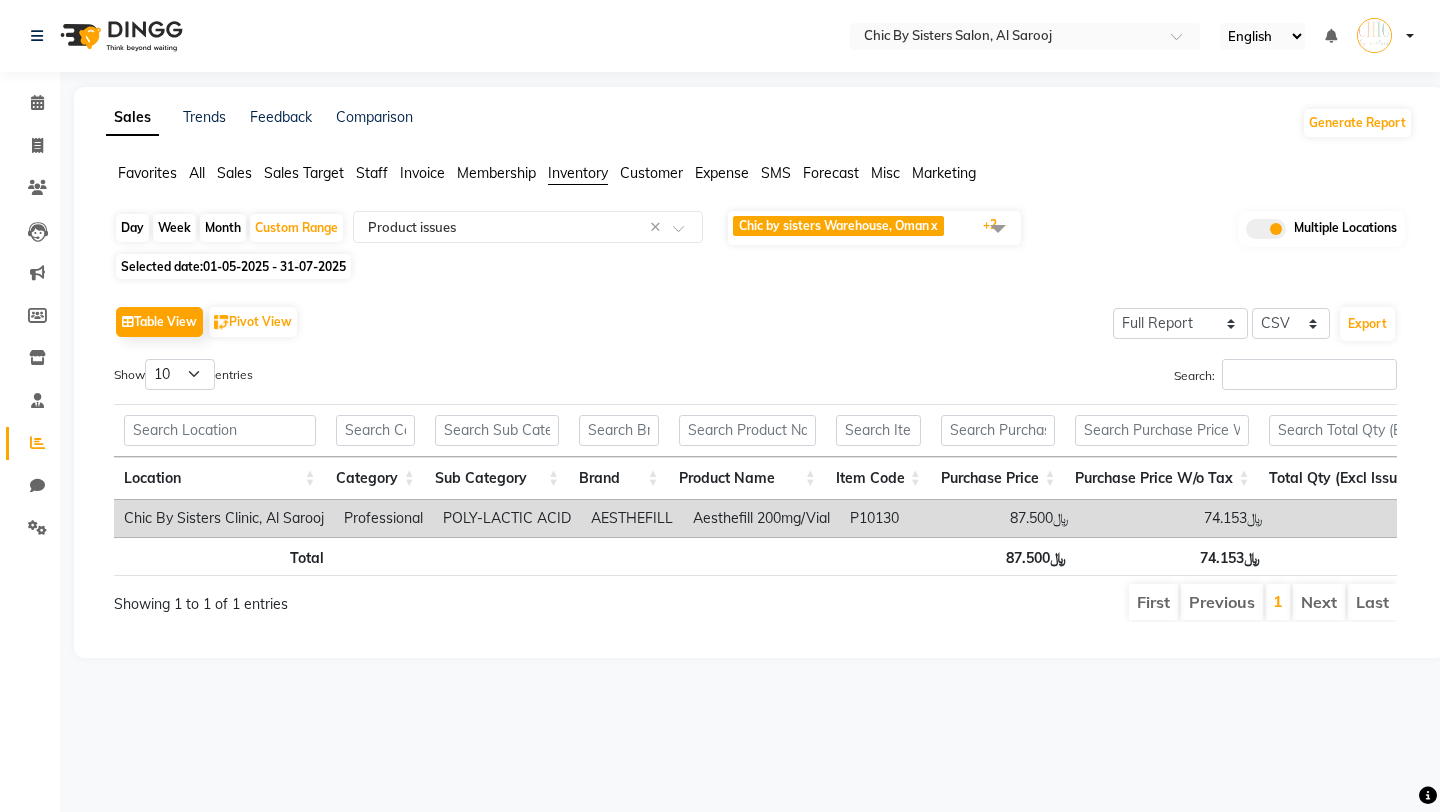 scroll, scrollTop: 0, scrollLeft: 142, axis: horizontal 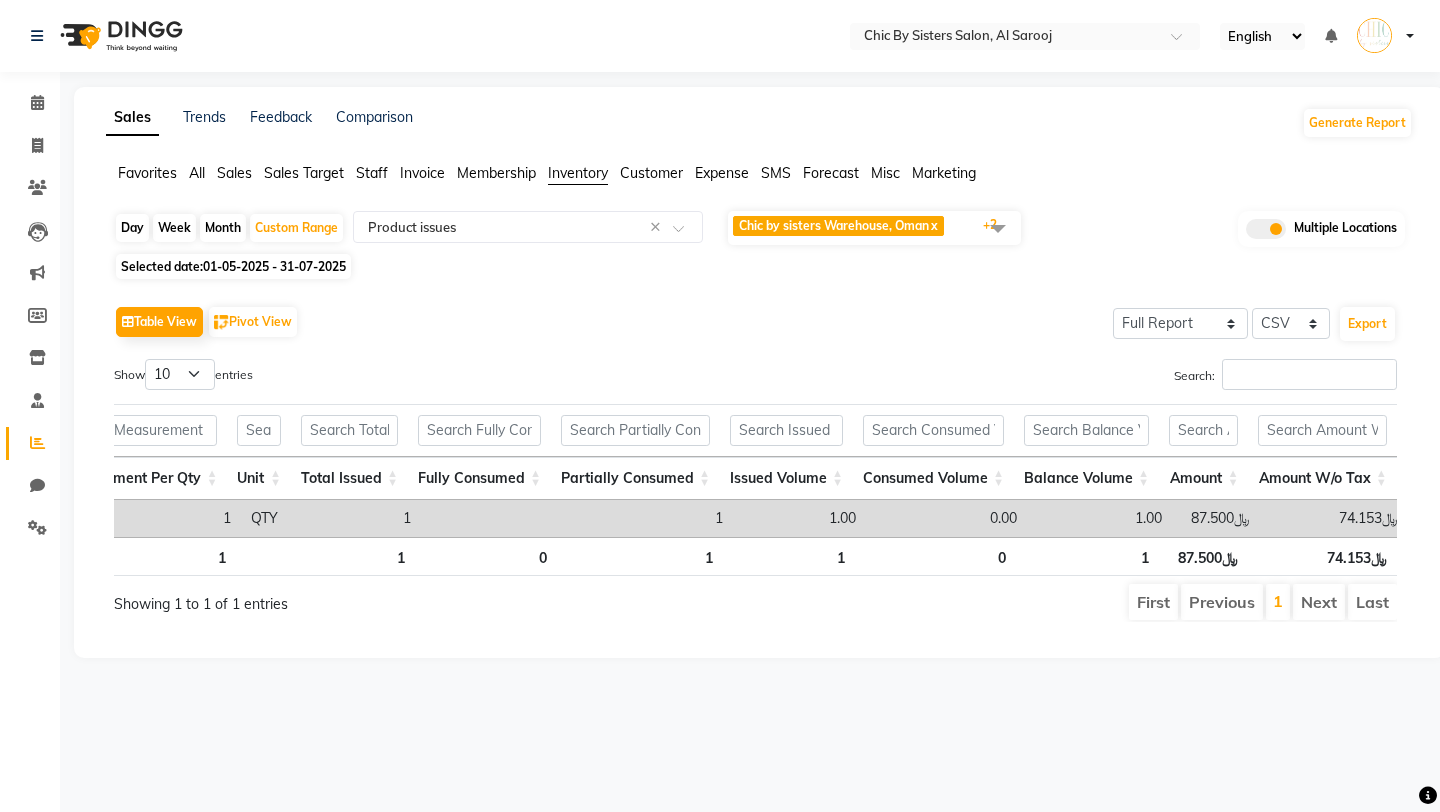 click on "Selected date:  01-05-2025 - 31-07-2025" 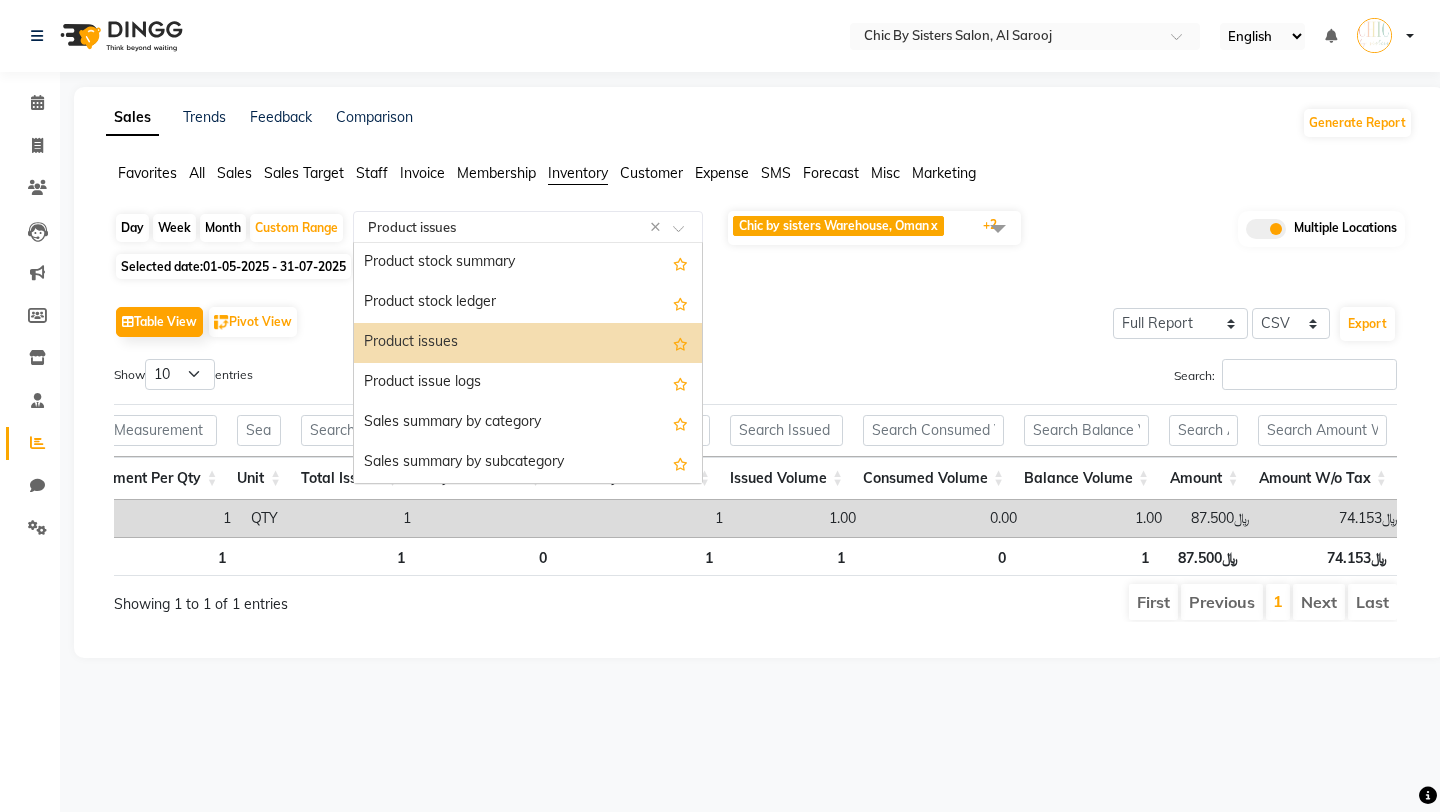 click 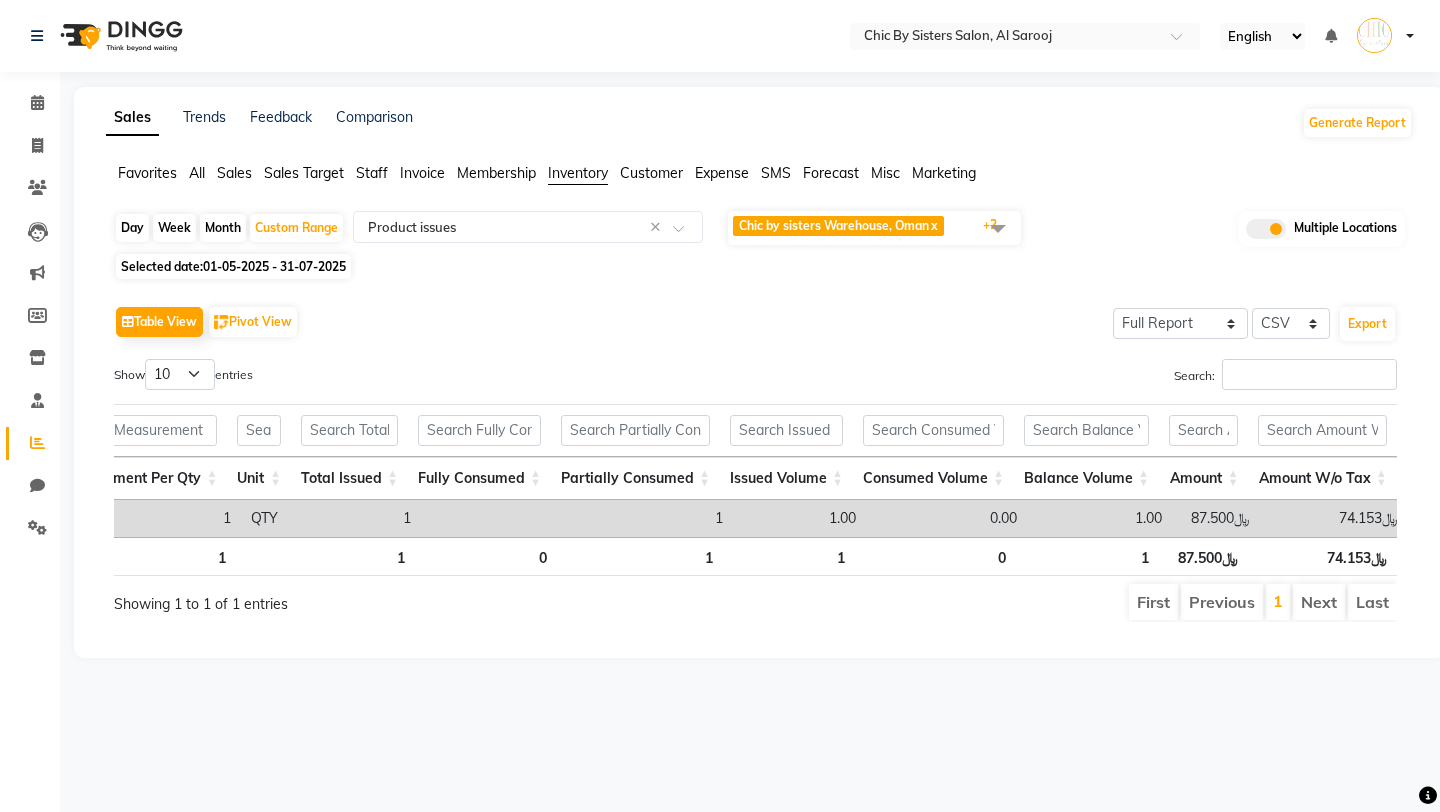 click on "All" 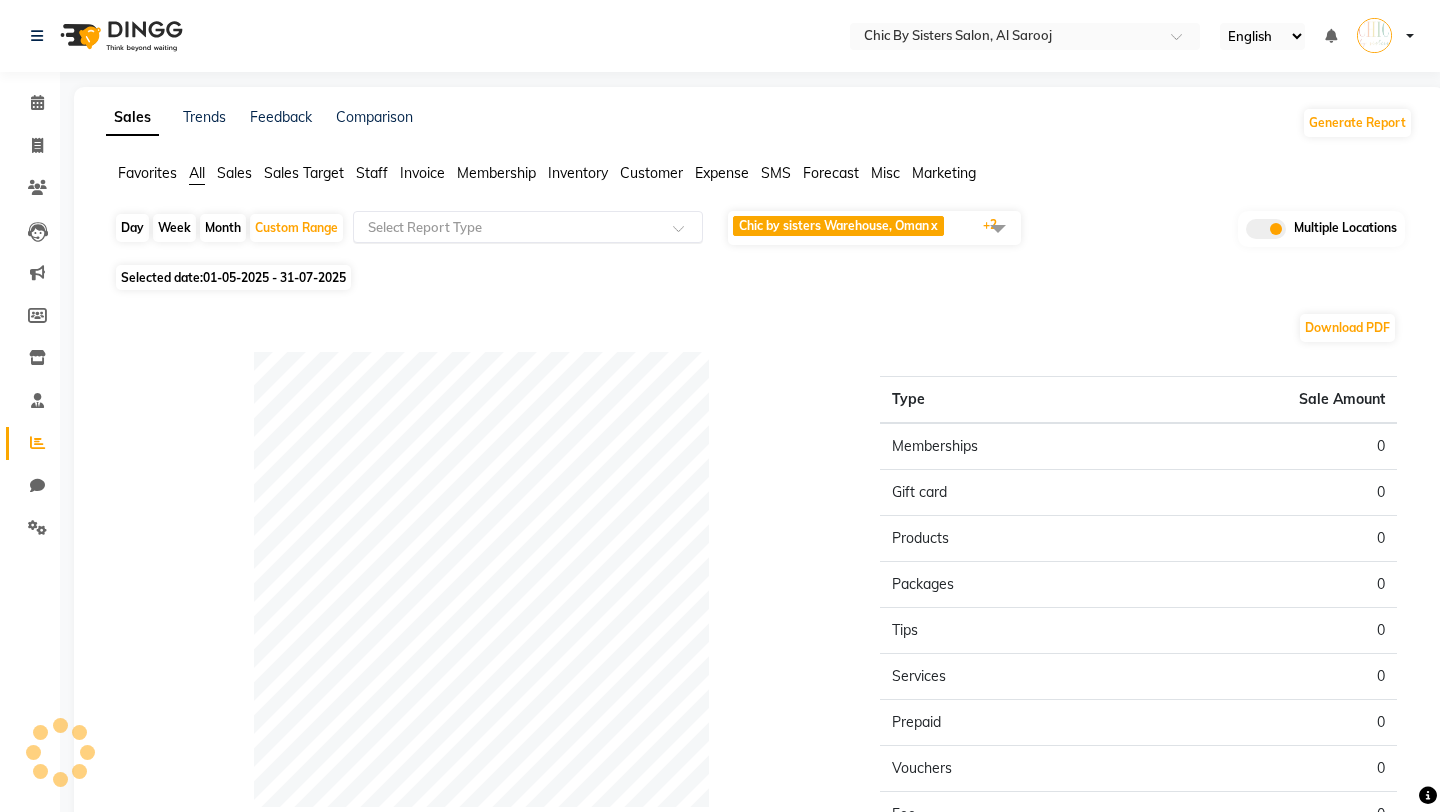 click 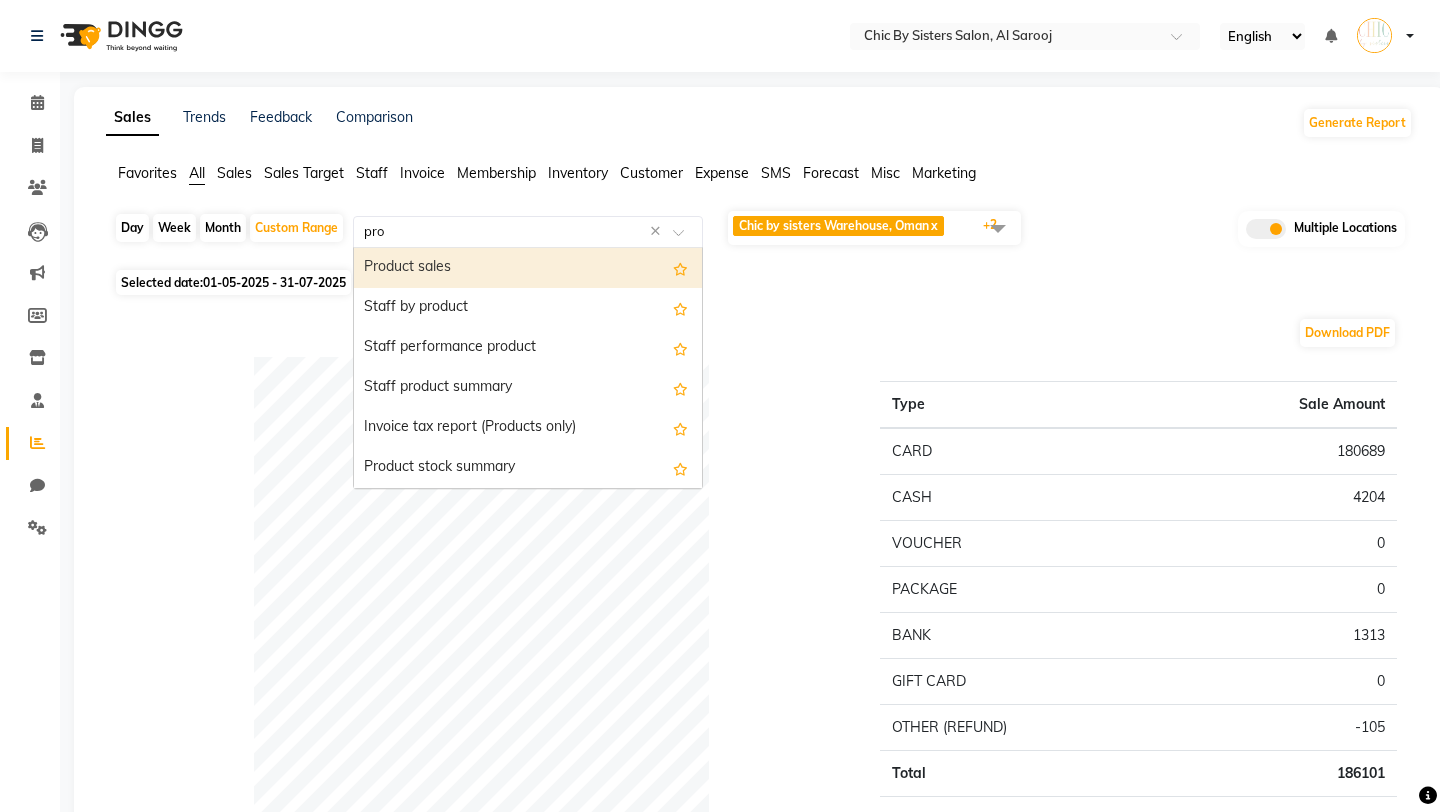 type on "prod" 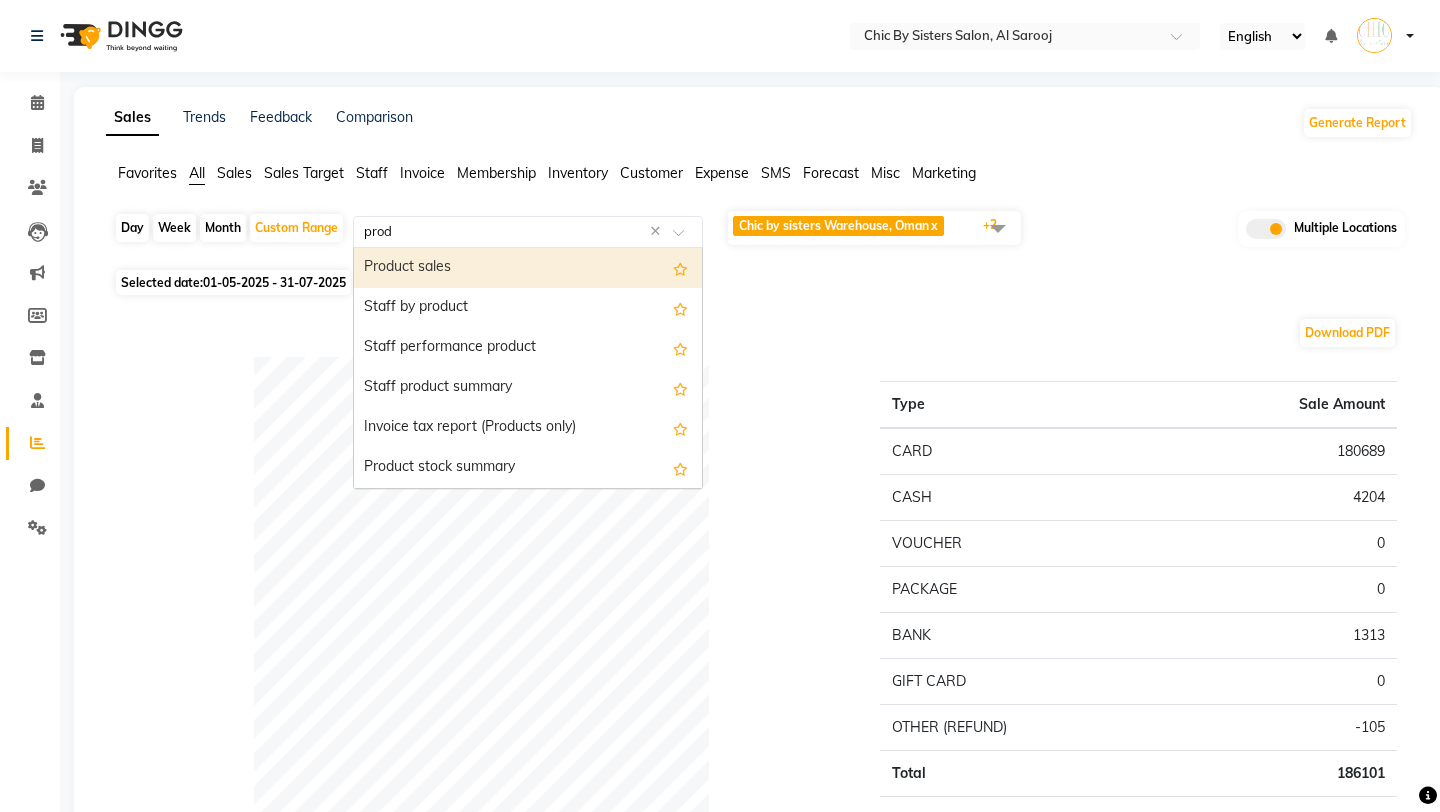 click on "Product sales" at bounding box center [528, 268] 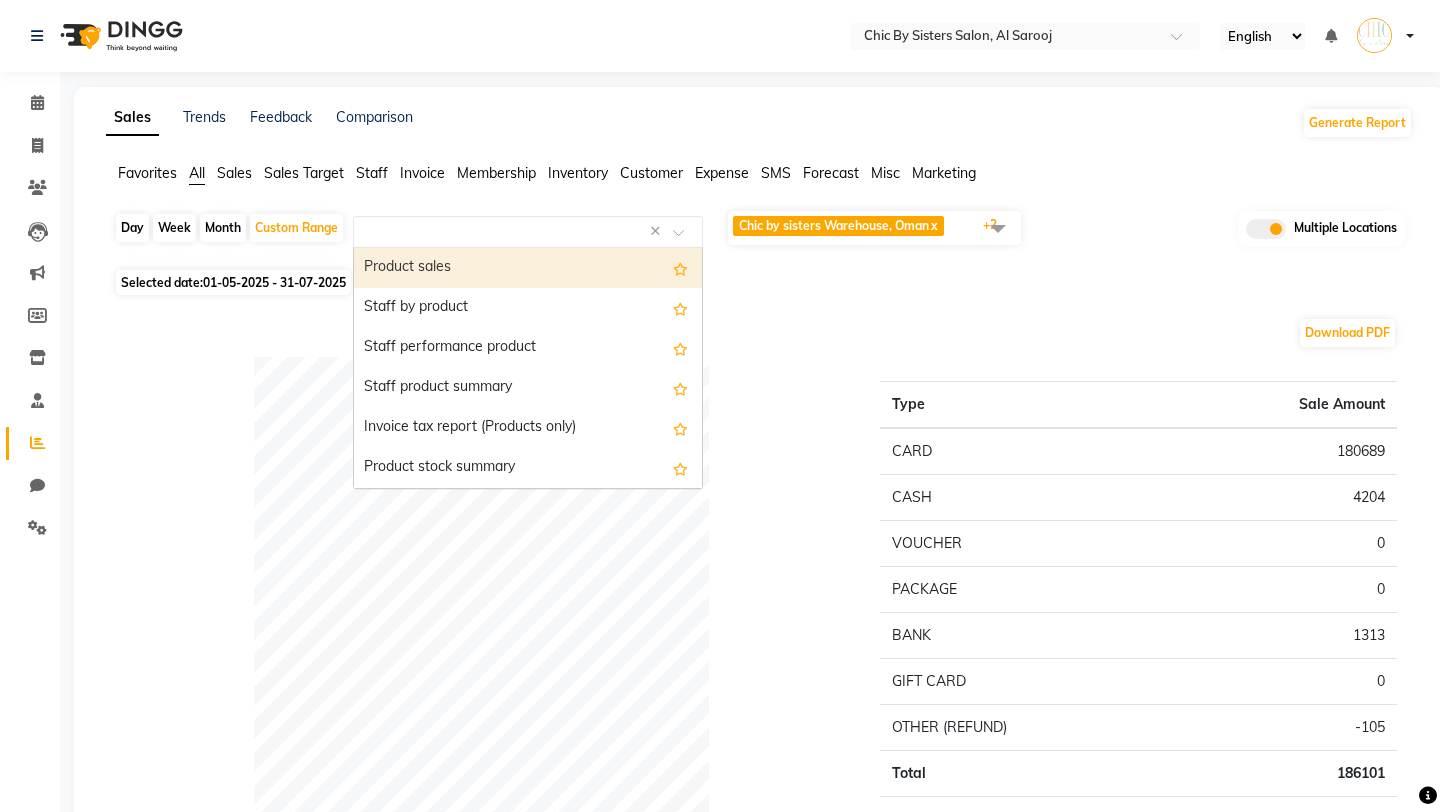 select on "full_report" 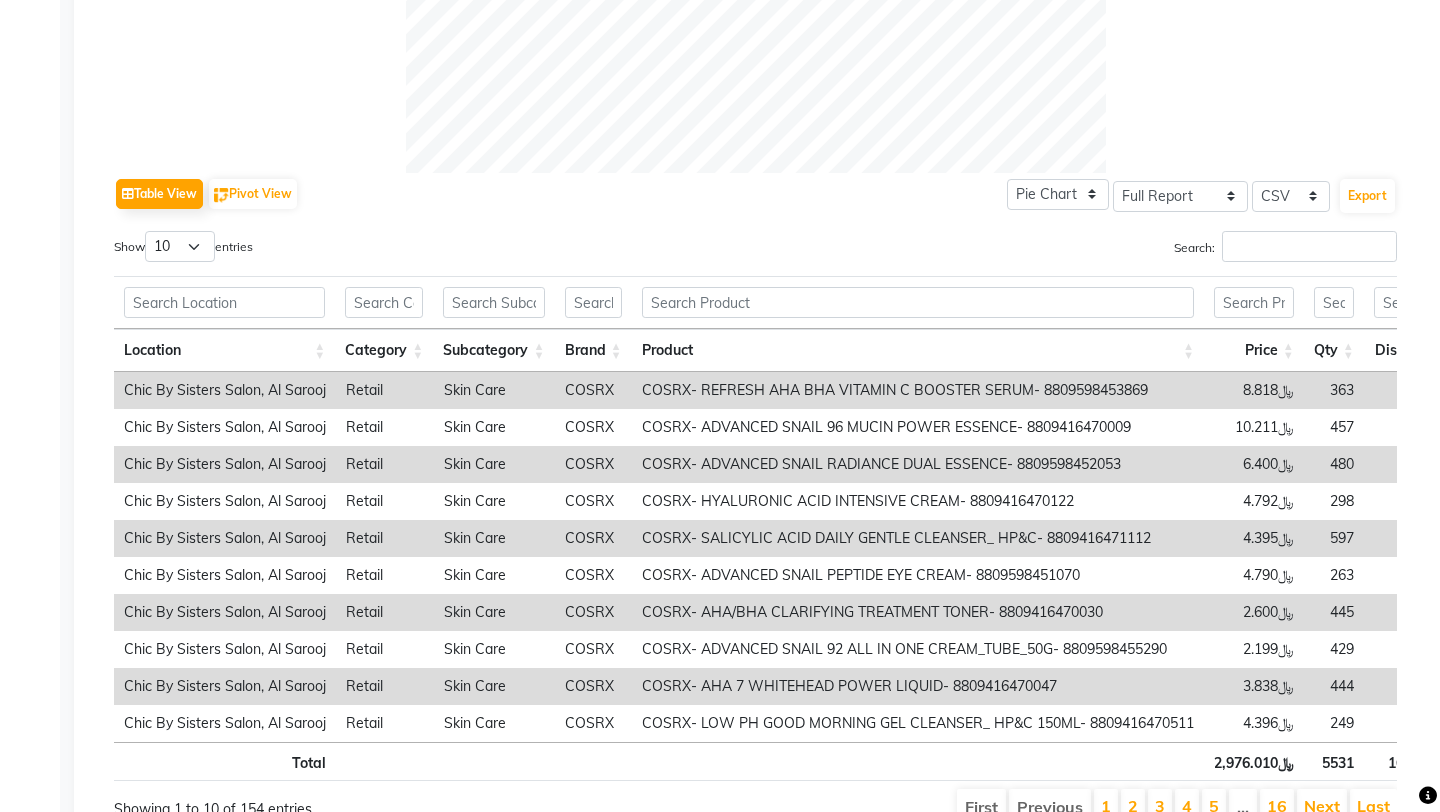 scroll, scrollTop: 944, scrollLeft: 0, axis: vertical 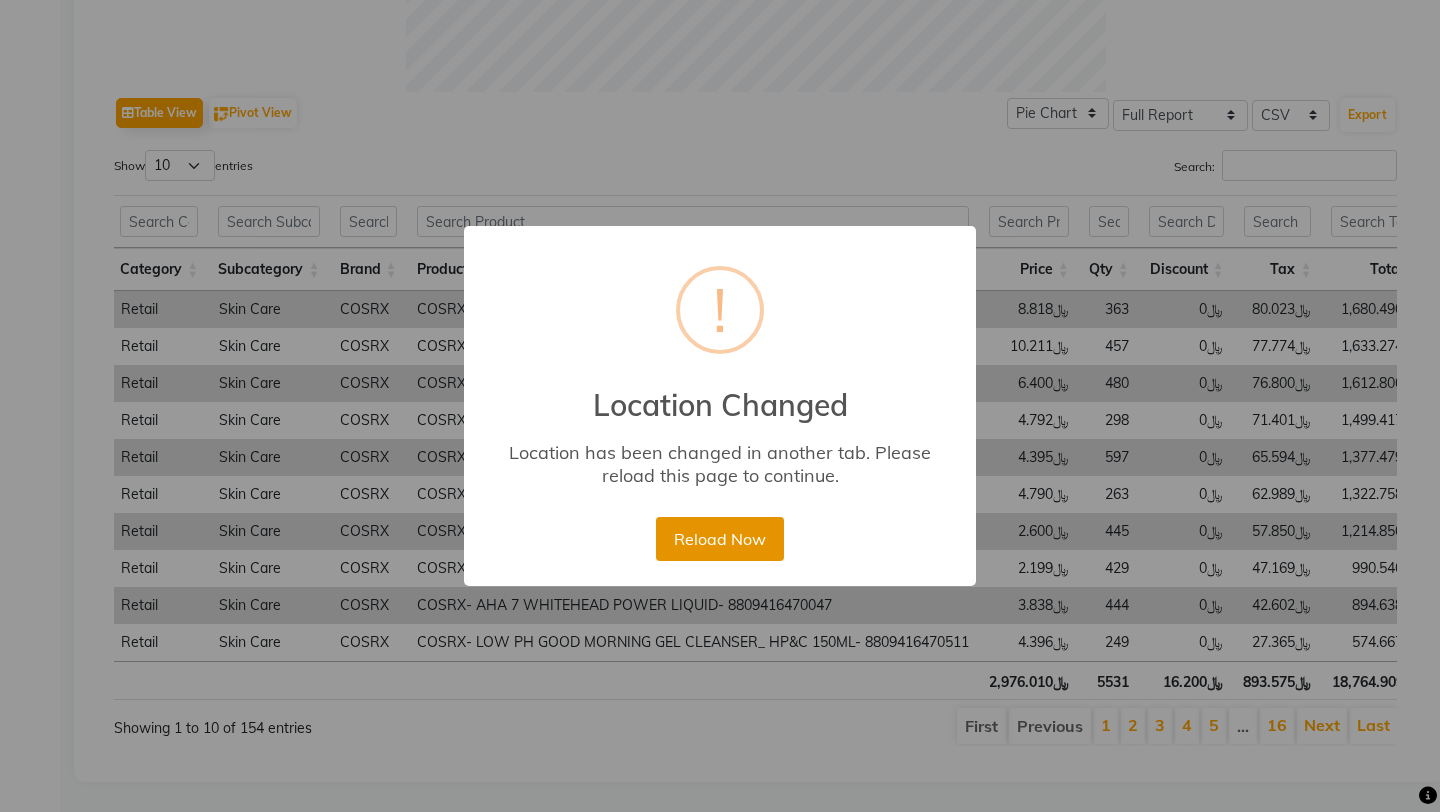 click on "Reload Now" at bounding box center [719, 539] 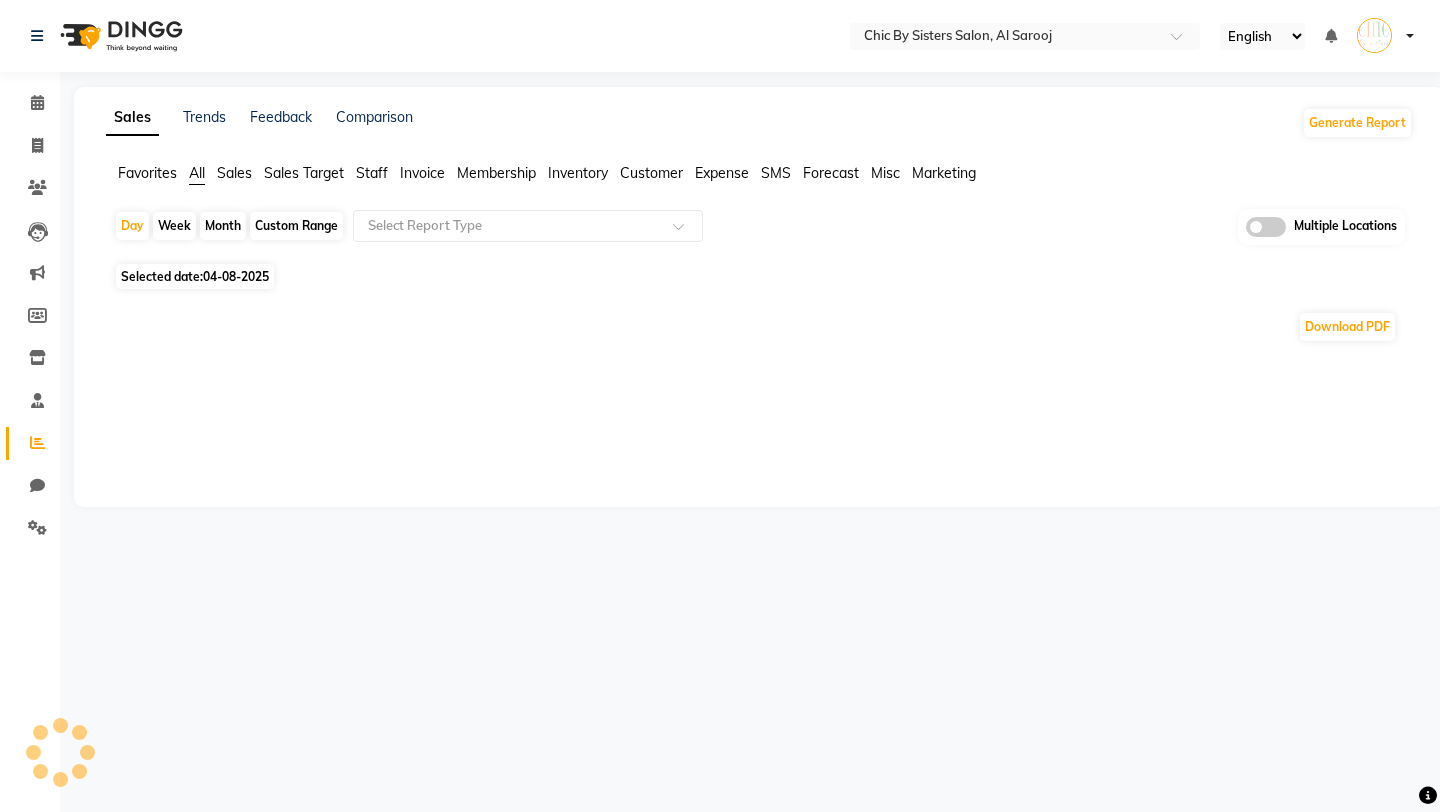 scroll, scrollTop: 0, scrollLeft: 0, axis: both 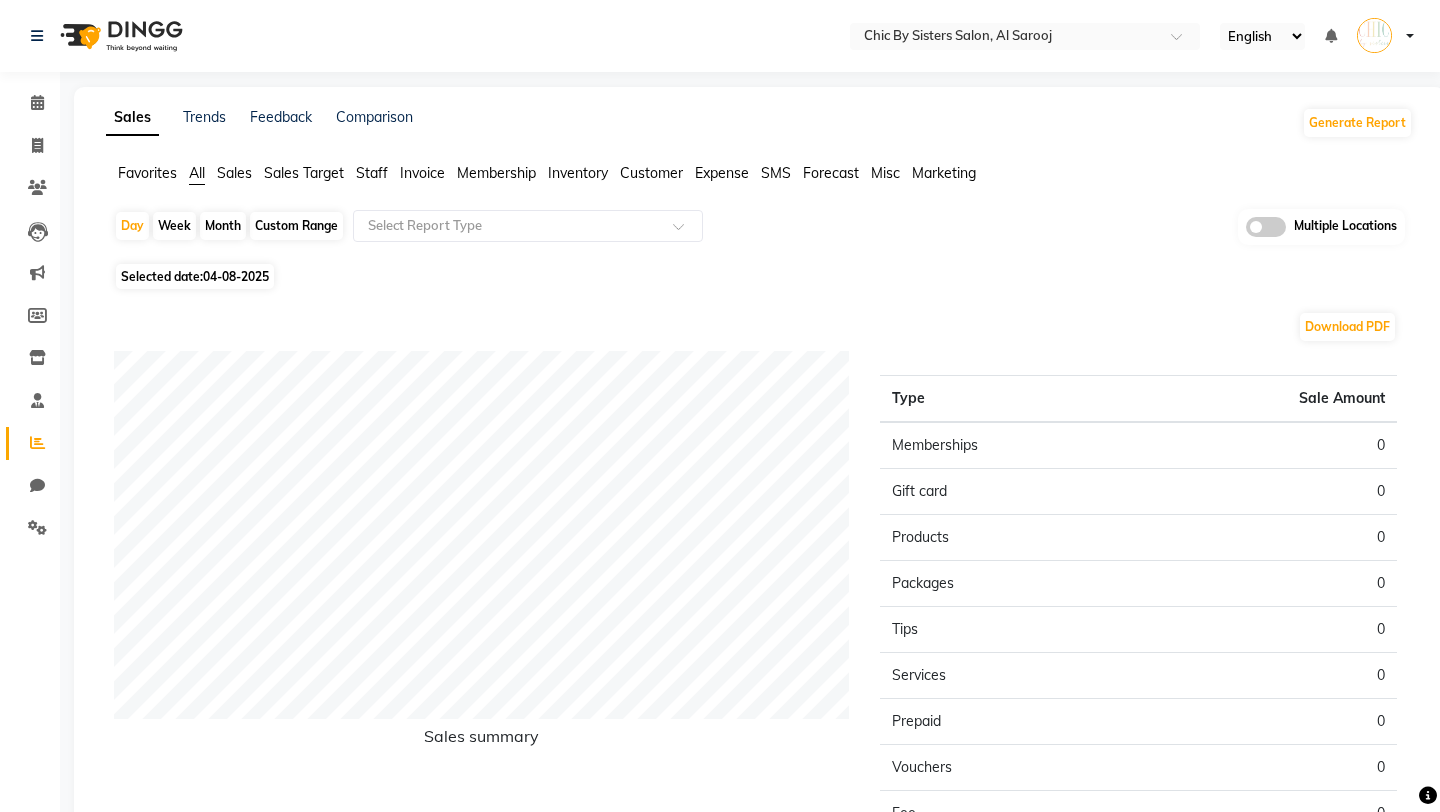 click on "Selected date:  04-08-2025" 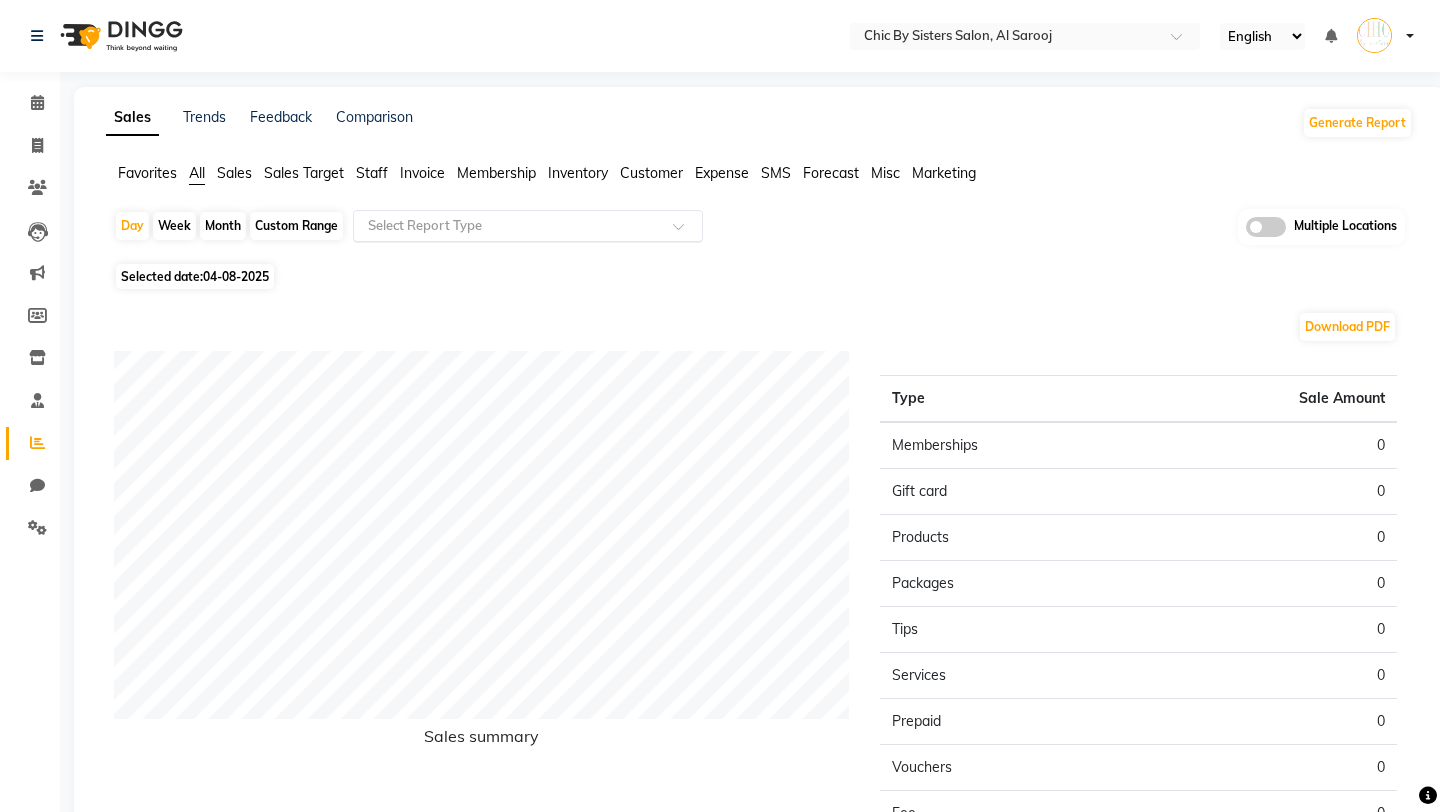 click 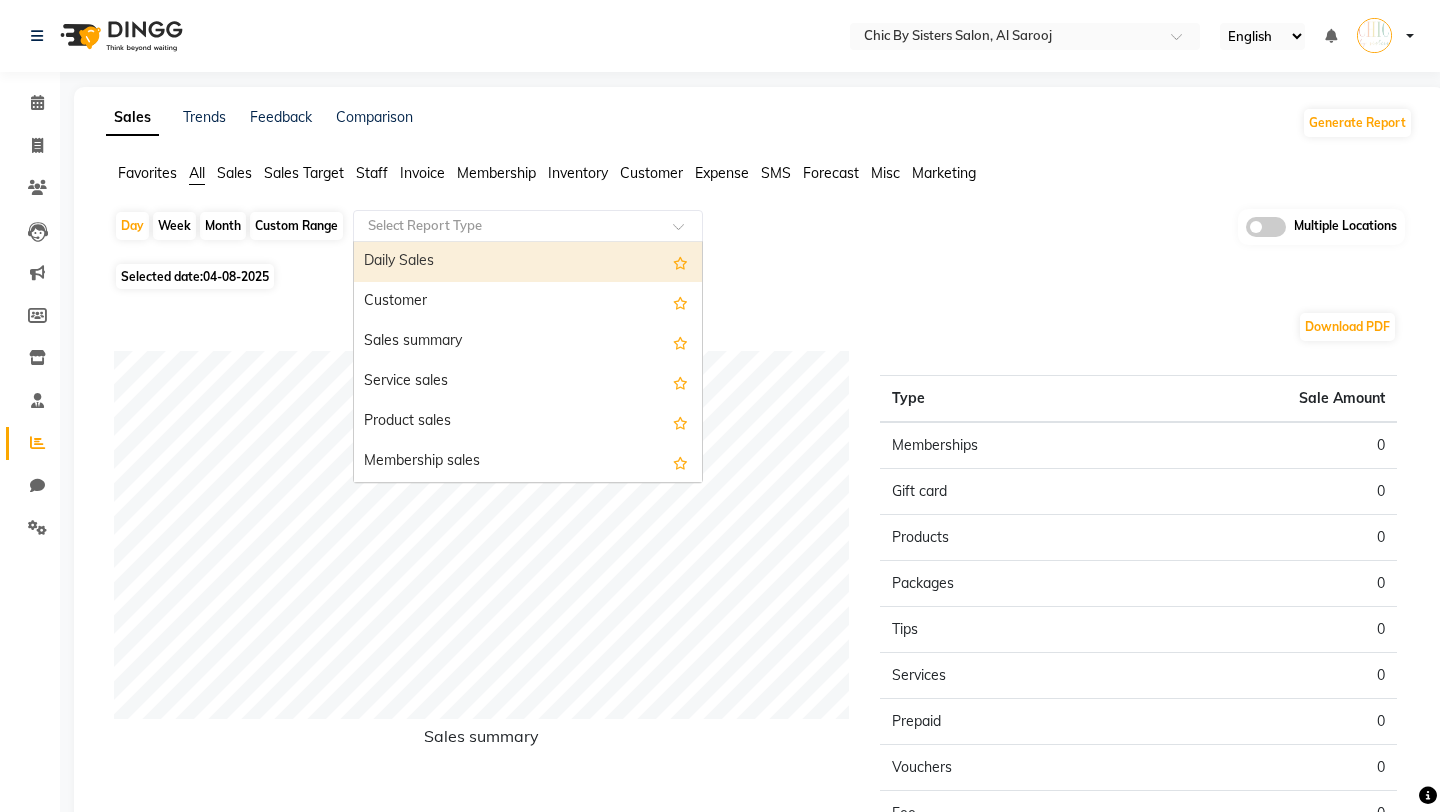 click on "Inventory" 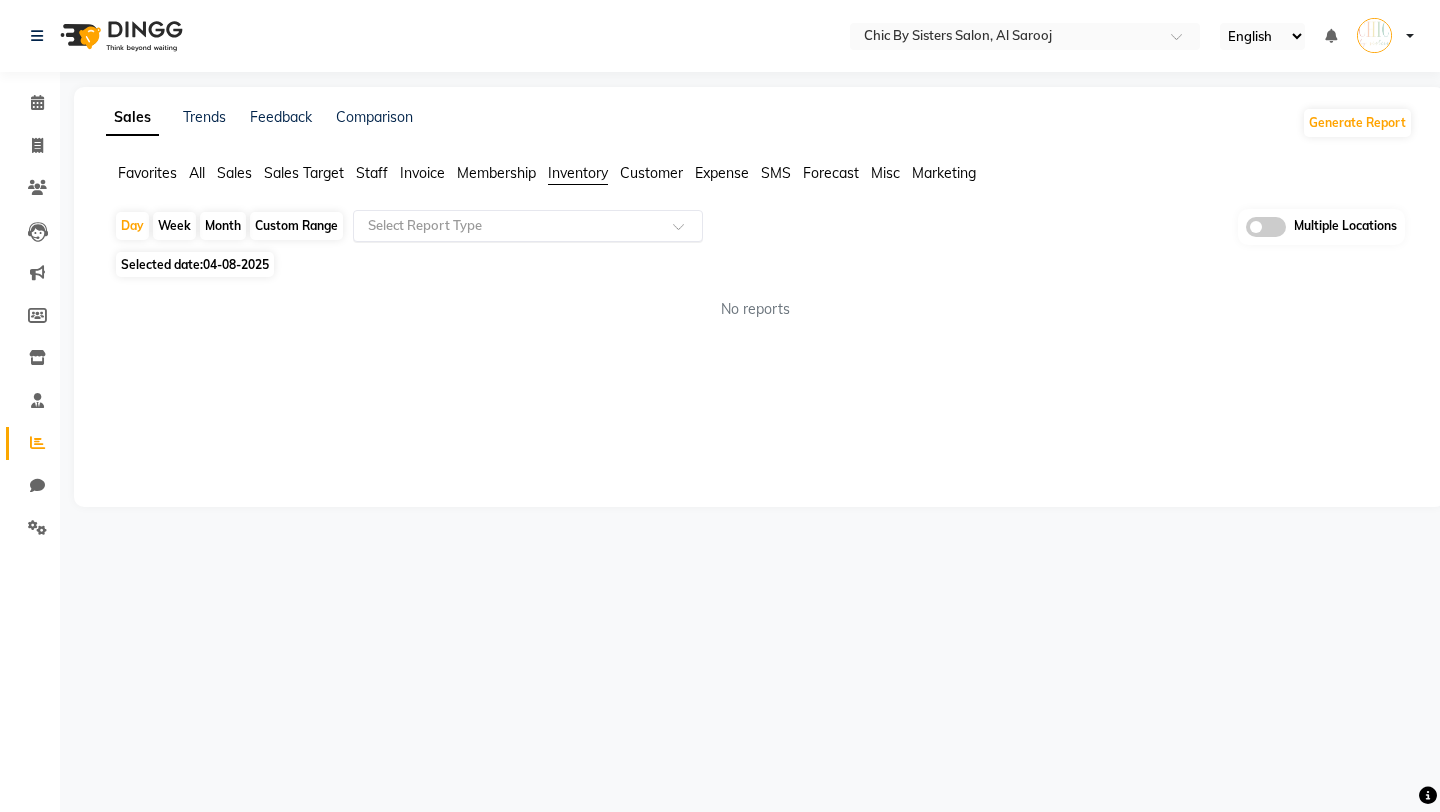 click 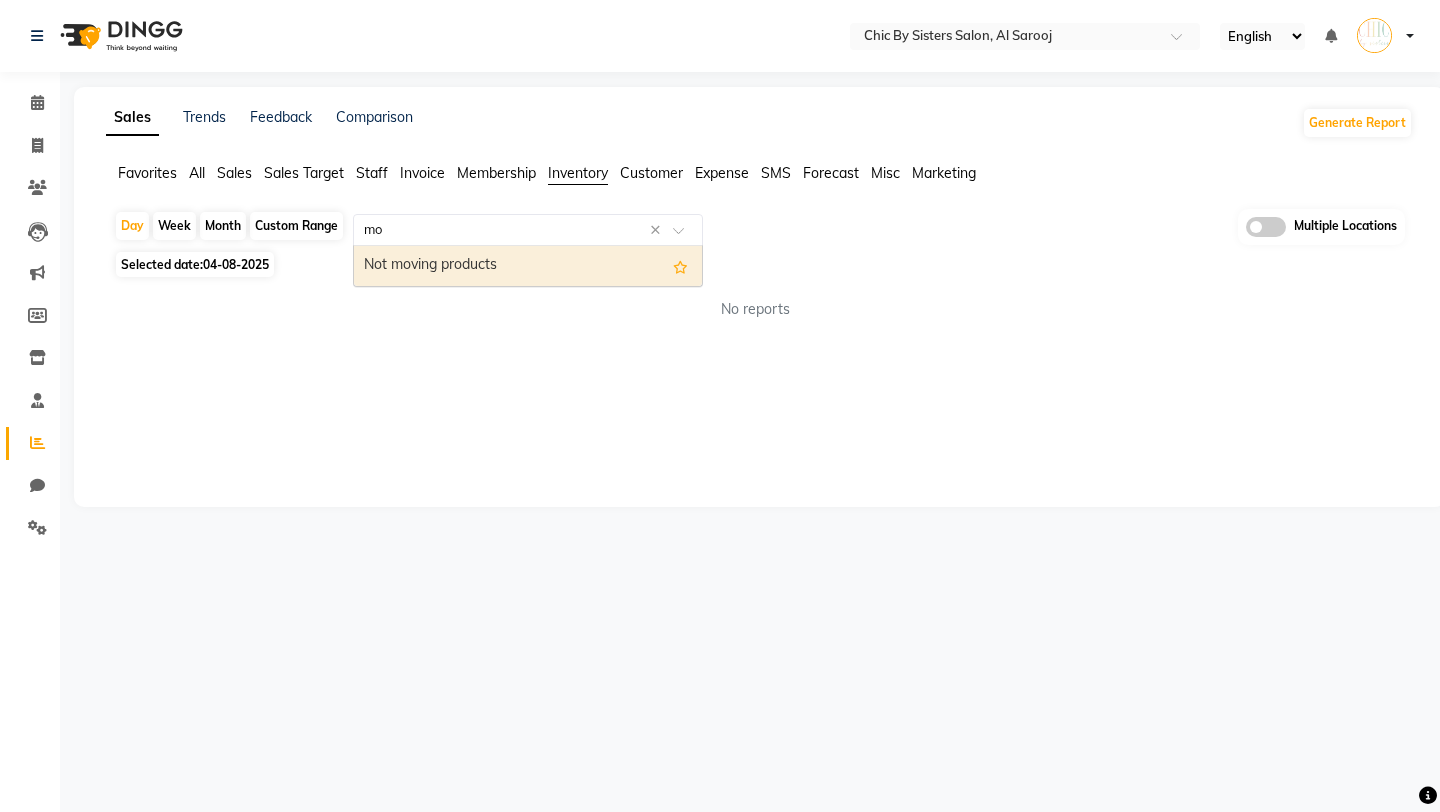 type on "m" 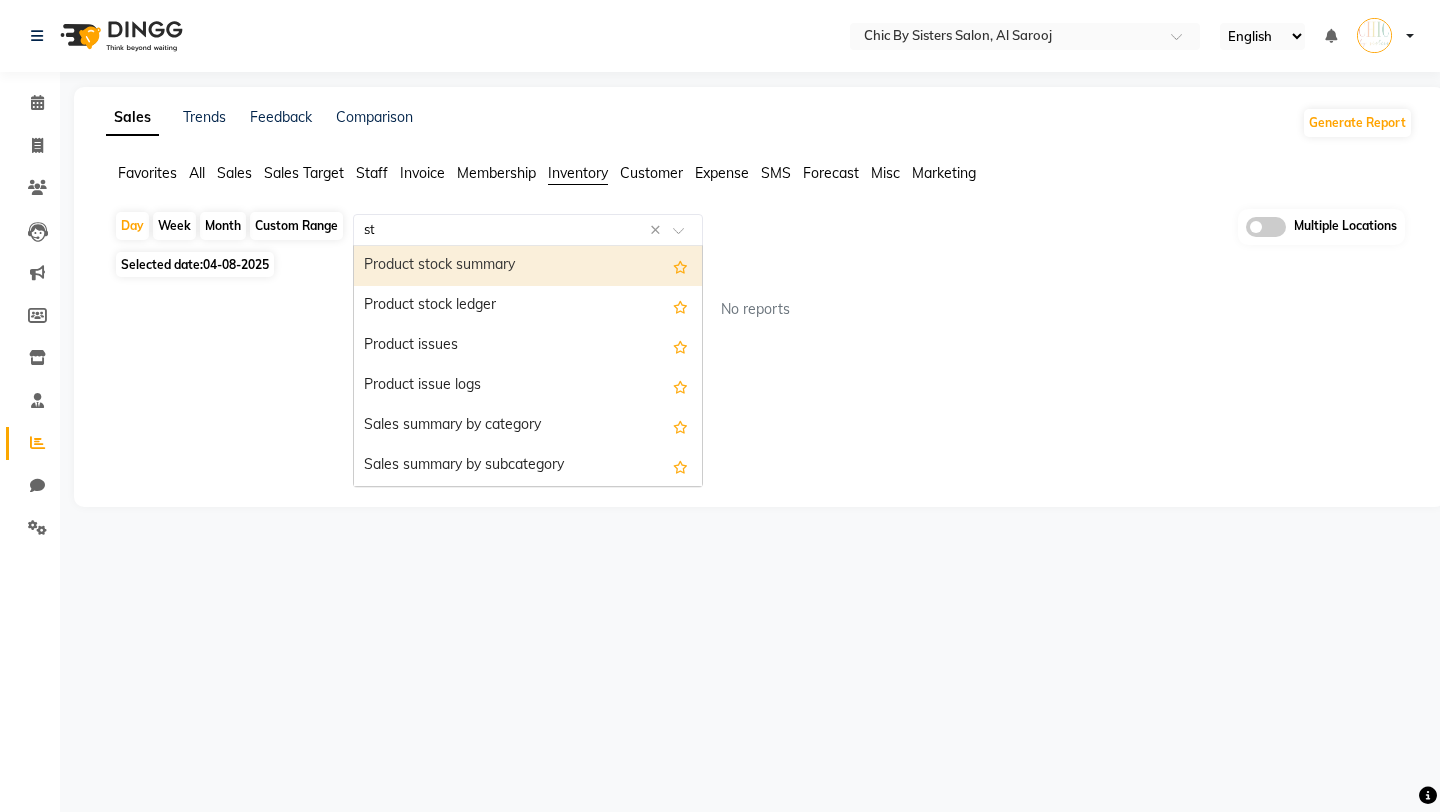 type on "sto" 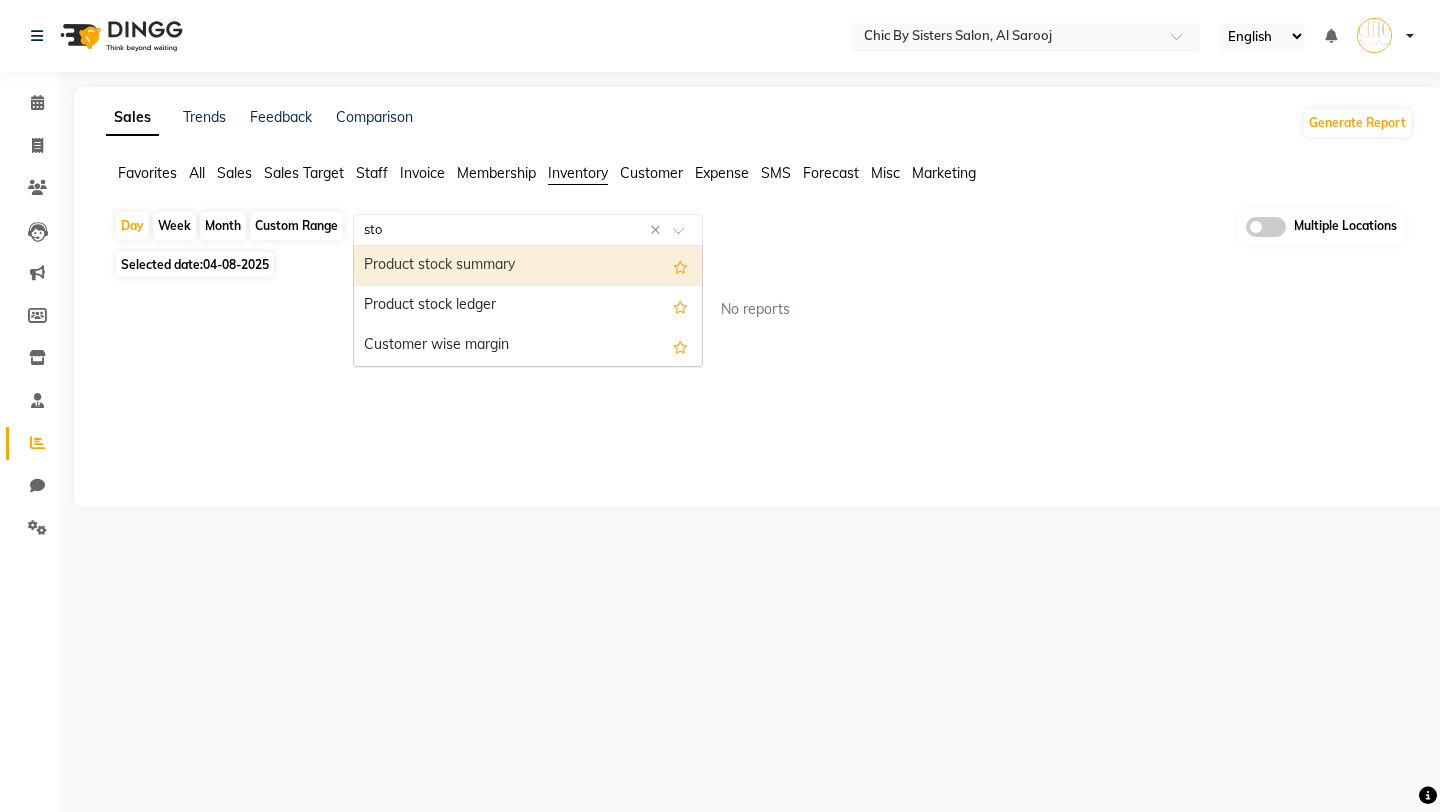 type 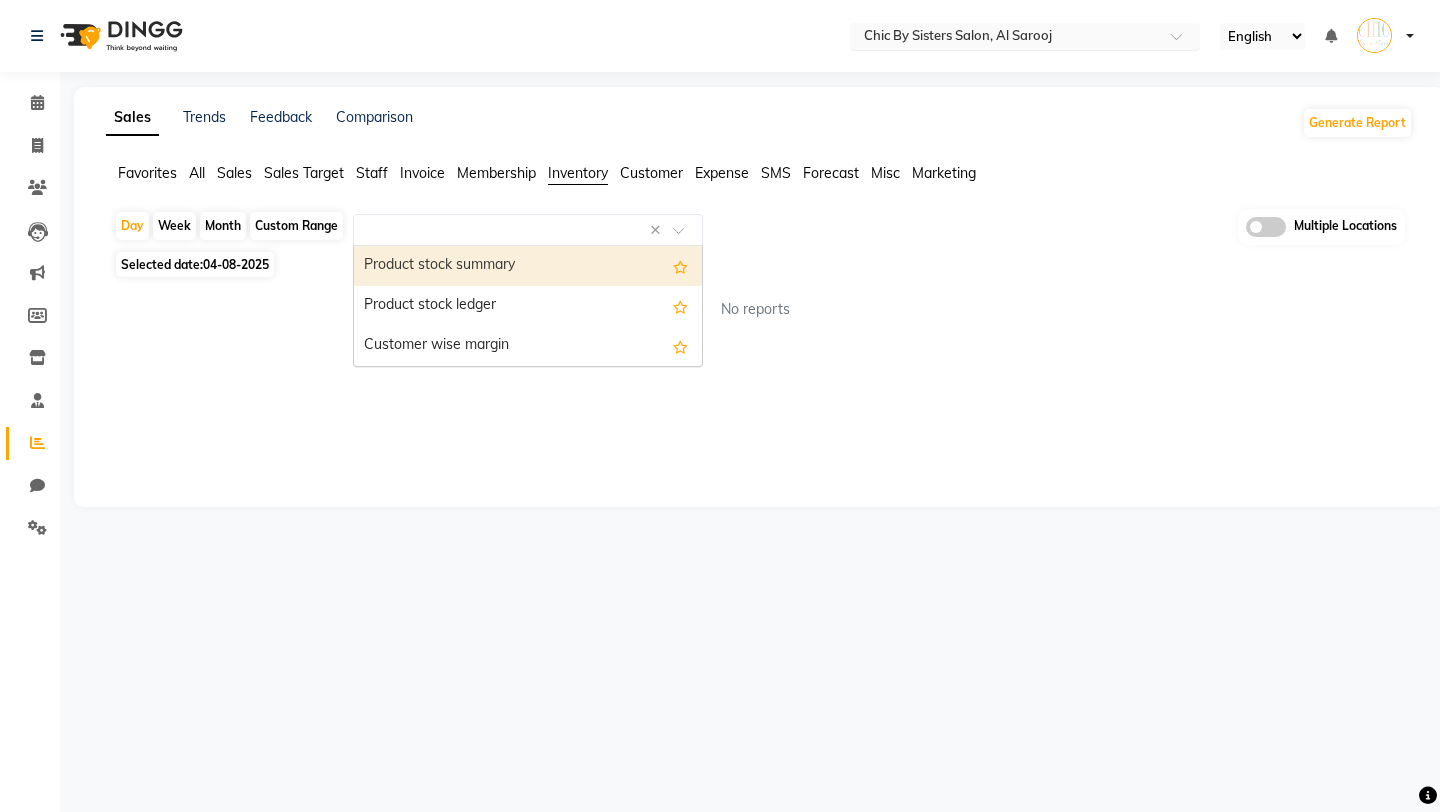 click at bounding box center [1005, 38] 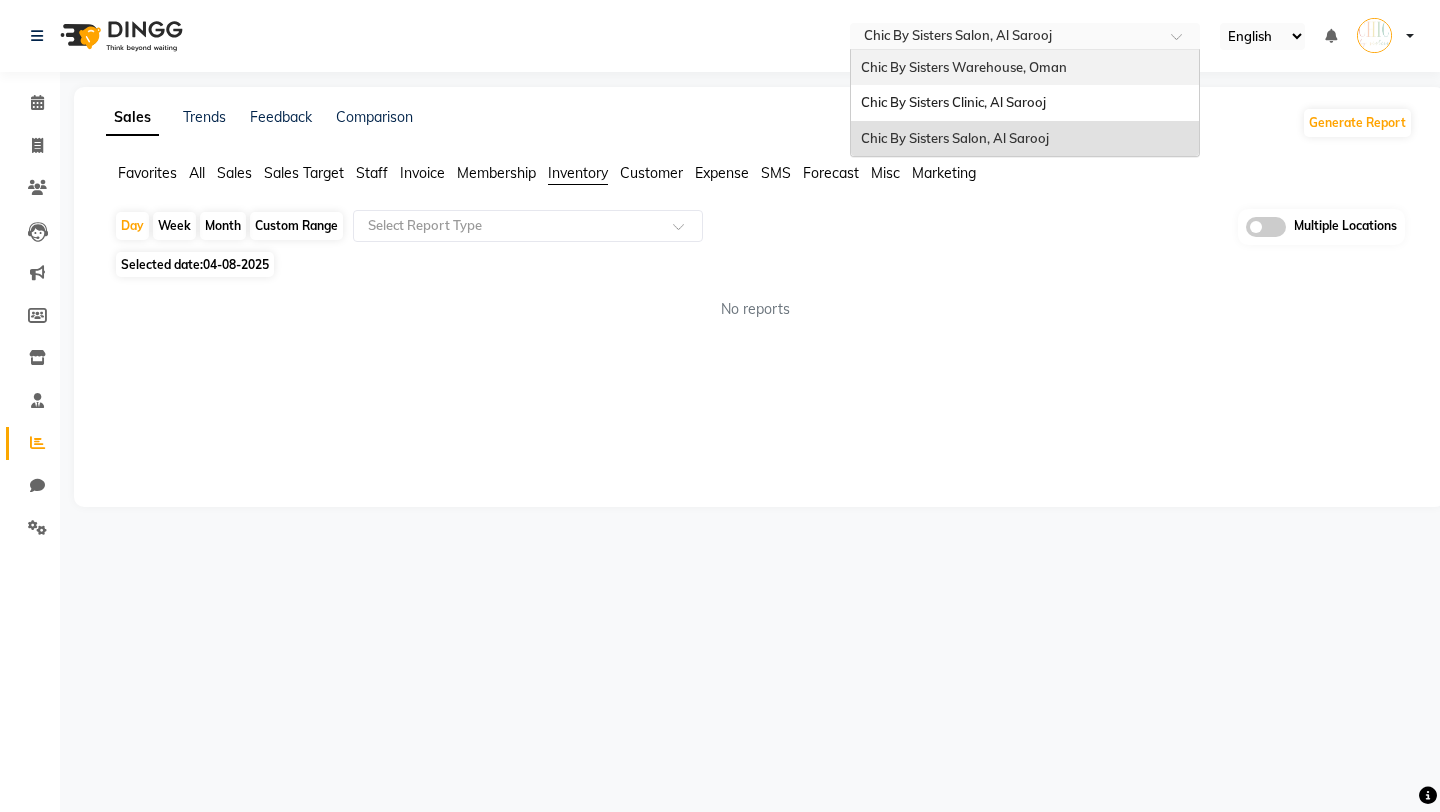 click on "Chic By Sisters Warehouse, Oman" at bounding box center (964, 67) 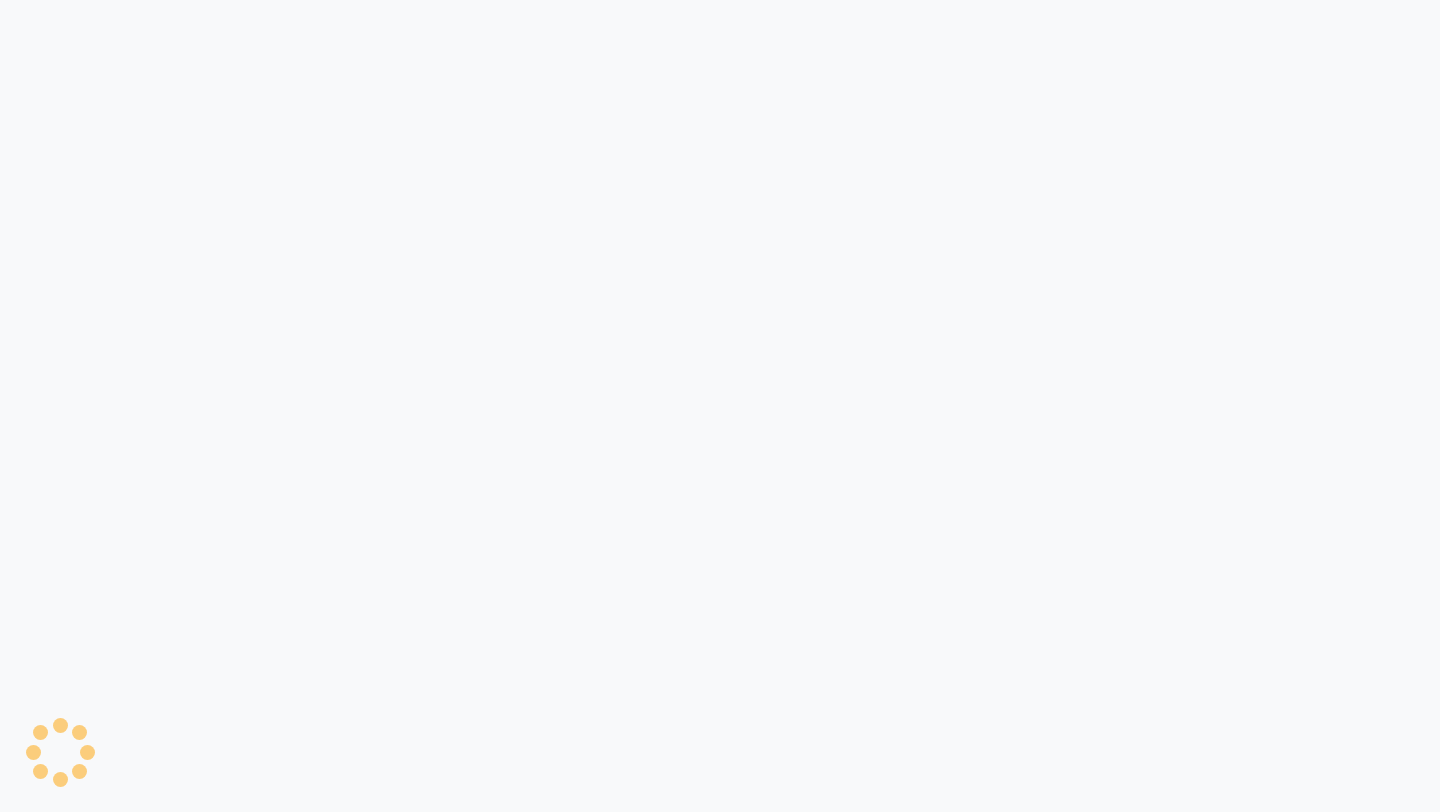 scroll, scrollTop: 0, scrollLeft: 0, axis: both 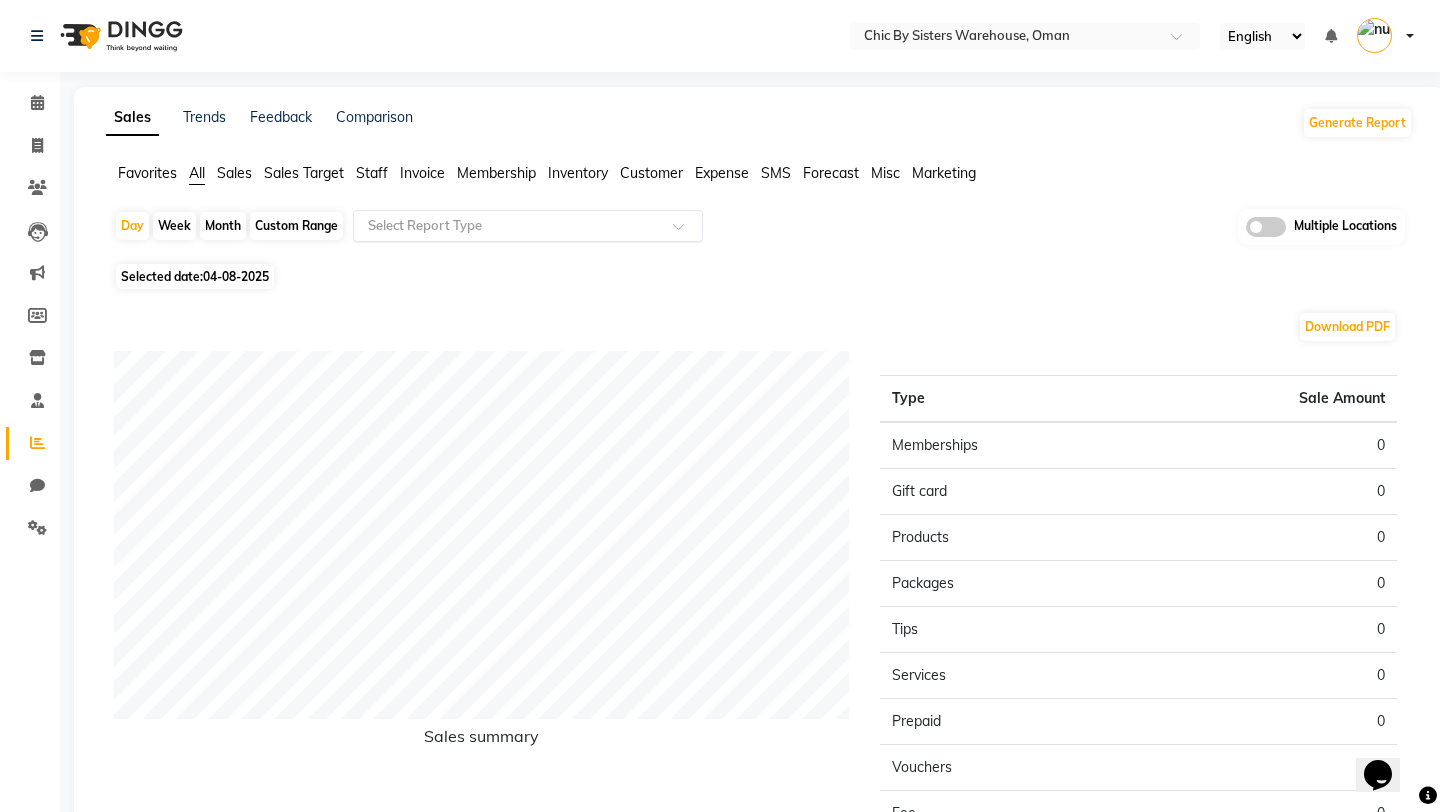 click 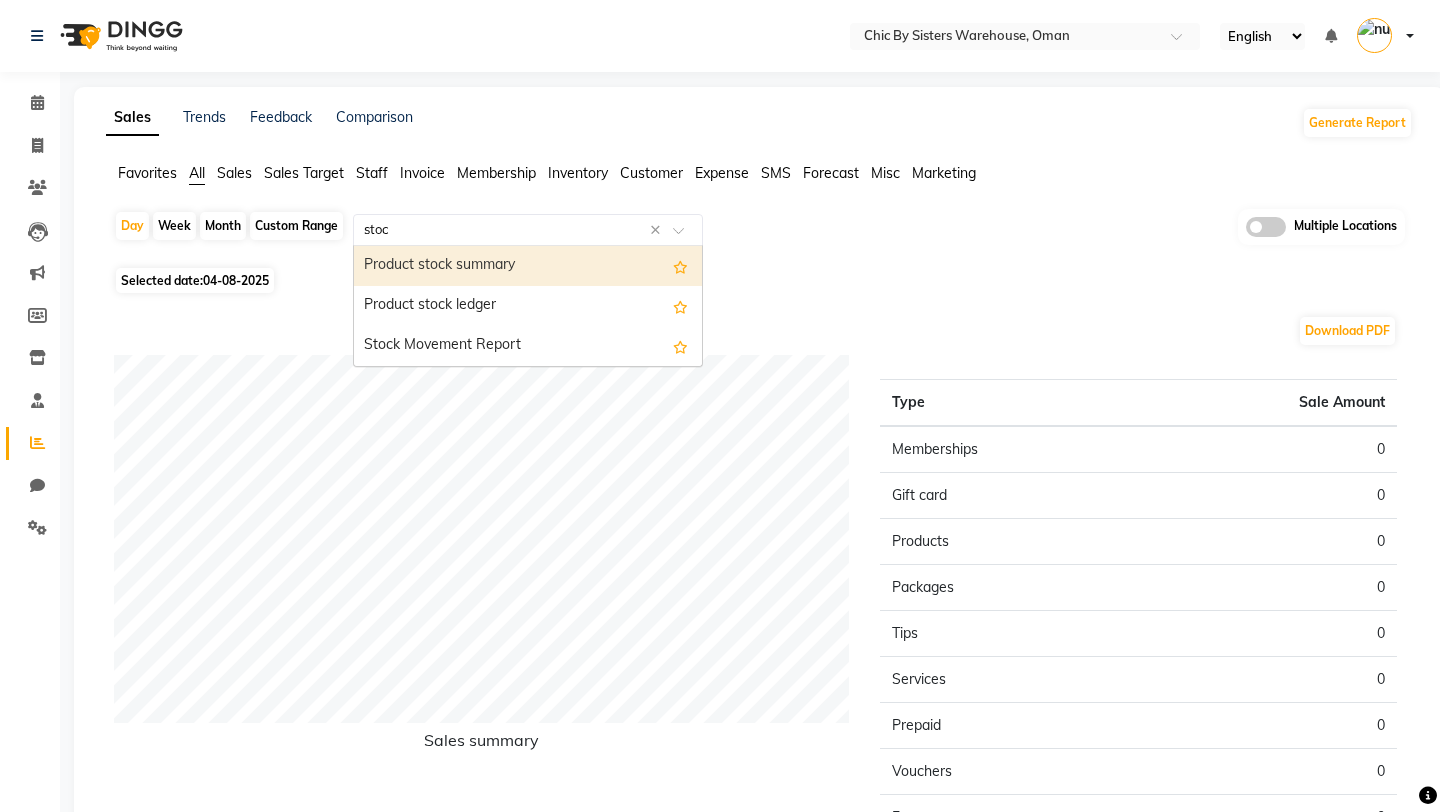 type on "stock" 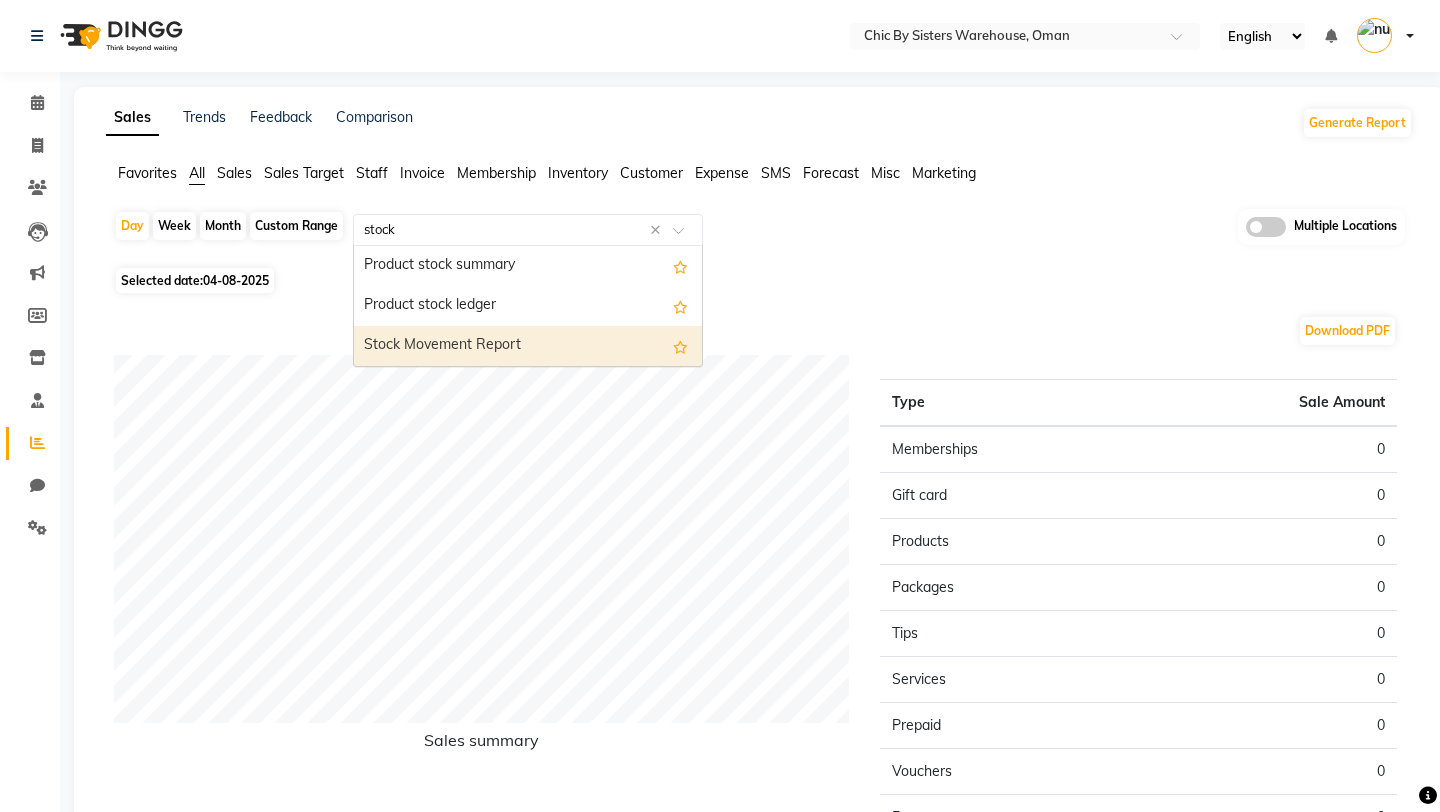 click on "Stock Movement Report" at bounding box center [528, 346] 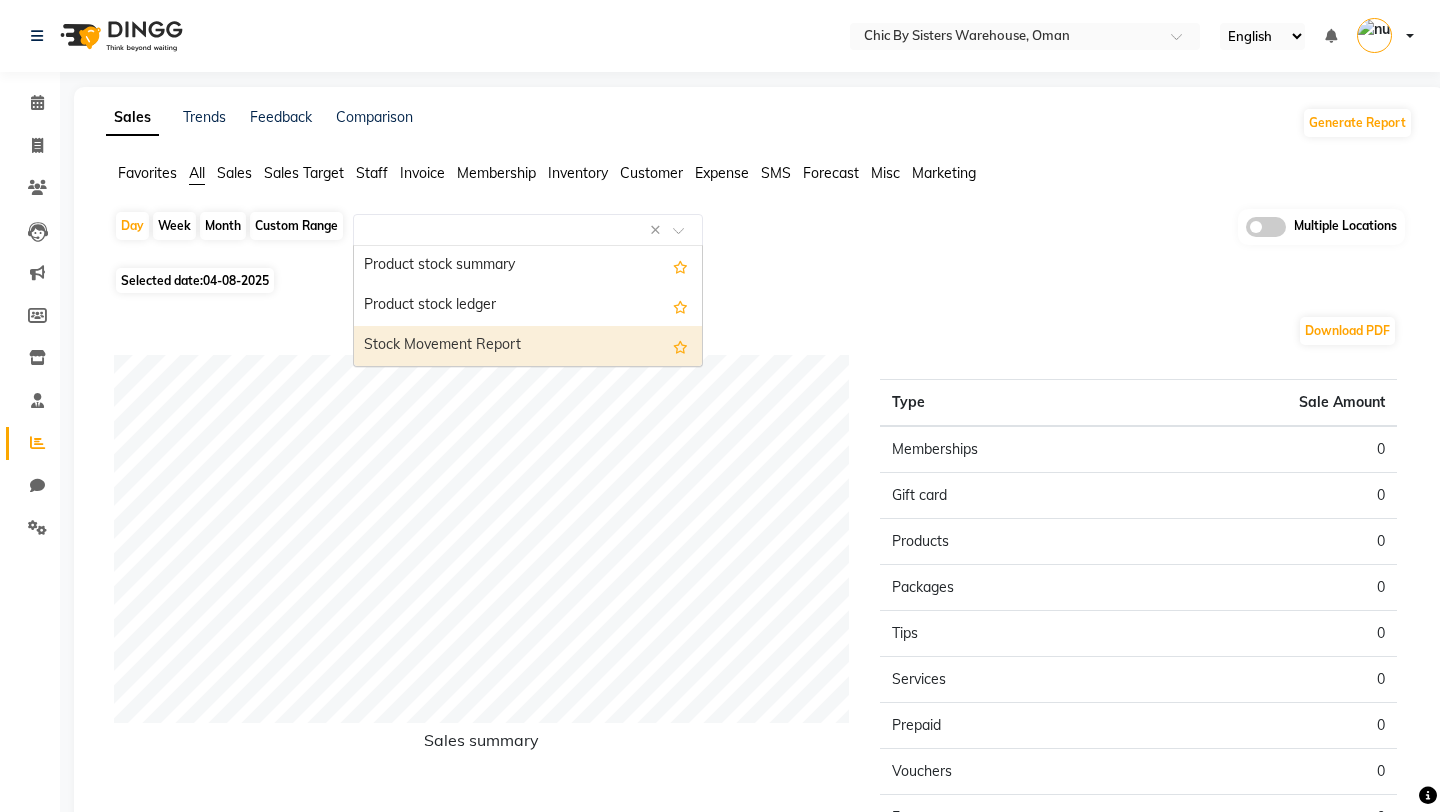 select on "full_report" 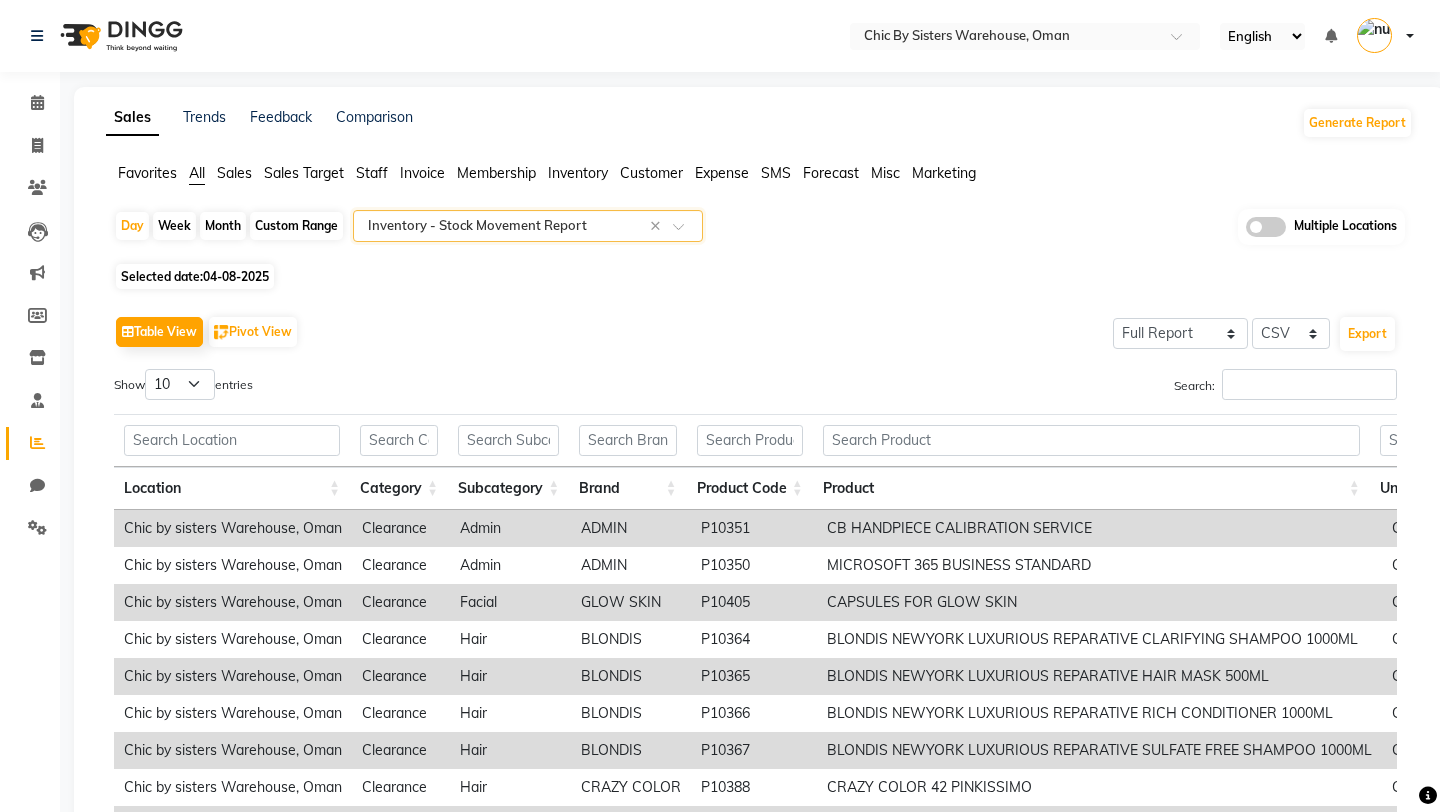 click on "Custom Range" 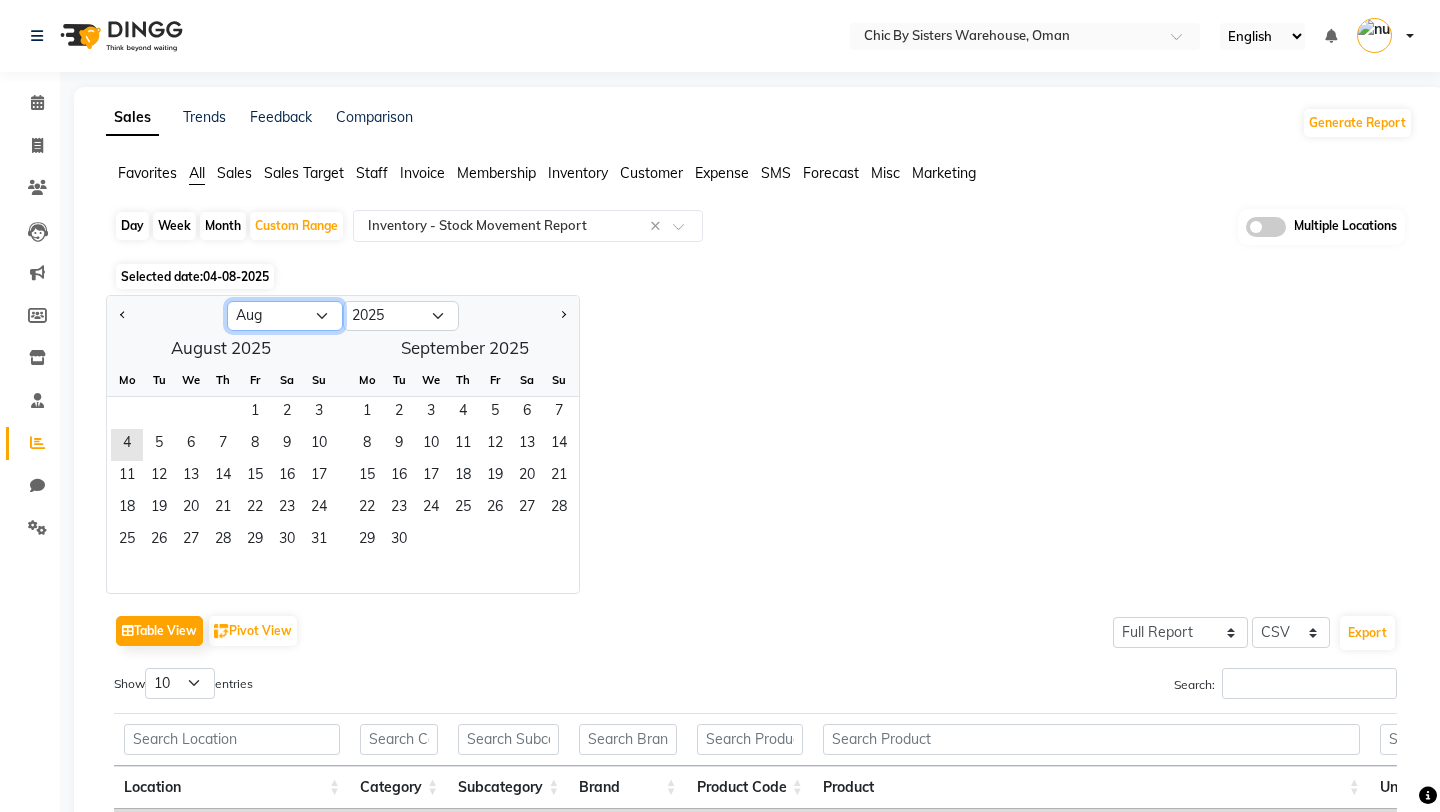 click on "Jan Feb Mar Apr May Jun Jul Aug Sep Oct Nov Dec" 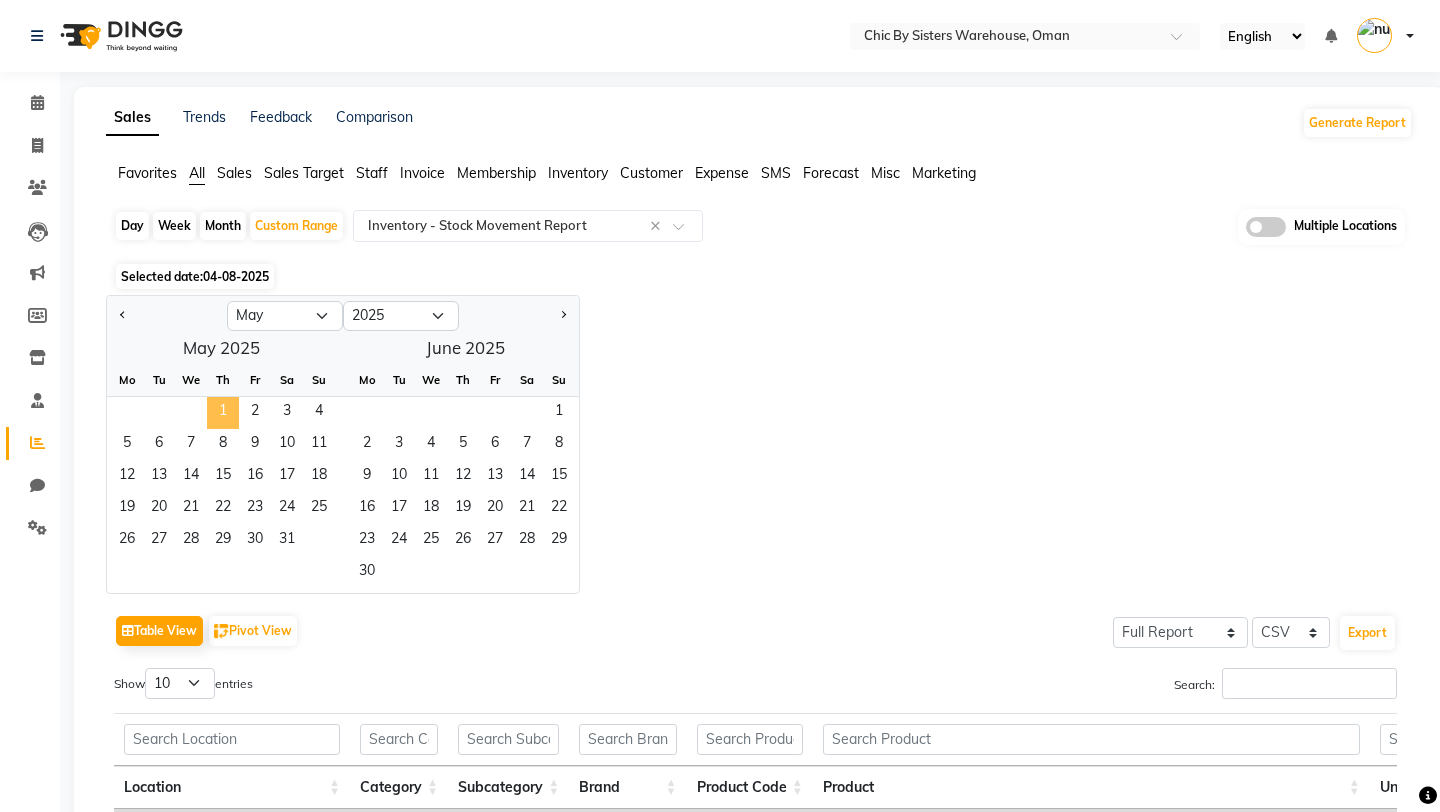 click on "1" 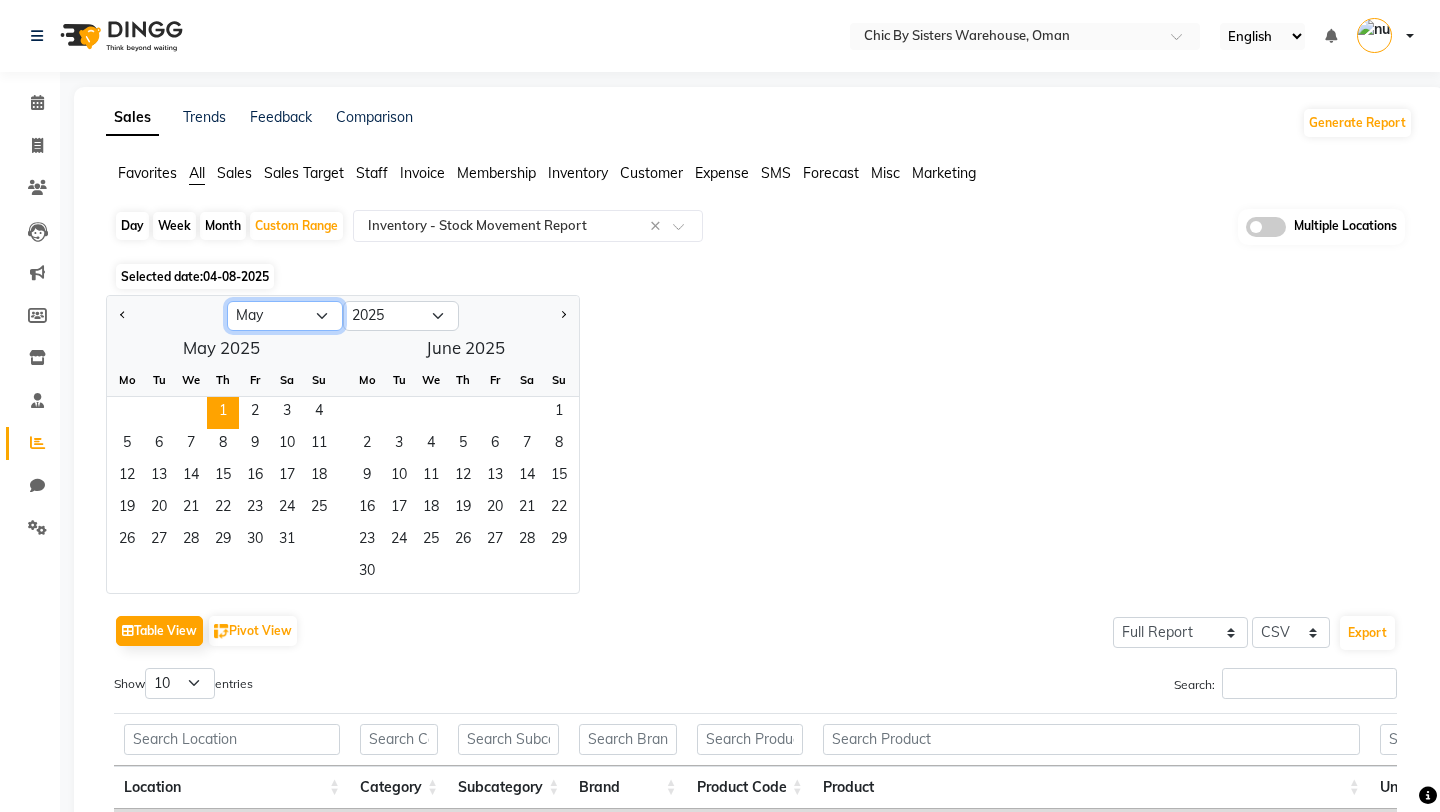 click on "Jan Feb Mar Apr May Jun Jul Aug Sep Oct Nov Dec" 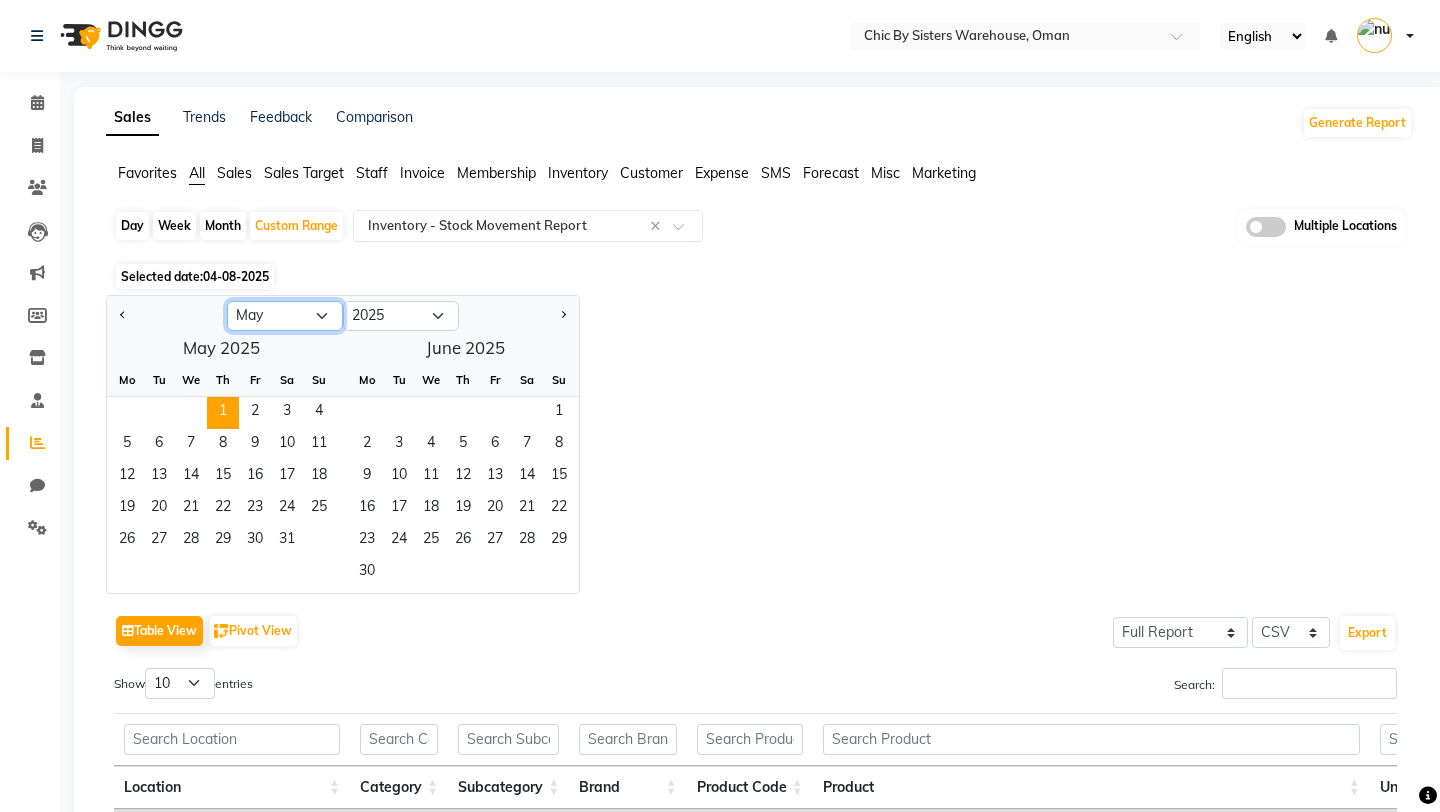 select on "7" 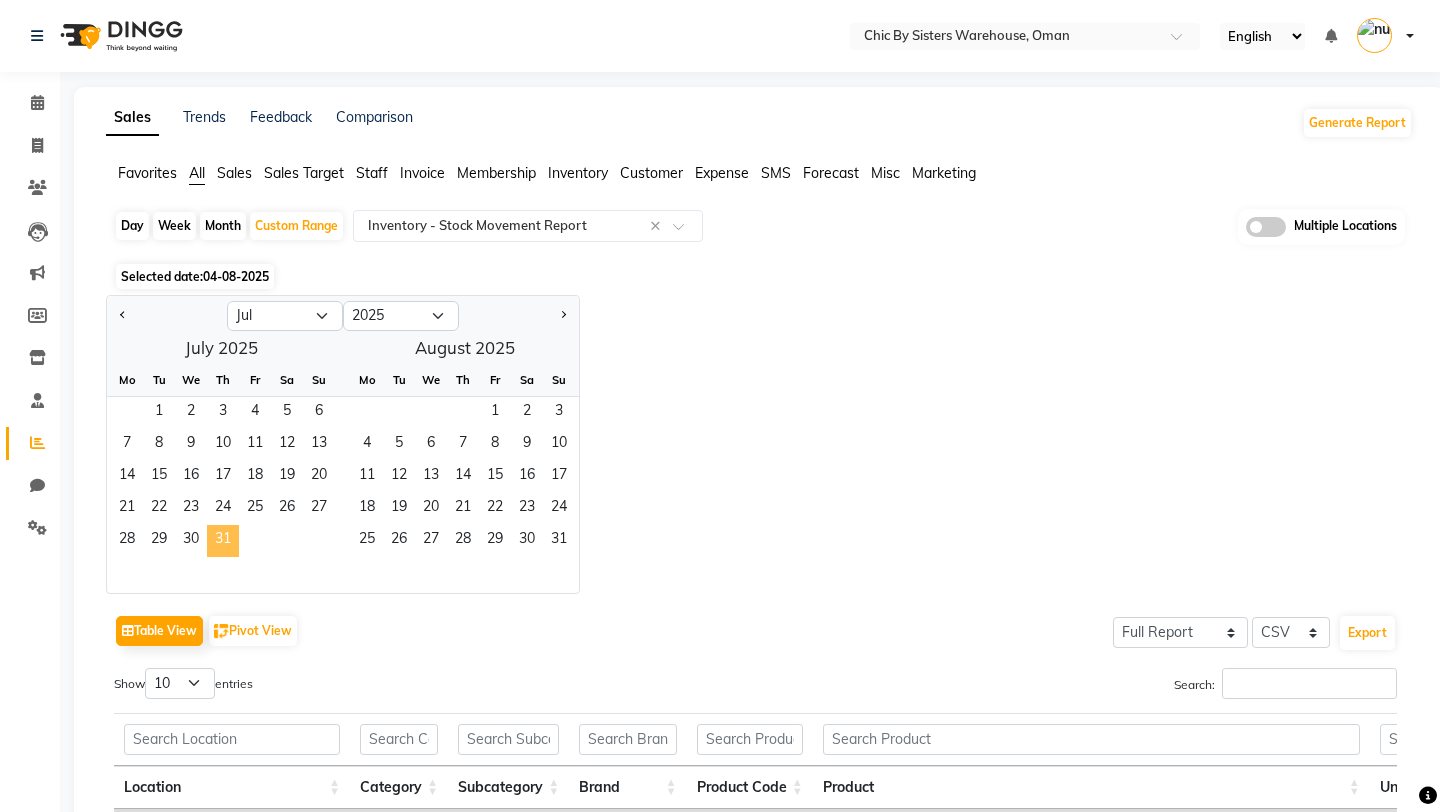 click on "31" 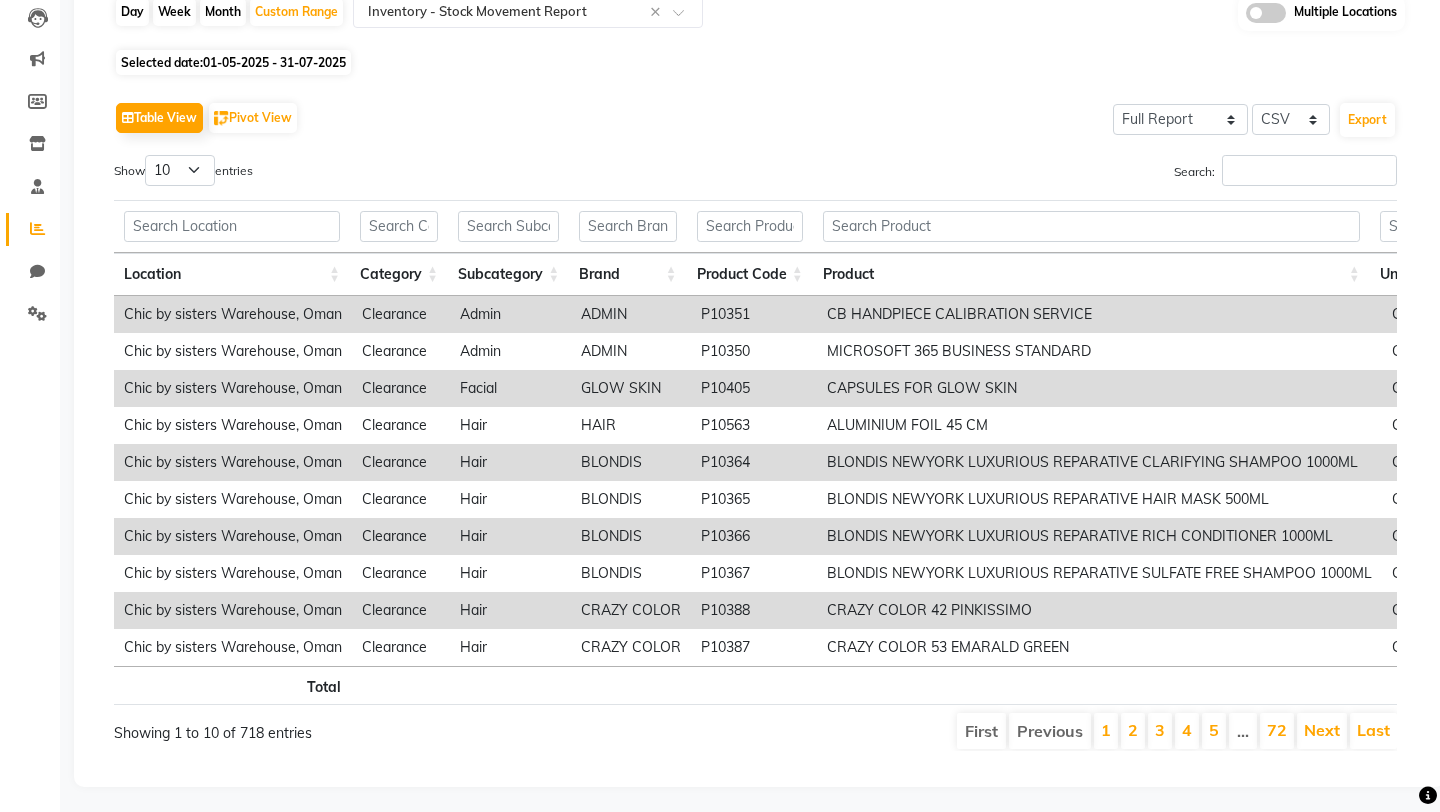 scroll, scrollTop: 219, scrollLeft: 0, axis: vertical 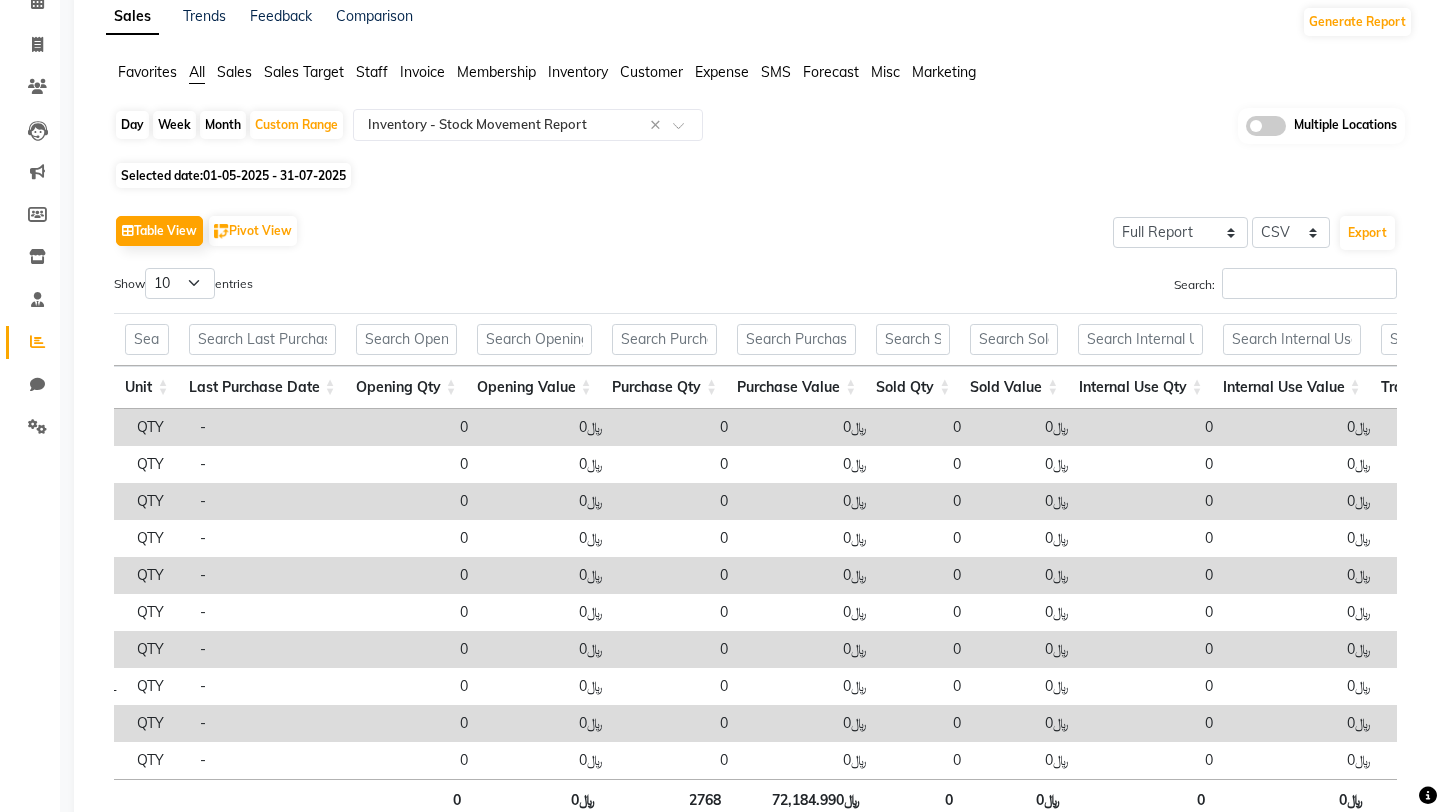 click 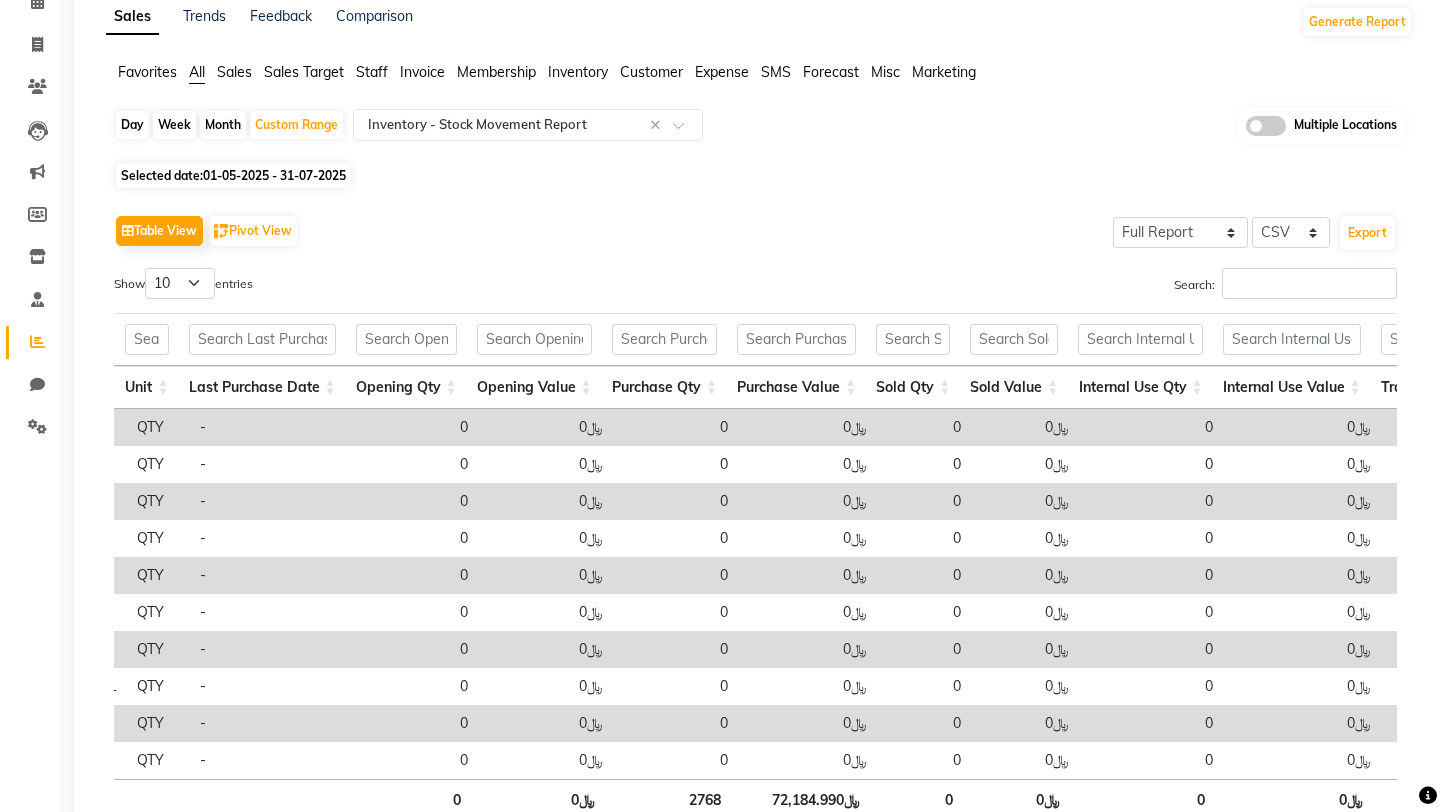 click 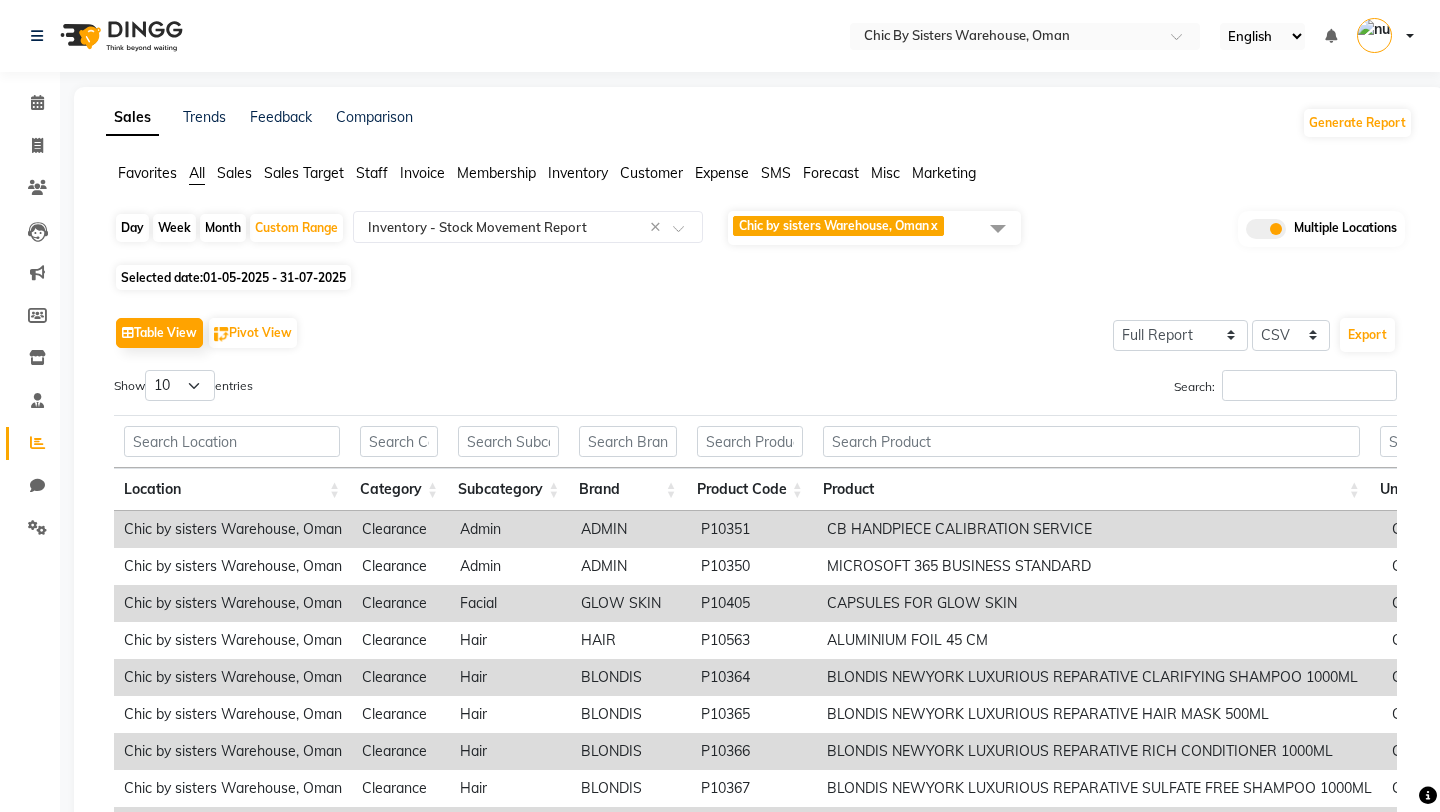 click 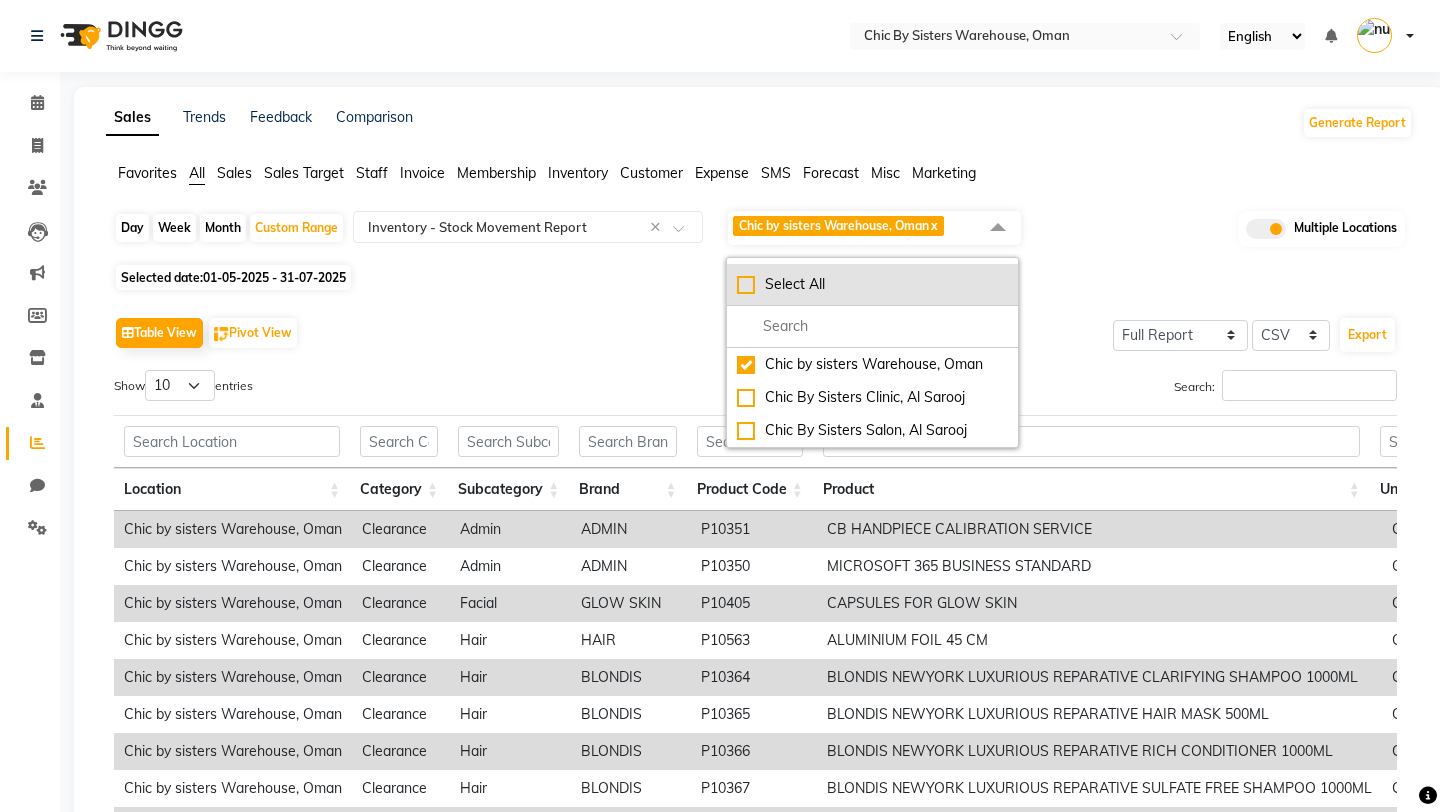 click on "Select All" 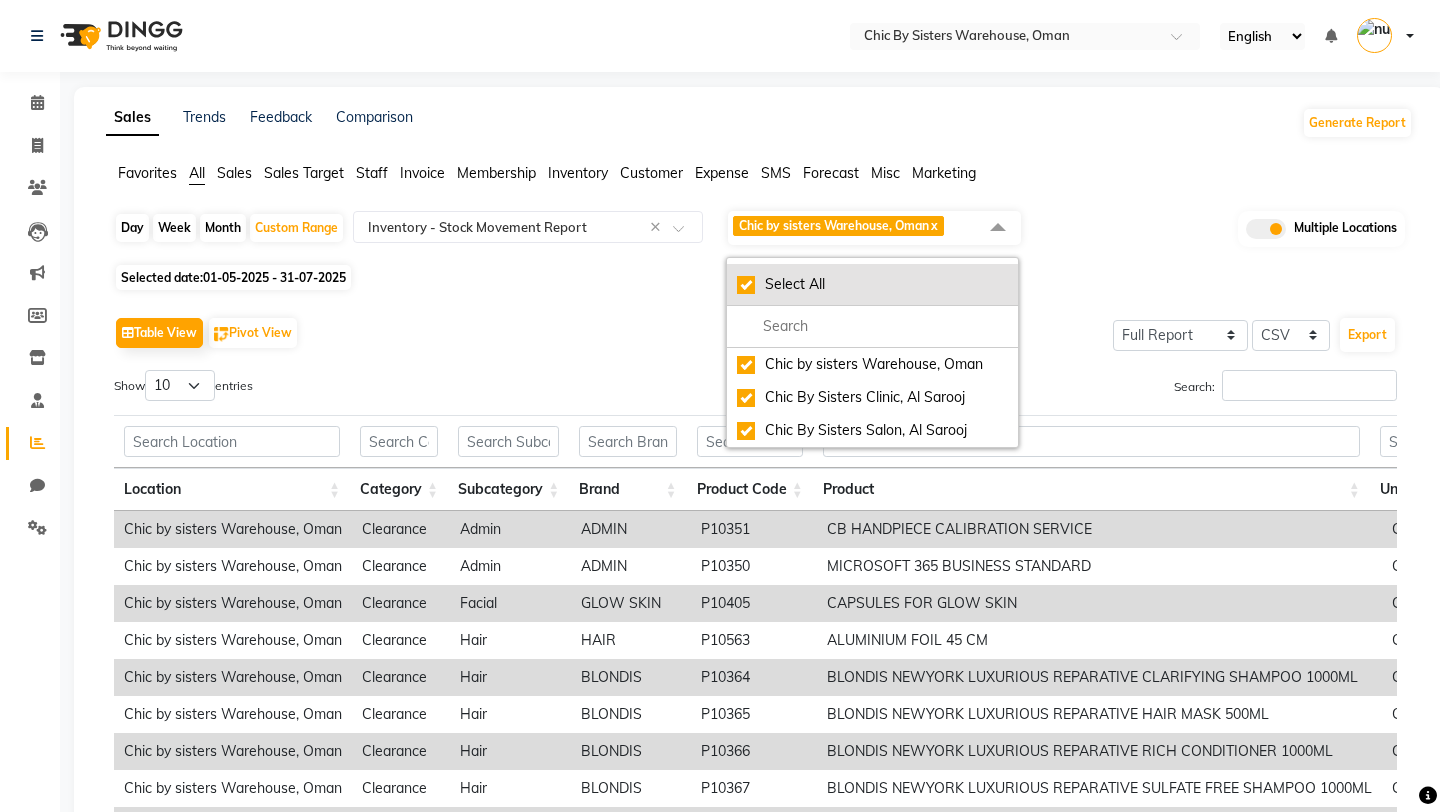 checkbox on "true" 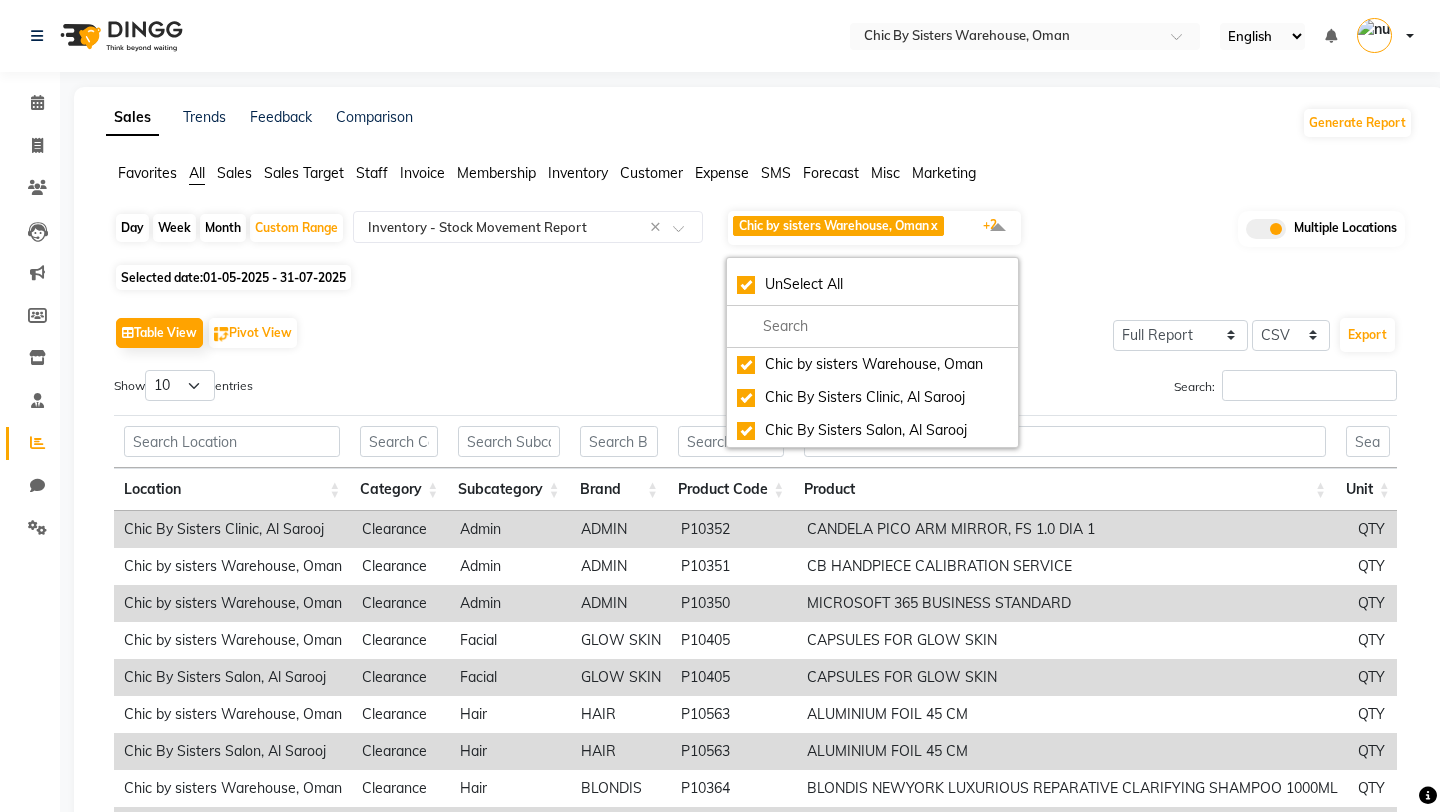 click on "Table View   Pivot View  Select Full Report Filtered Report Select CSV PDF  Export" 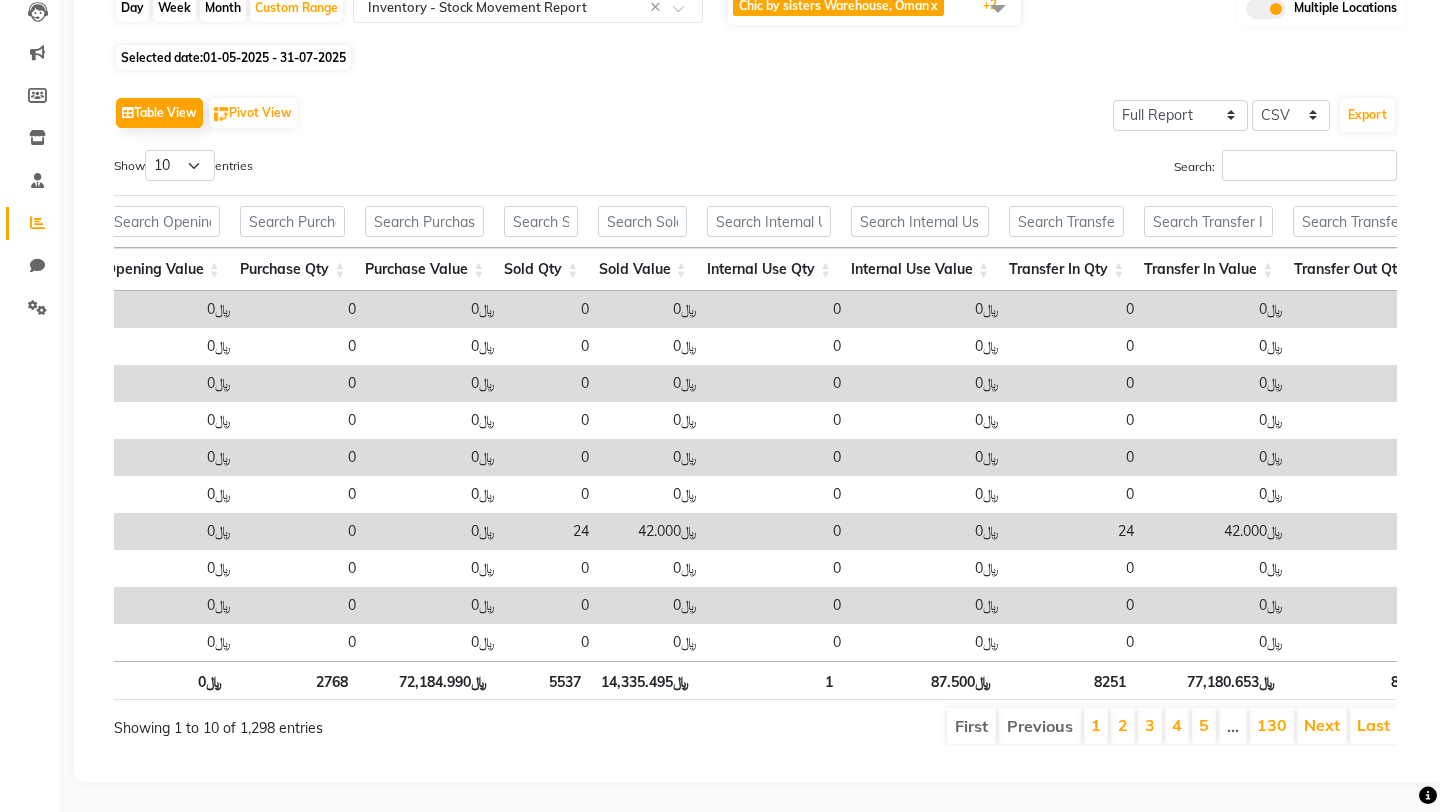 click on "5537" at bounding box center (544, 680) 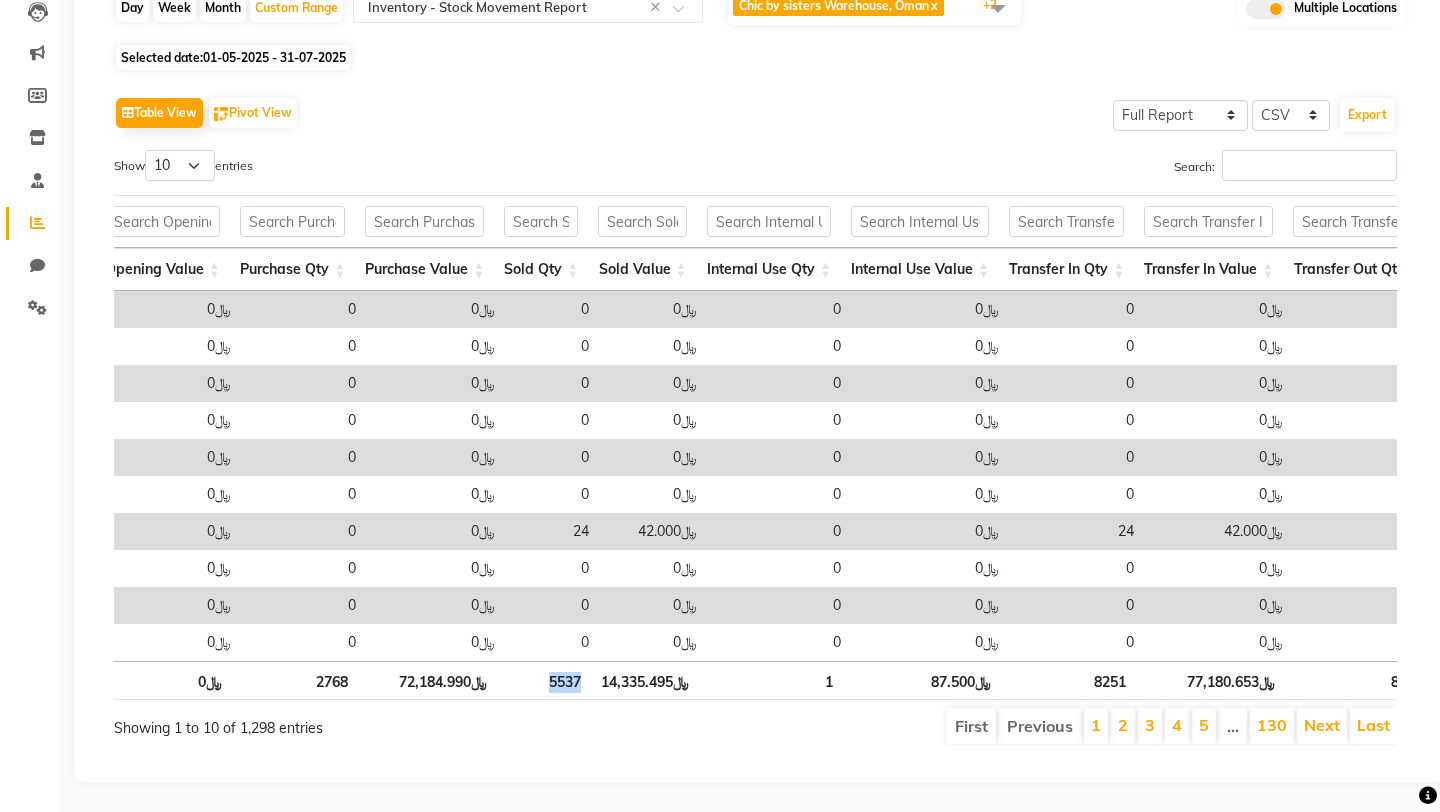 click on "5537" at bounding box center (544, 680) 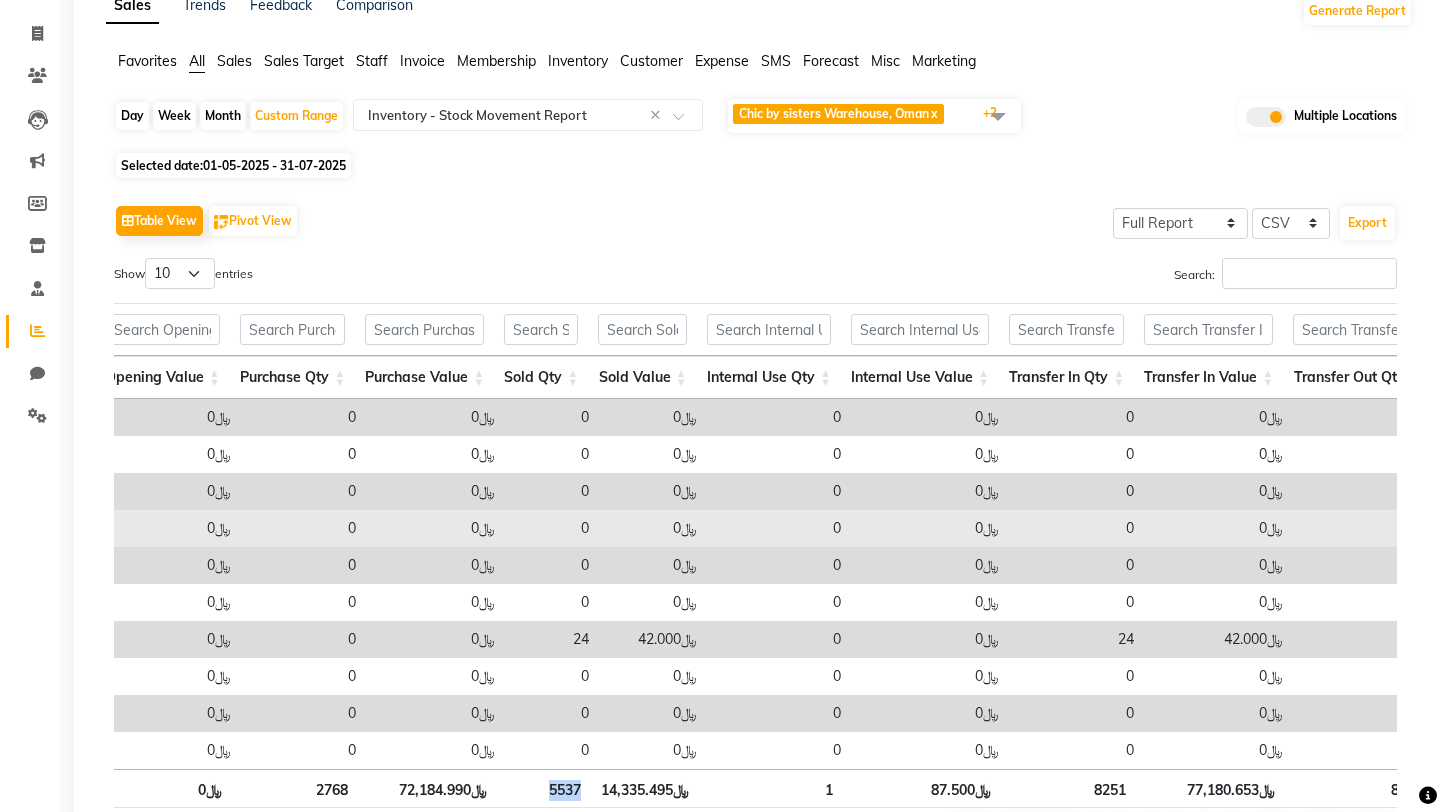 scroll, scrollTop: 0, scrollLeft: 0, axis: both 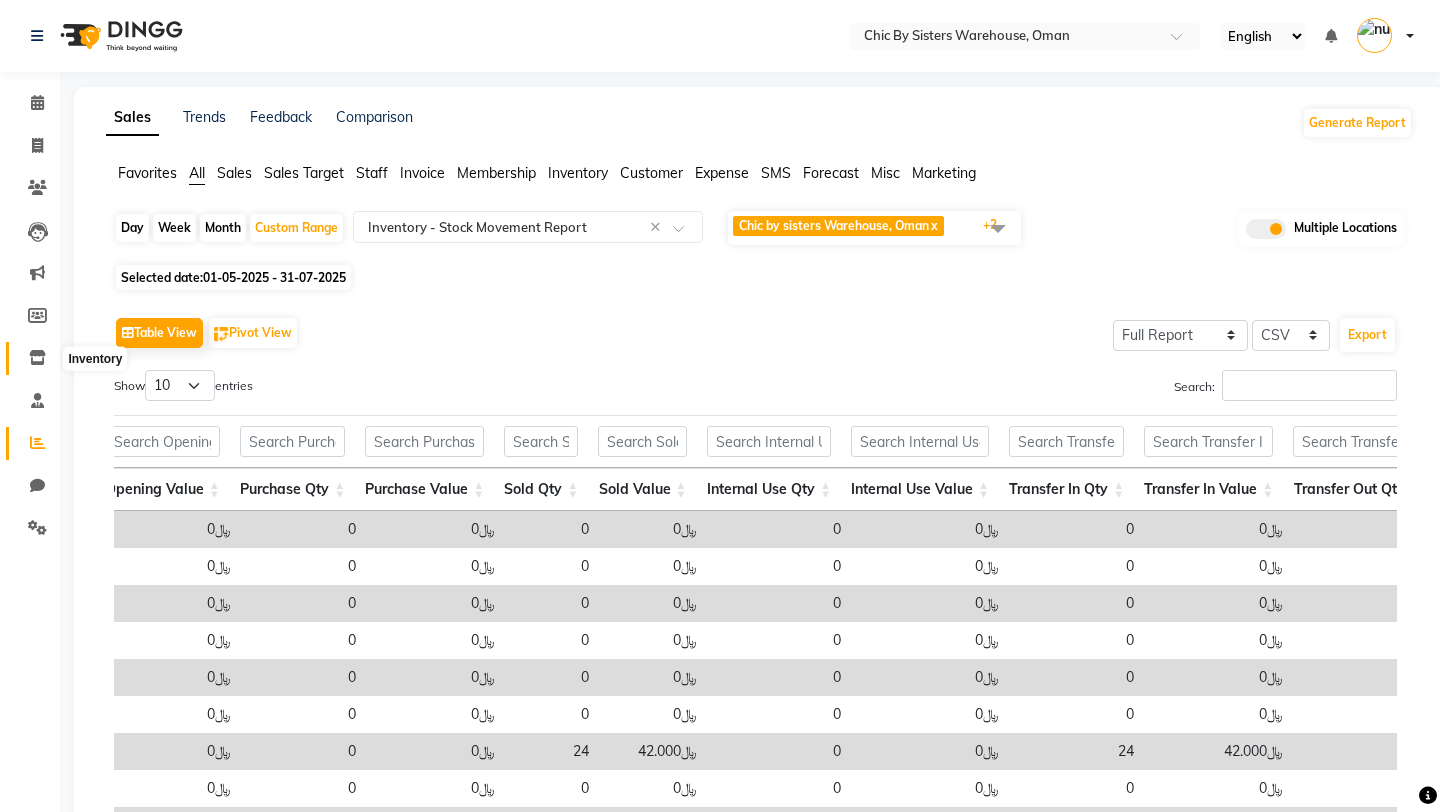 click 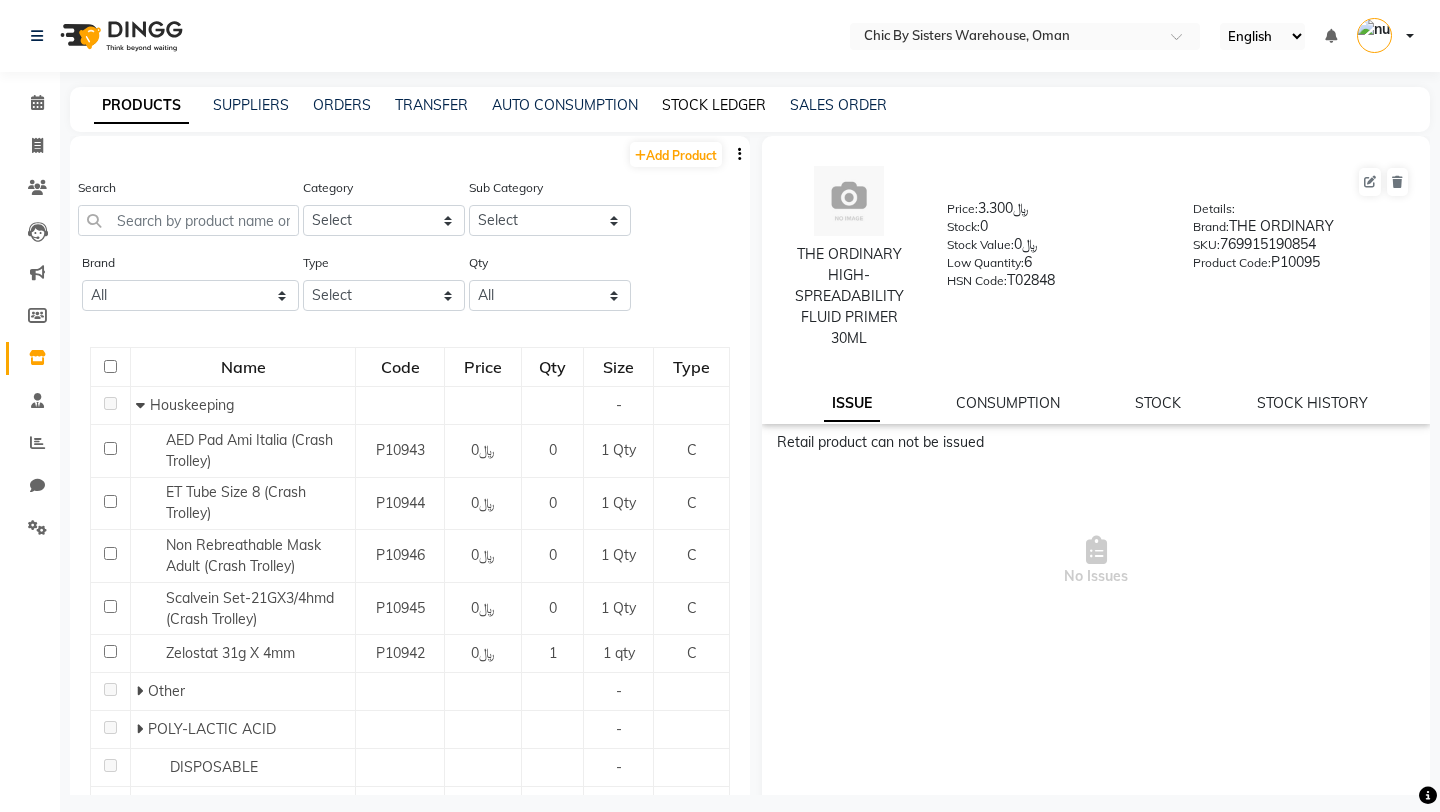 click on "STOCK LEDGER" 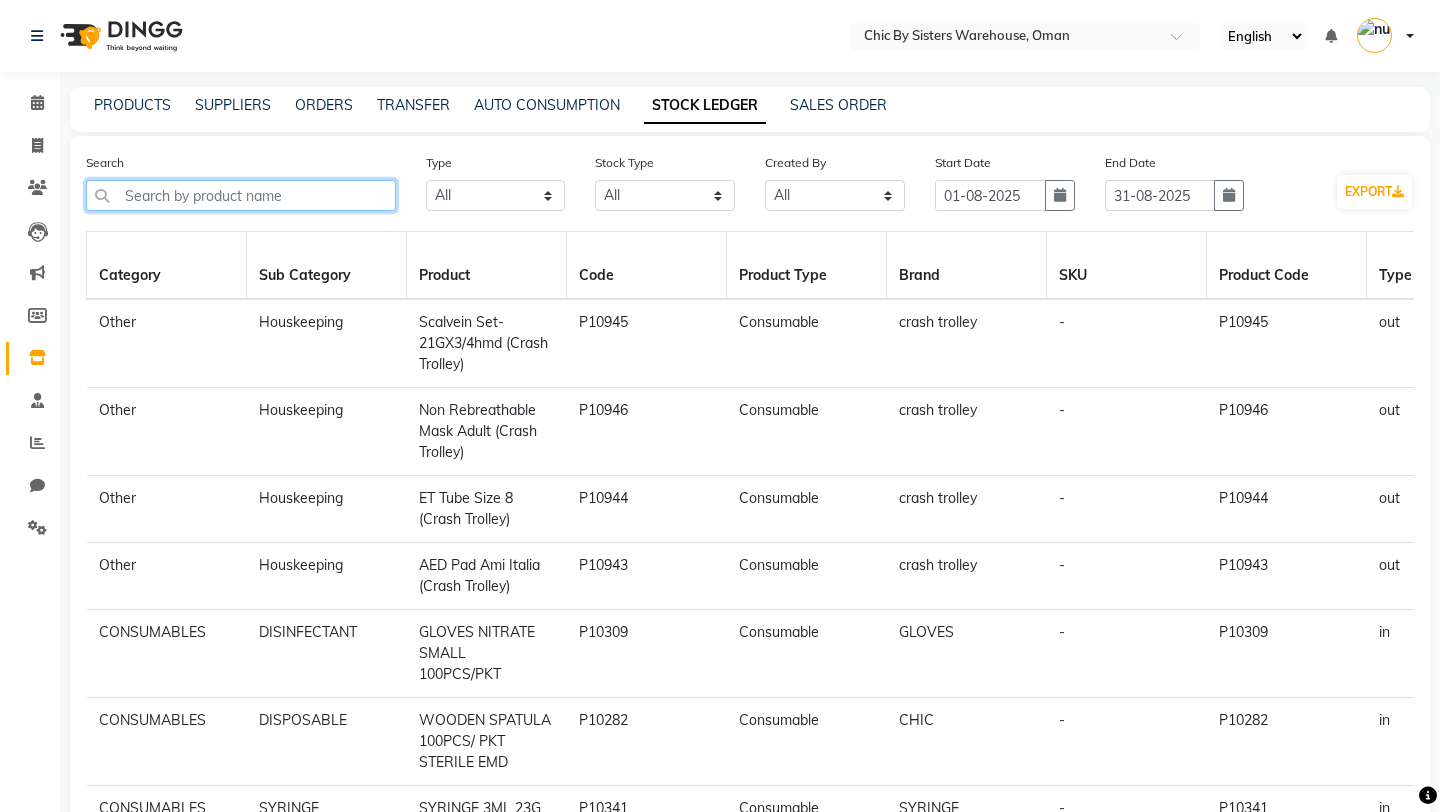 click 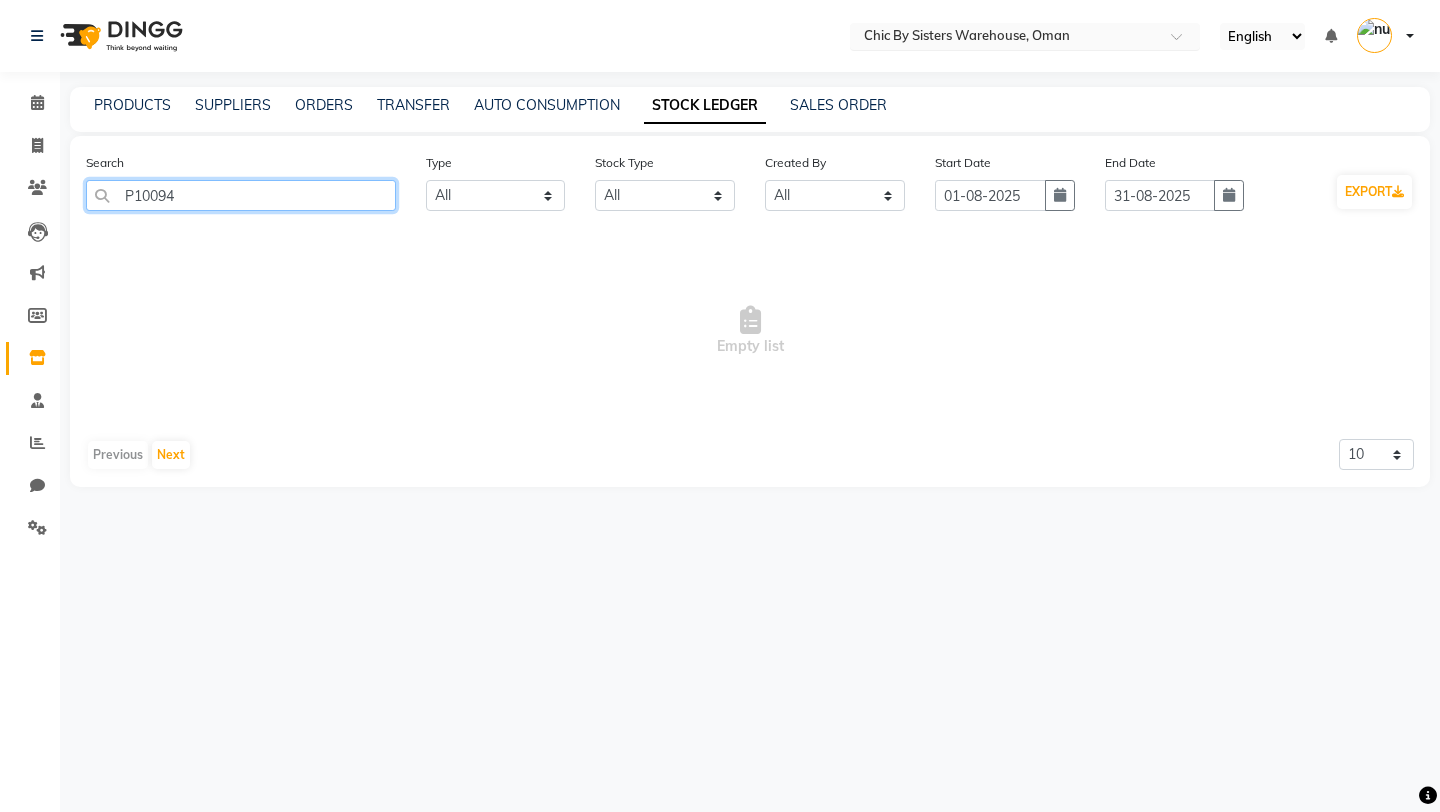 type on "P10094" 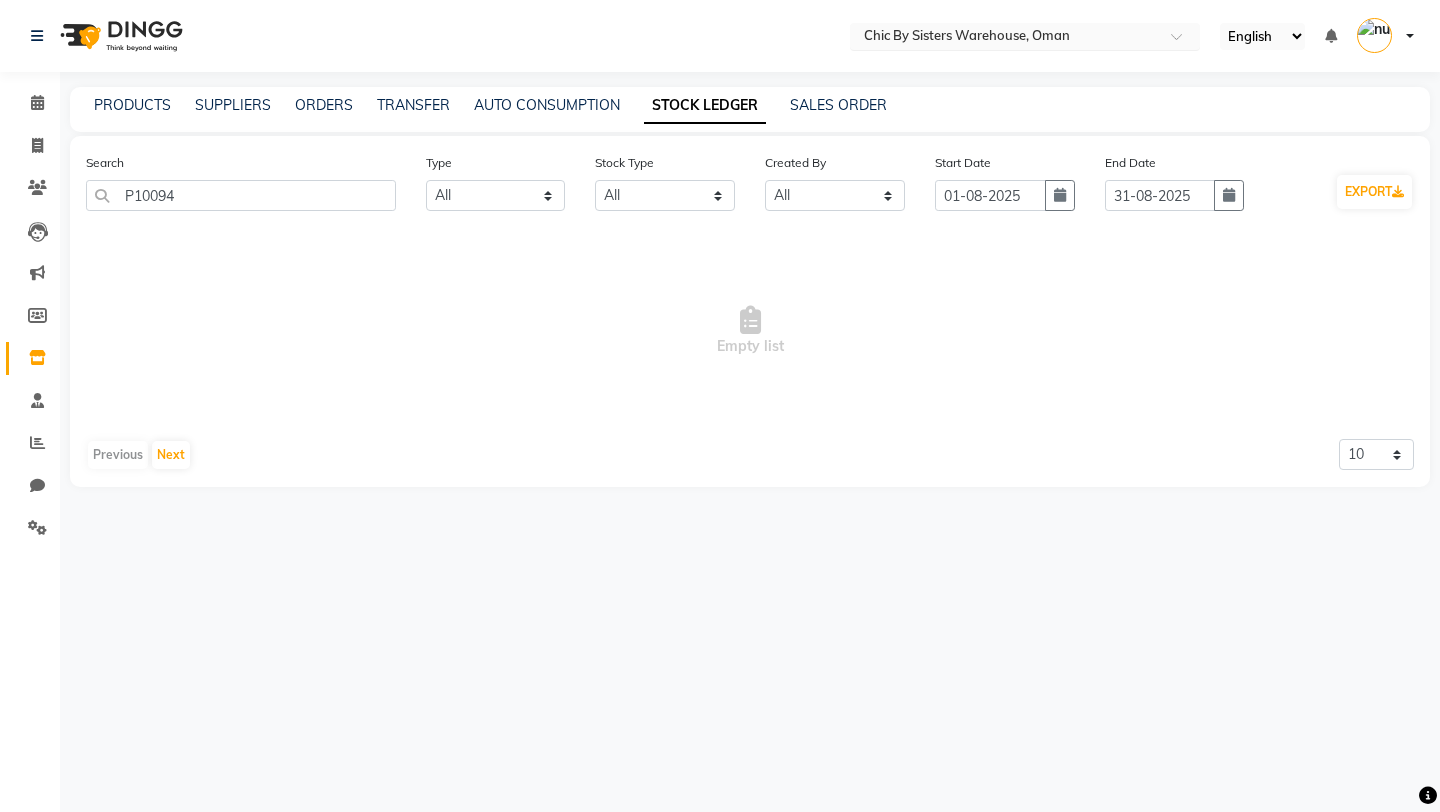click at bounding box center (1005, 38) 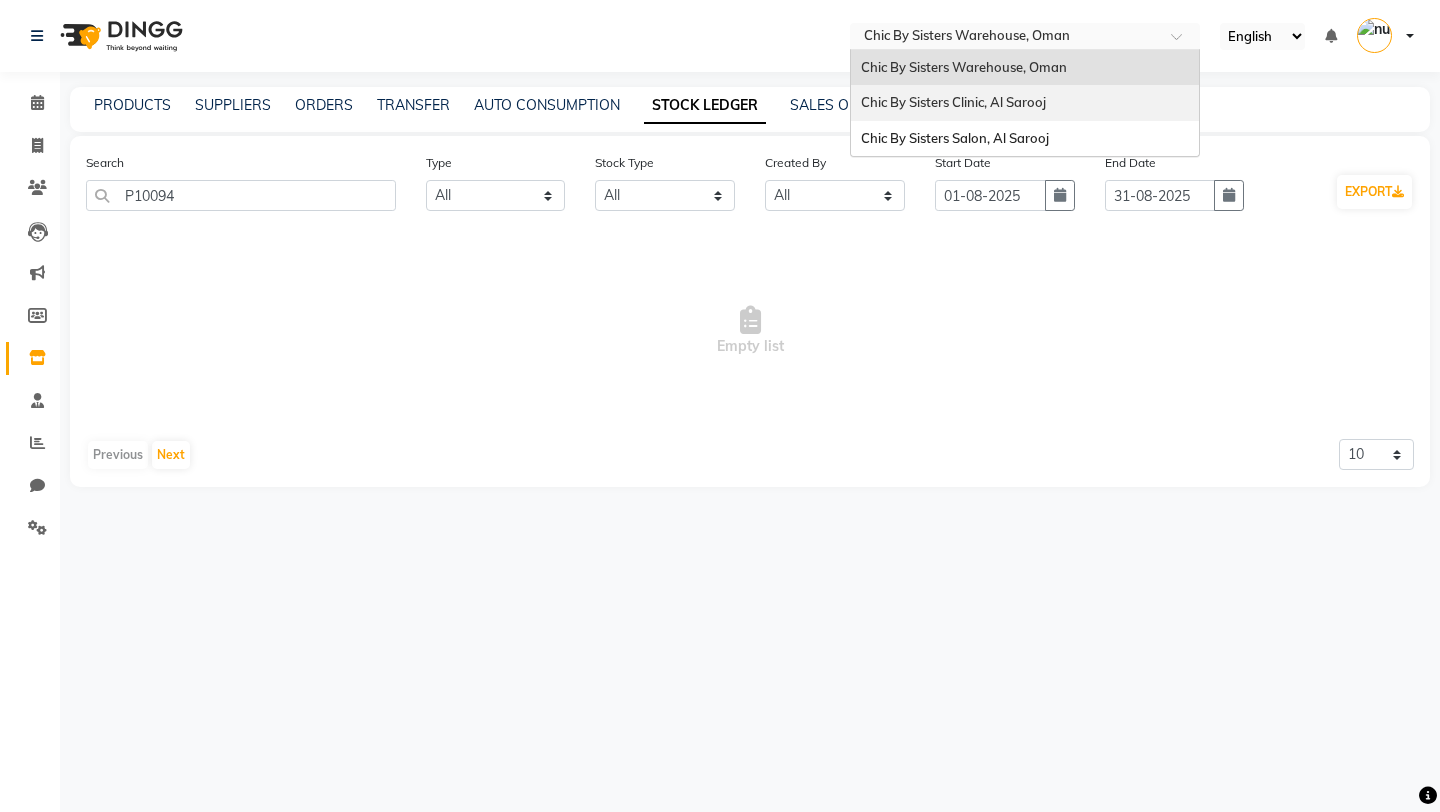 click on "Chic By Sisters Clinic, Al Sarooj" at bounding box center [953, 102] 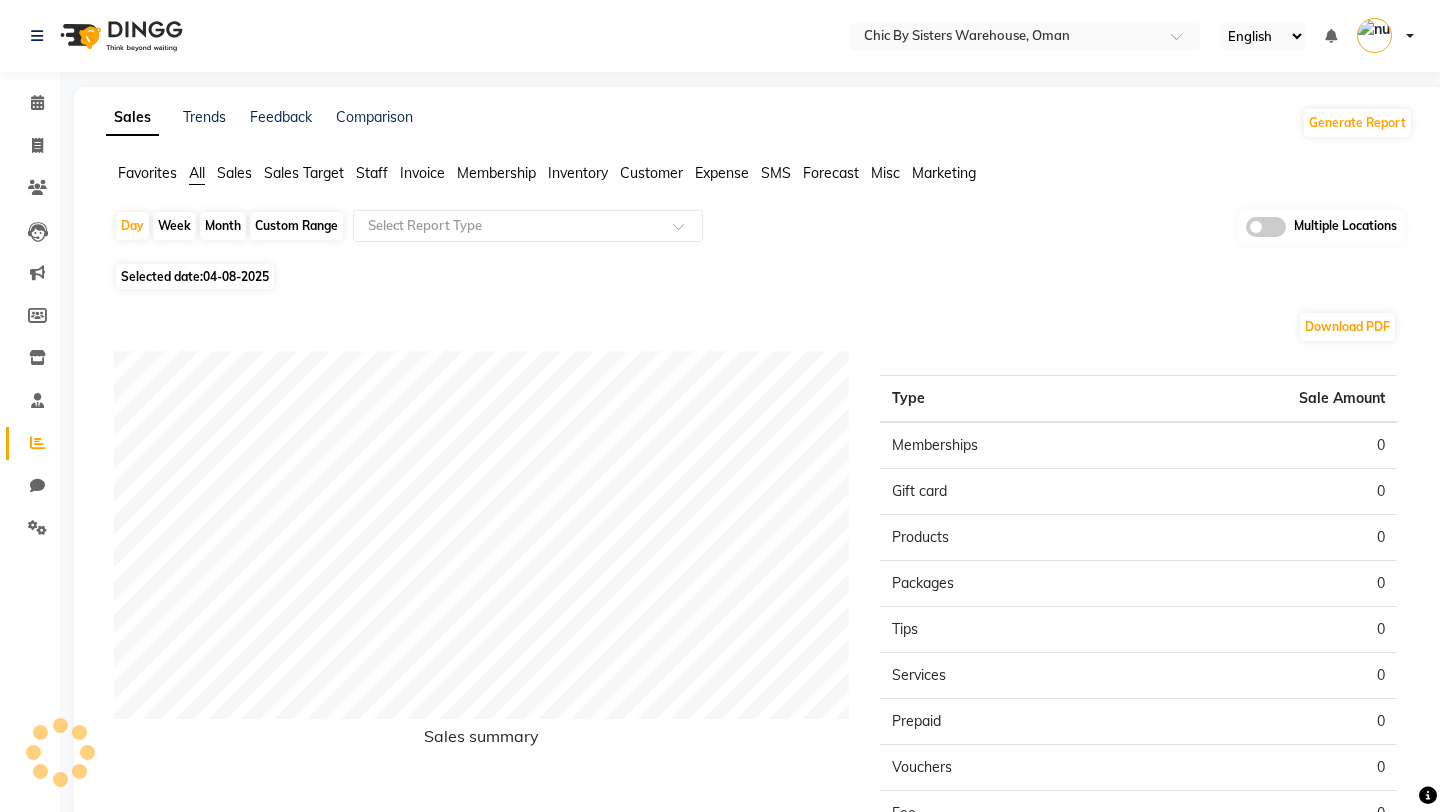 scroll, scrollTop: 0, scrollLeft: 0, axis: both 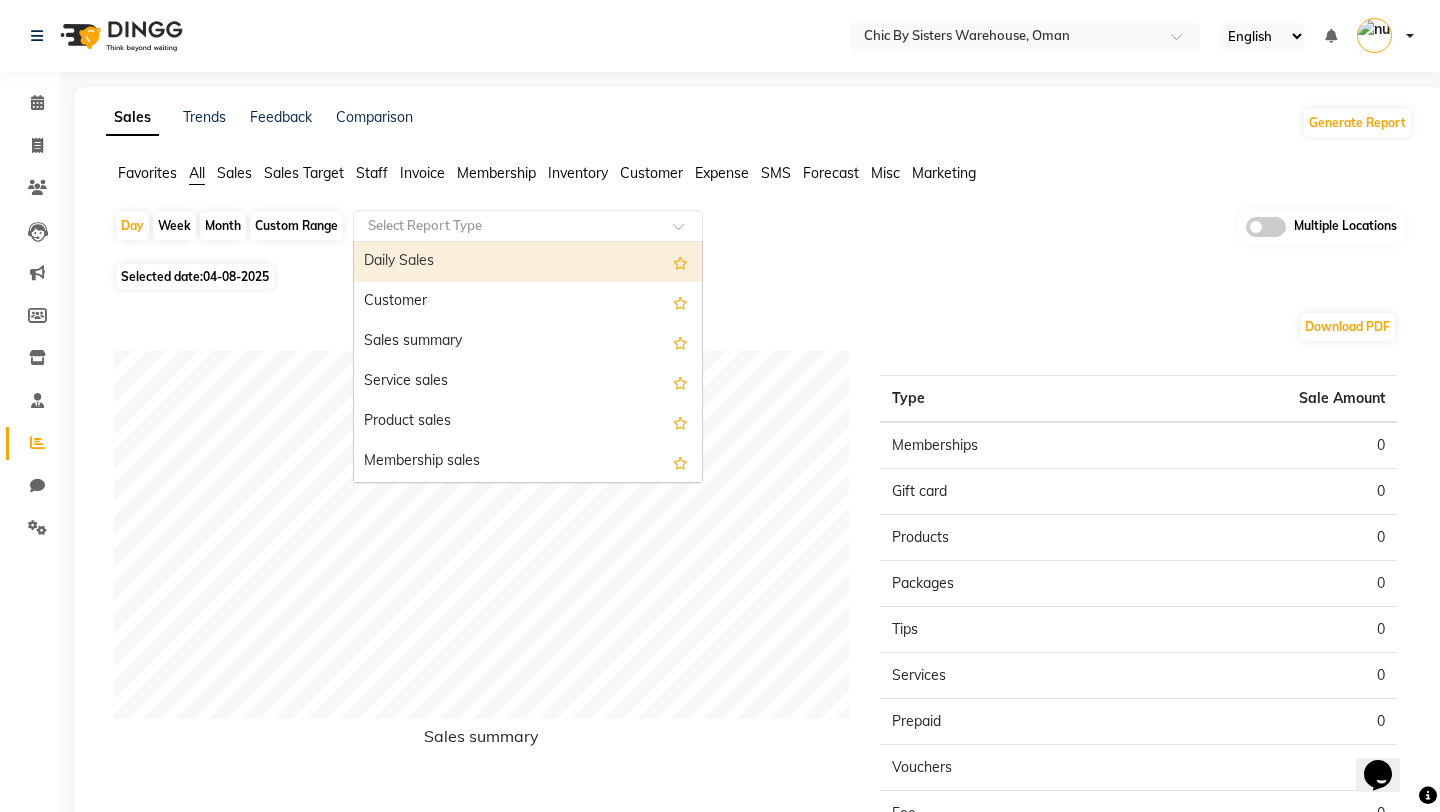 click 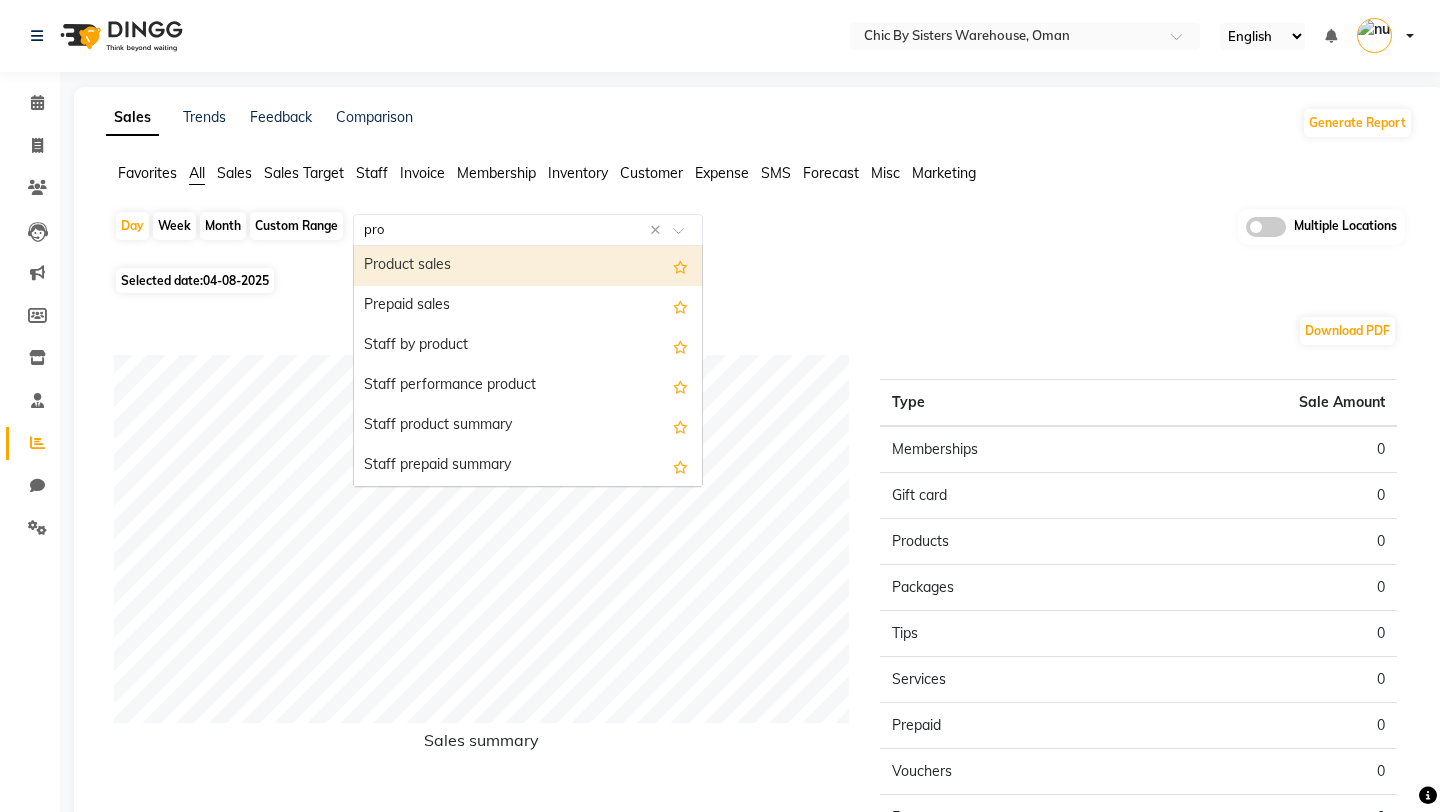 type on "prod" 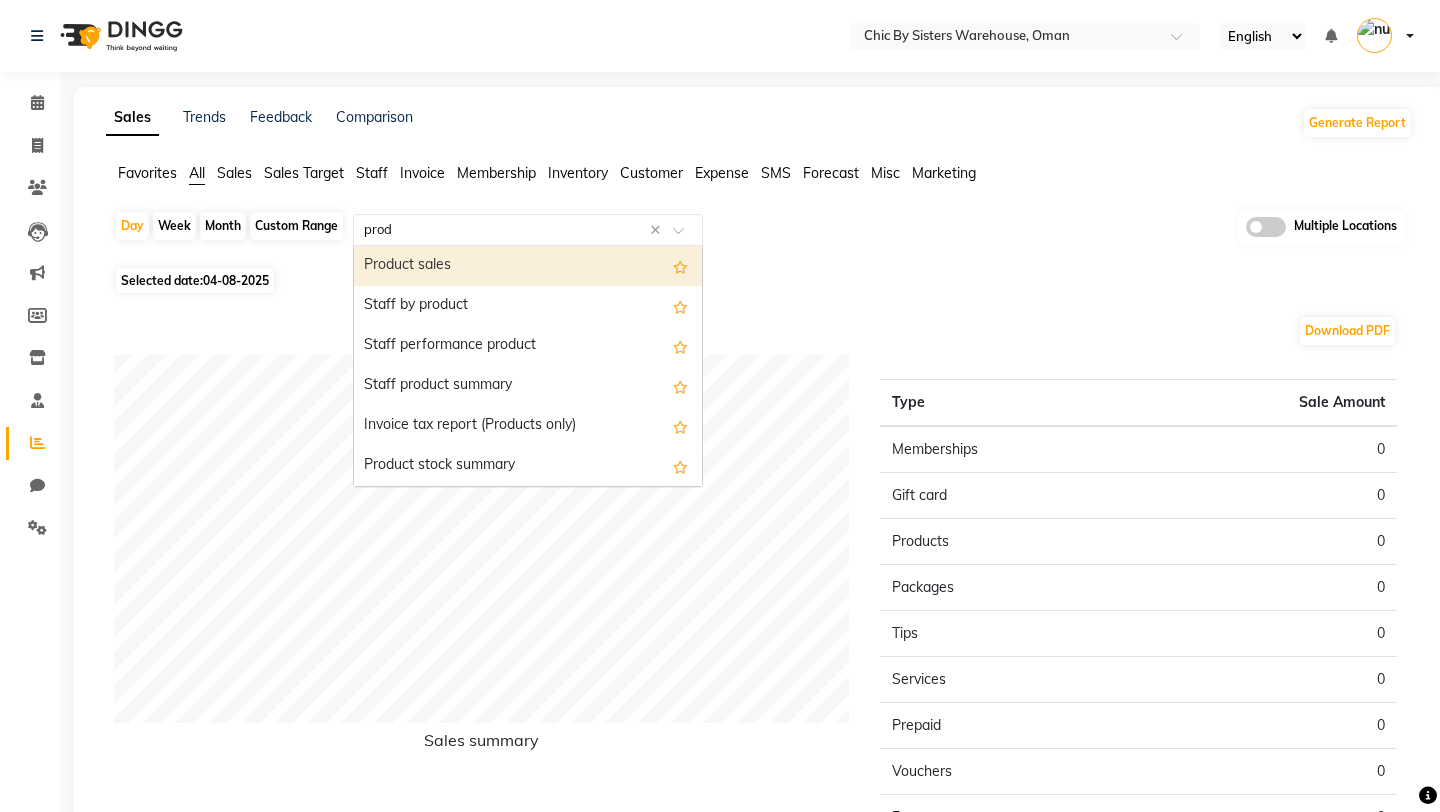 click on "Product sales" at bounding box center [528, 266] 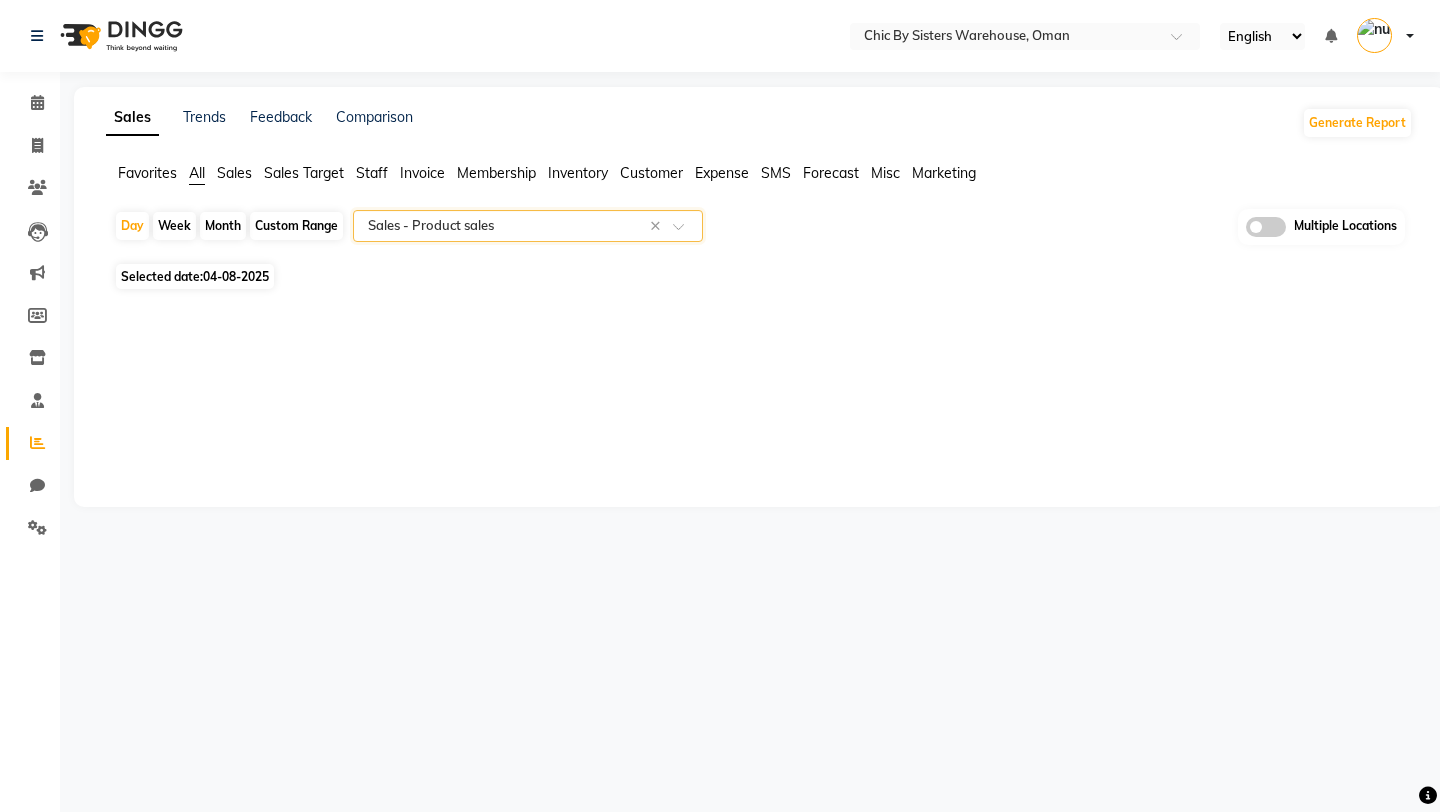 click 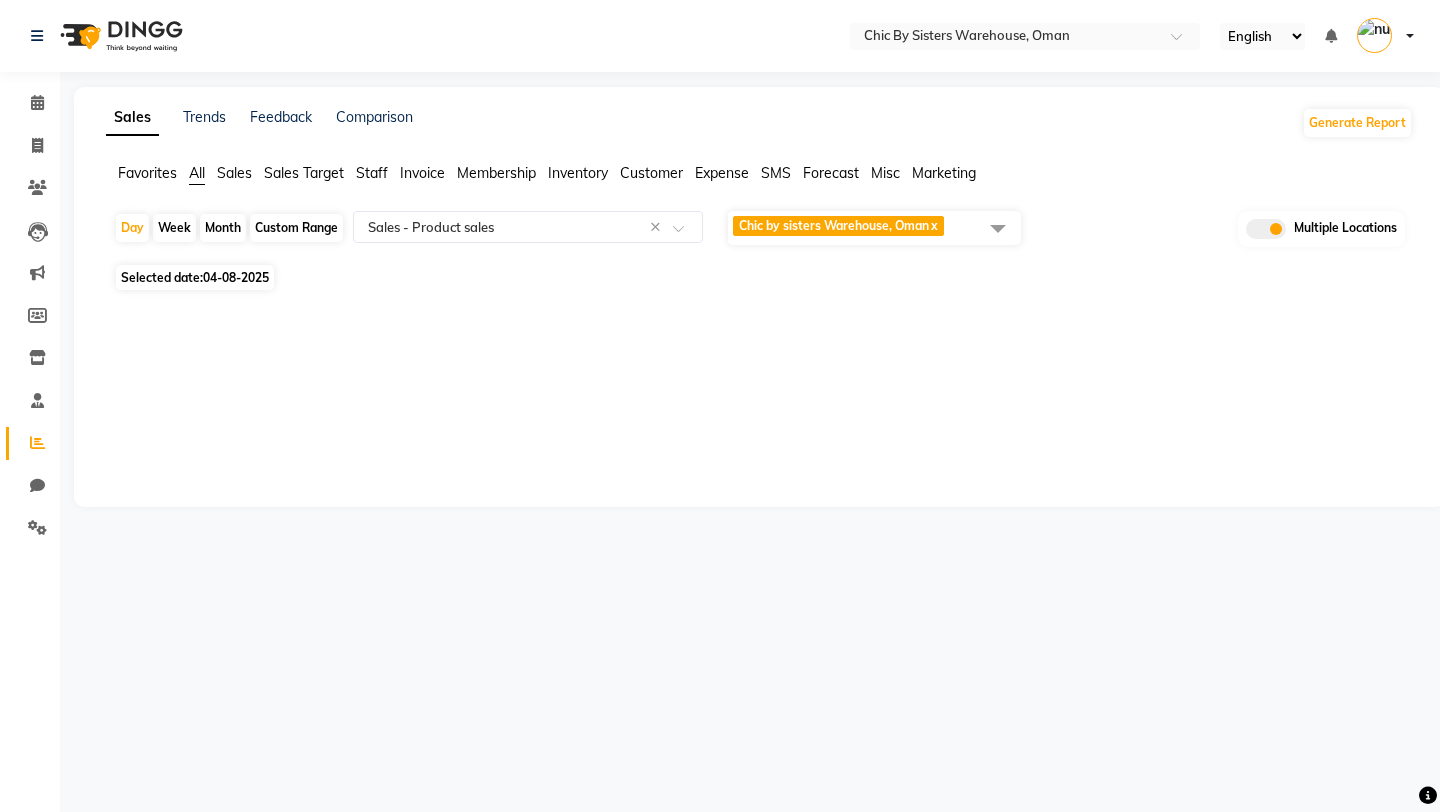 click 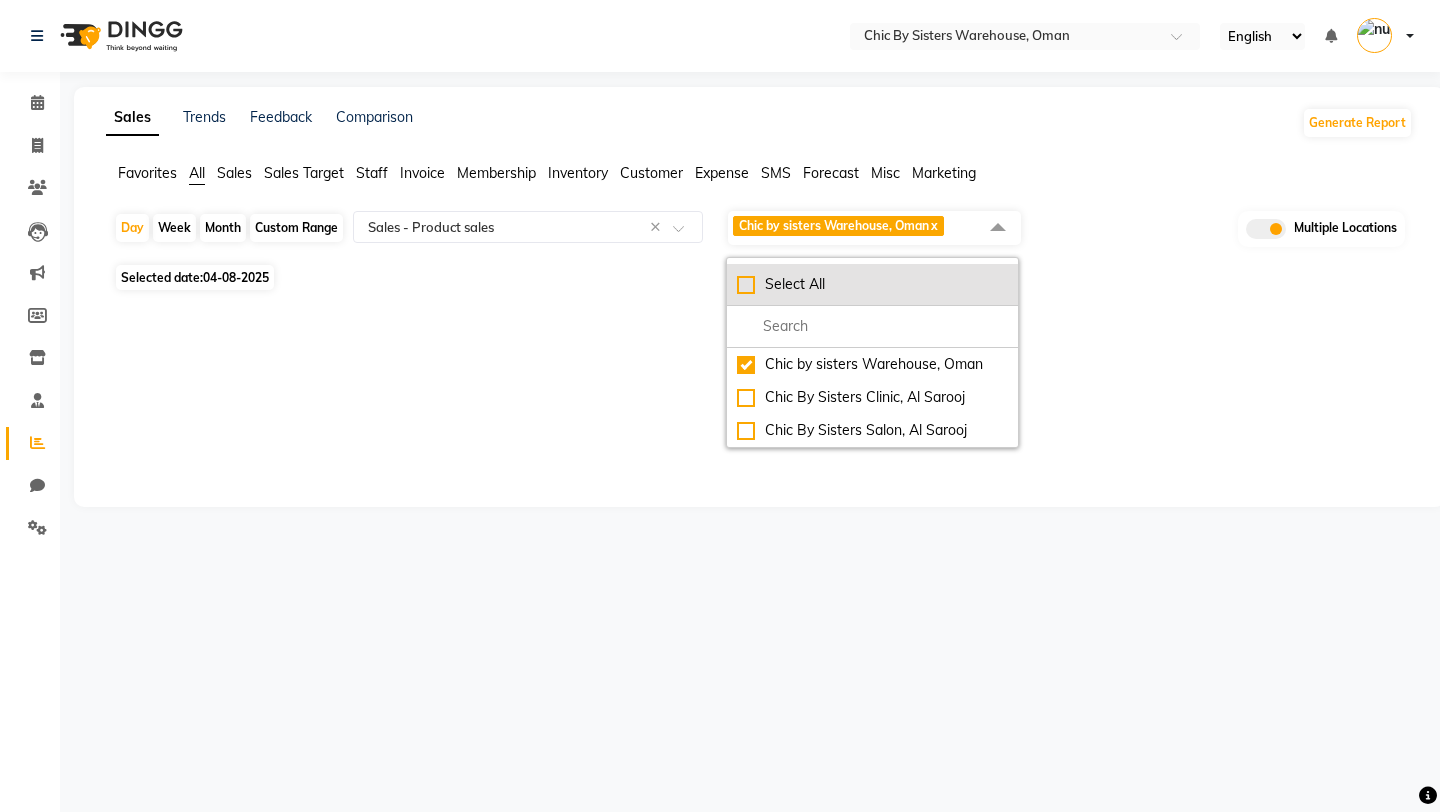 click on "Select All" 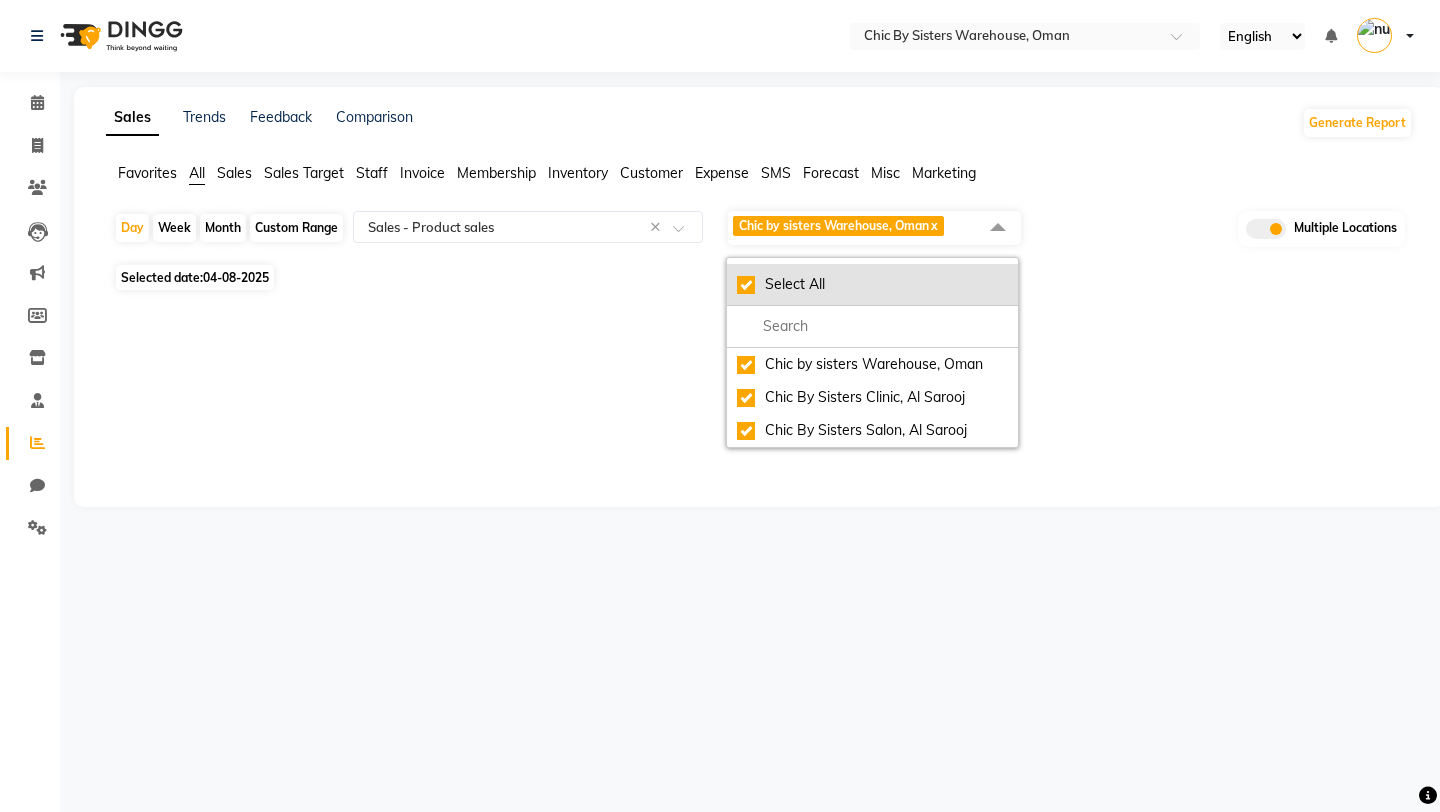 checkbox on "true" 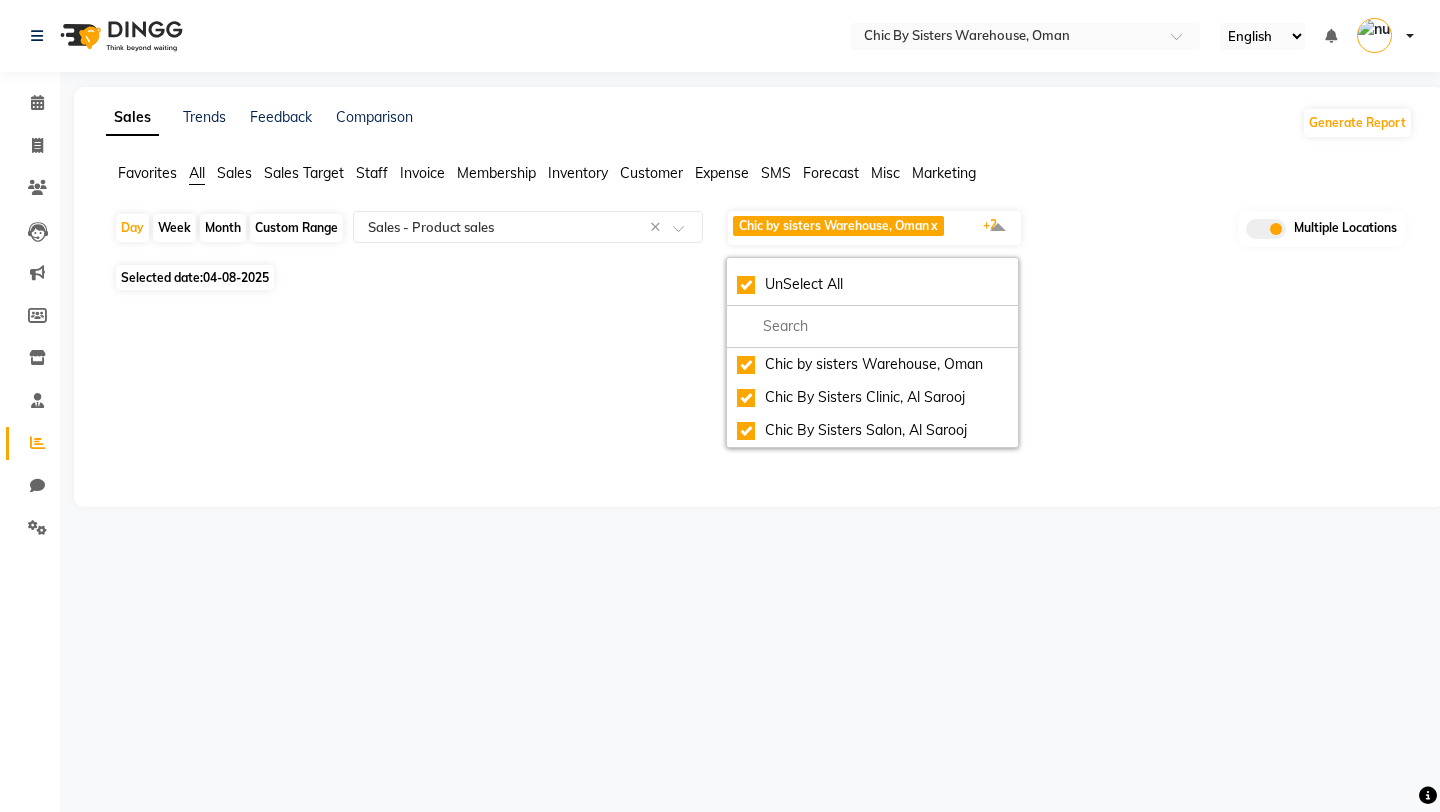 click on "Sales Trends Feedback Comparison Generate Report Favorites All Sales Sales Target Staff Invoice Membership Inventory Customer Expense SMS Forecast Misc Marketing Day Week Month Custom Range Select Report Type × Sales - Product sales × Chic by sisters Warehouse, [CITY] × Chic By Sisters Clinic, [CITY] × Chic By Sisters Salon, [CITY] × +2 UnSelect All Chic by sisters Warehouse, [CITY] Chic By Sisters Clinic, [CITY] Chic By Sisters Salon, [CITY] Multiple Locations Selected date: 04-08-2025 ★ Mark as Favorite Choose how you'd like to save "" report to favorites Save to Personal Favorites: Only you can see this report in your favorites tab. Share with Organization: Everyone in your organization can see this report in their favorites tab. Save to Favorites" 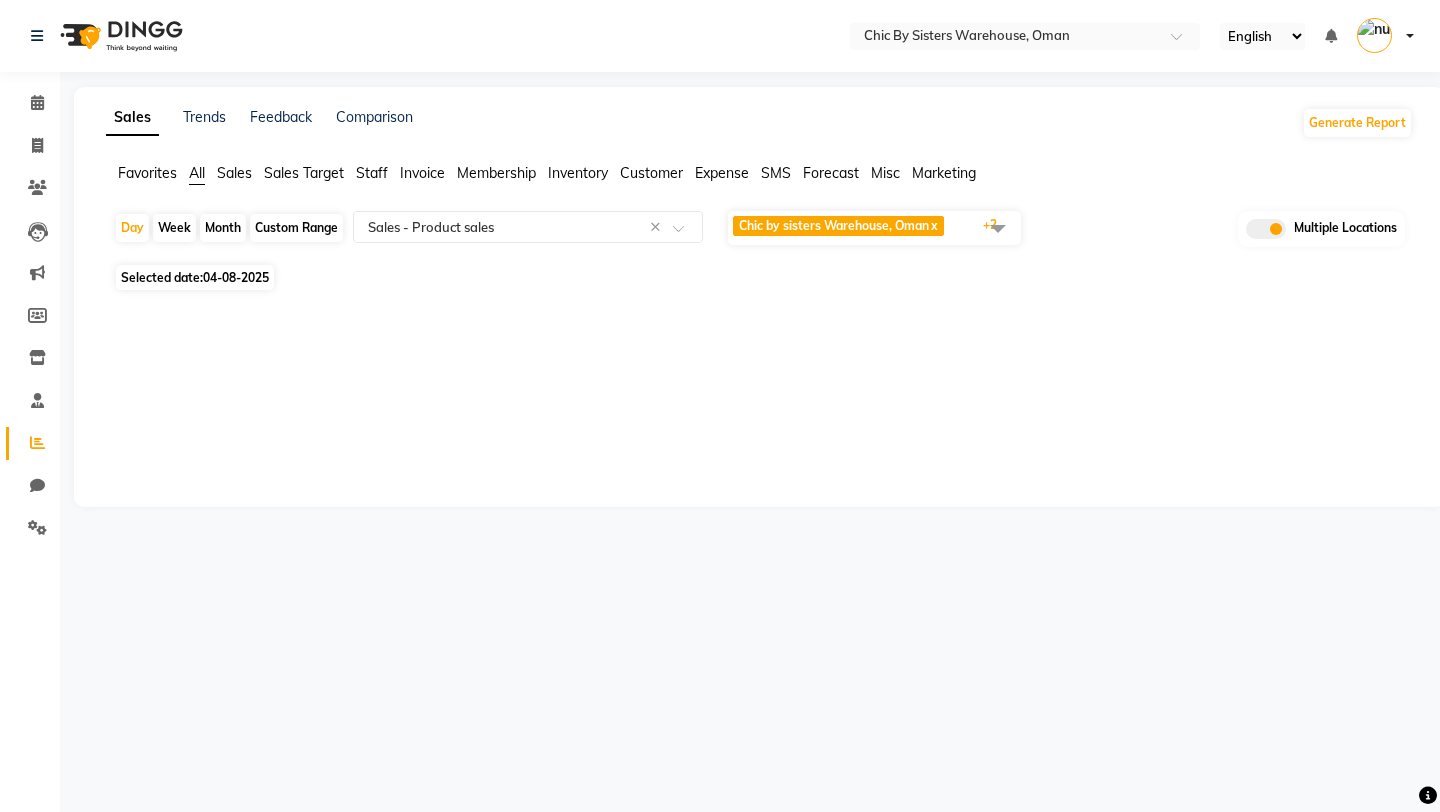 click on "Custom Range" 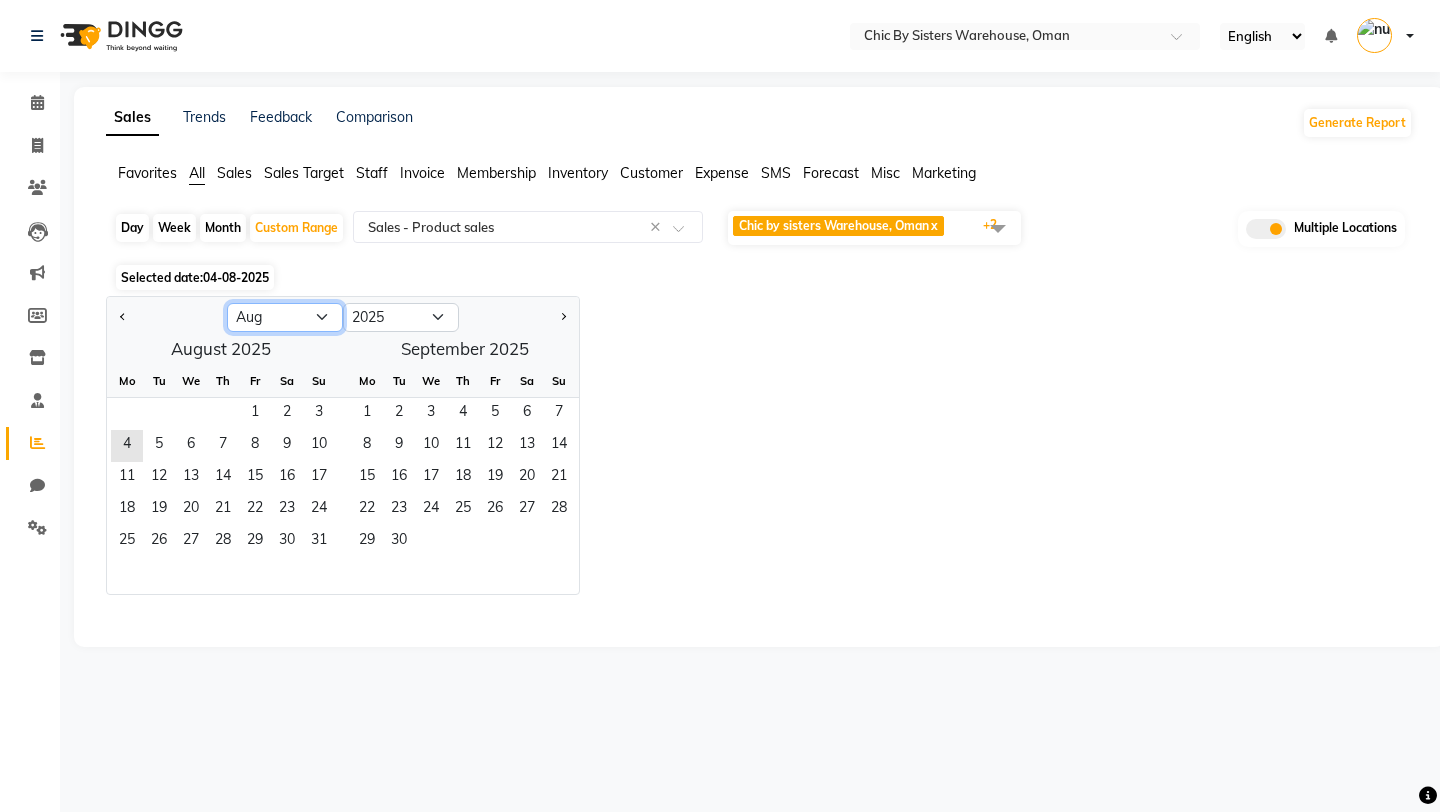 click on "Jan Feb Mar Apr May Jun Jul Aug Sep Oct Nov Dec" 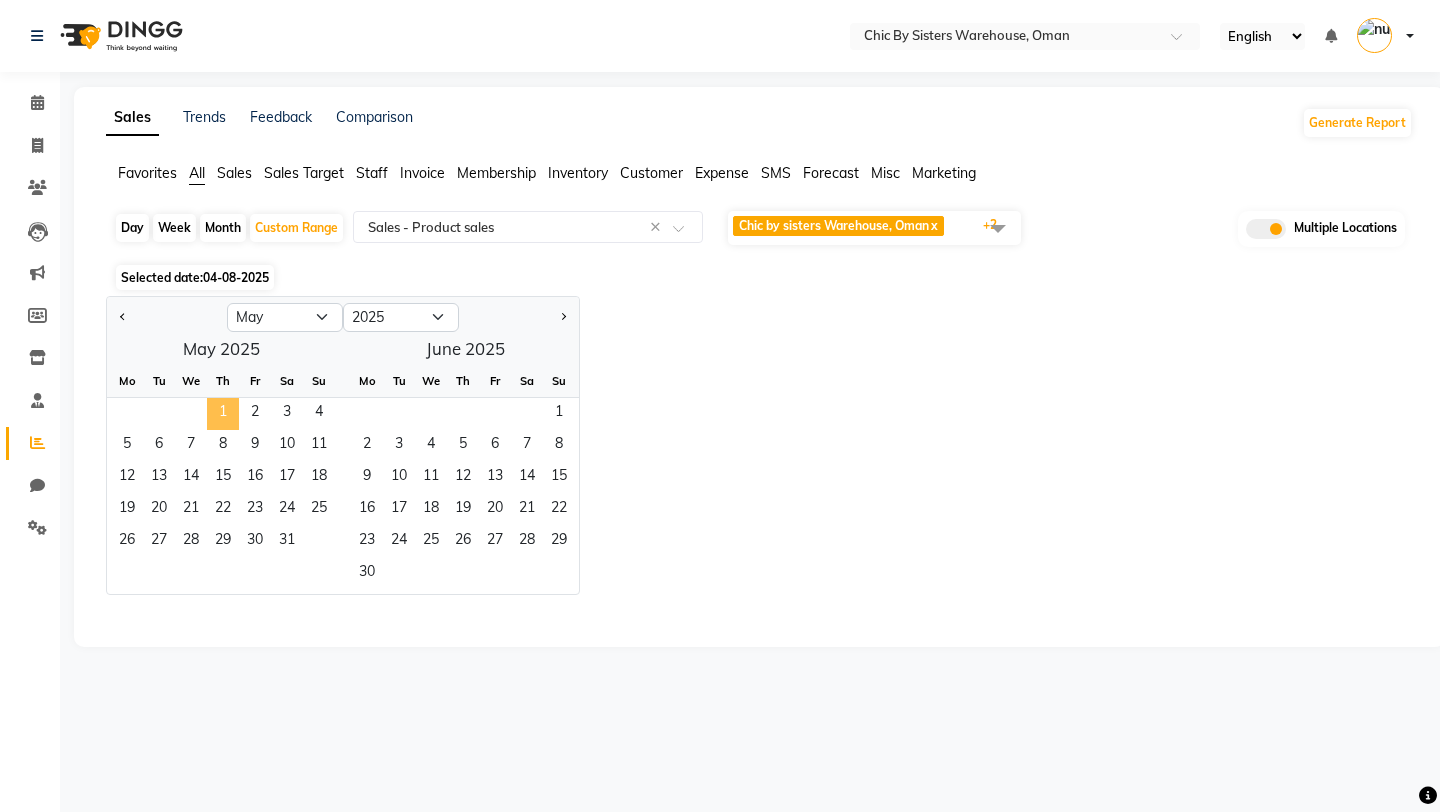 click on "1" 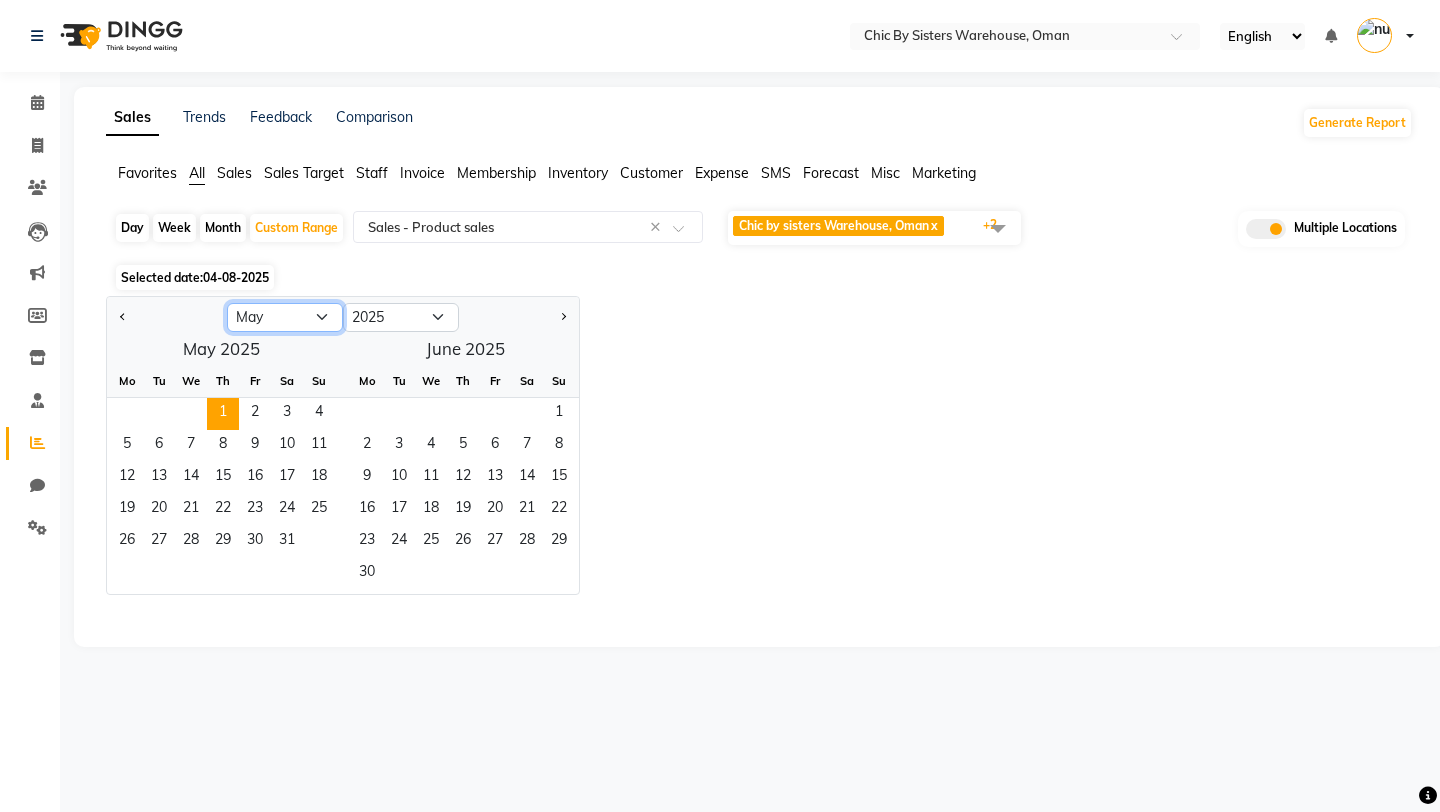 click on "Jan Feb Mar Apr May Jun Jul Aug Sep Oct Nov Dec" 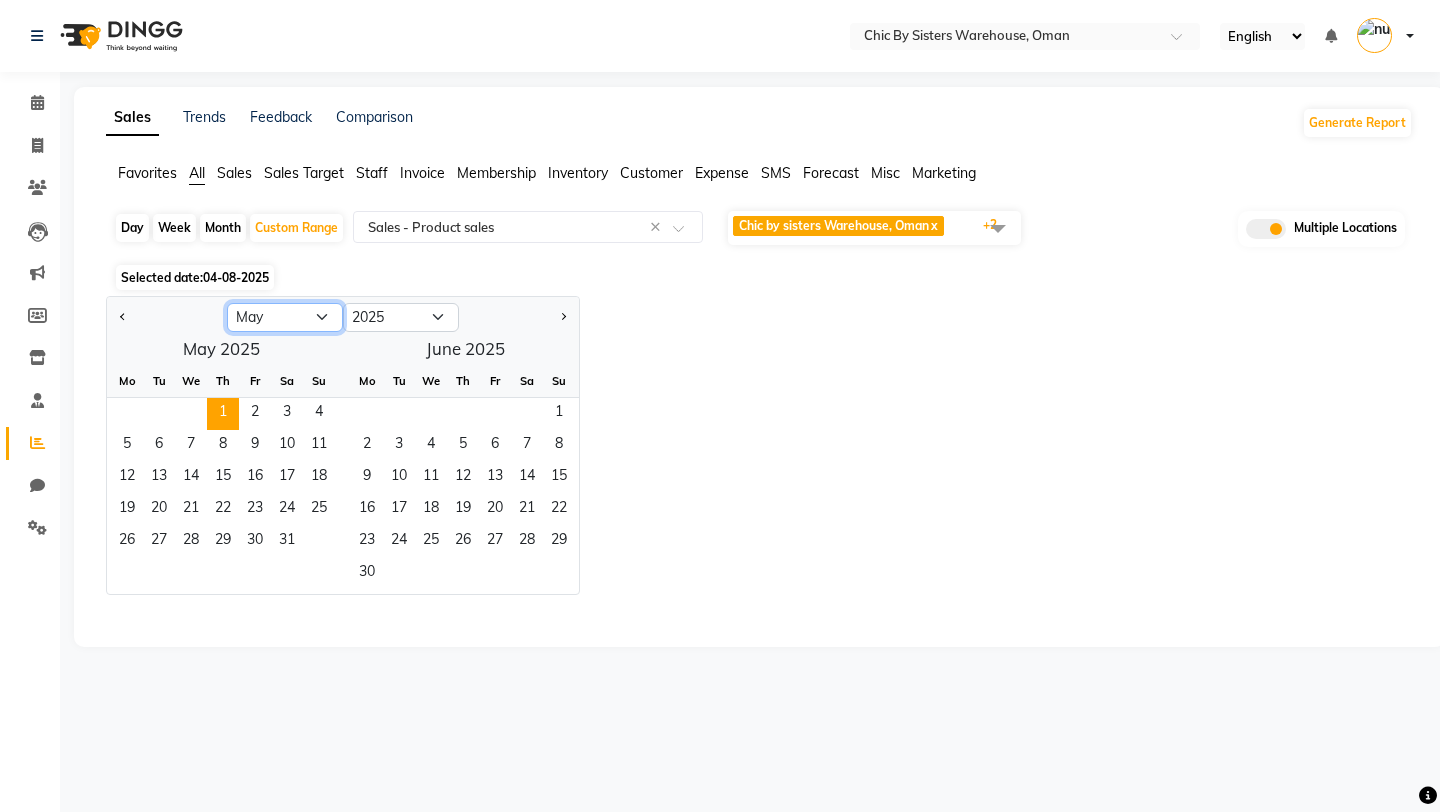 select on "7" 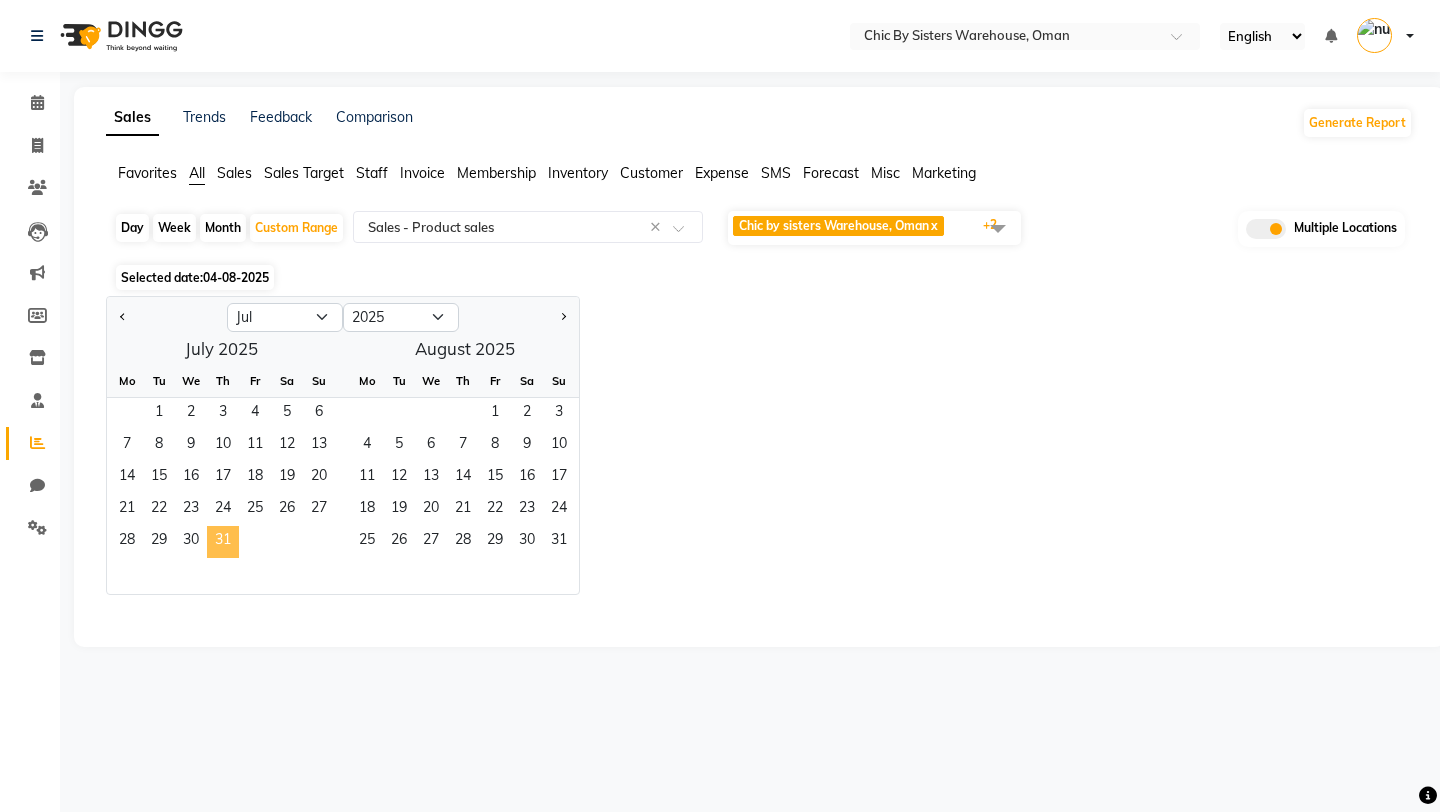 click on "31" 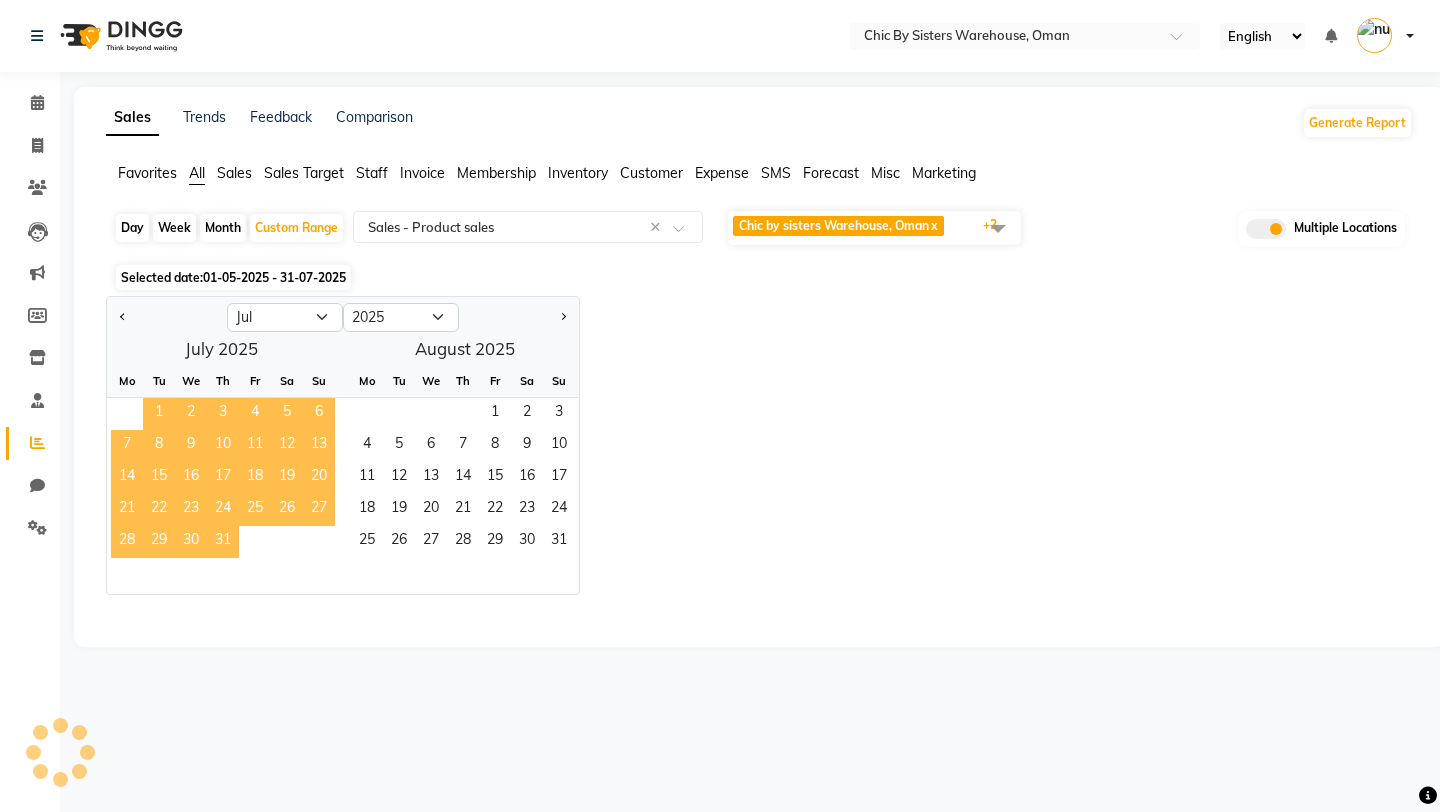 select on "full_report" 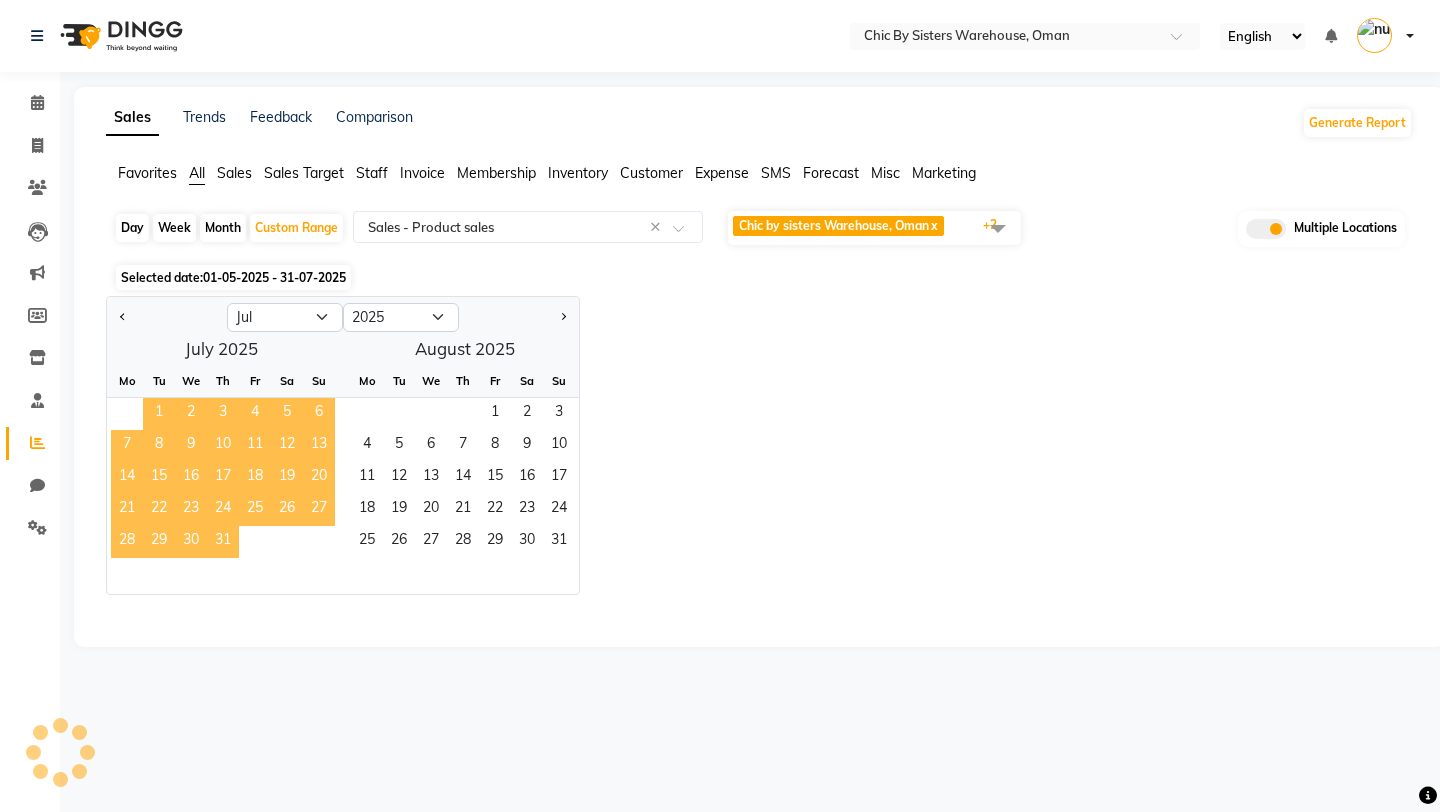 select on "csv" 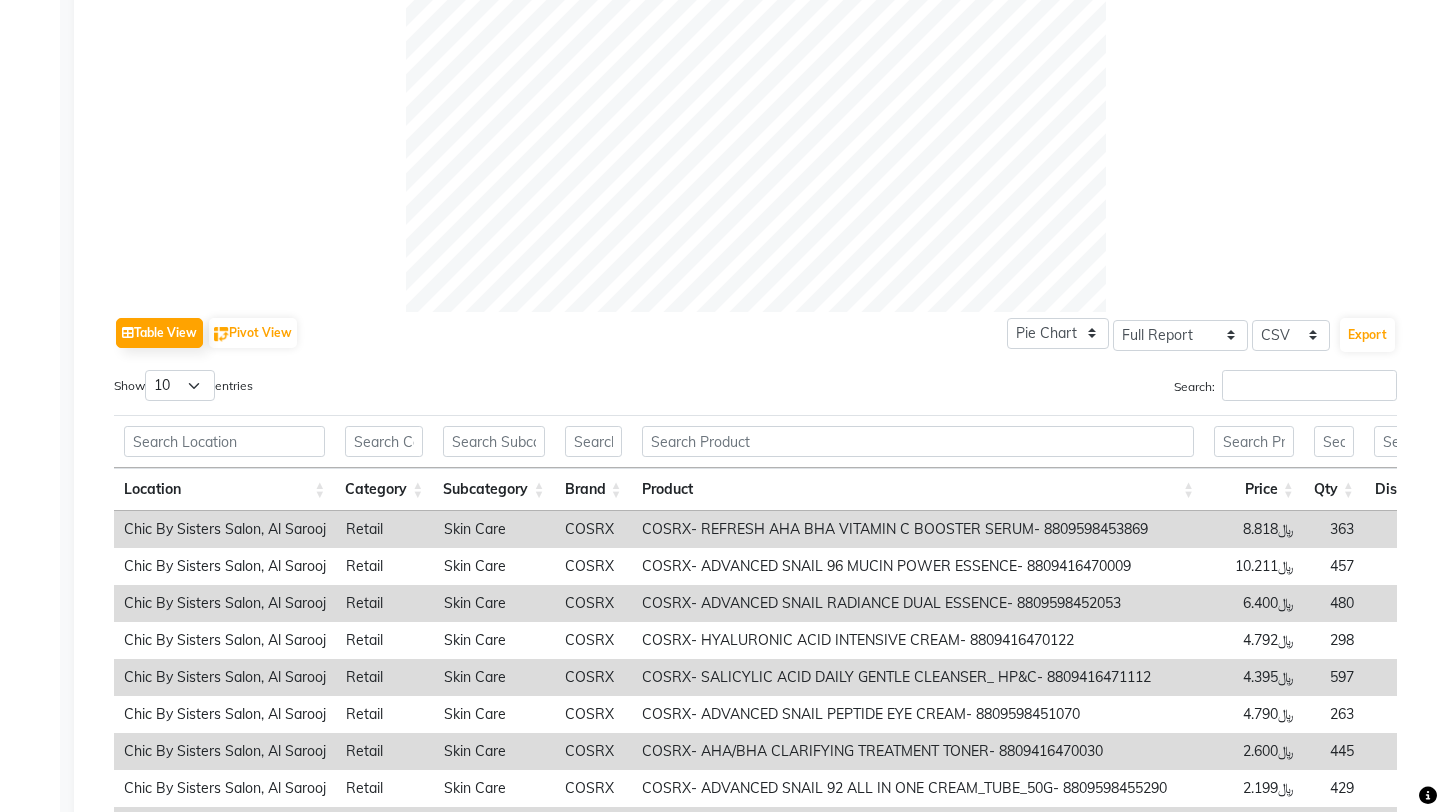 scroll, scrollTop: 944, scrollLeft: 0, axis: vertical 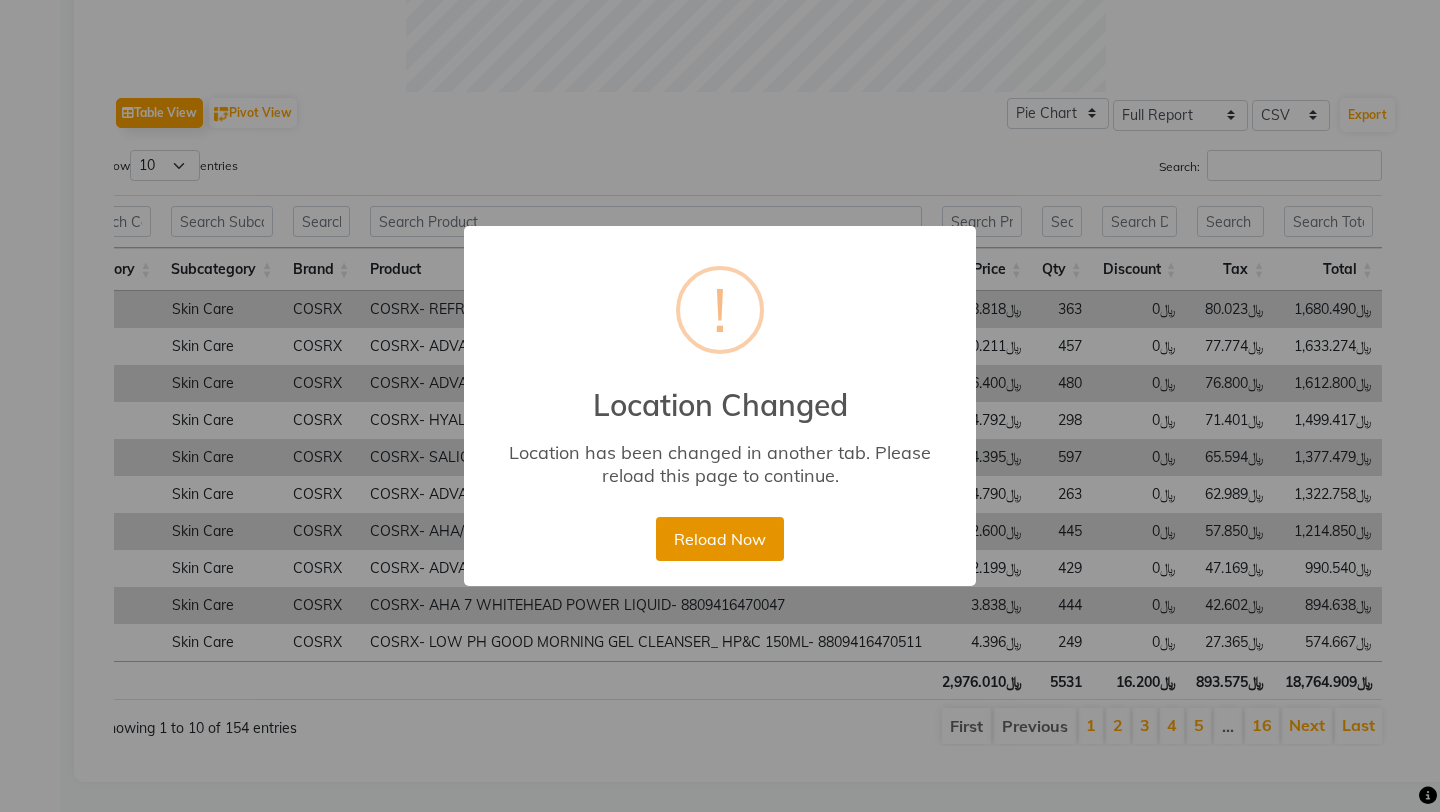 click on "Reload Now" at bounding box center [719, 539] 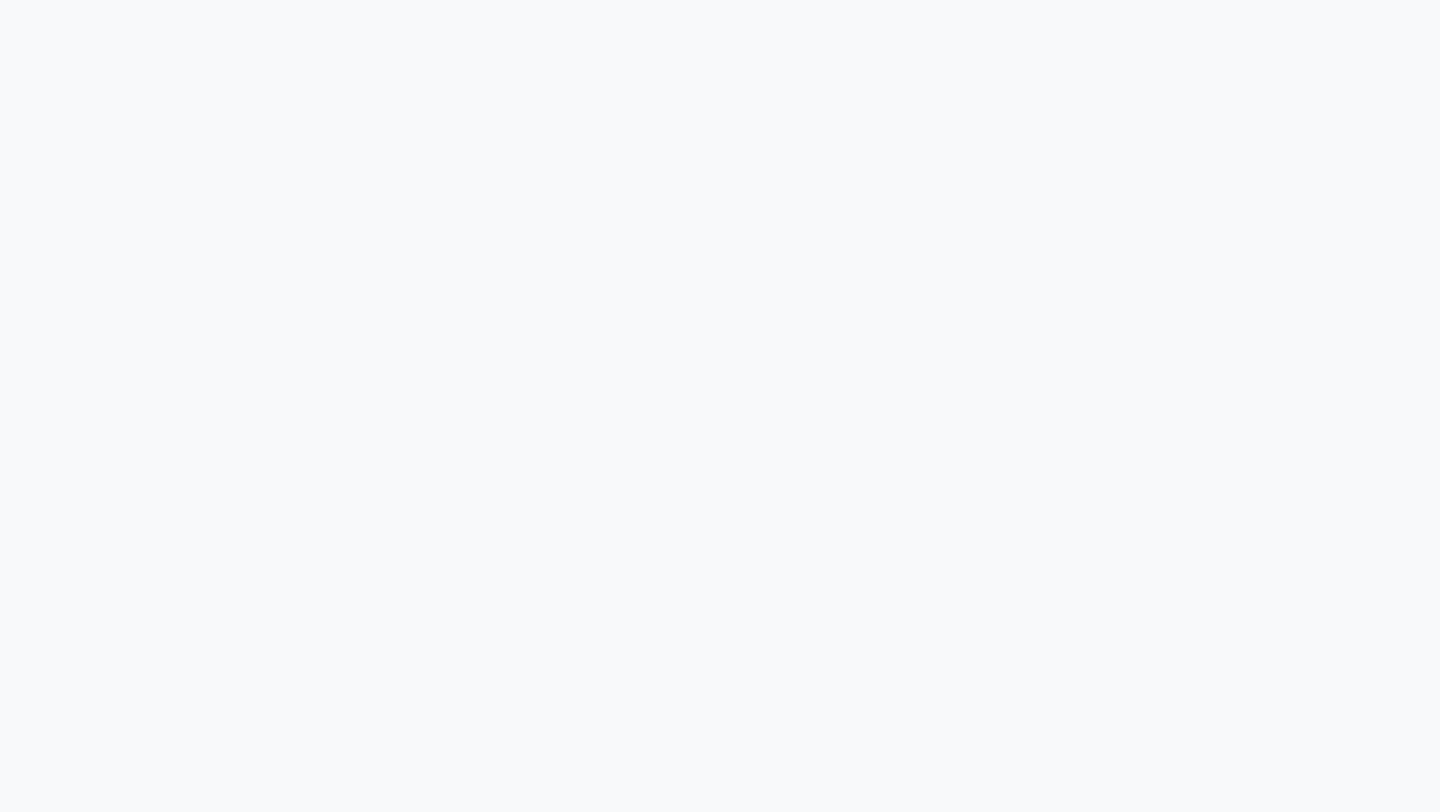 scroll, scrollTop: 0, scrollLeft: 0, axis: both 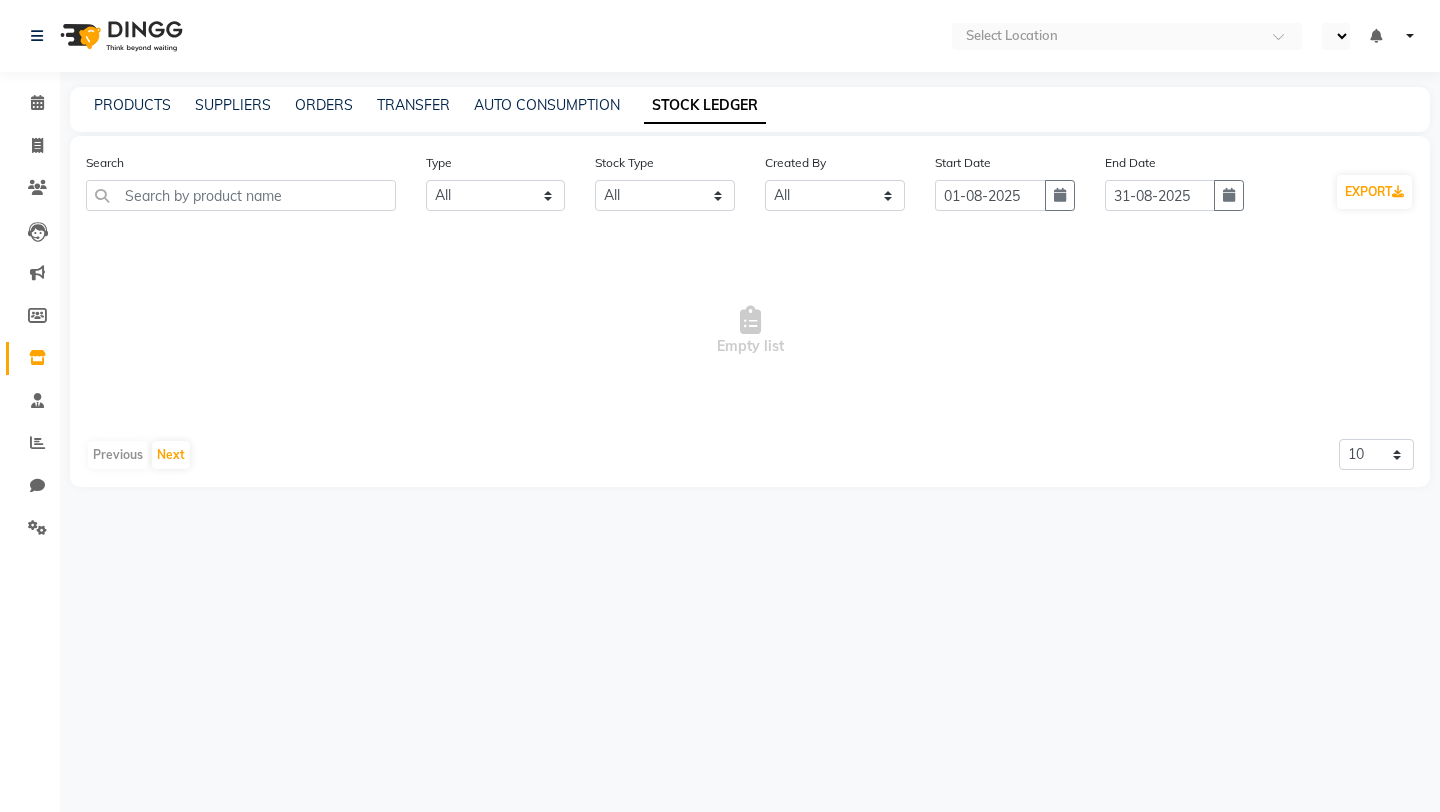 select on "en" 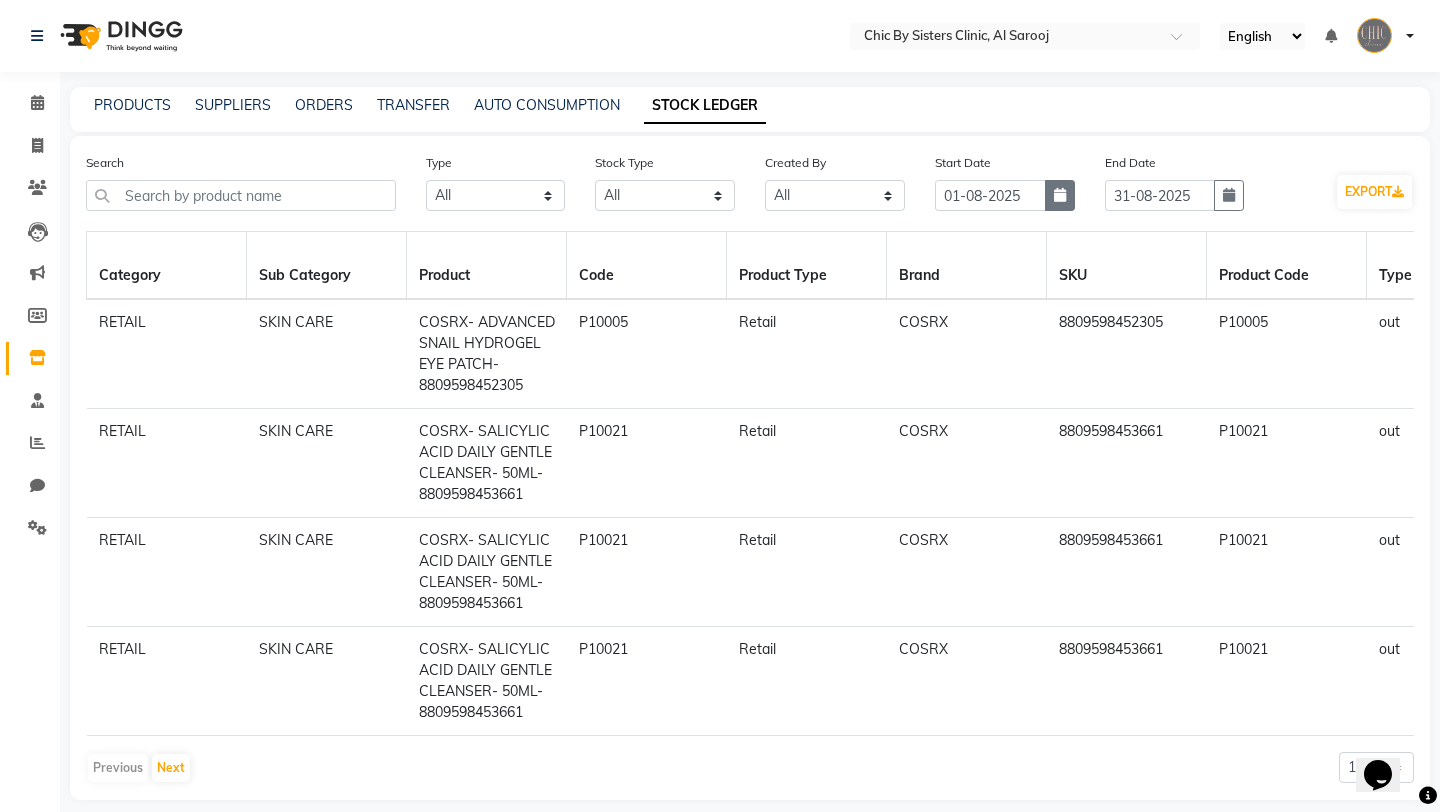 scroll, scrollTop: 0, scrollLeft: 0, axis: both 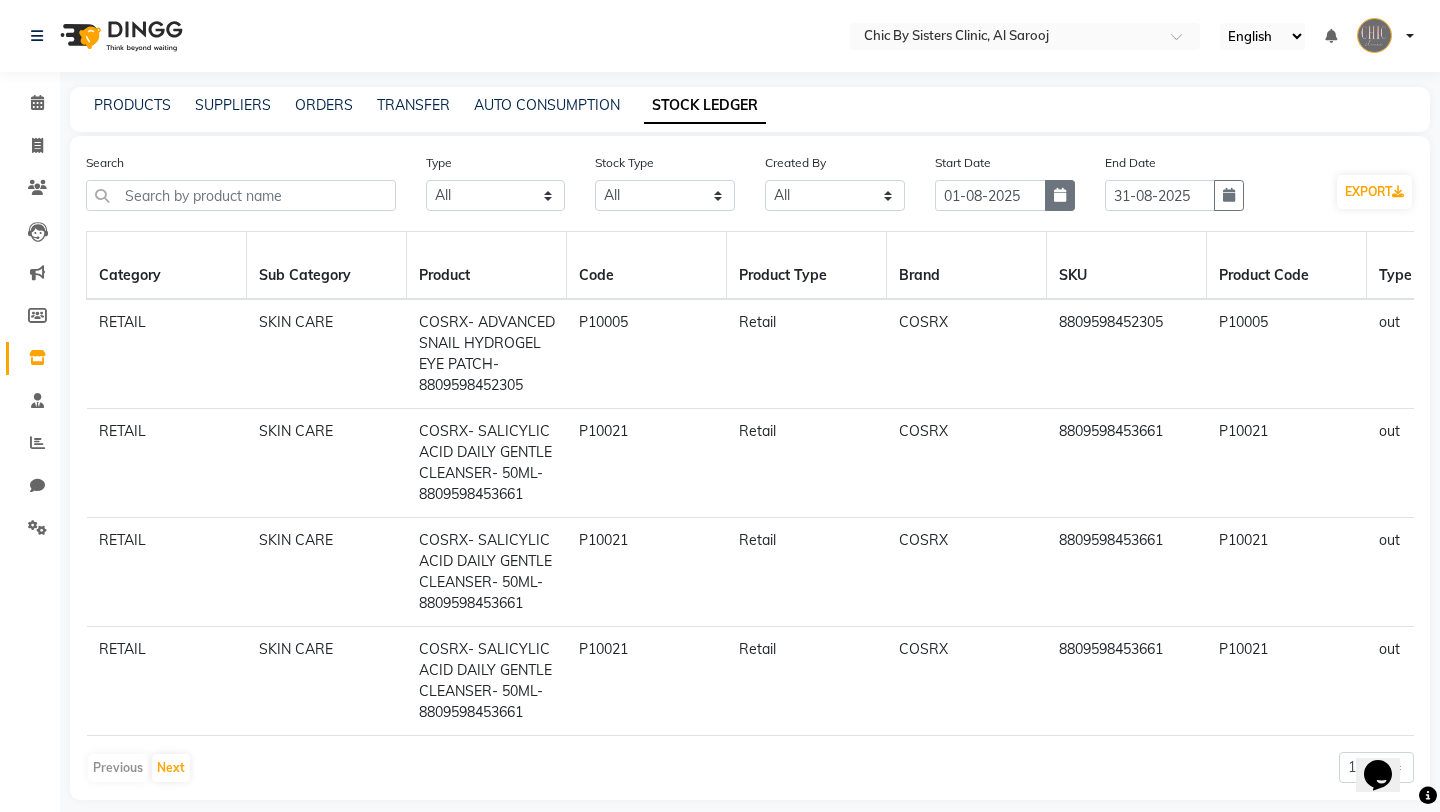 click 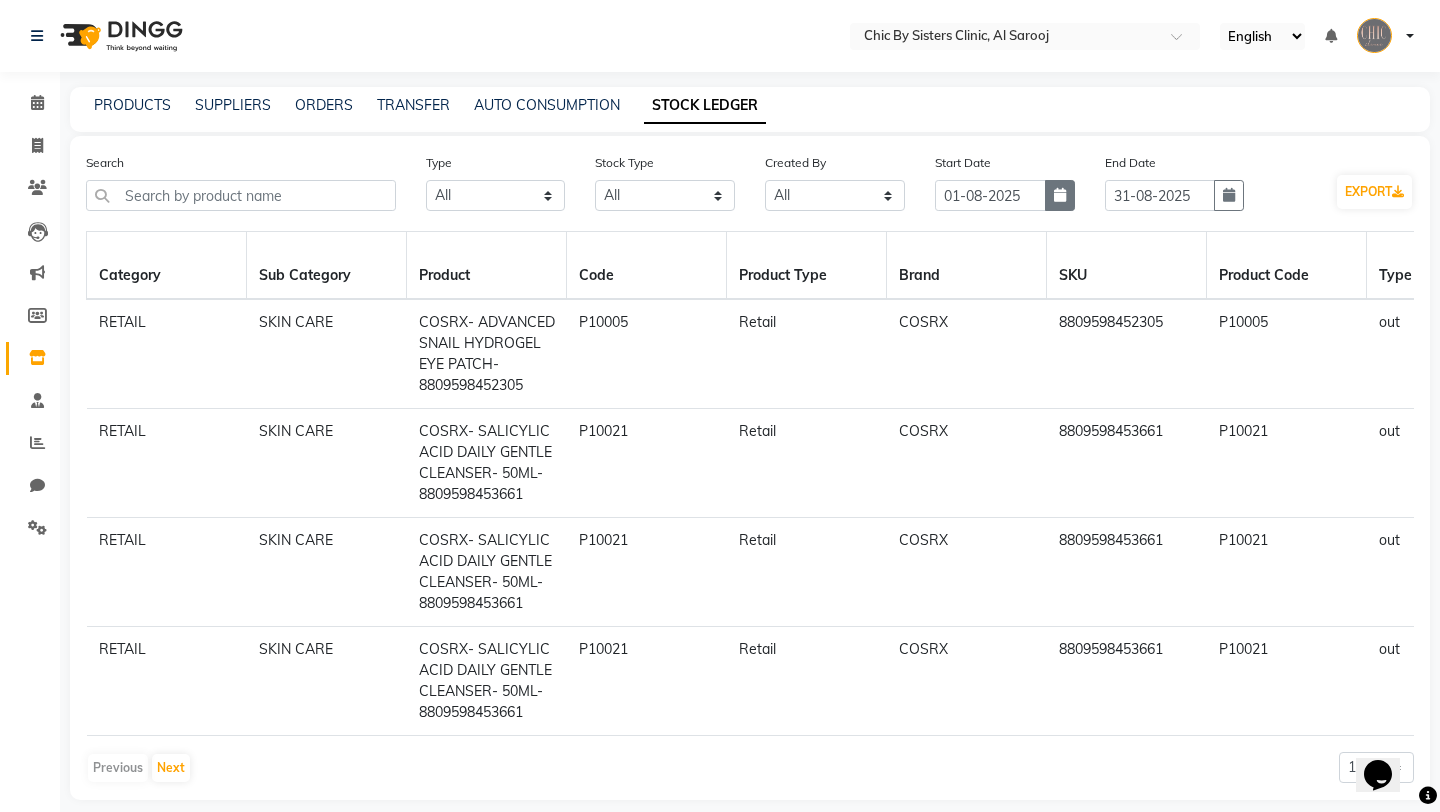 select on "8" 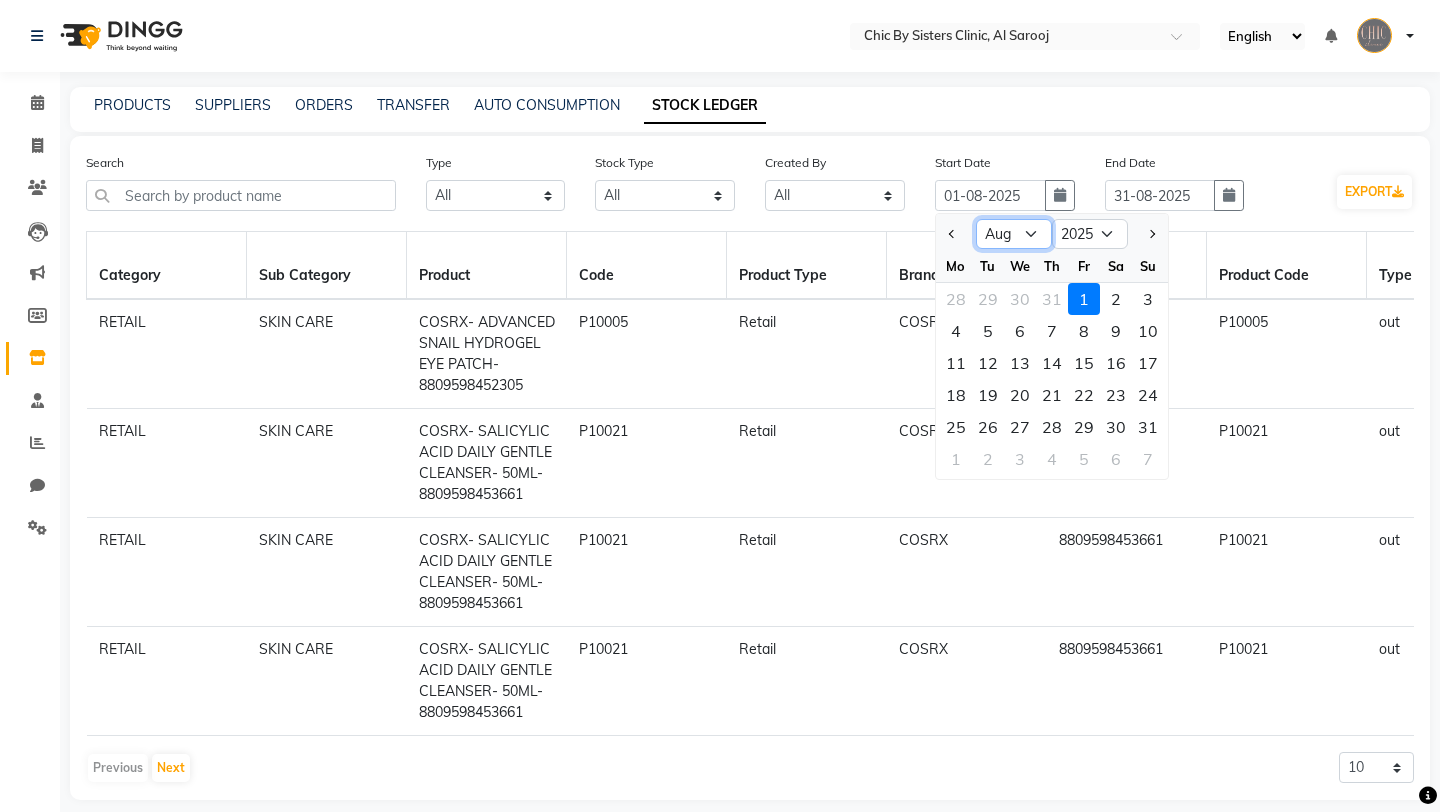 click on "Jan Feb Mar Apr May Jun Jul Aug Sep Oct Nov Dec" 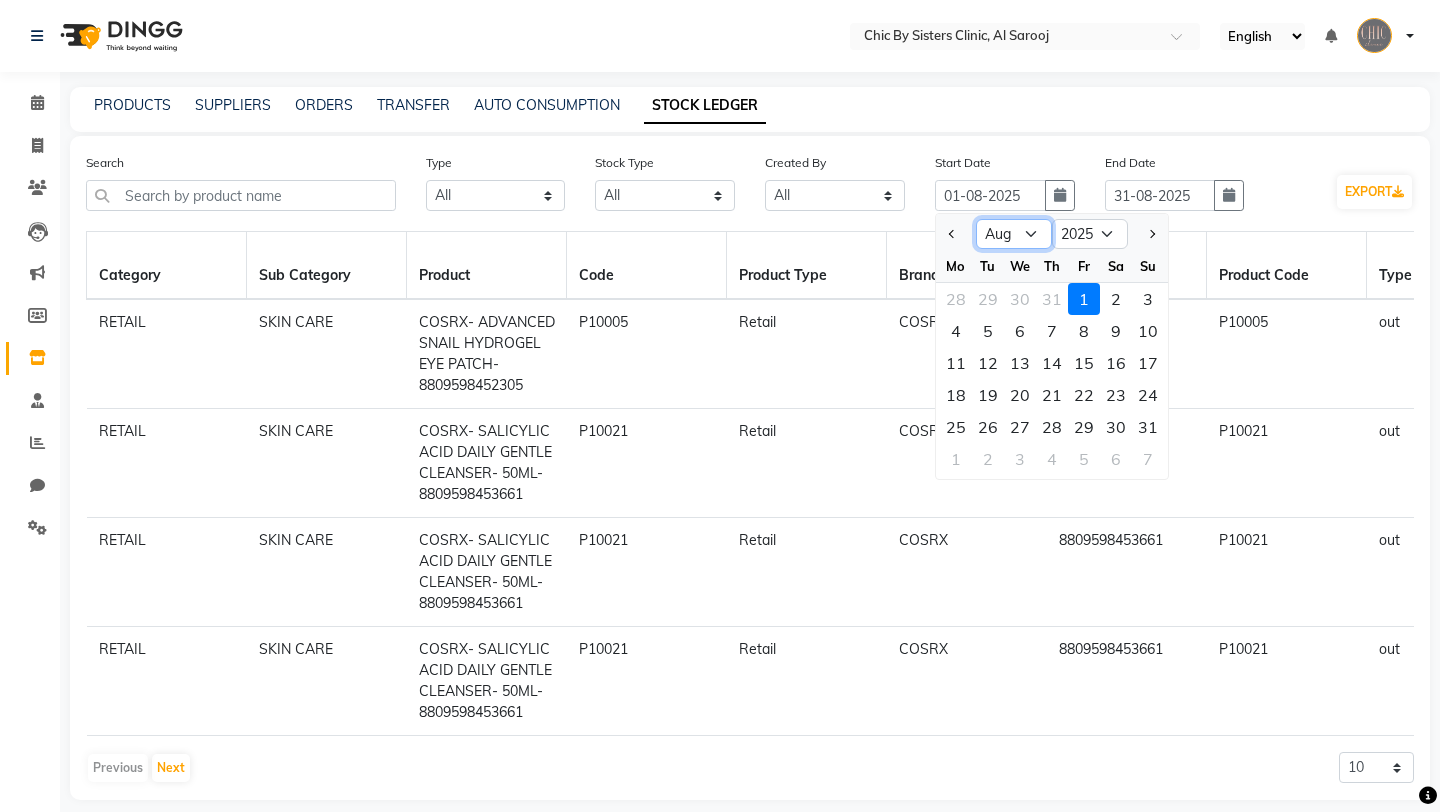 select on "5" 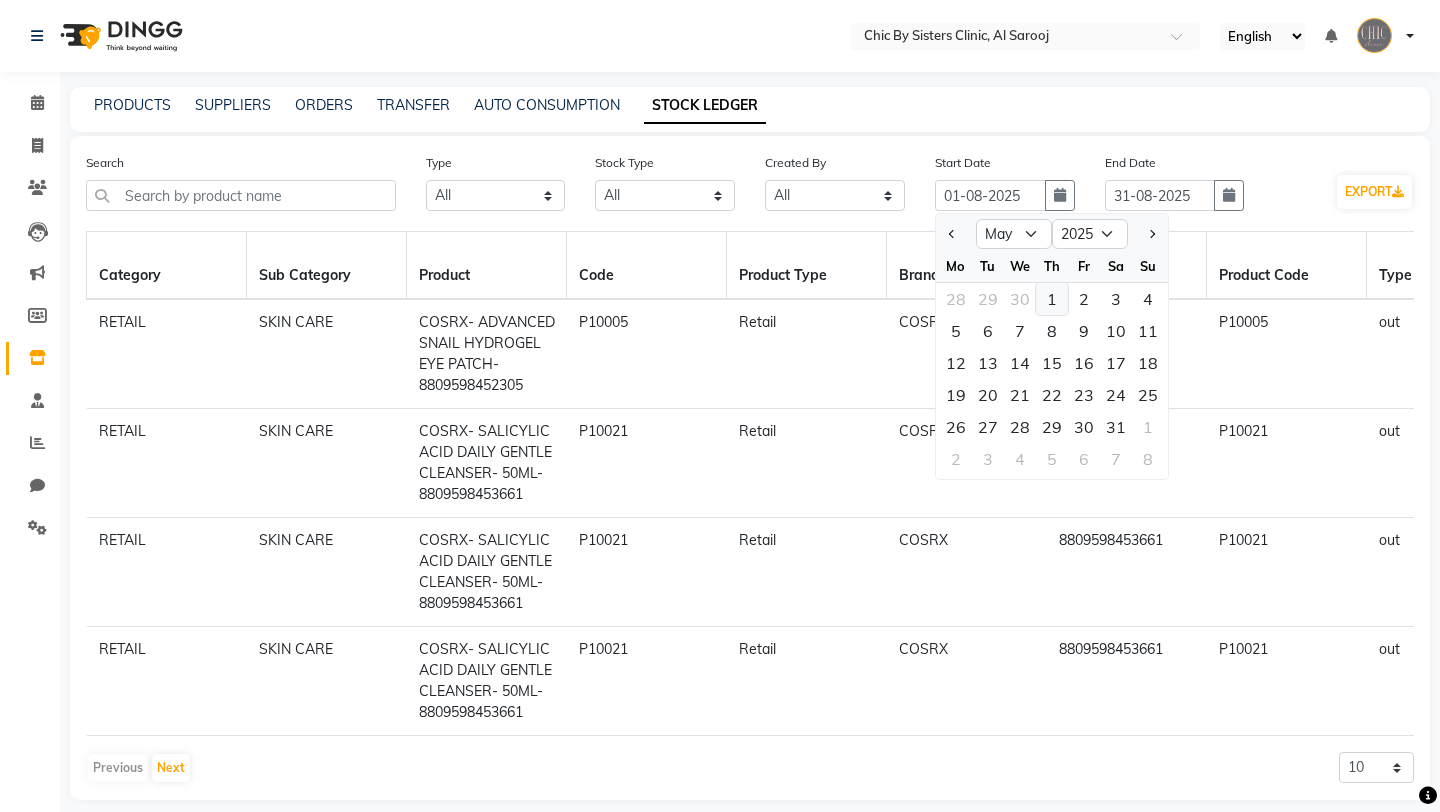 click on "1" 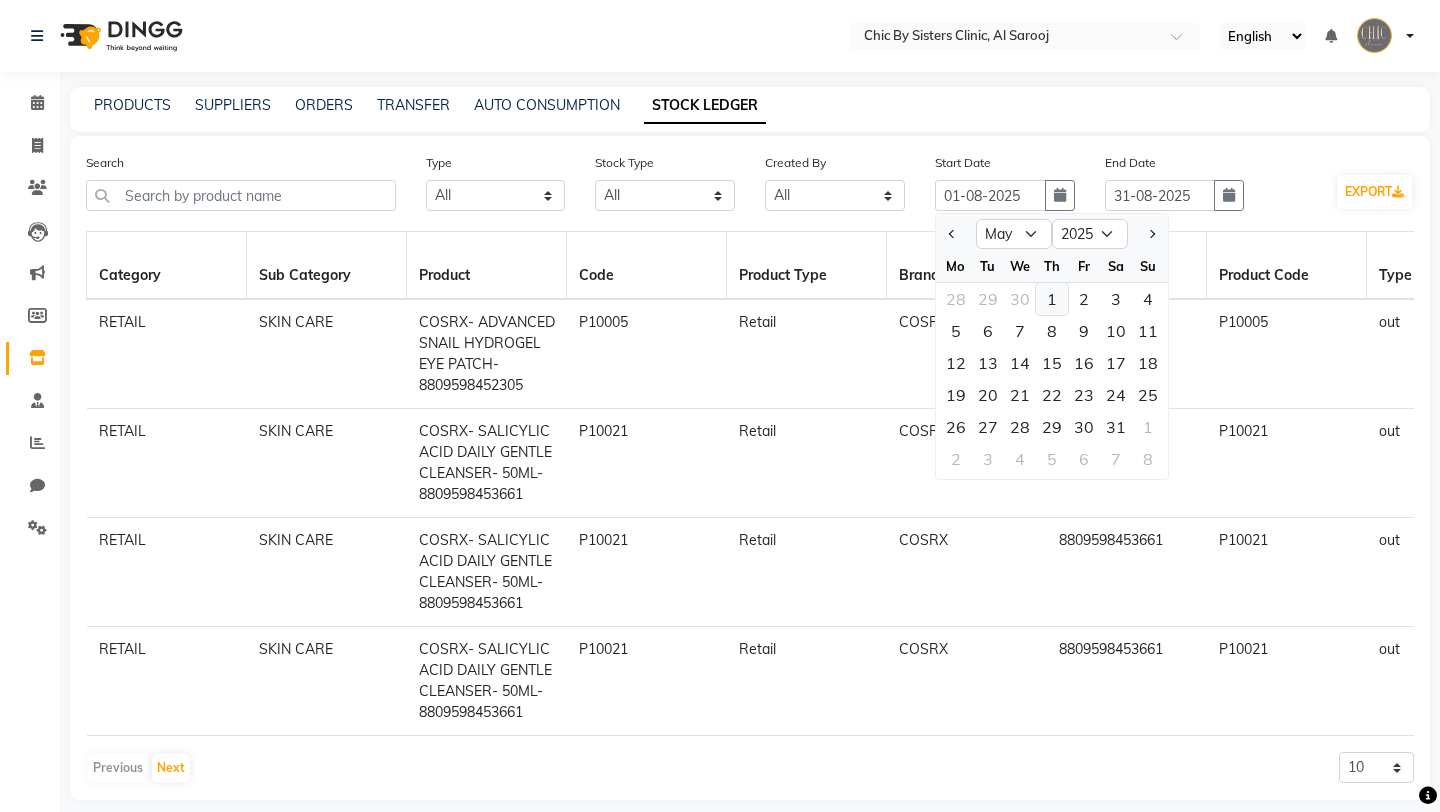 type on "01-05-2025" 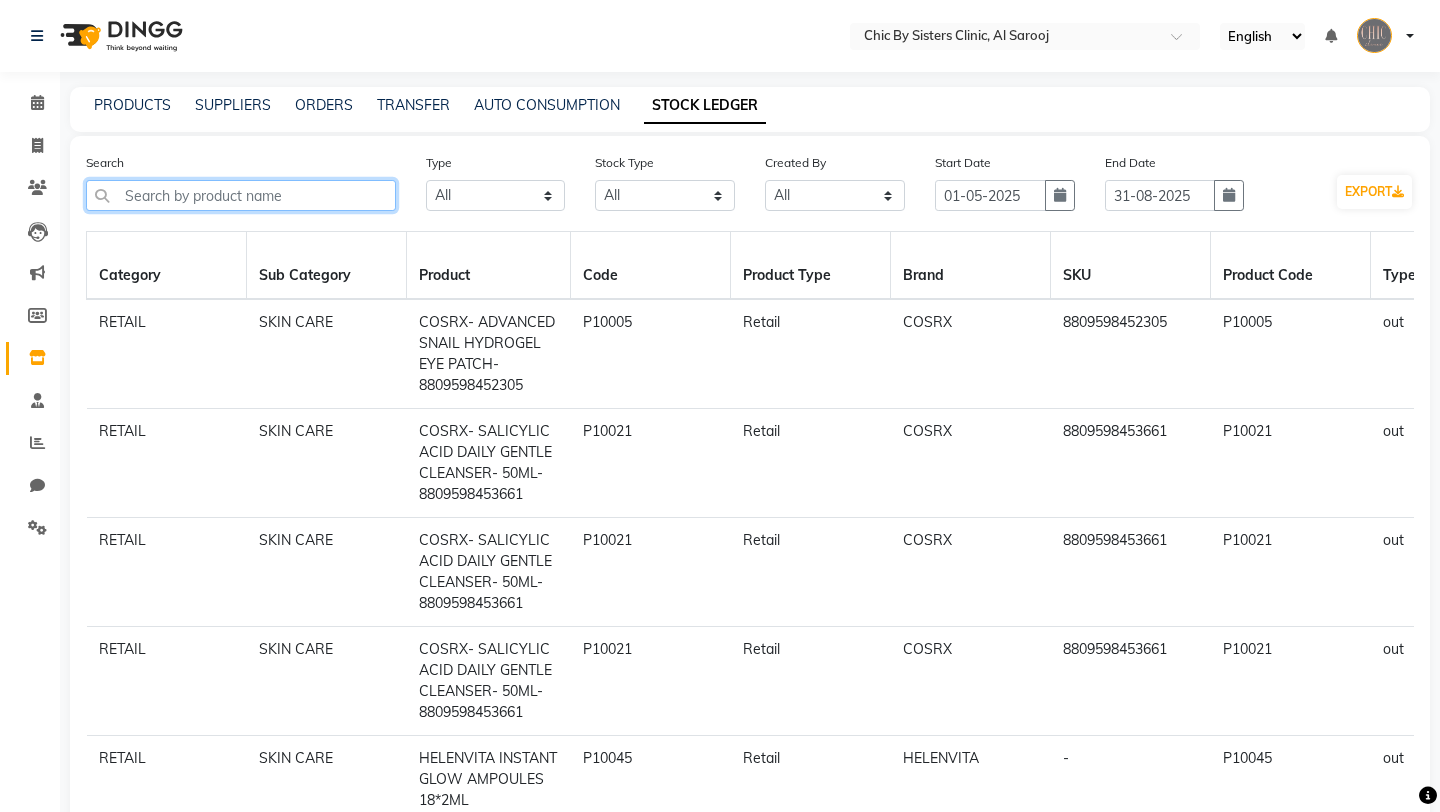 click 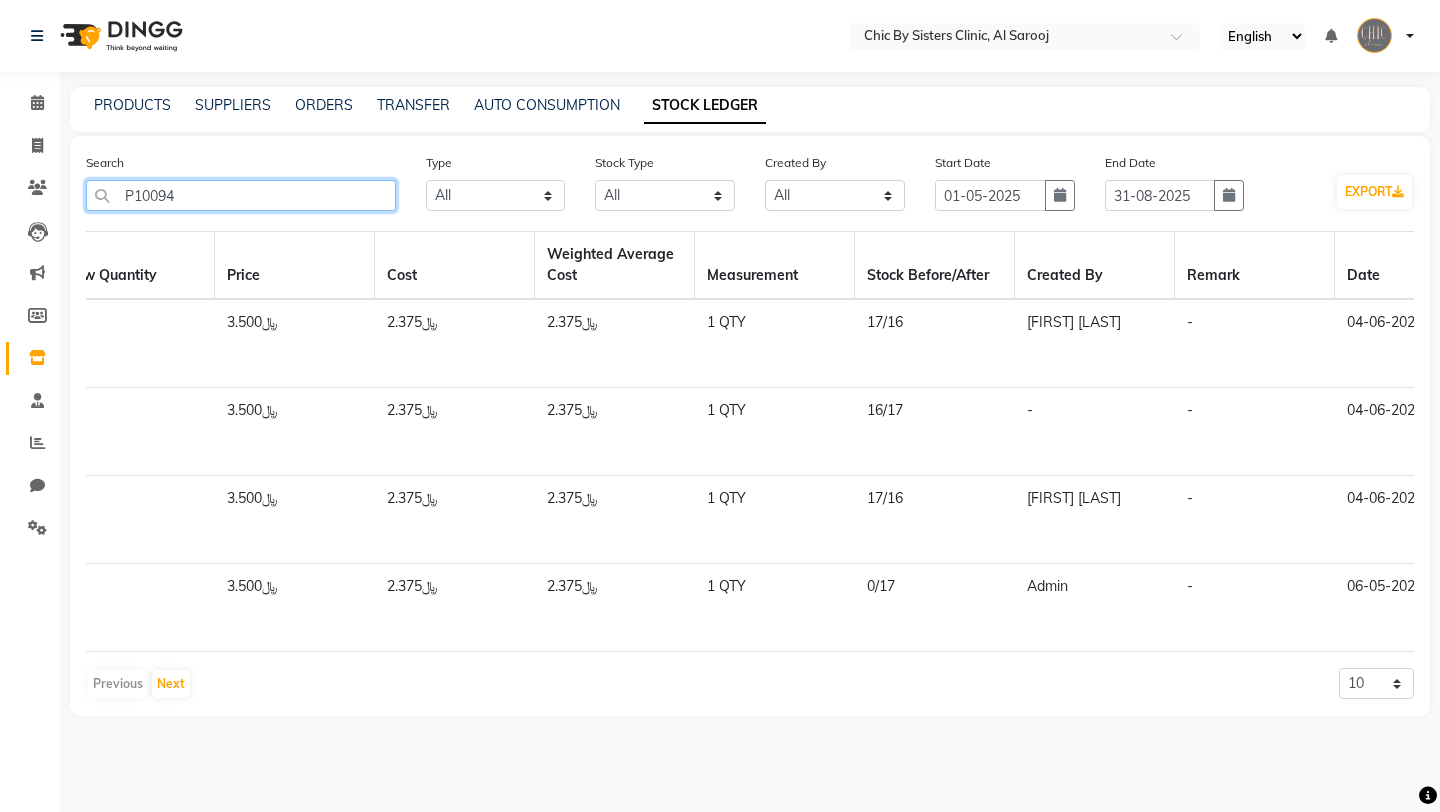 scroll, scrollTop: 0, scrollLeft: 1955, axis: horizontal 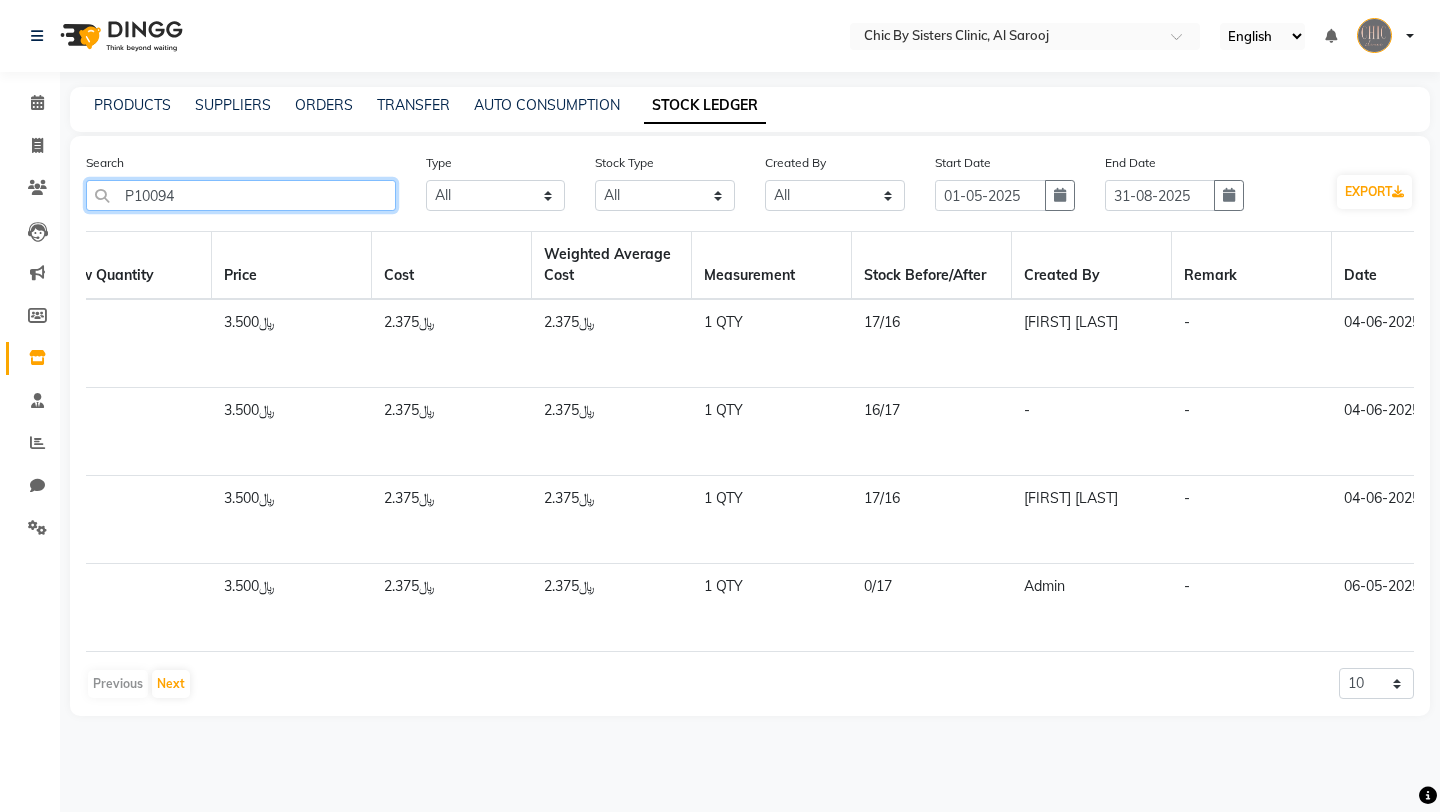 type on "P10094" 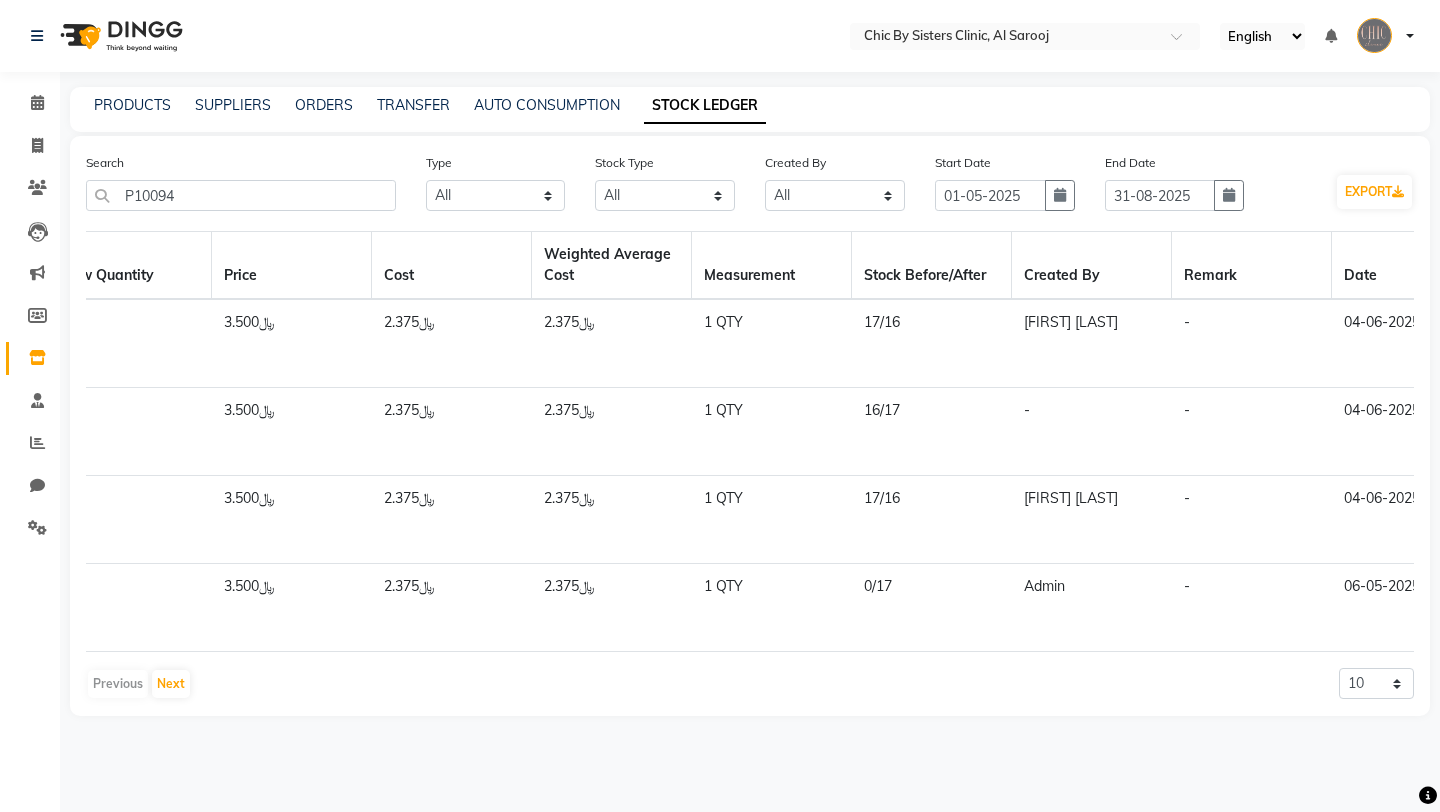 drag, startPoint x: 862, startPoint y: 498, endPoint x: 921, endPoint y: 497, distance: 59.008472 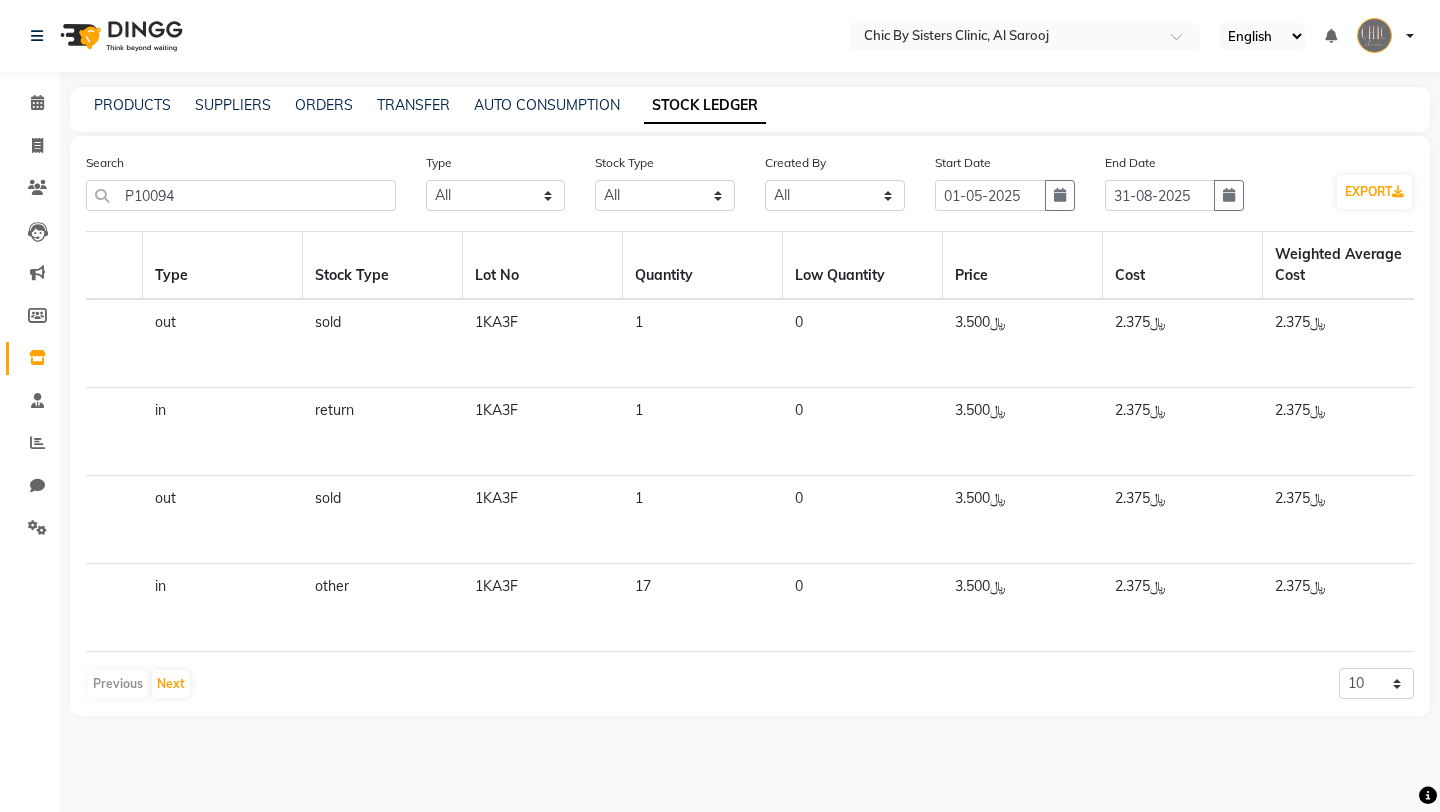 scroll, scrollTop: 0, scrollLeft: 1230, axis: horizontal 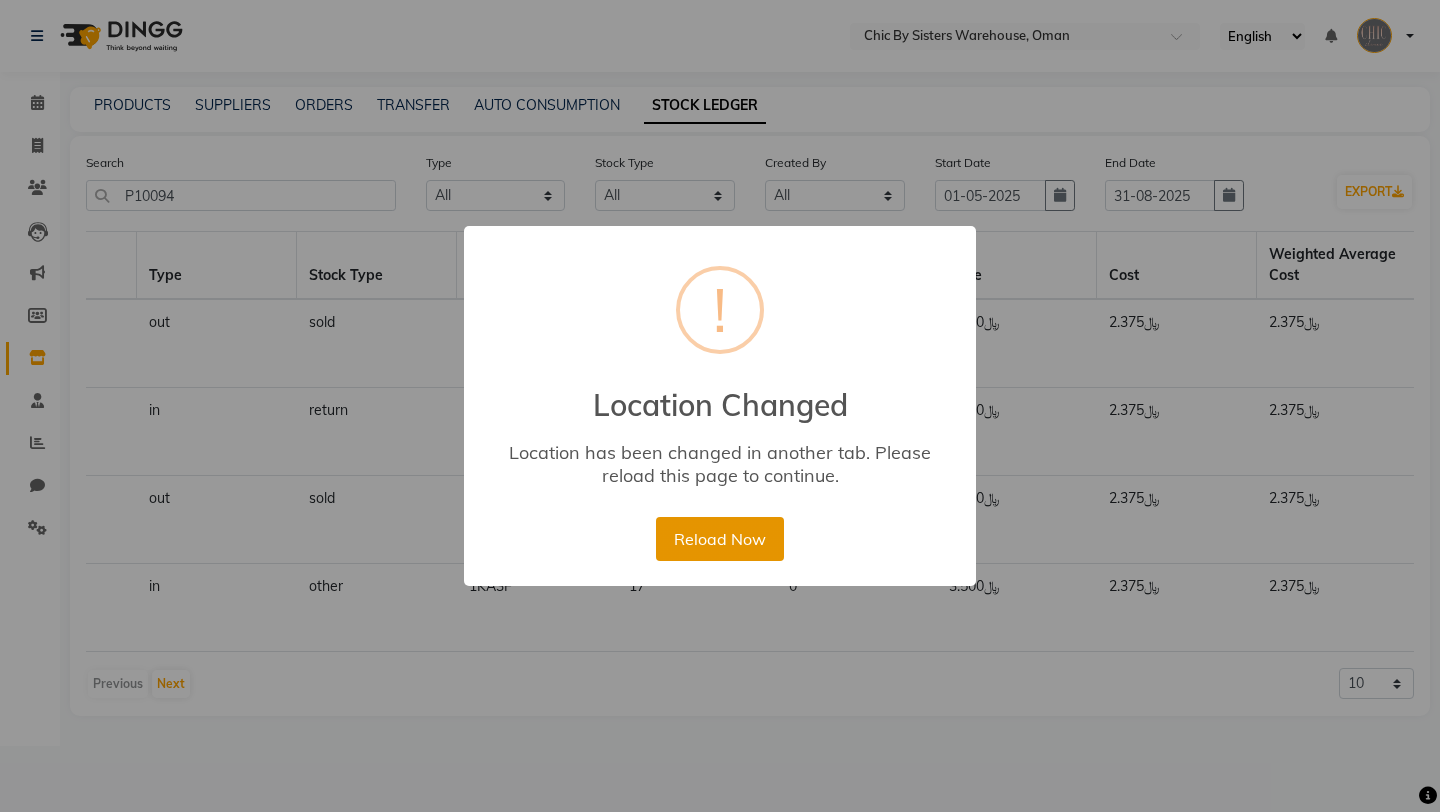 click on "Reload Now" at bounding box center [719, 539] 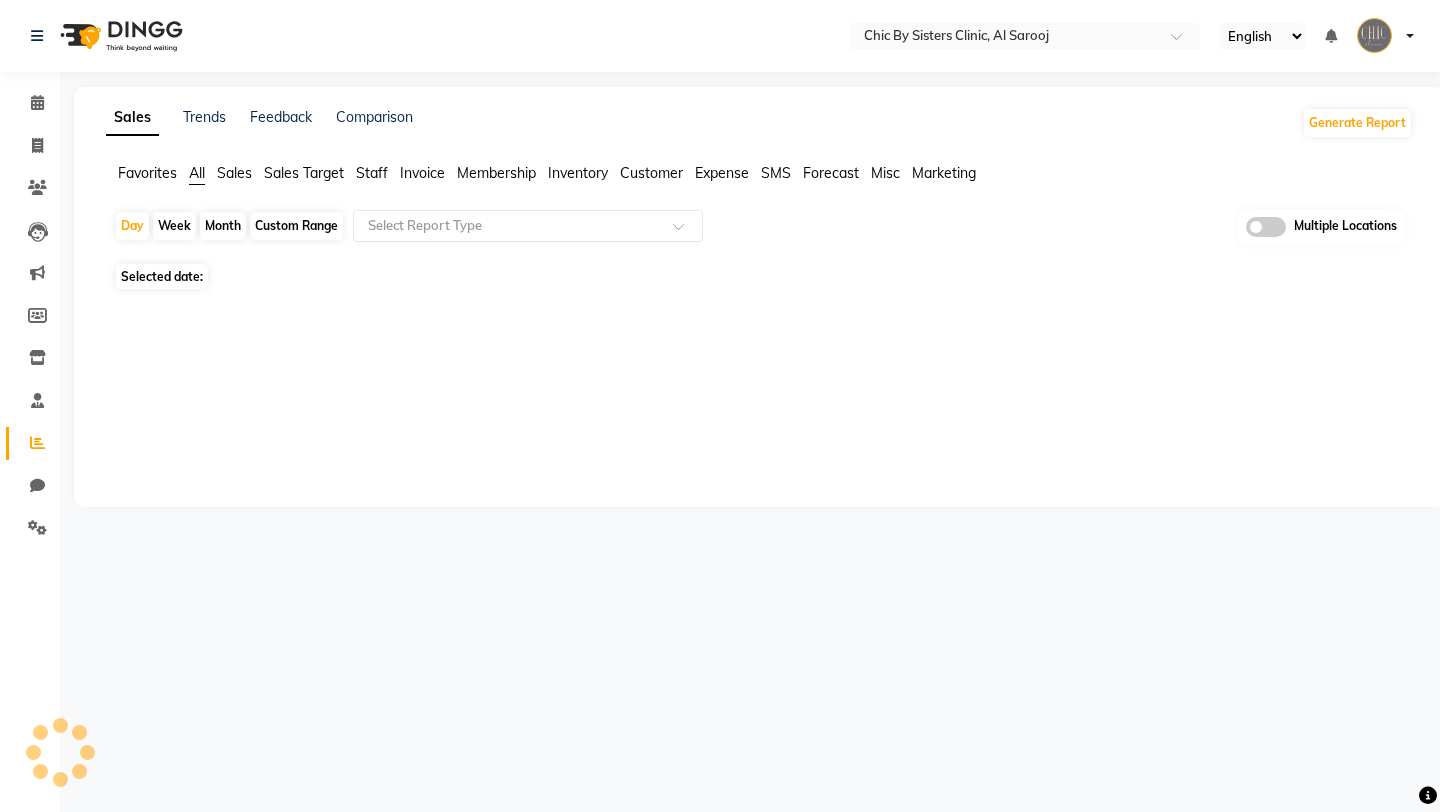scroll, scrollTop: 0, scrollLeft: 0, axis: both 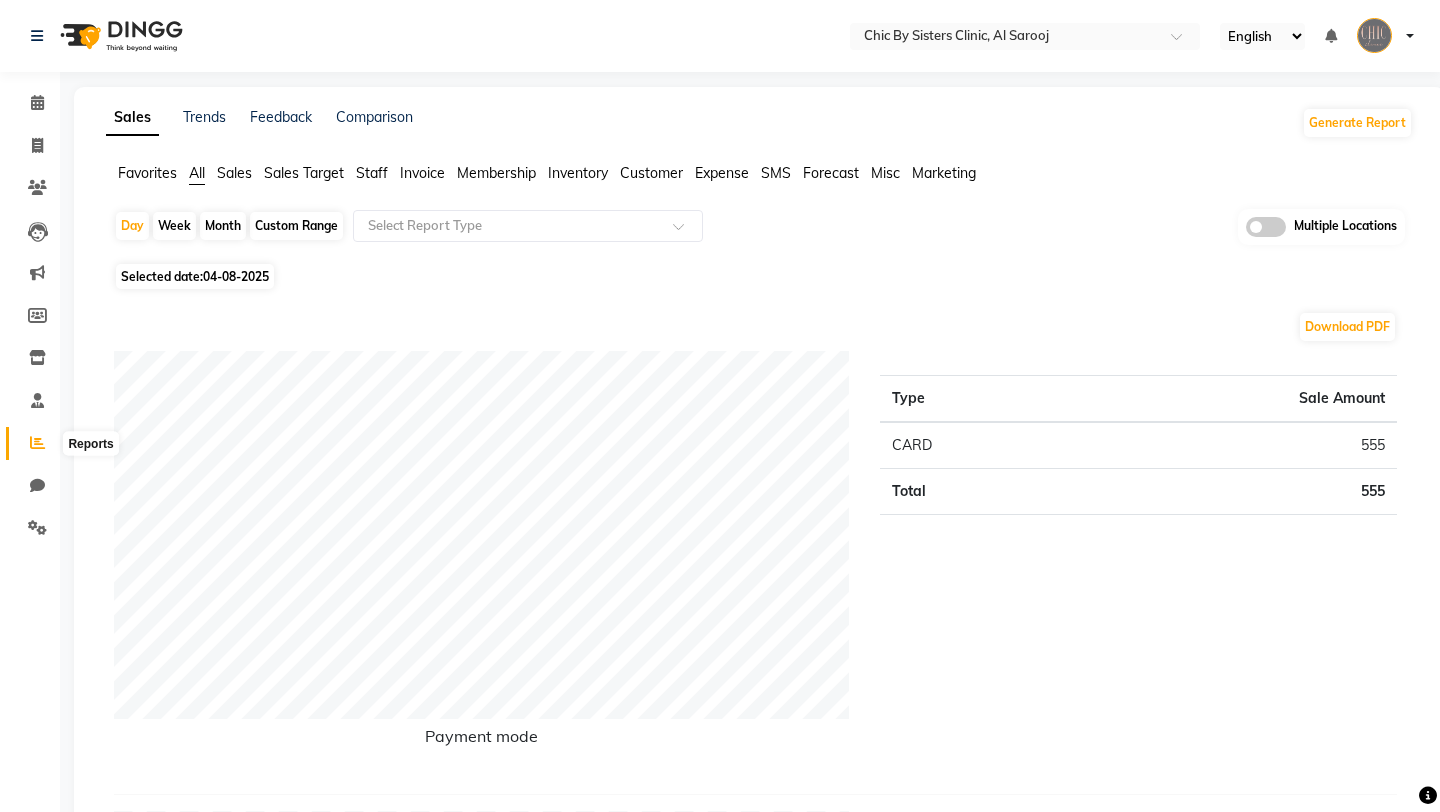 click 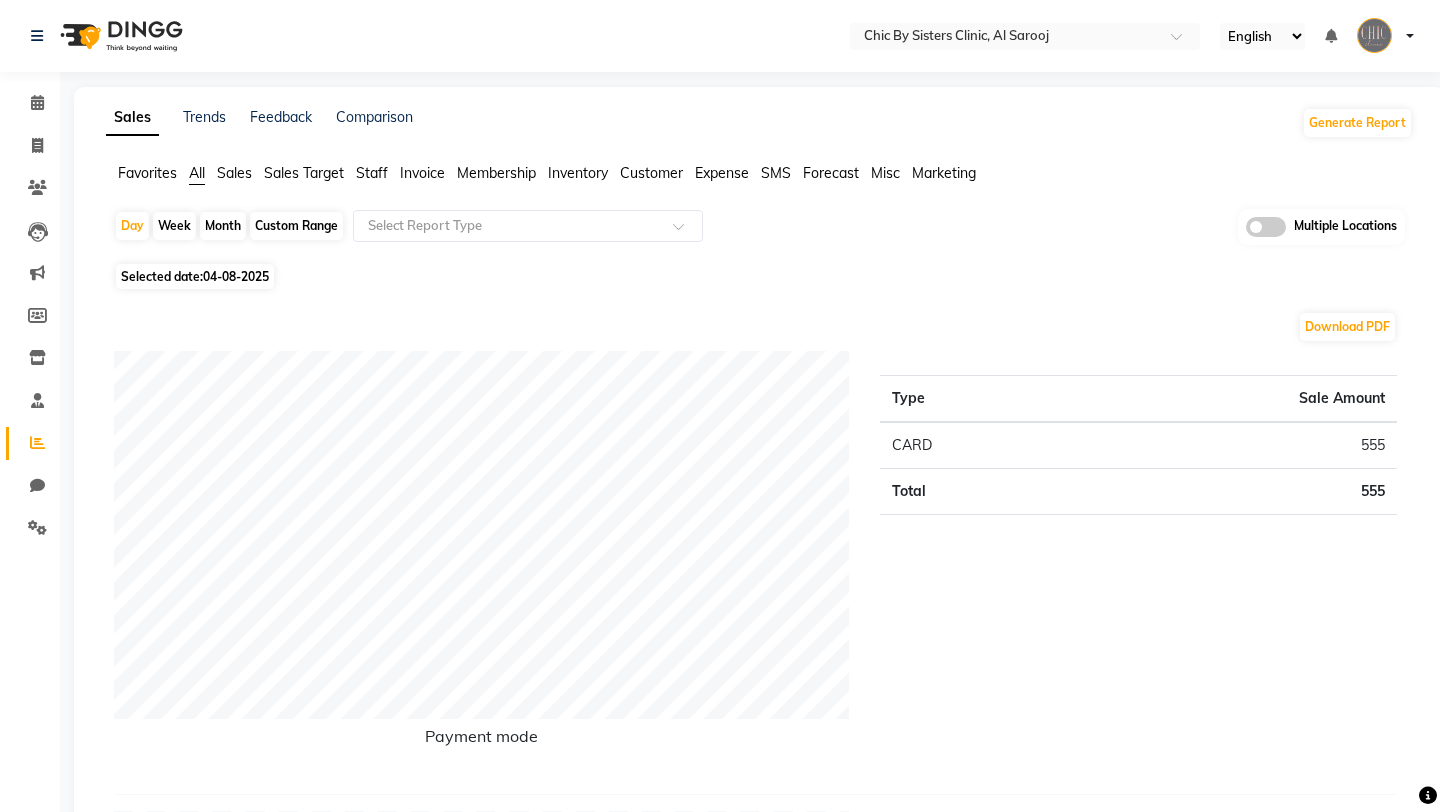 click on "Staff" 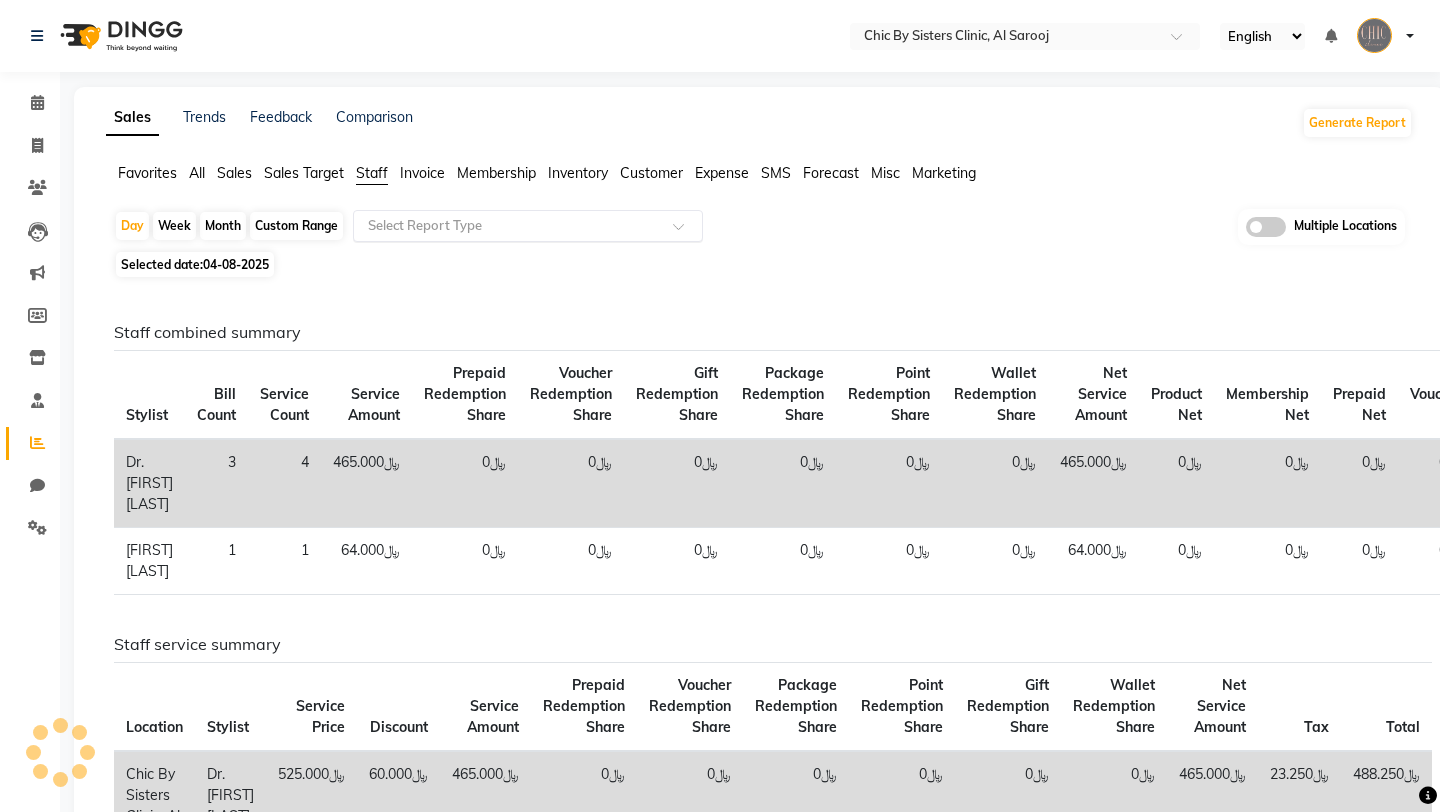 click 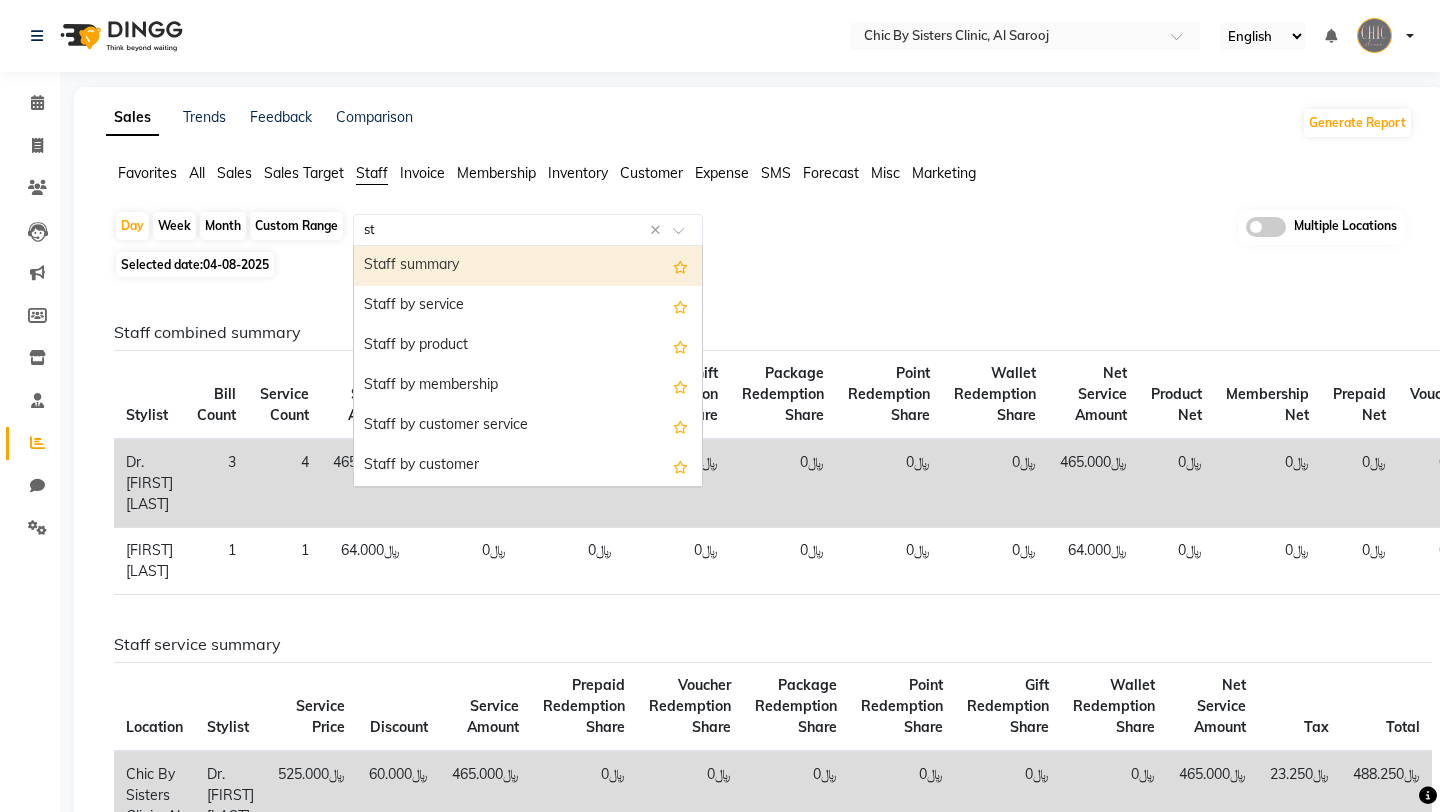 type on "sto" 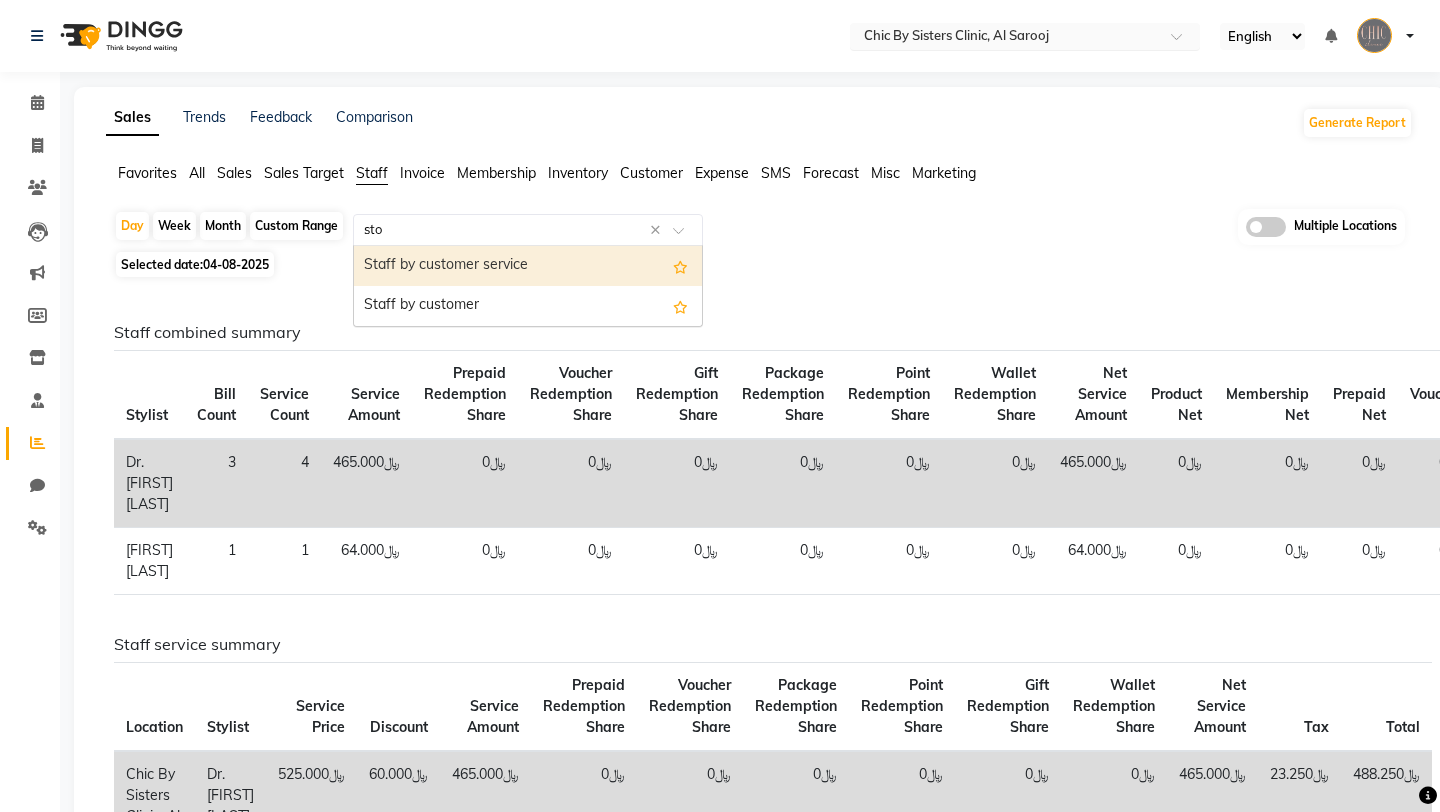 type 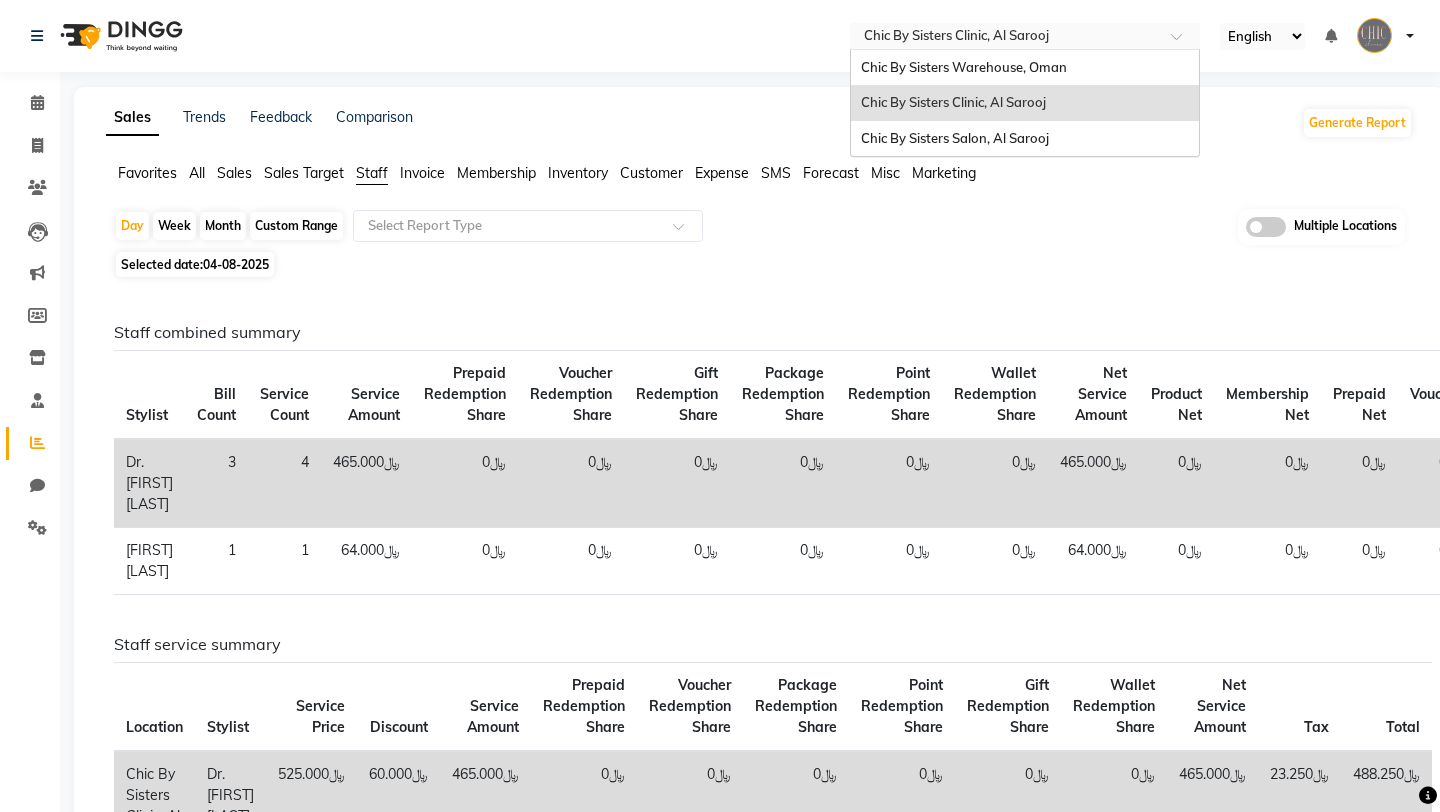 click at bounding box center (1005, 38) 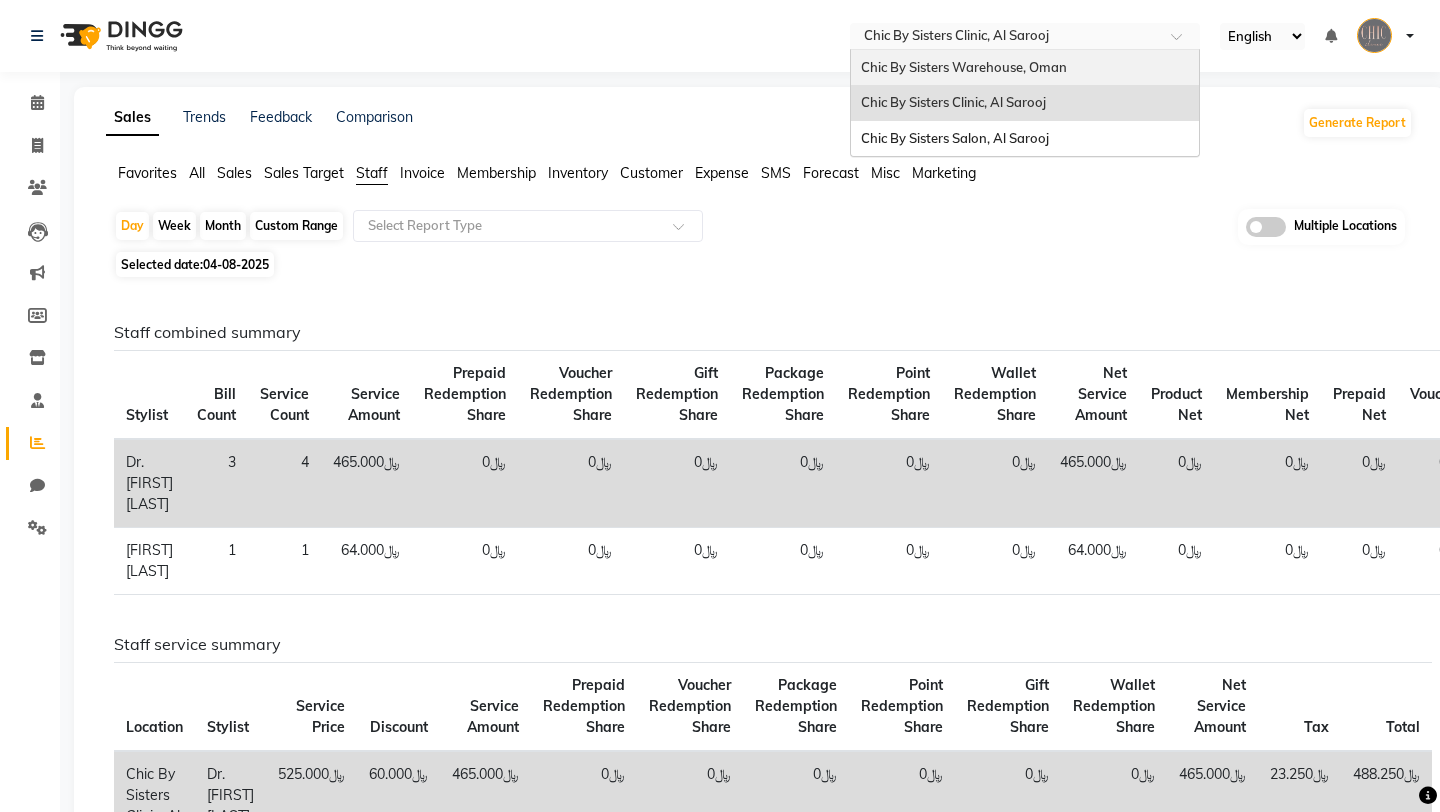click on "Chic By Sisters Warehouse, Oman" at bounding box center [964, 67] 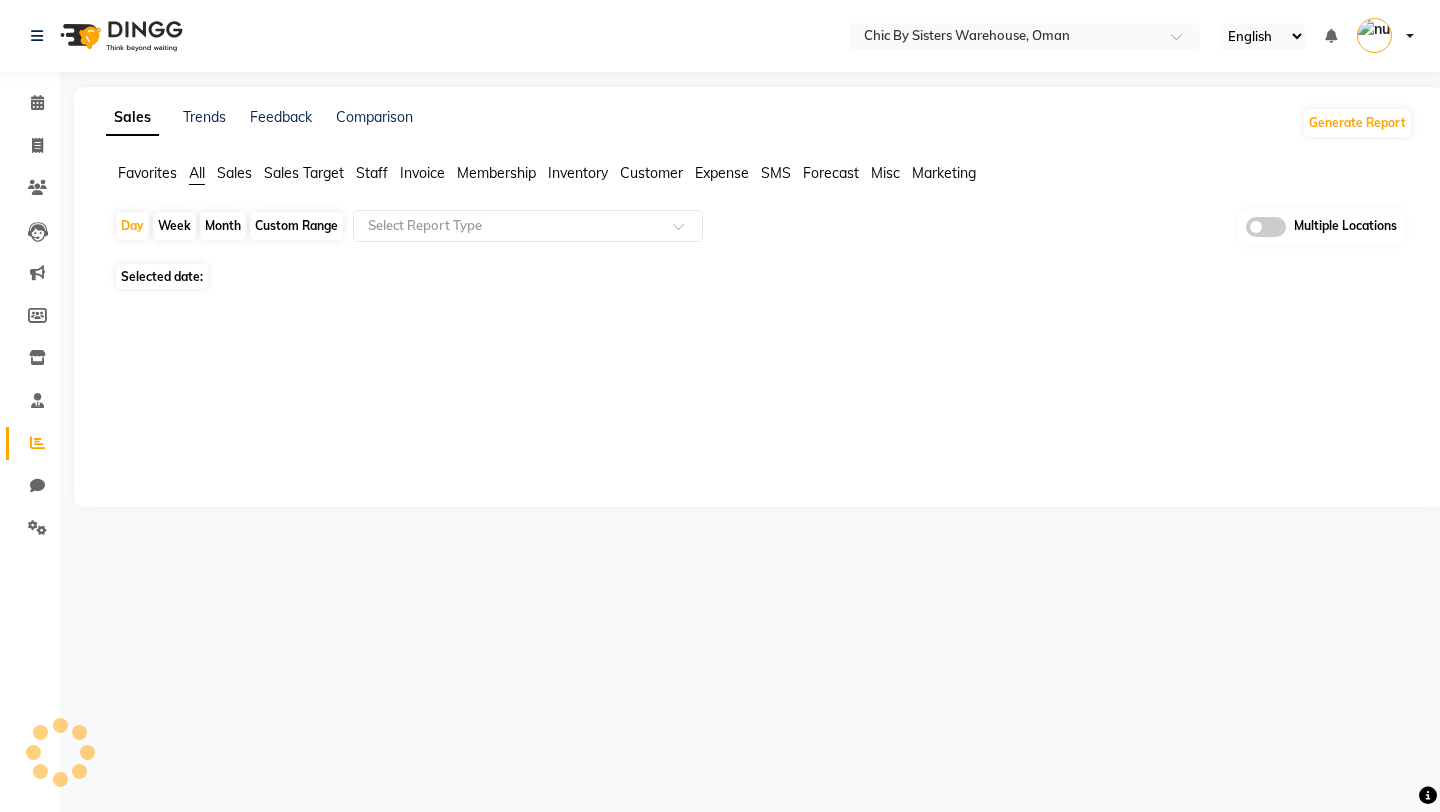 scroll, scrollTop: 0, scrollLeft: 0, axis: both 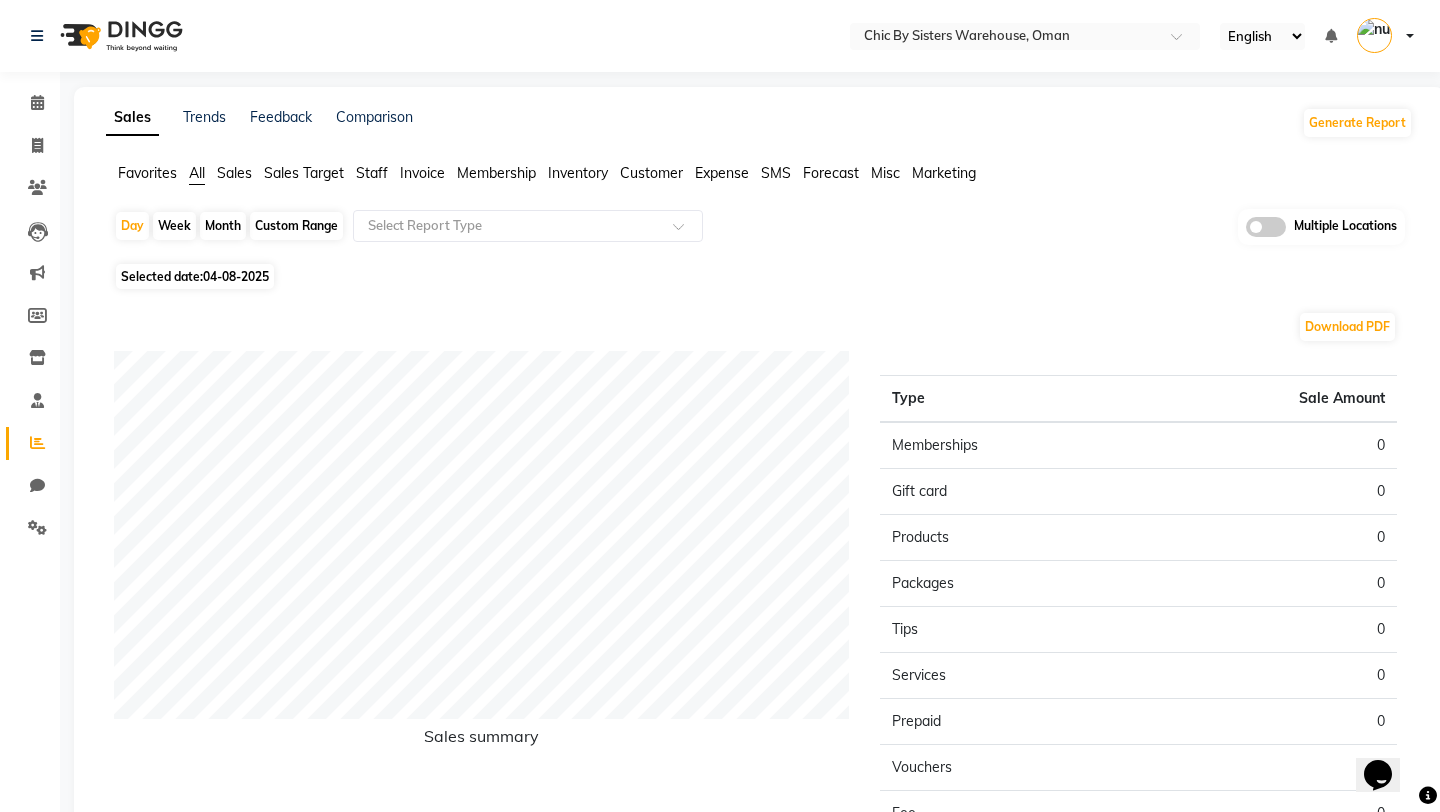 click on "Inventory" 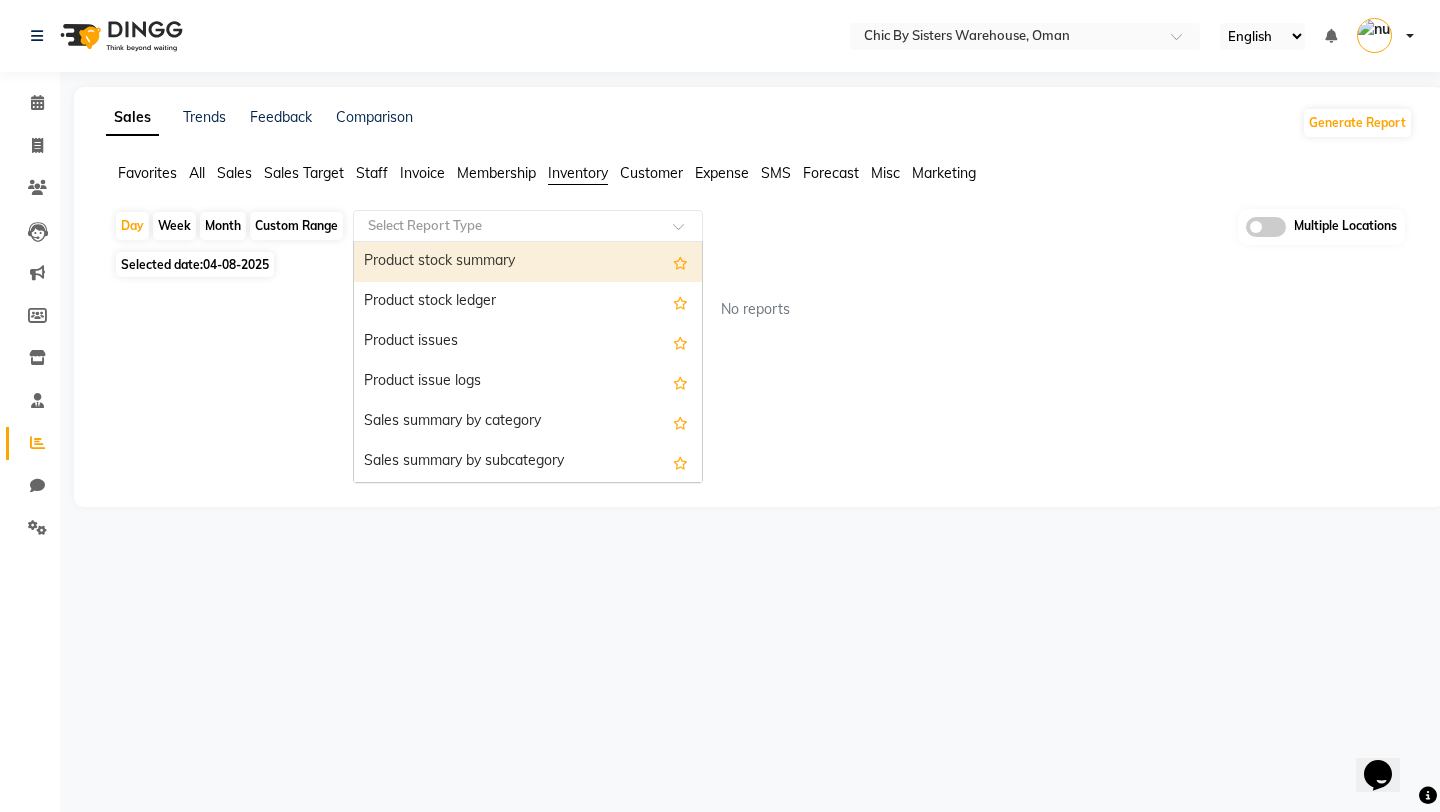 click 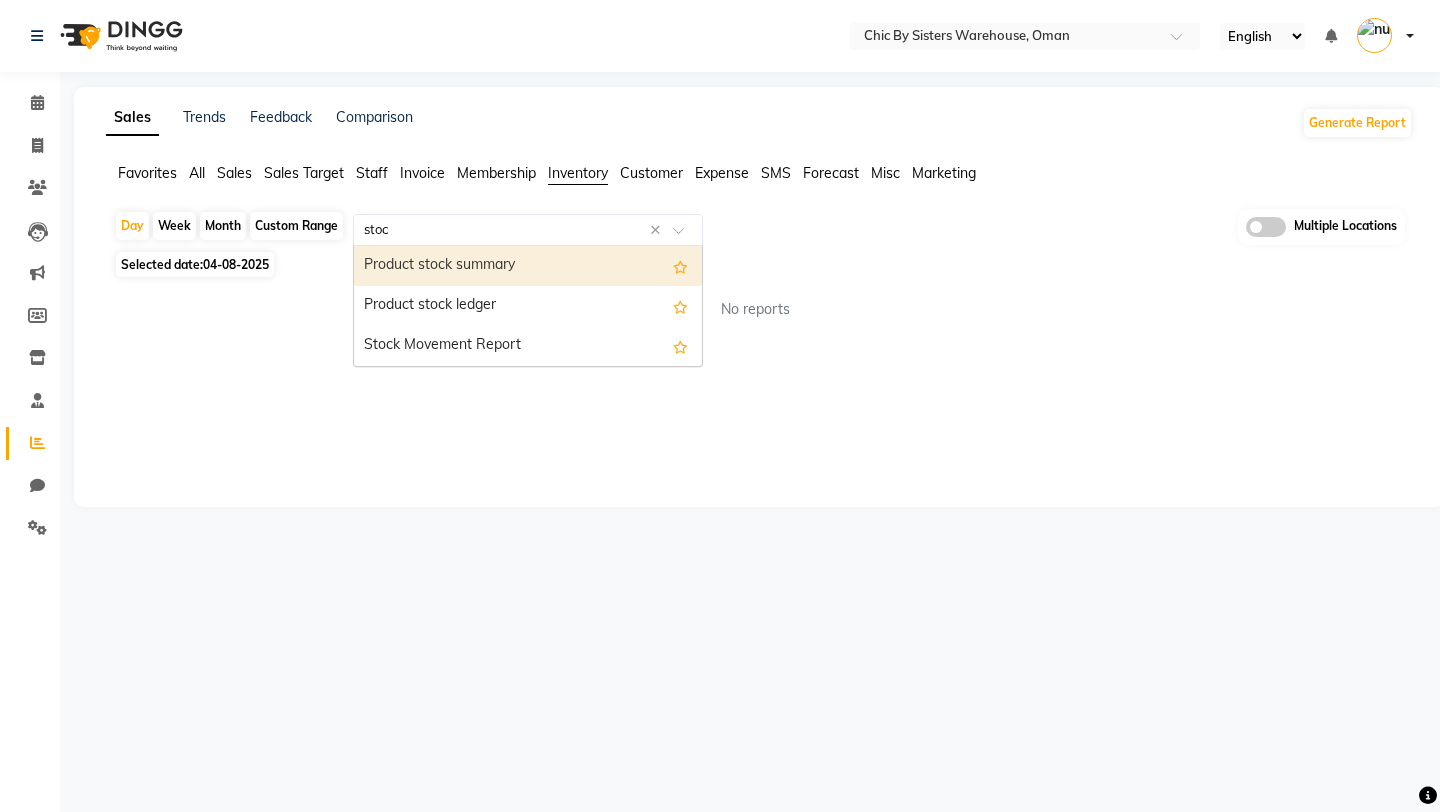 type on "stock" 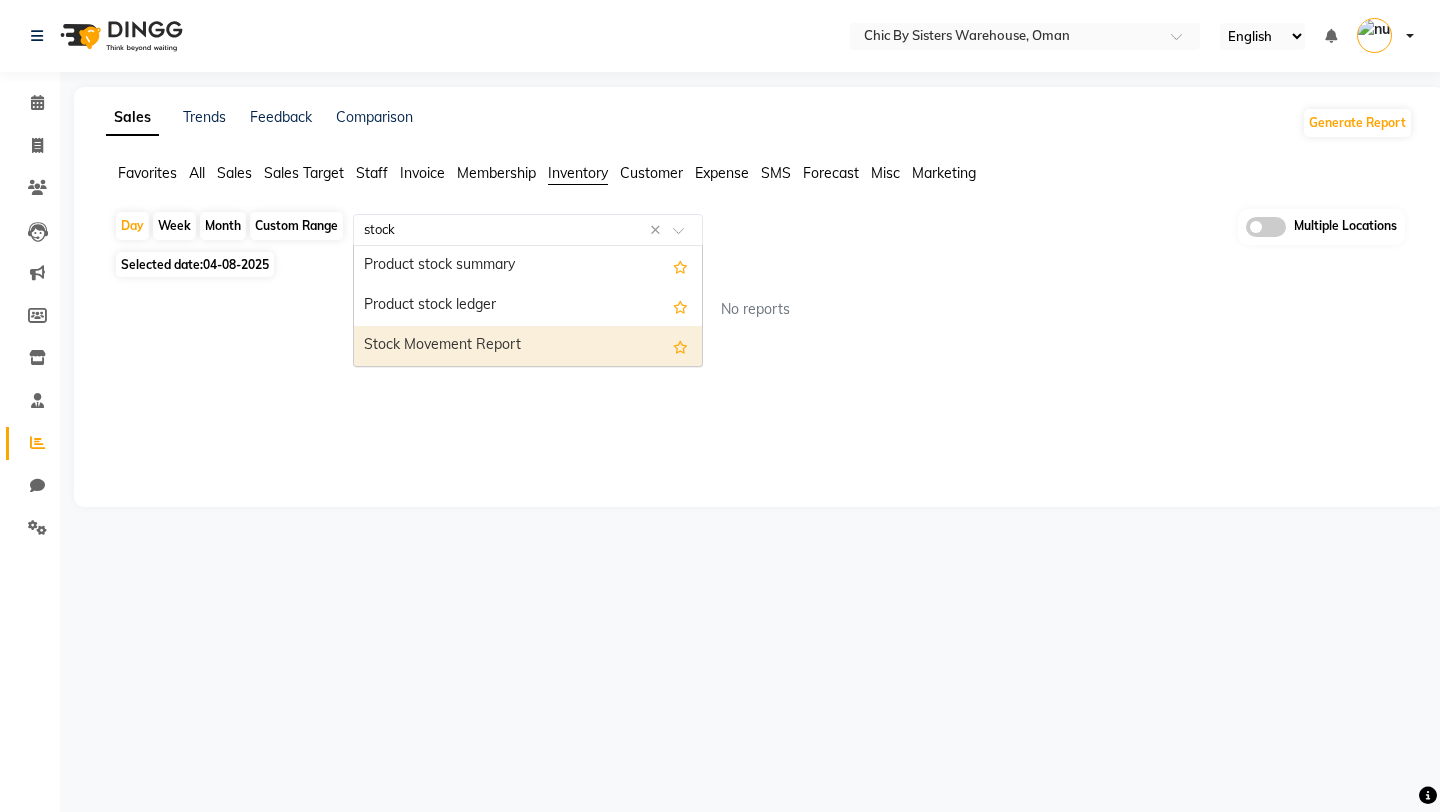 click on "Stock Movement Report" at bounding box center (528, 346) 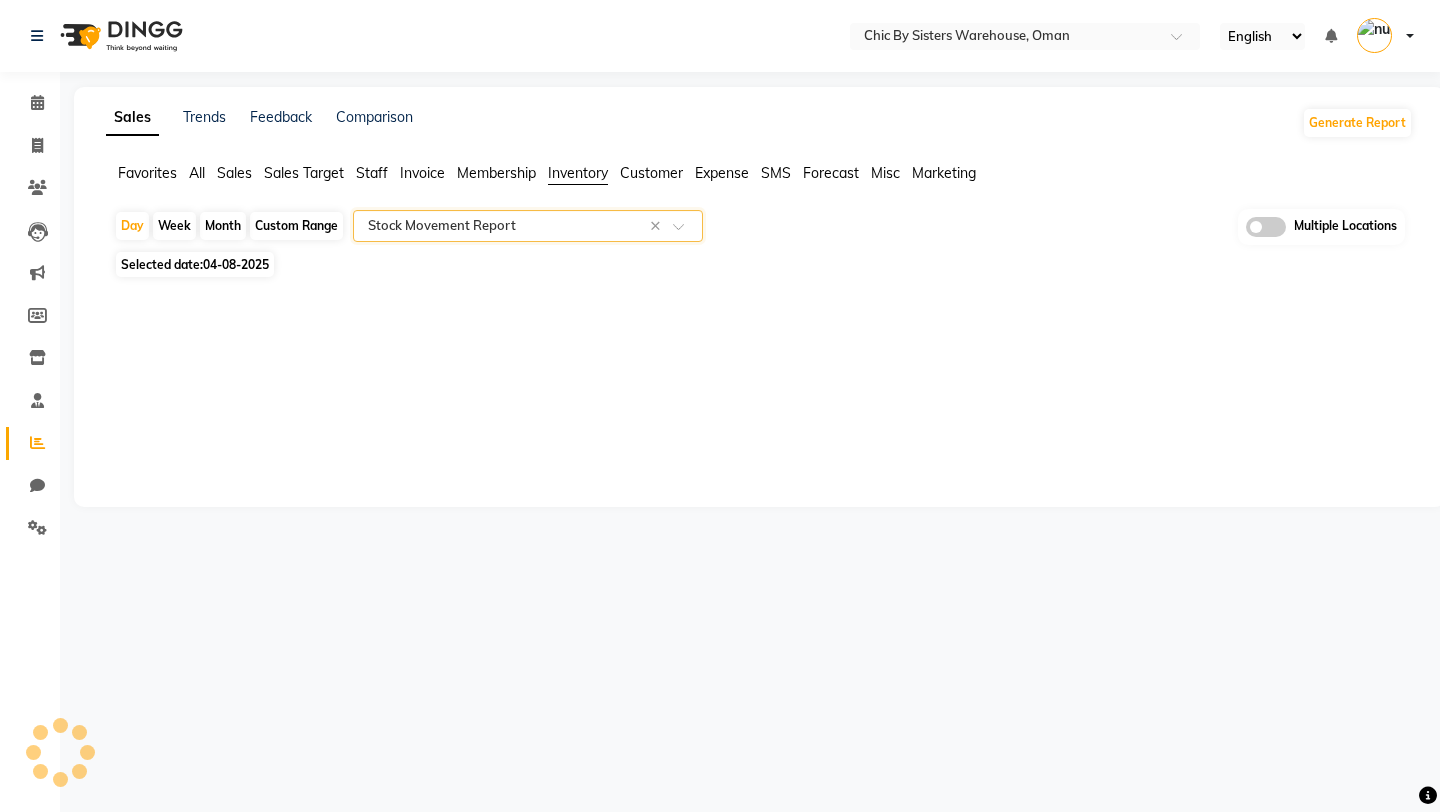 select on "full_report" 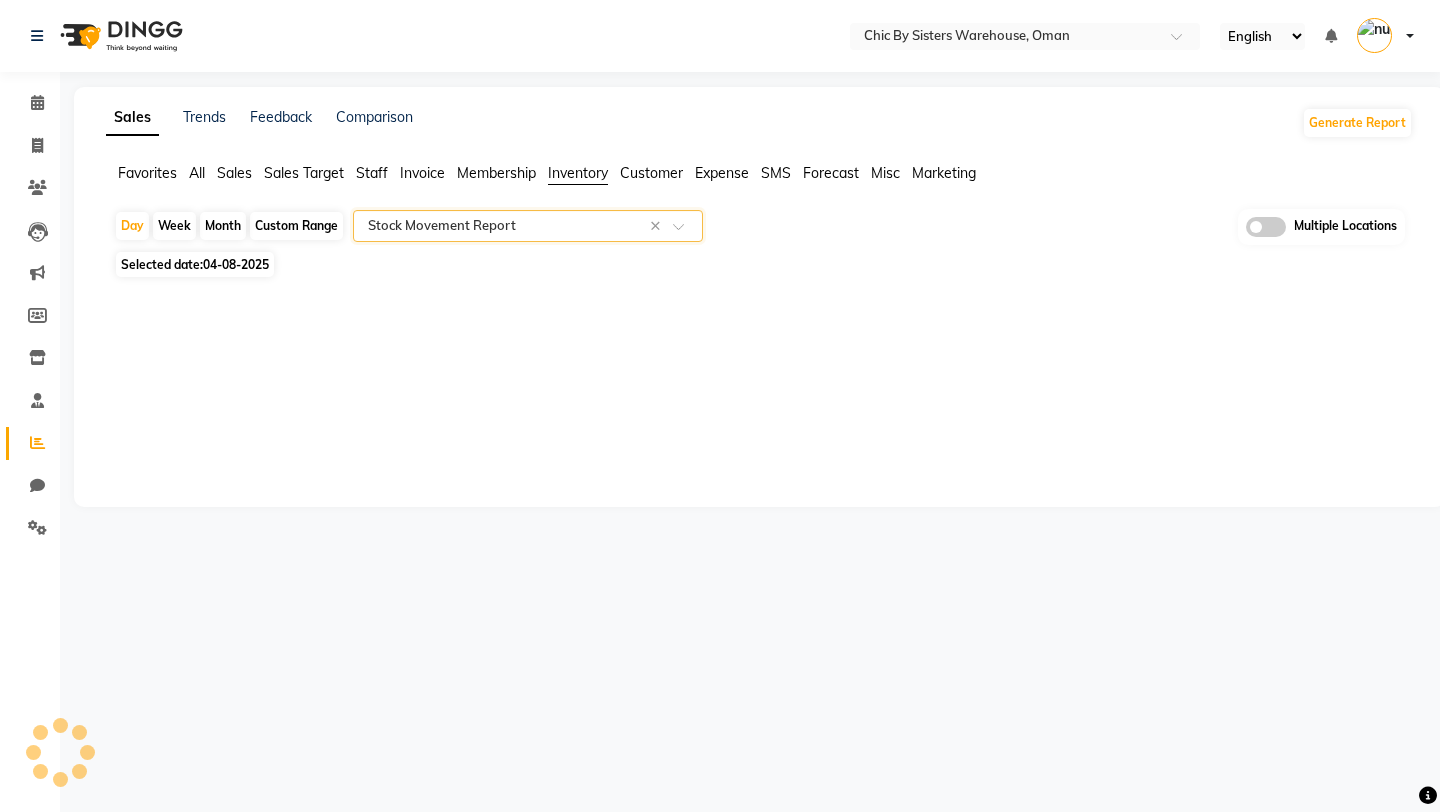 select on "csv" 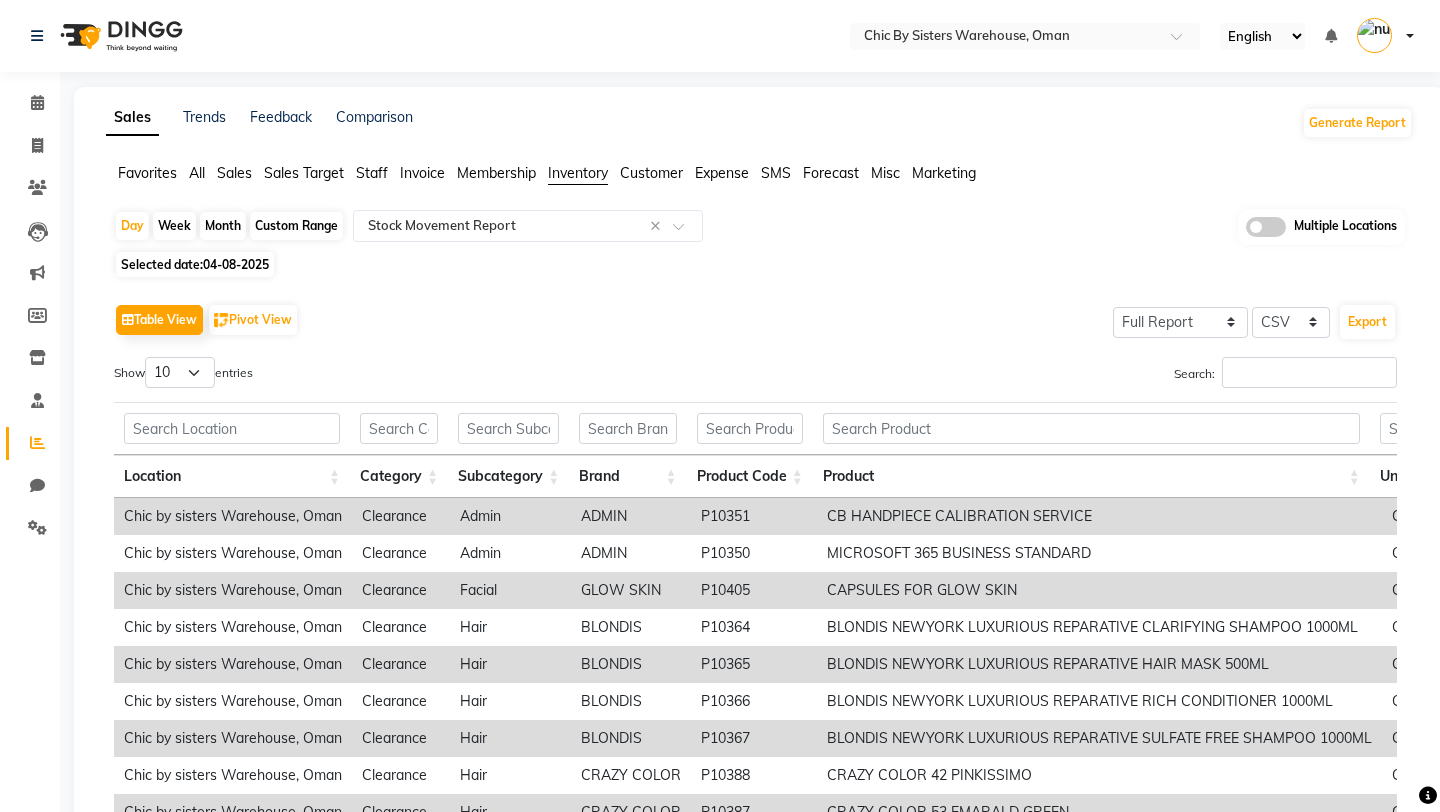 click on "Custom Range" 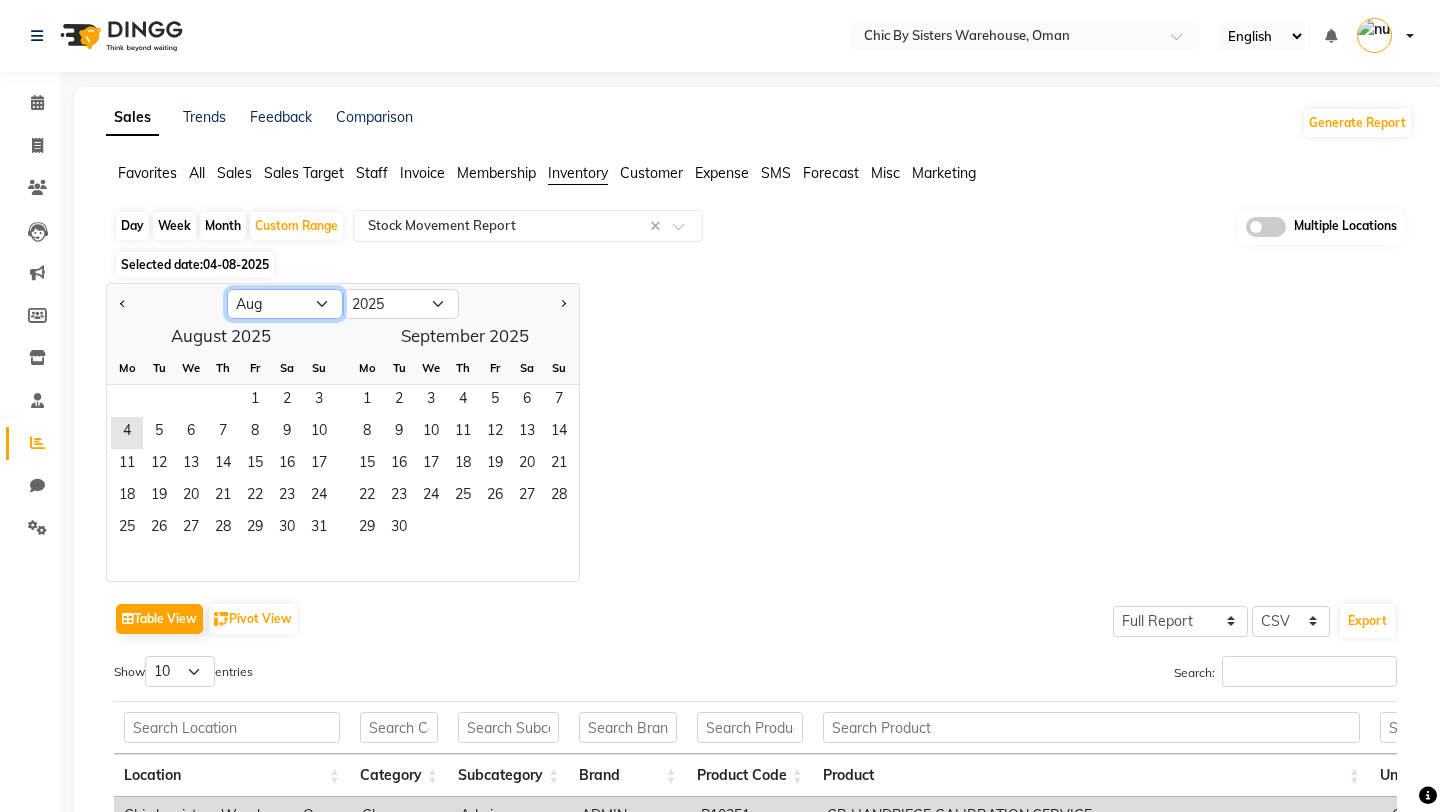 click on "Jan Feb Mar Apr May Jun Jul Aug Sep Oct Nov Dec" 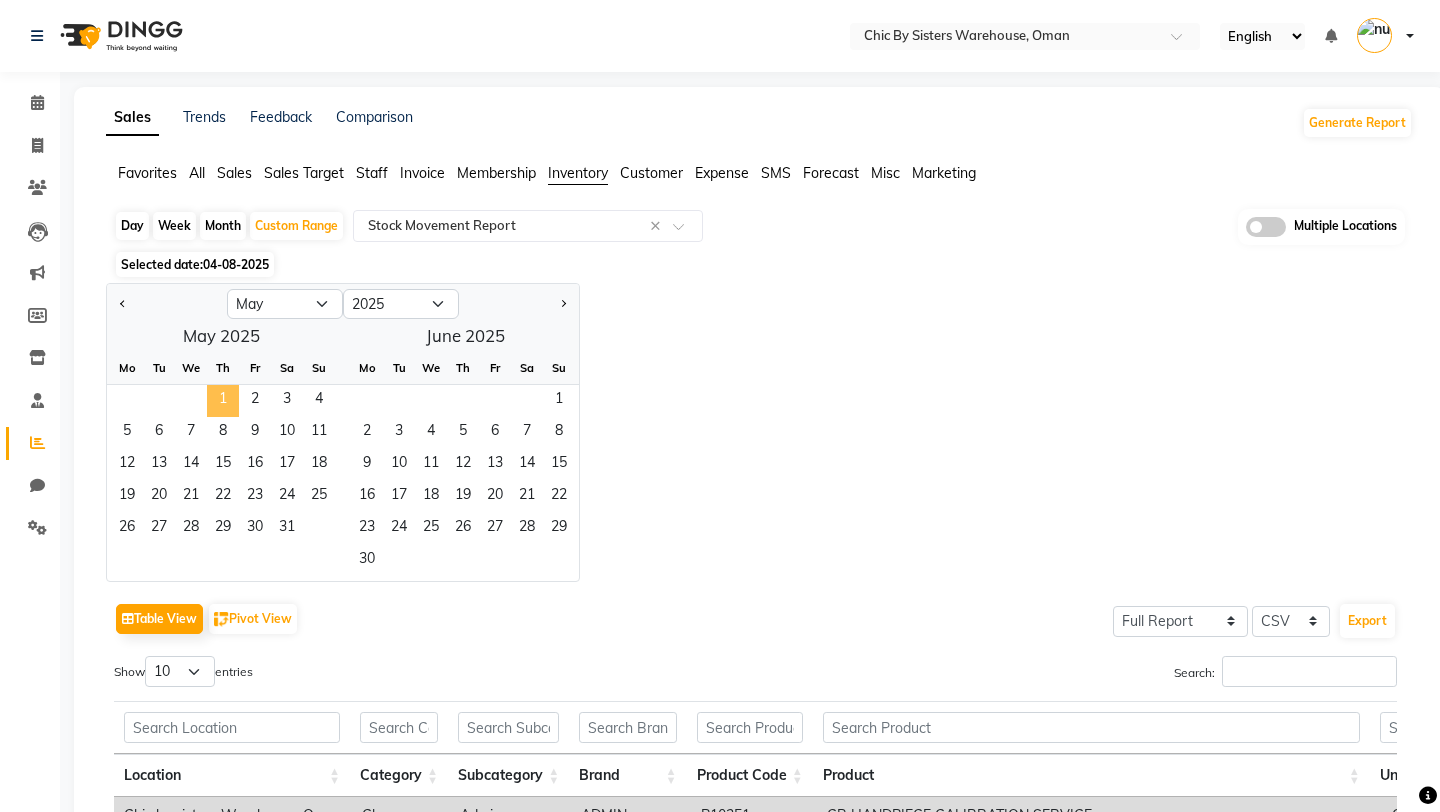 click on "1" 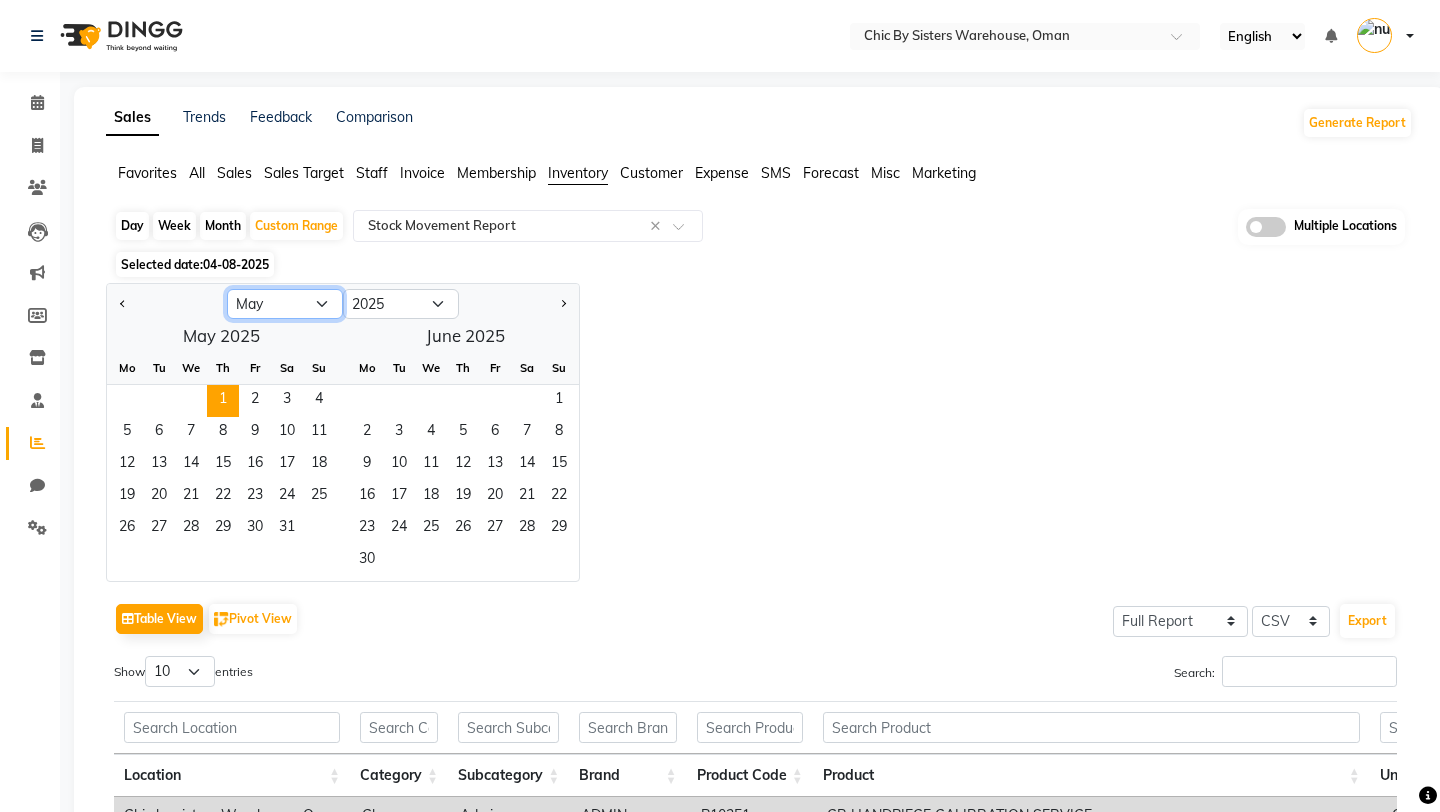 click on "Jan Feb Mar Apr May Jun Jul Aug Sep Oct Nov Dec" 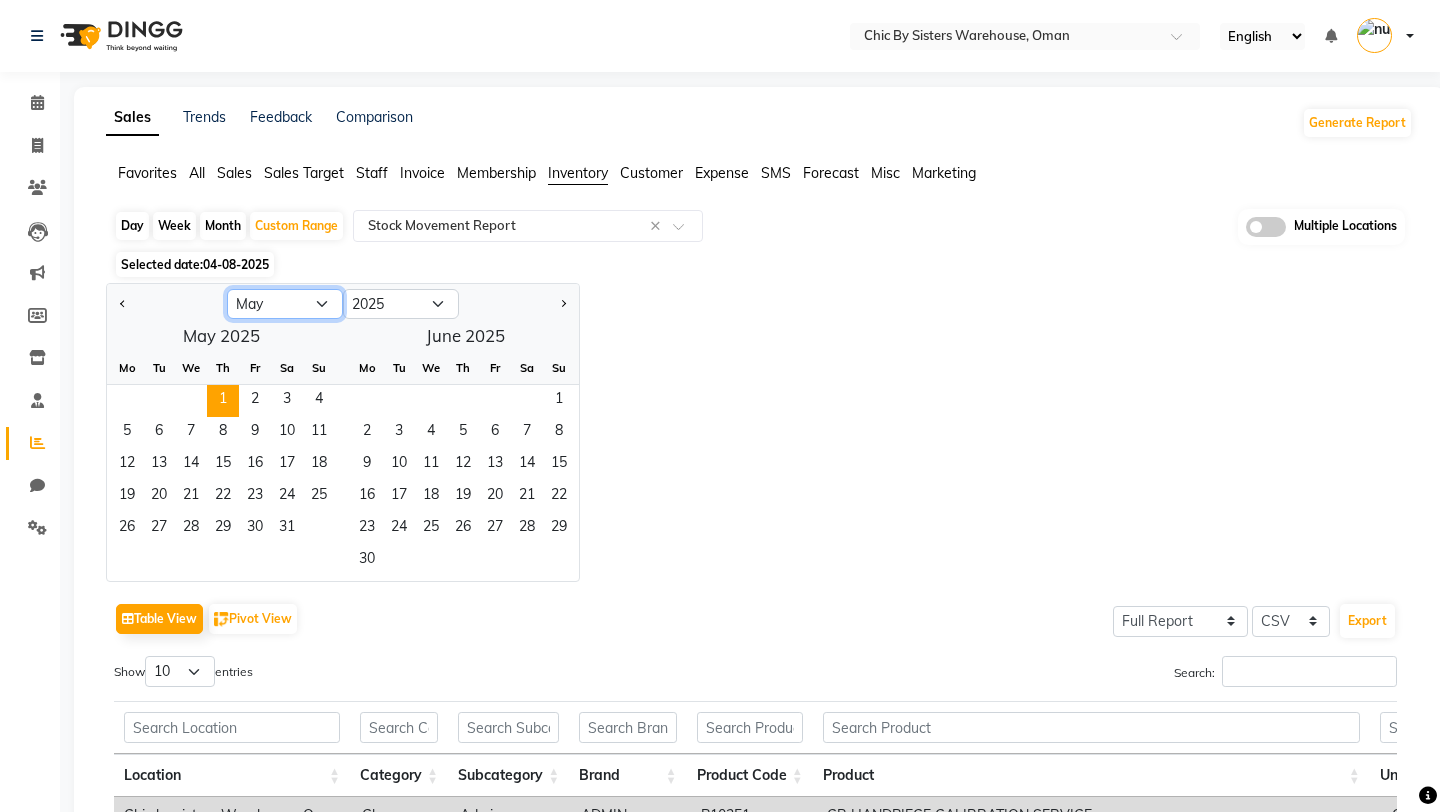 select on "7" 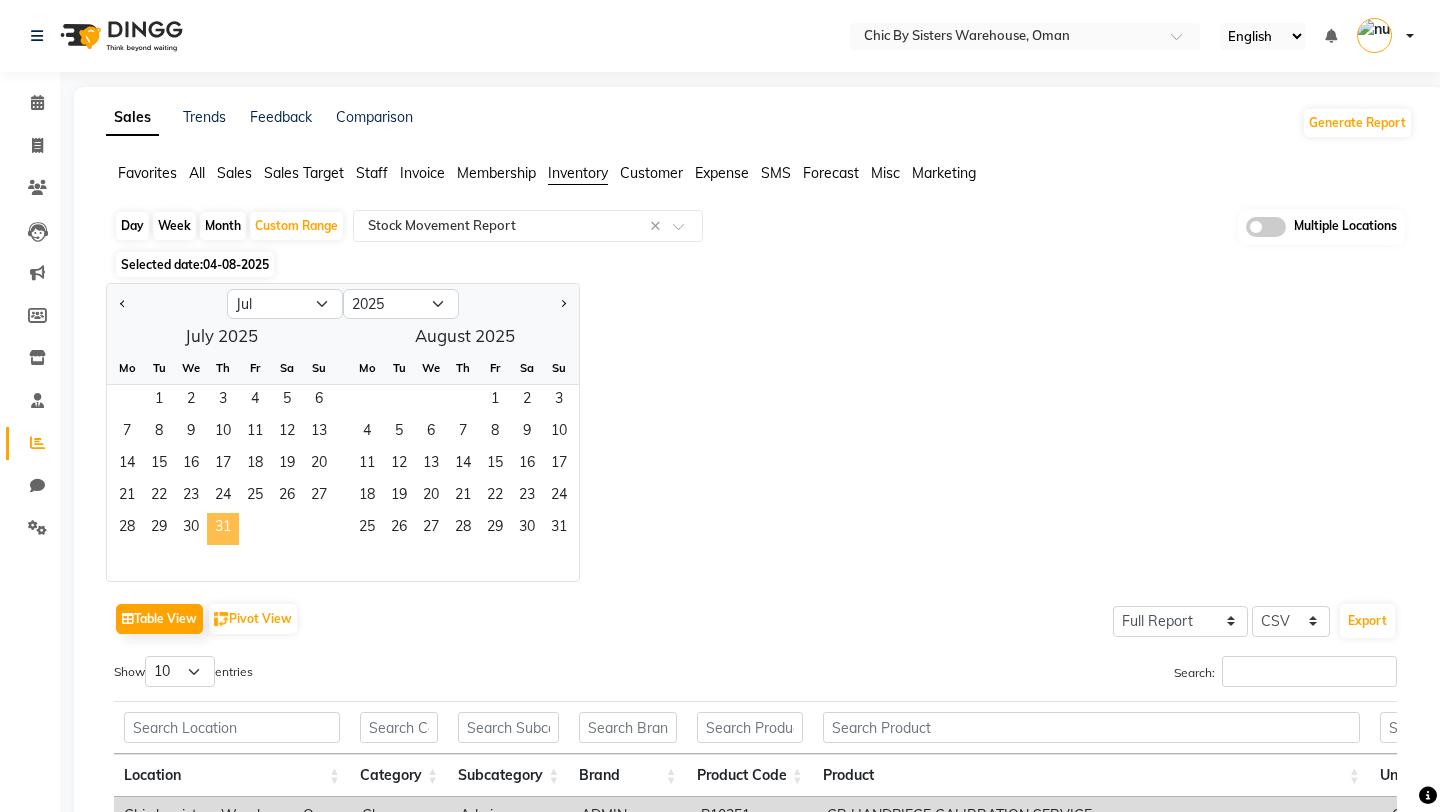 click on "31" 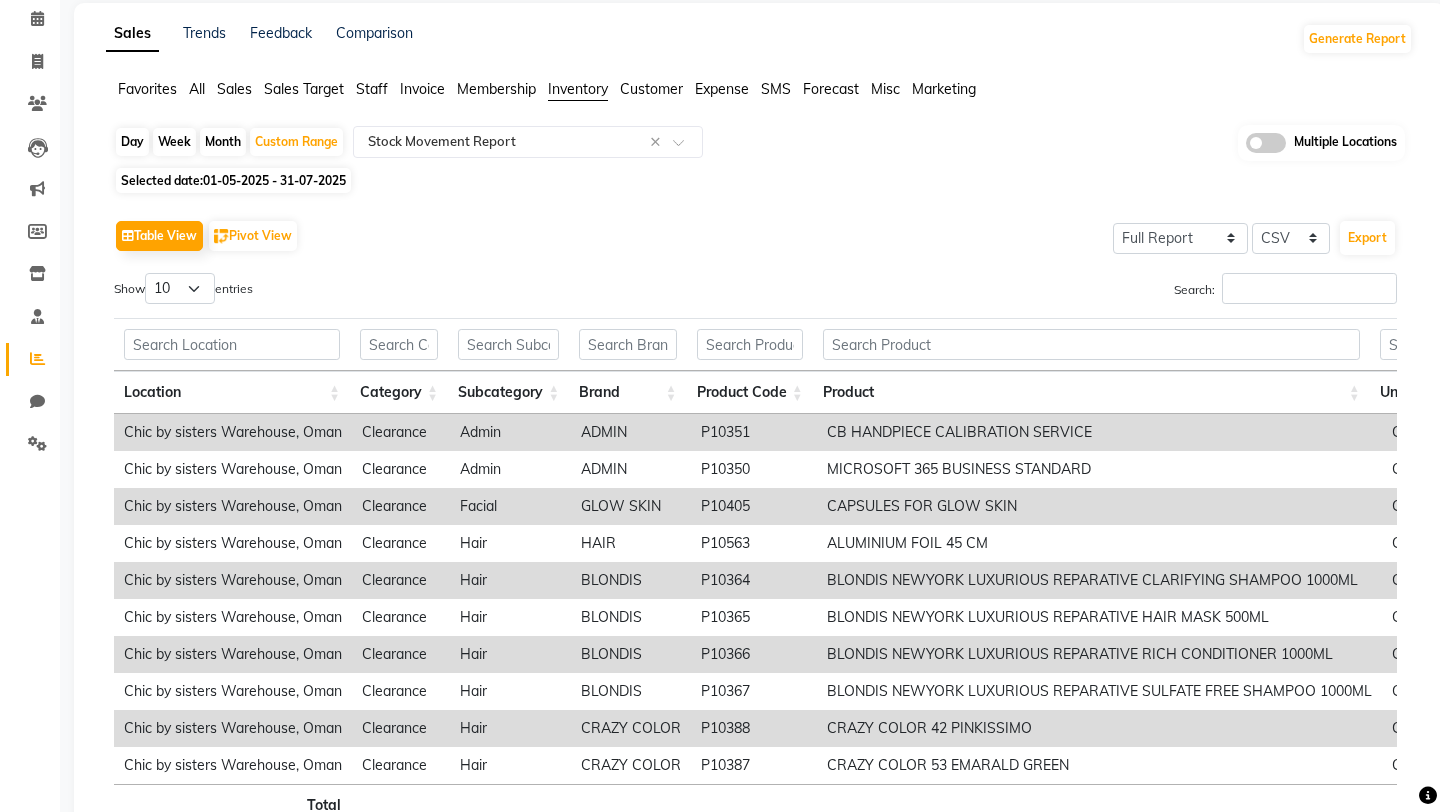 scroll, scrollTop: 207, scrollLeft: 0, axis: vertical 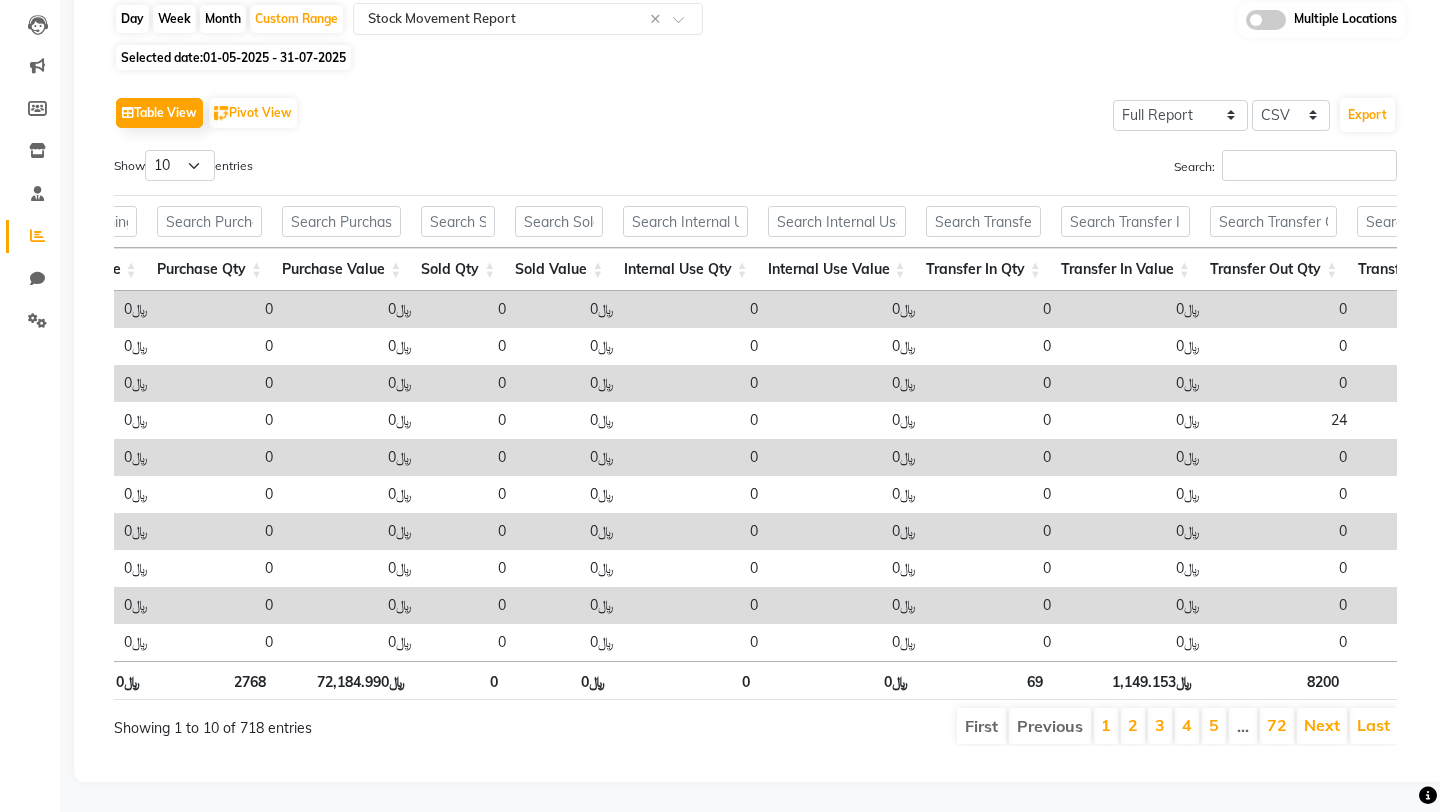 click 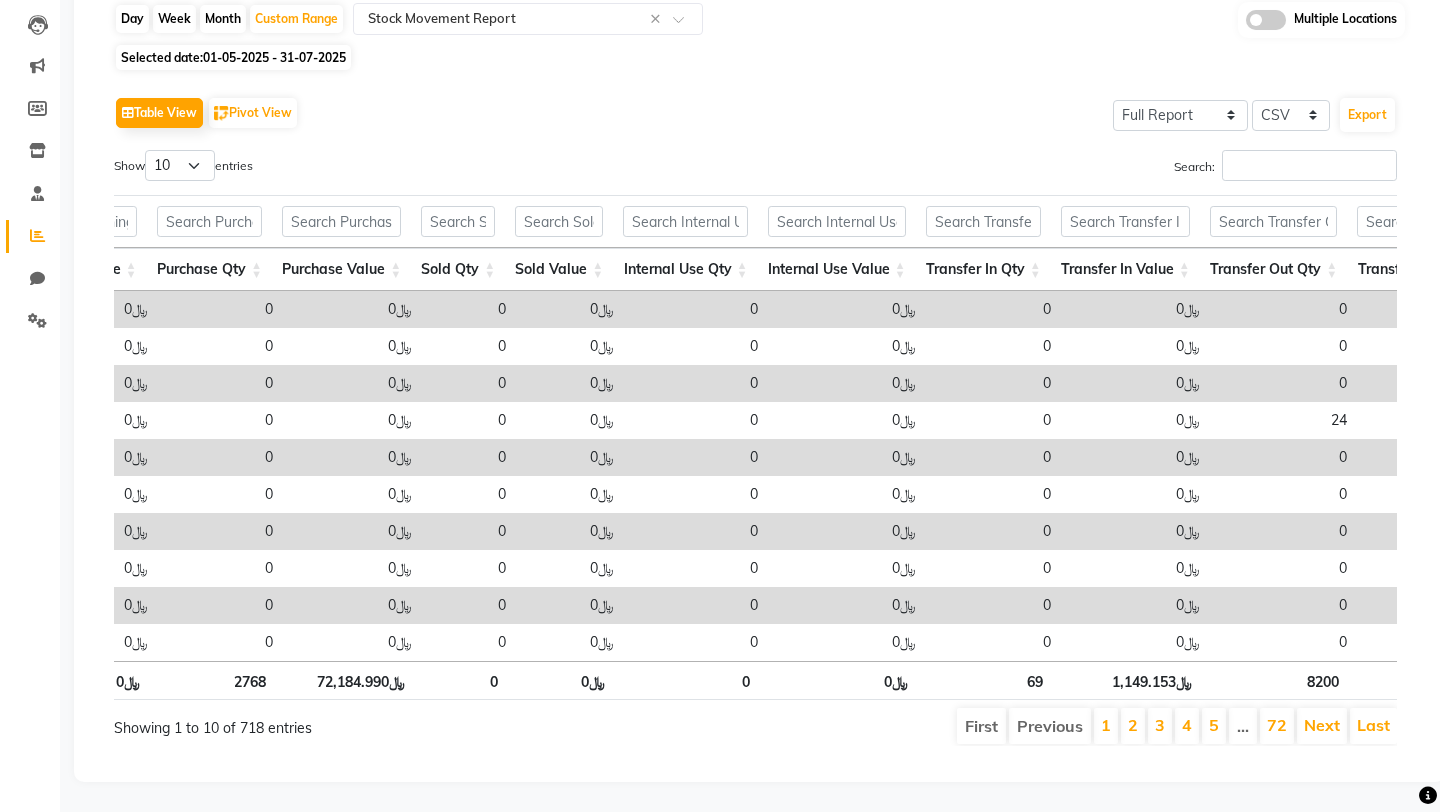 click 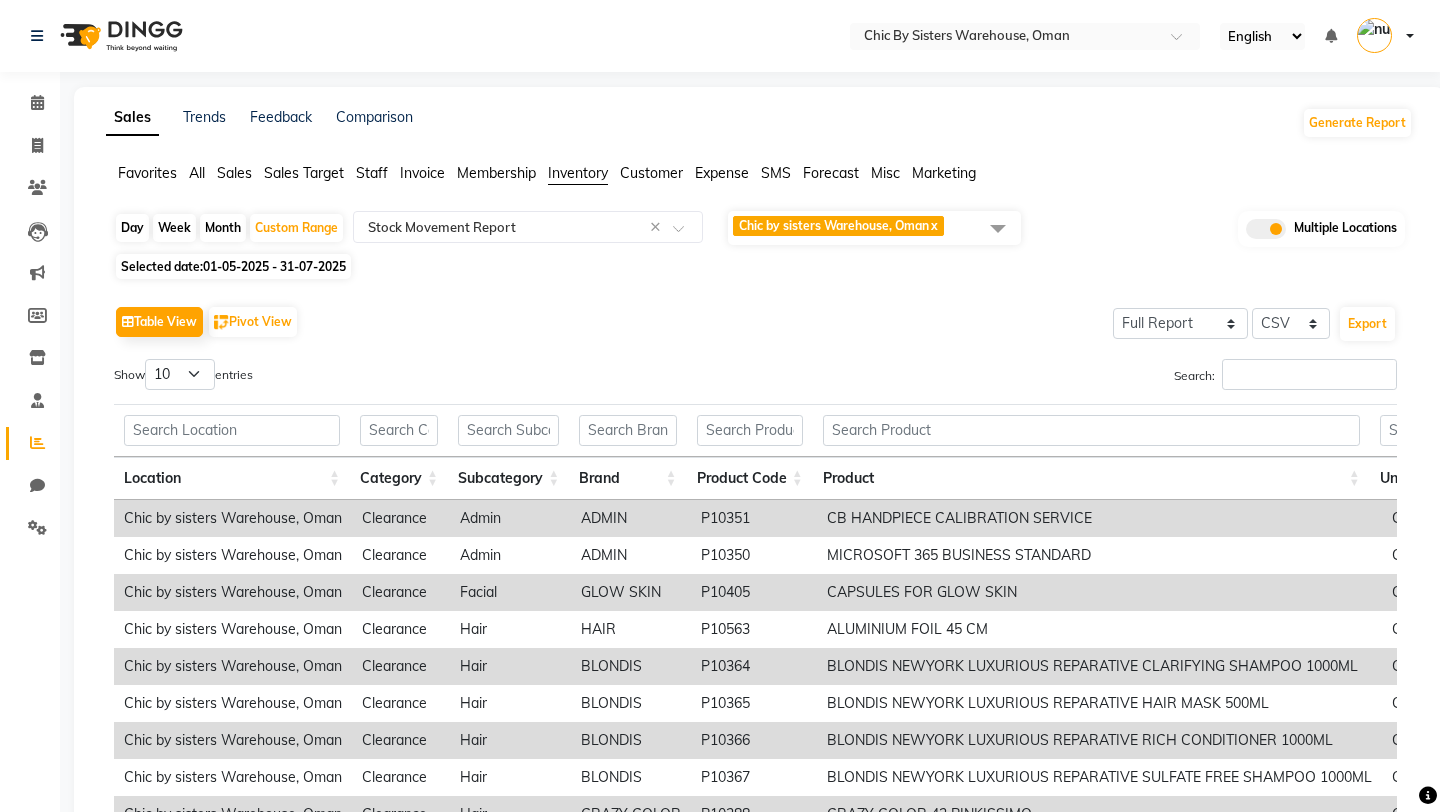 click on "Chic by sisters Warehouse, Oman  x" 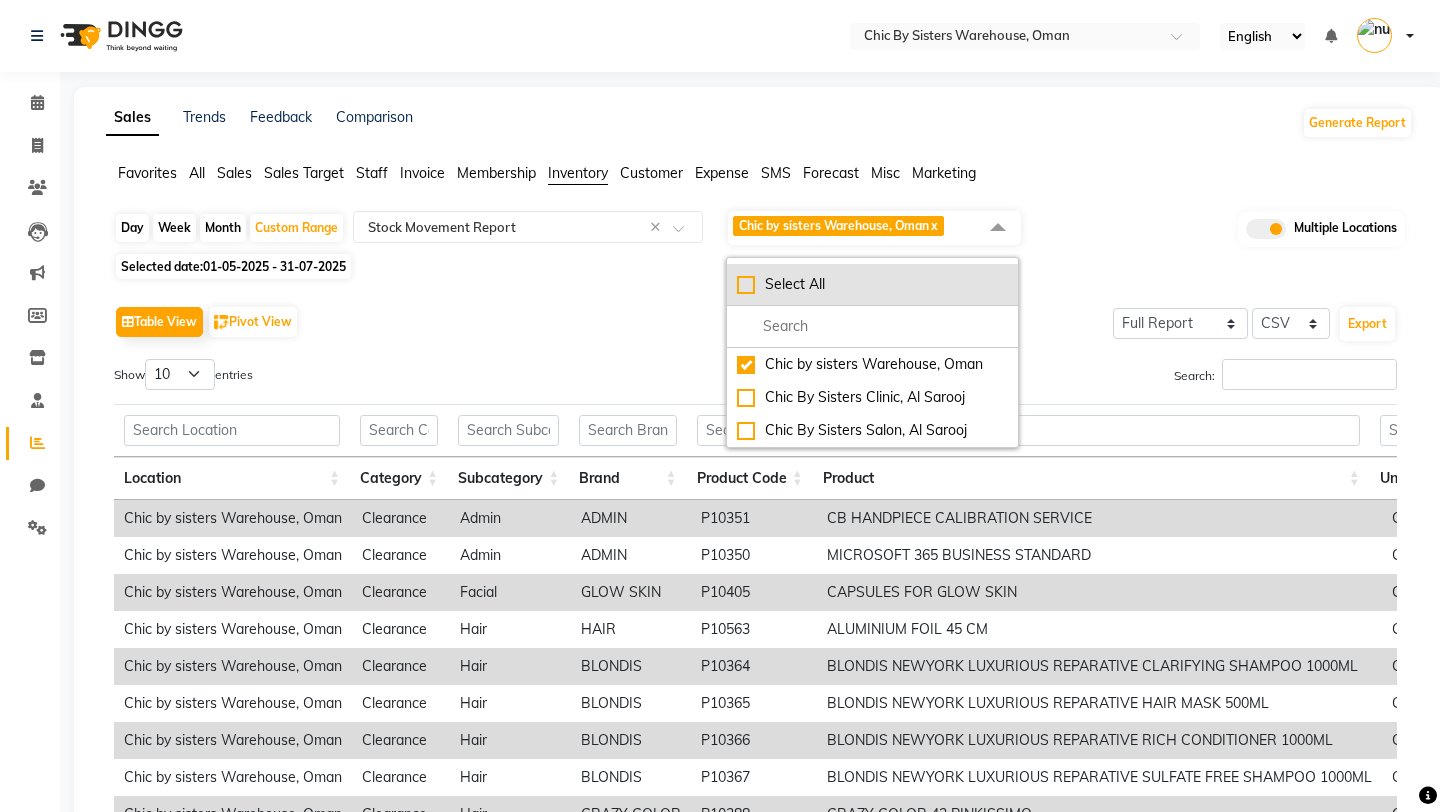 click on "Select All" 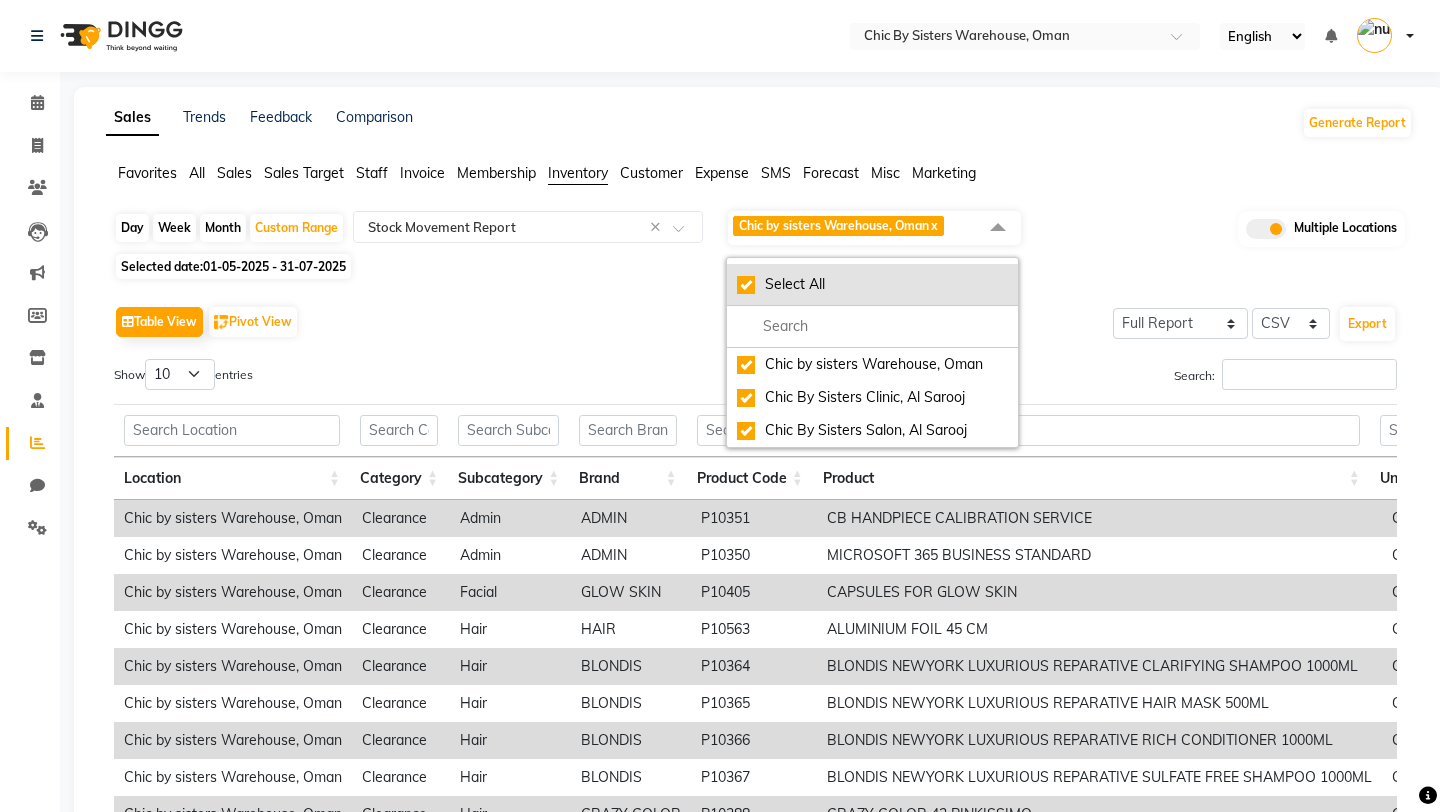 checkbox on "true" 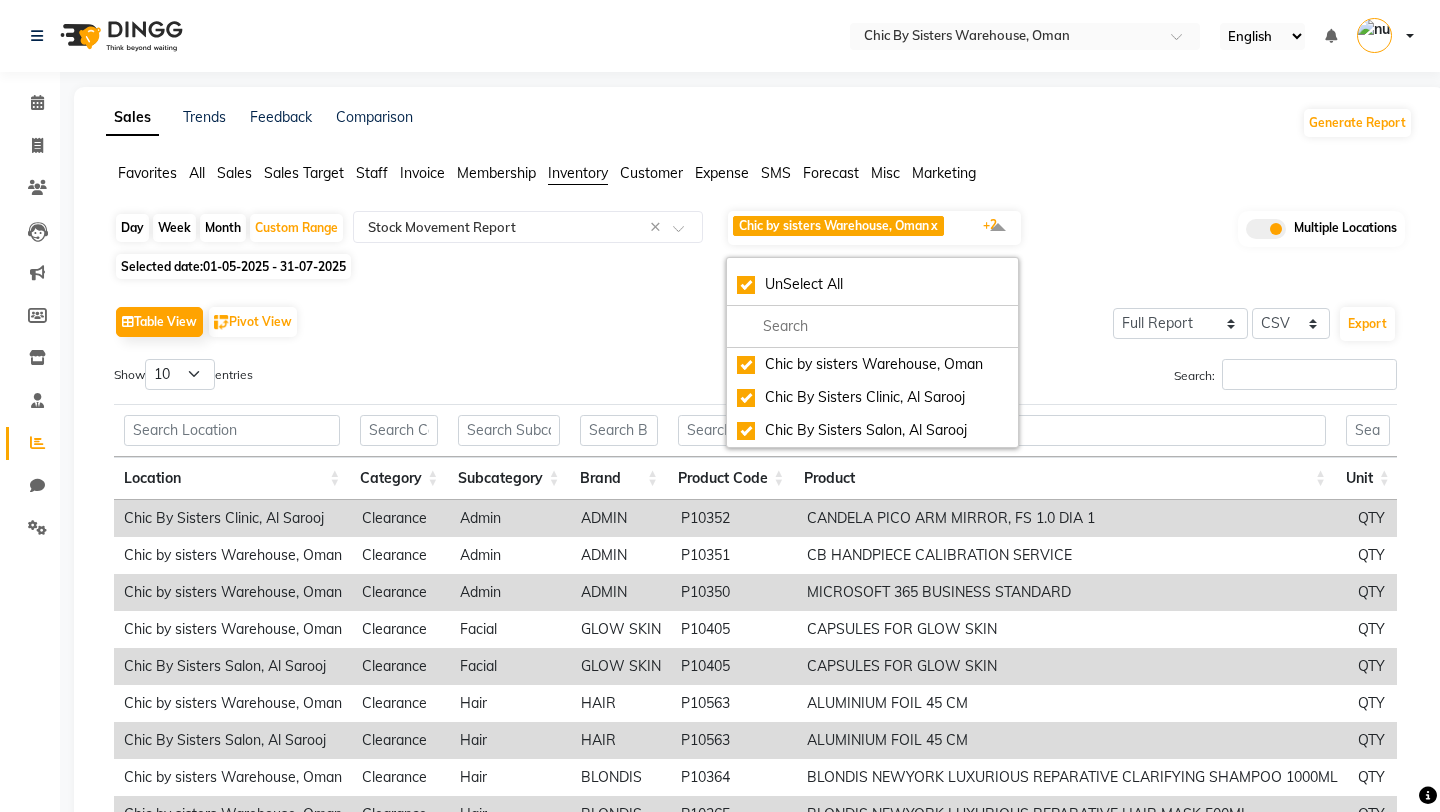 click on "Day   Week   Month   Custom Range  Select Report Type × Stock Movement Report × Chic by sisters Warehouse, [CITY], [COUNTRY]  x Chic By Sisters Clinic, [CITY]  x Chic By Sisters Salon, [CITY]  x +2 UnSelect All Chic by sisters Warehouse, [CITY], [COUNTRY] Chic By Sisters Clinic, [CITY] Chic By Sisters Salon, [CITY] Multiple Locations" 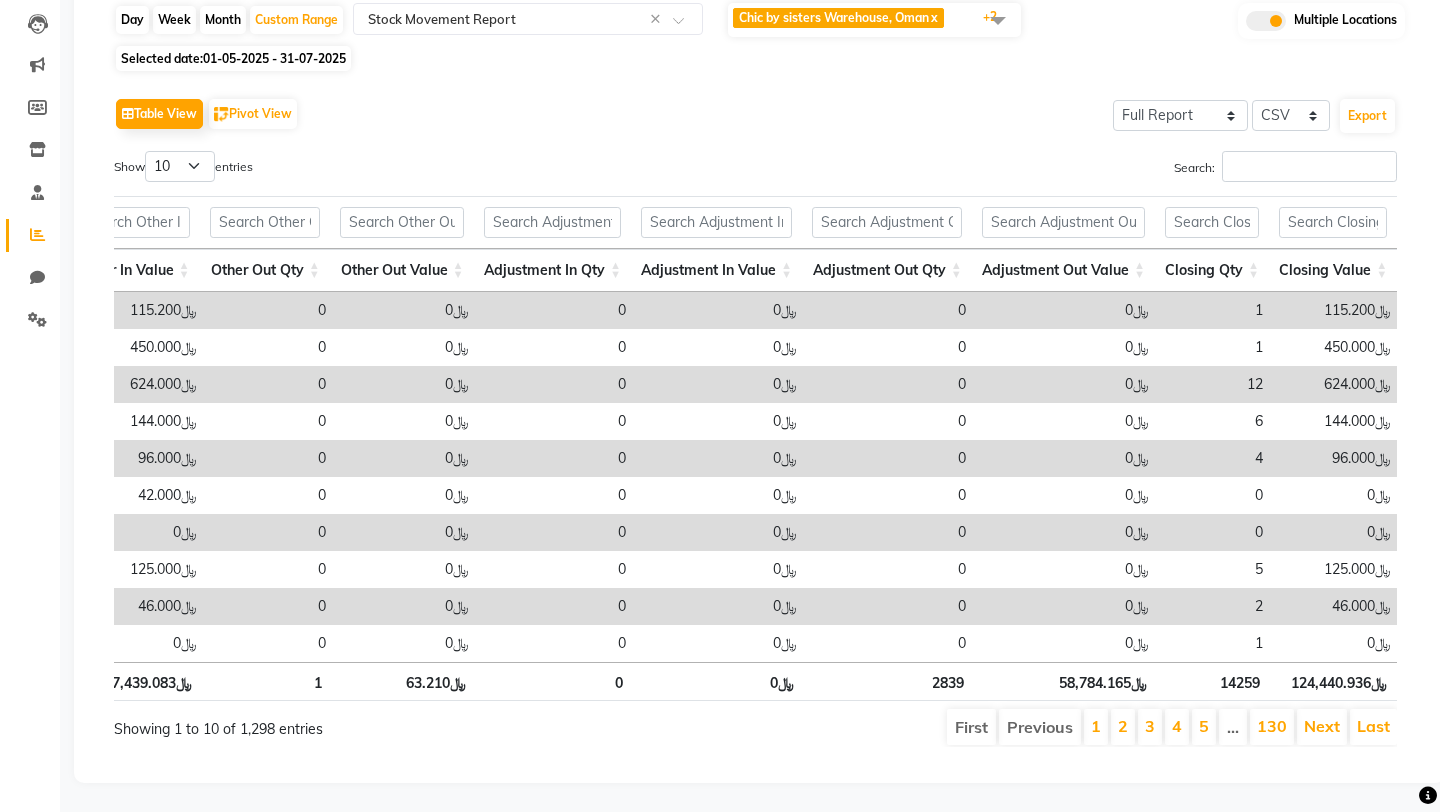scroll, scrollTop: 0, scrollLeft: 15, axis: horizontal 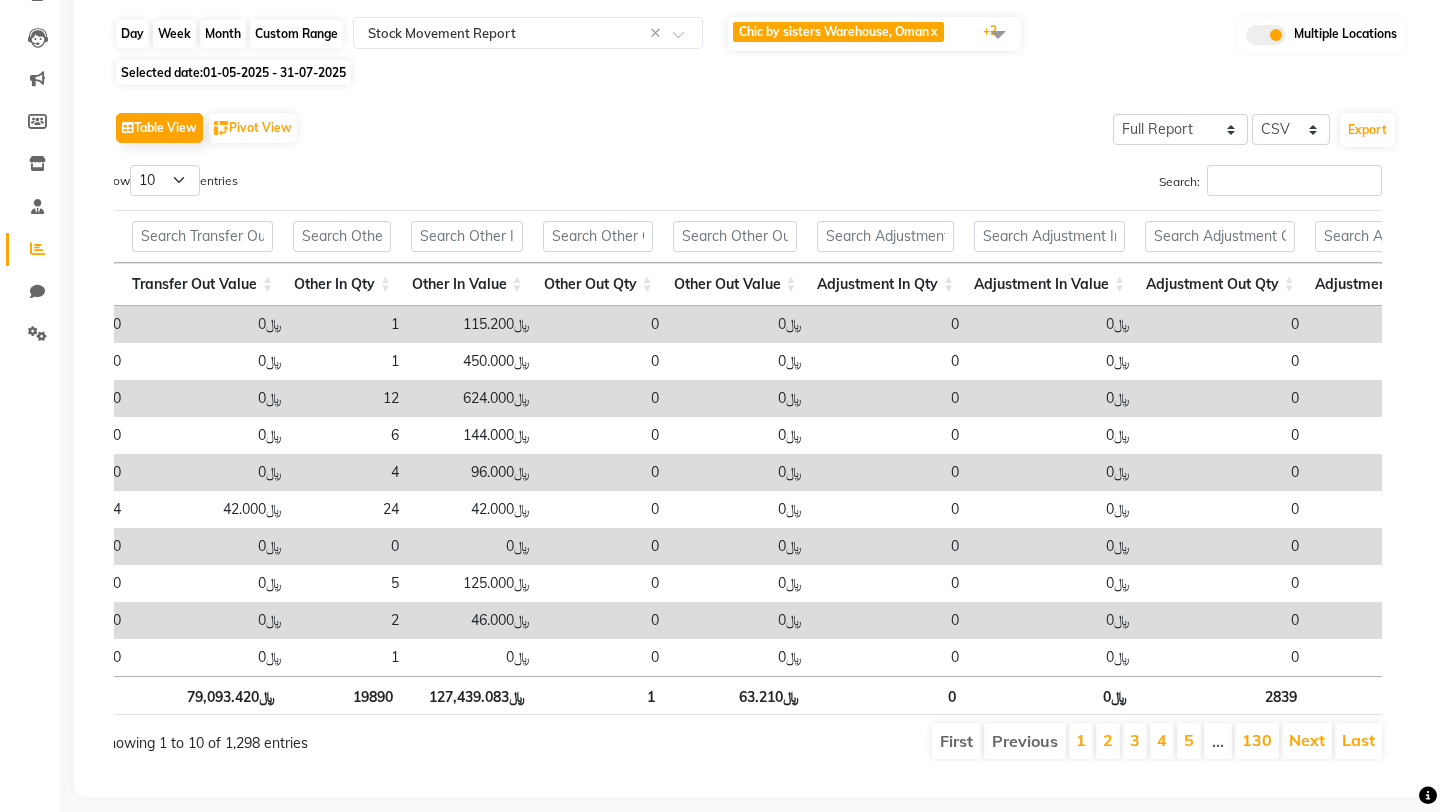 click on "Custom Range" 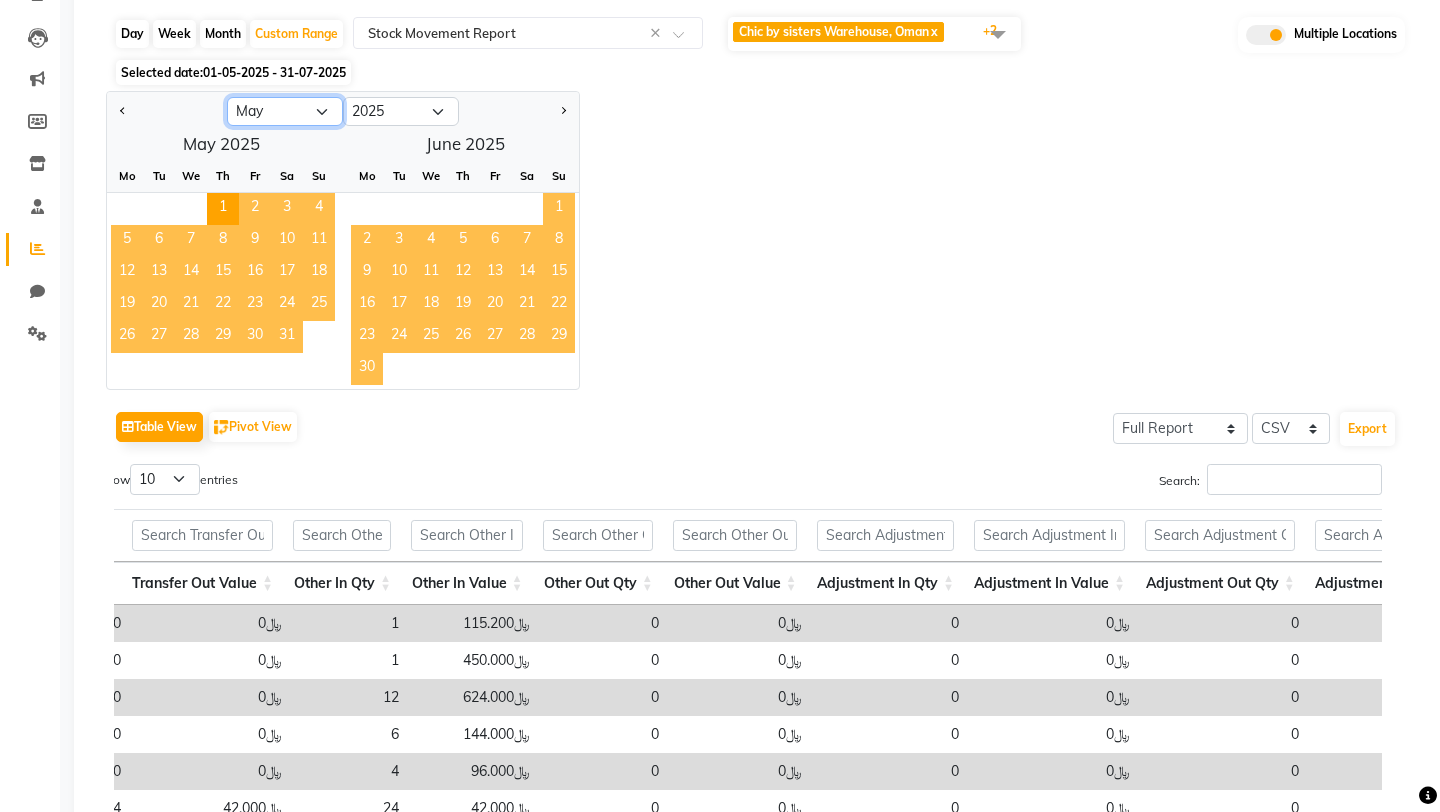 click on "Jan Feb Mar Apr May Jun Jul Aug Sep Oct Nov Dec" 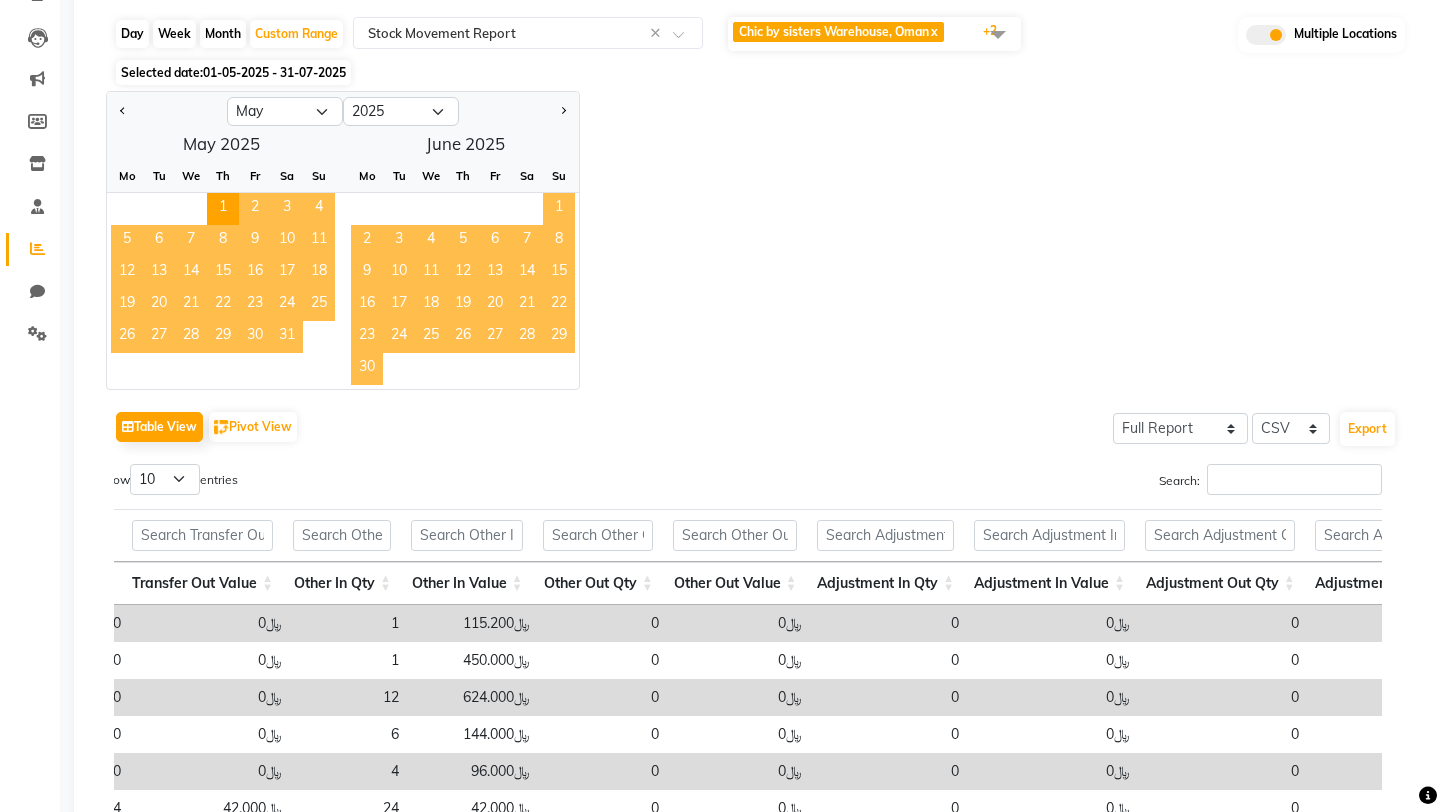 click on "7" 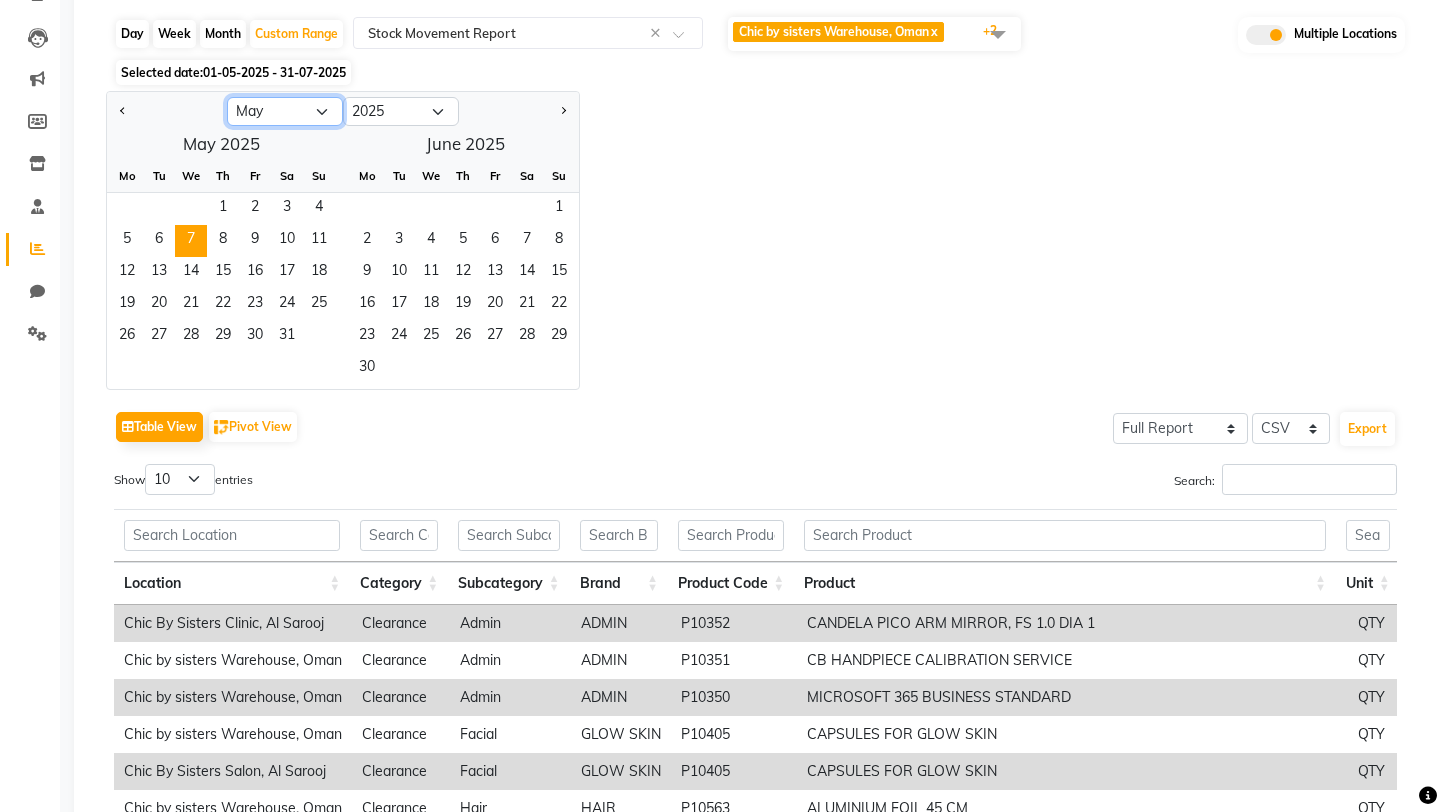 click on "Jan Feb Mar Apr May Jun Jul Aug Sep Oct Nov Dec" 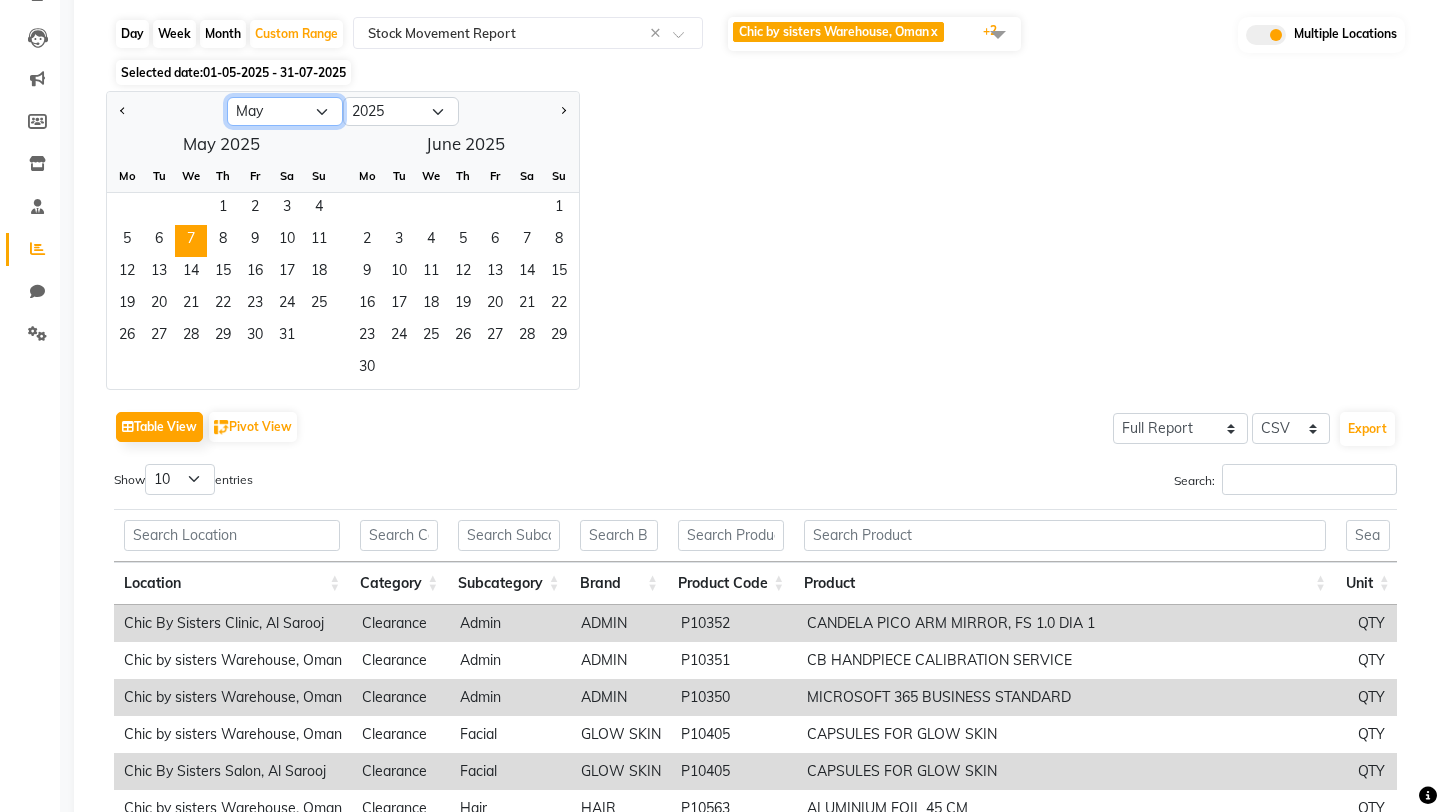select on "7" 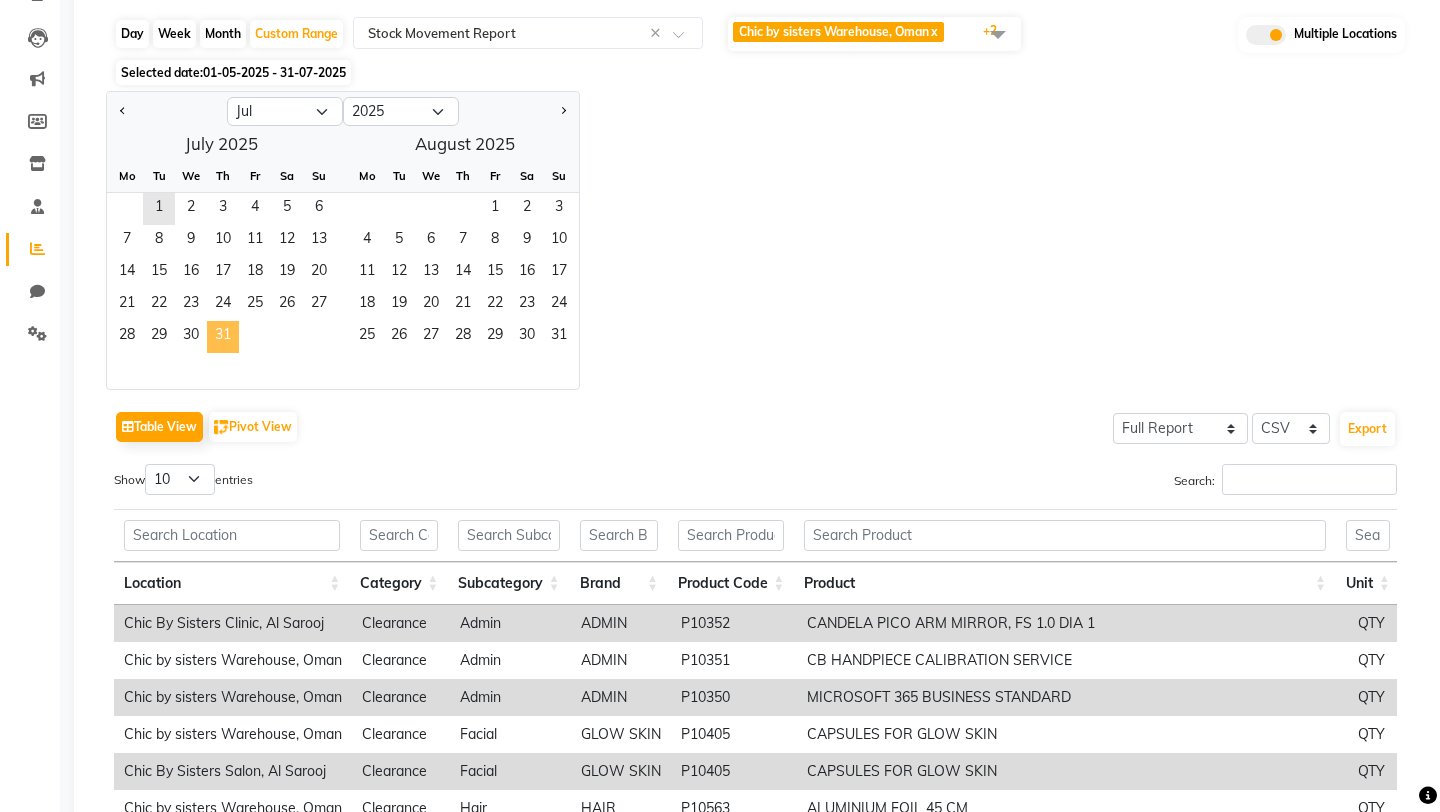 click on "31" 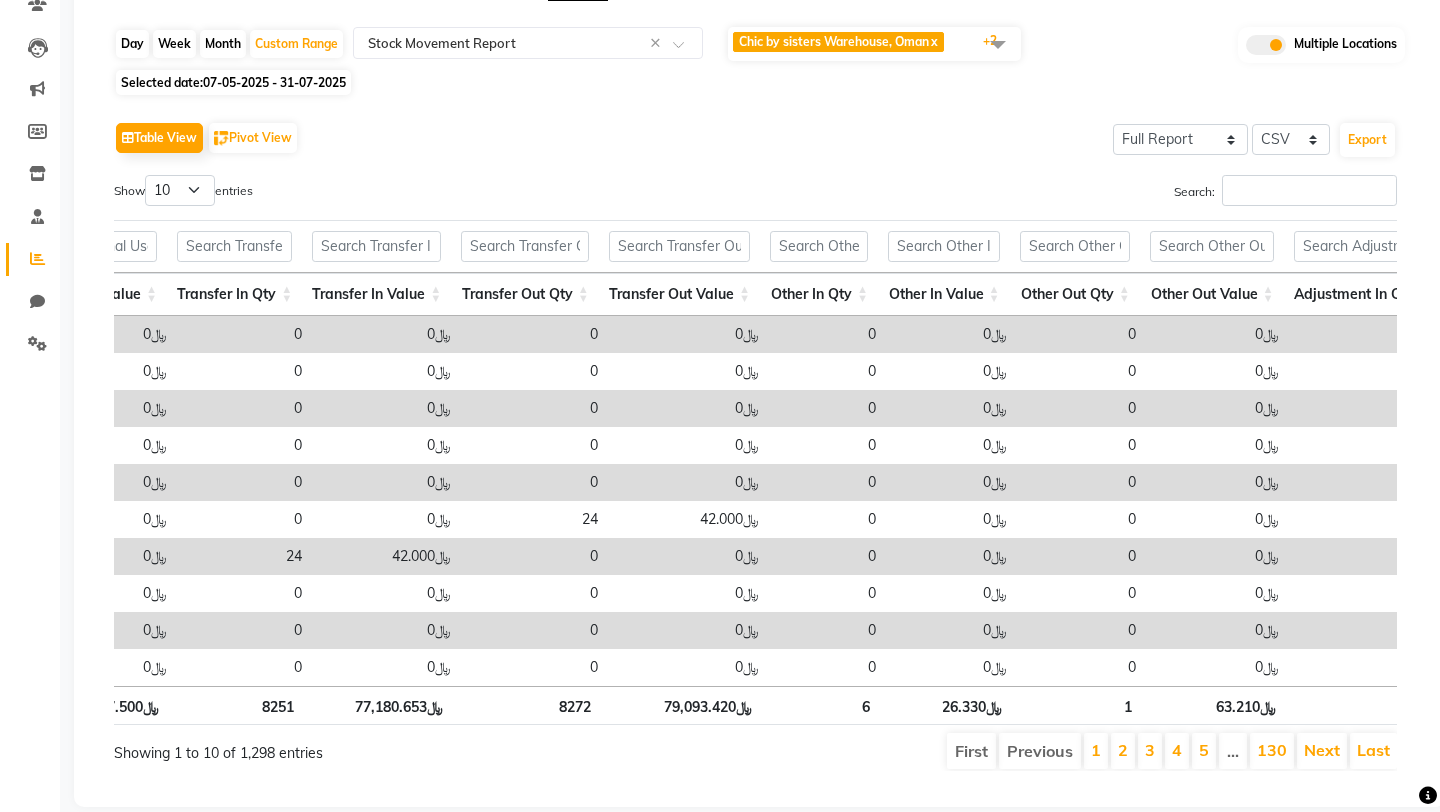 click on "Other In Qty" at bounding box center [819, 294] 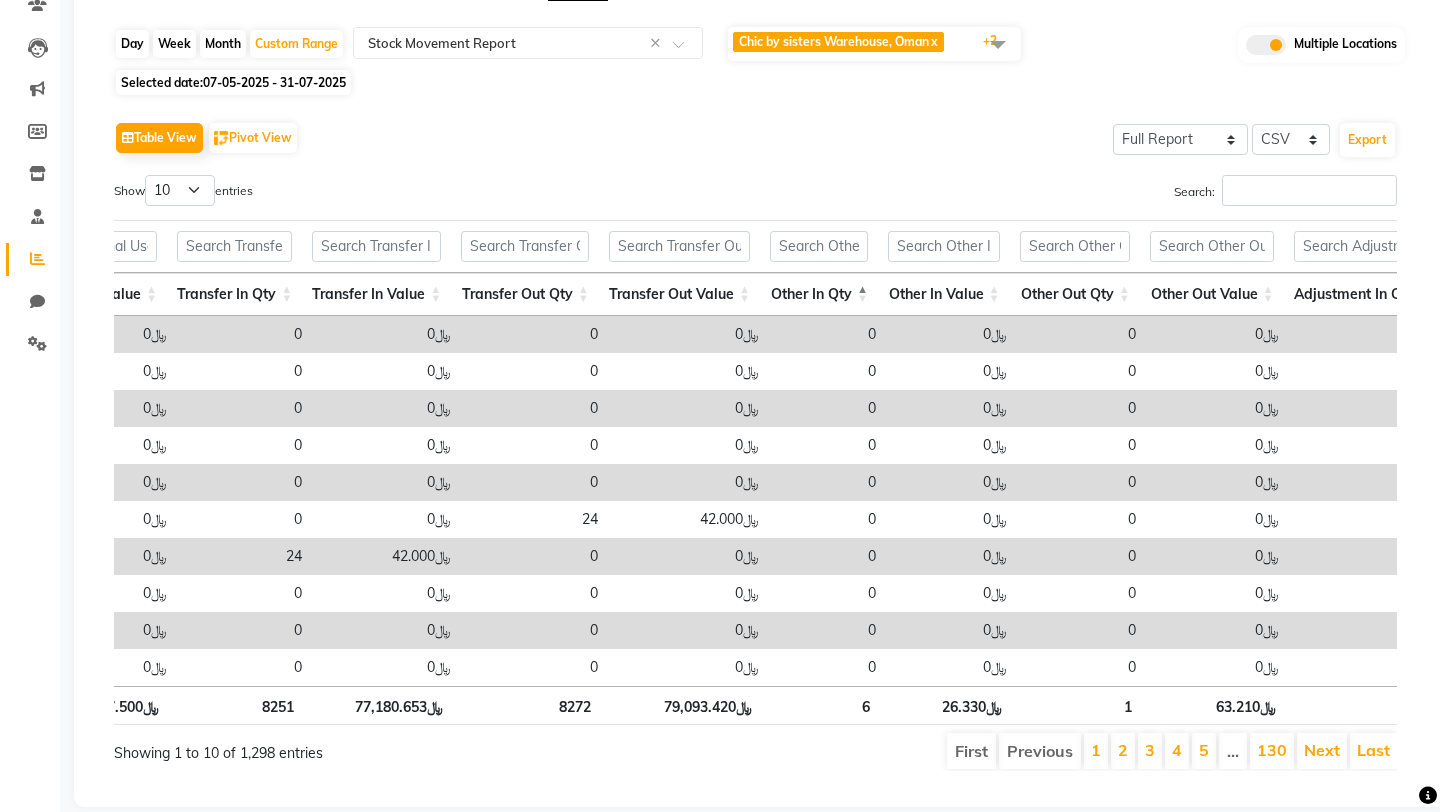 click on "Other In Qty" at bounding box center [819, 294] 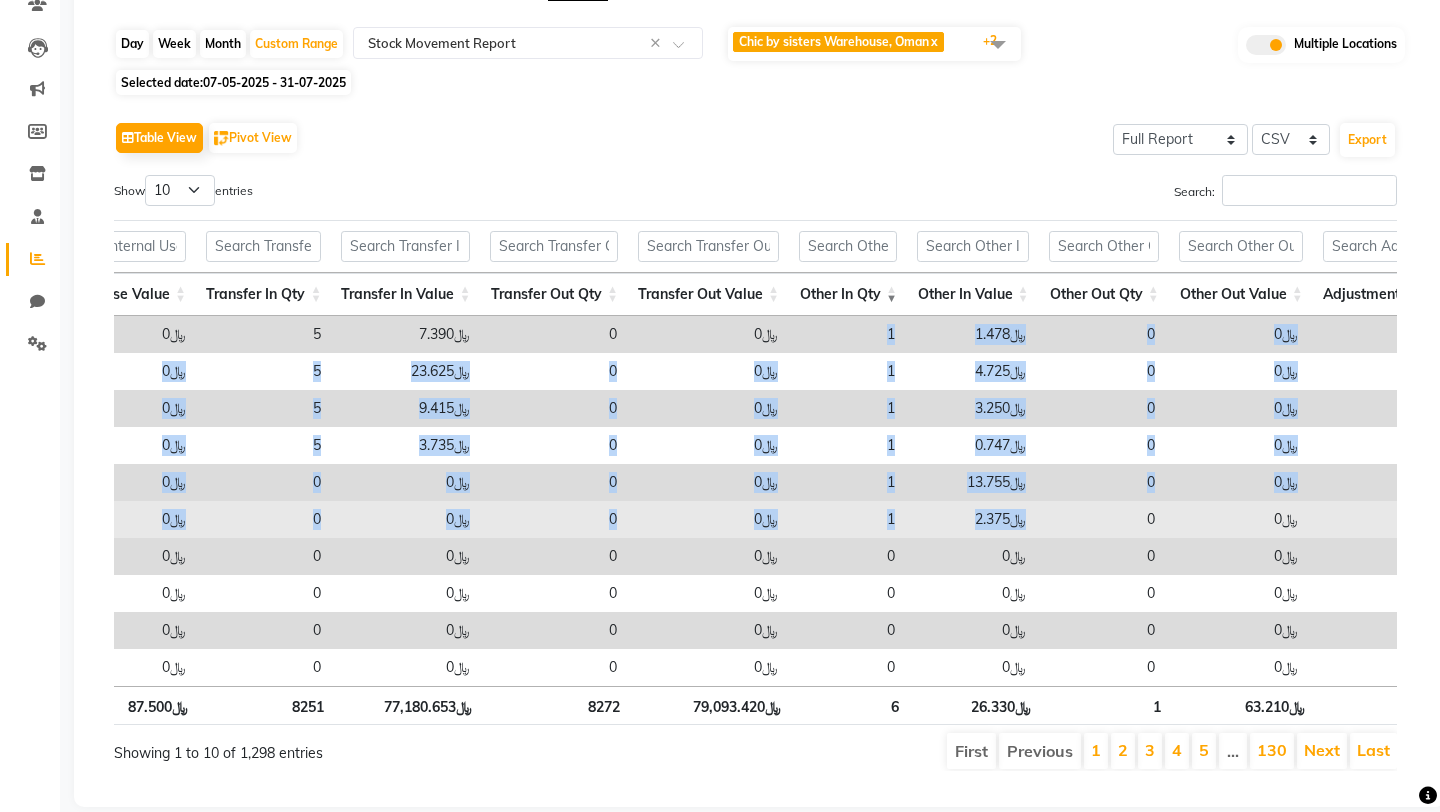 drag, startPoint x: 880, startPoint y: 329, endPoint x: 1015, endPoint y: 516, distance: 230.63824 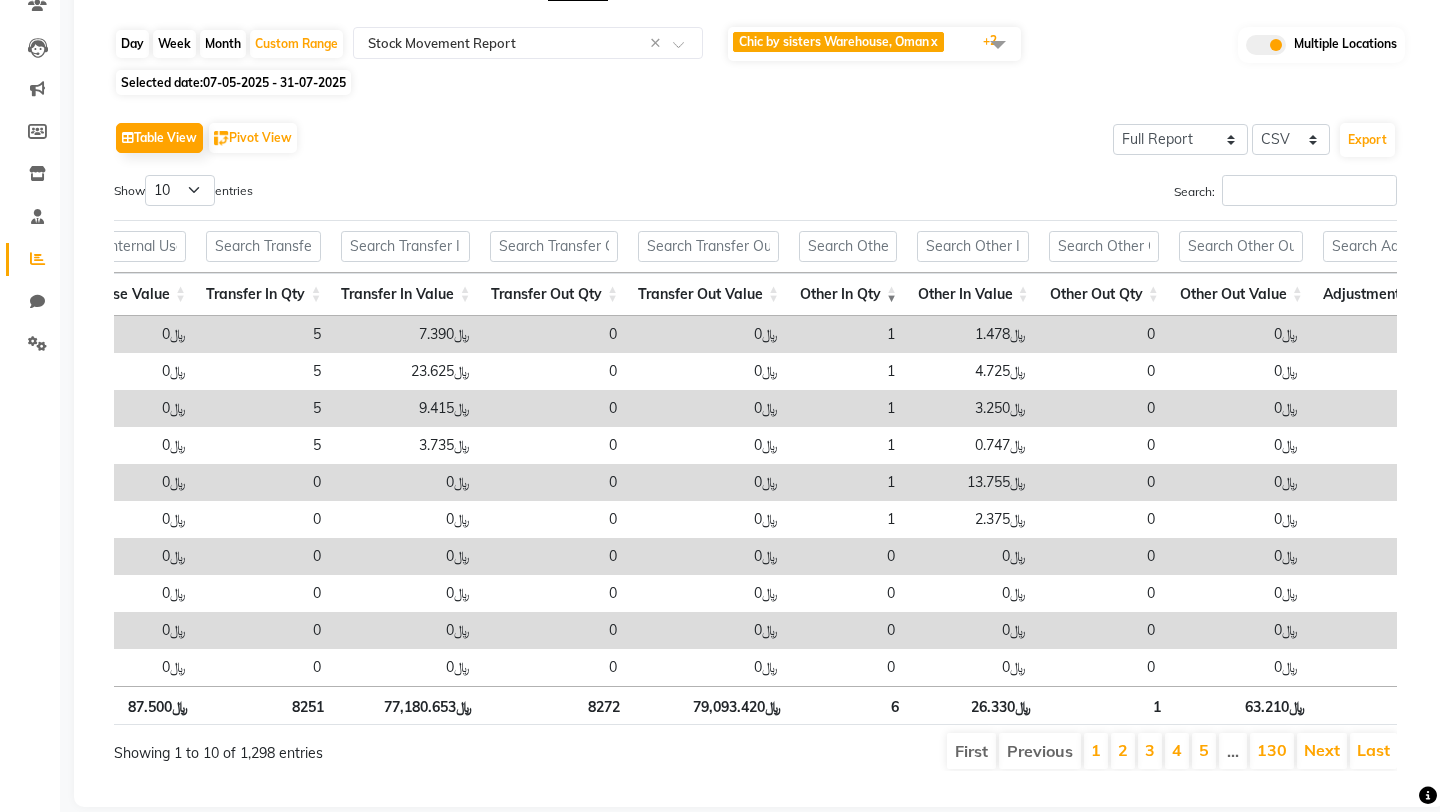 scroll, scrollTop: 0, scrollLeft: 2548, axis: horizontal 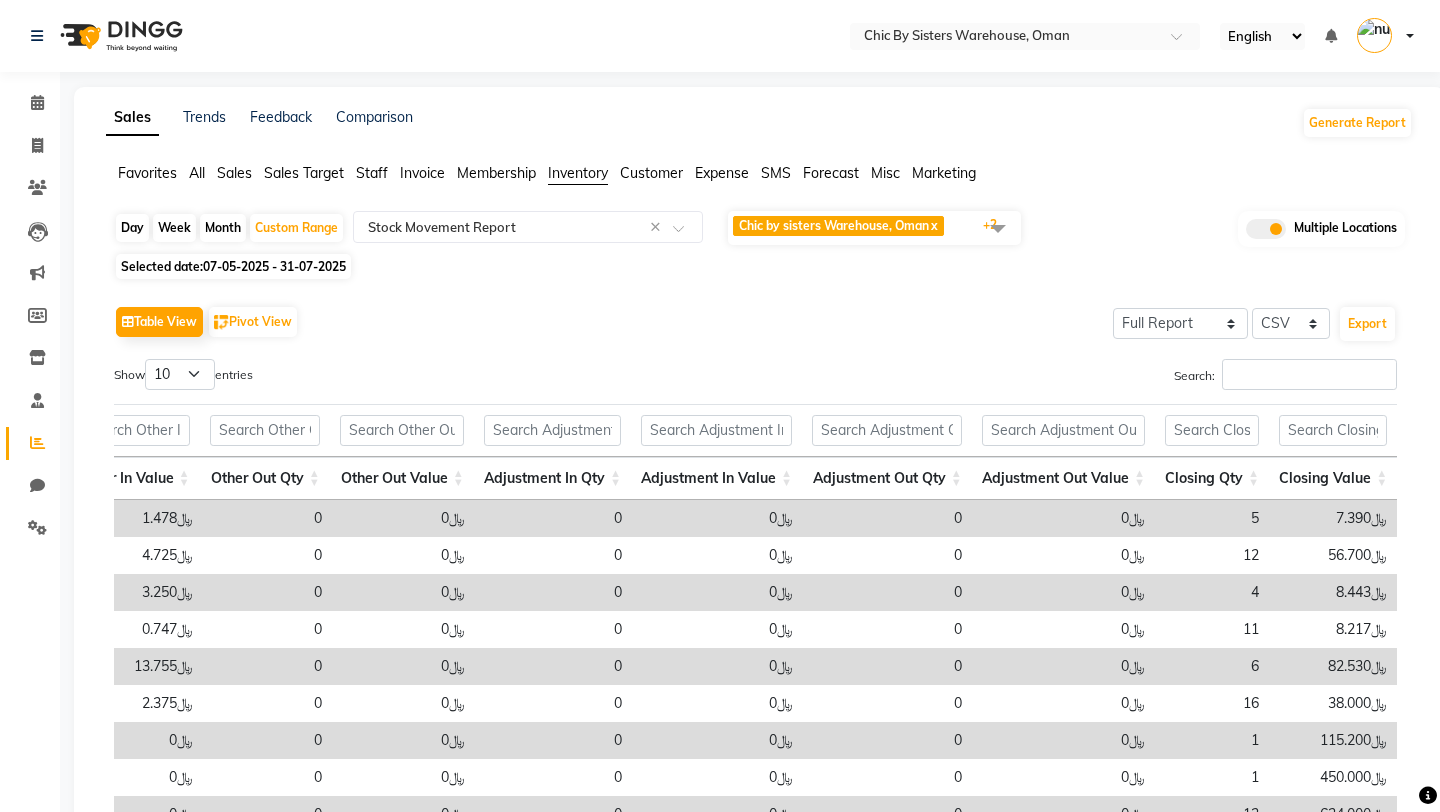 click on "Month" 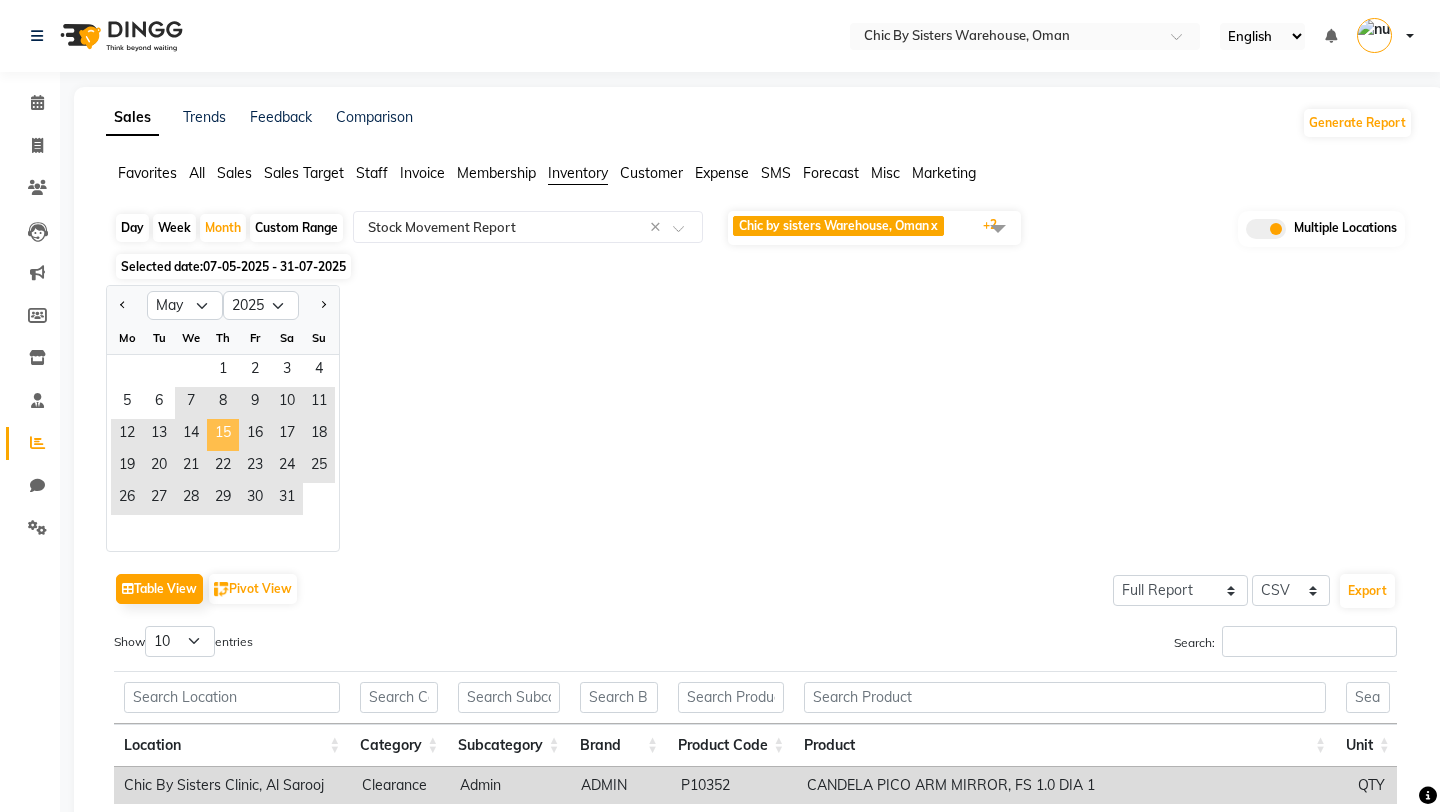 click on "15" 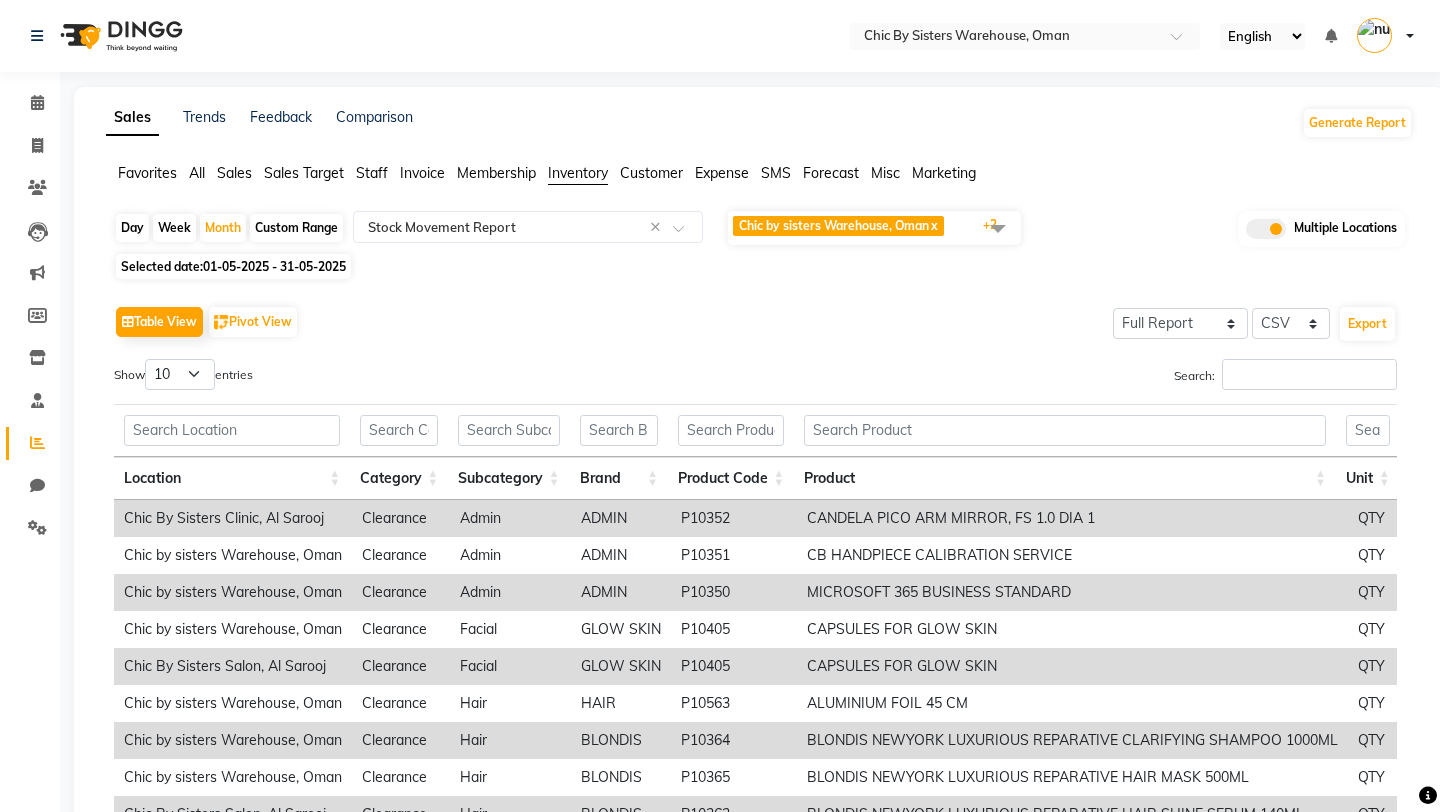 scroll, scrollTop: 208, scrollLeft: 0, axis: vertical 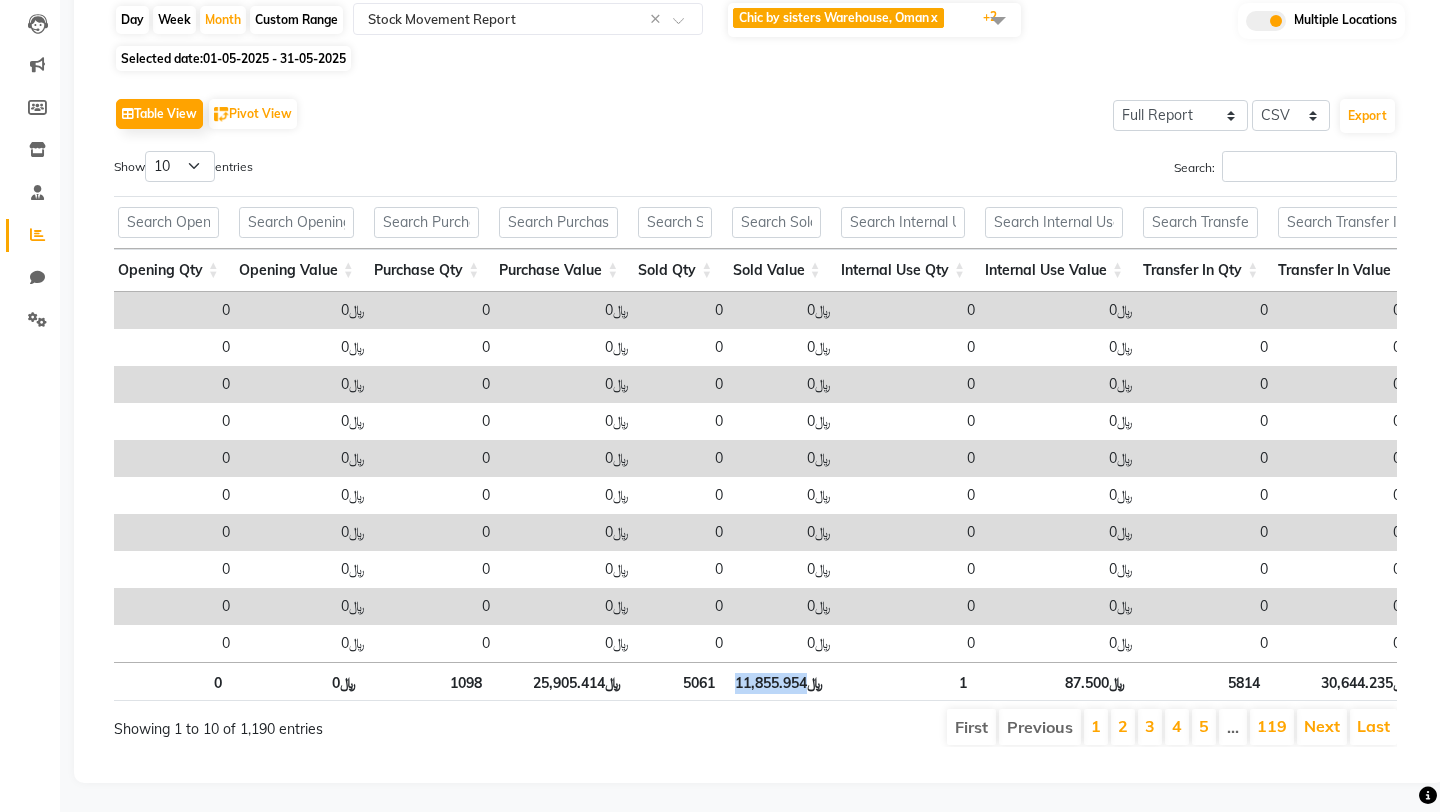 drag, startPoint x: 736, startPoint y: 685, endPoint x: 807, endPoint y: 685, distance: 71 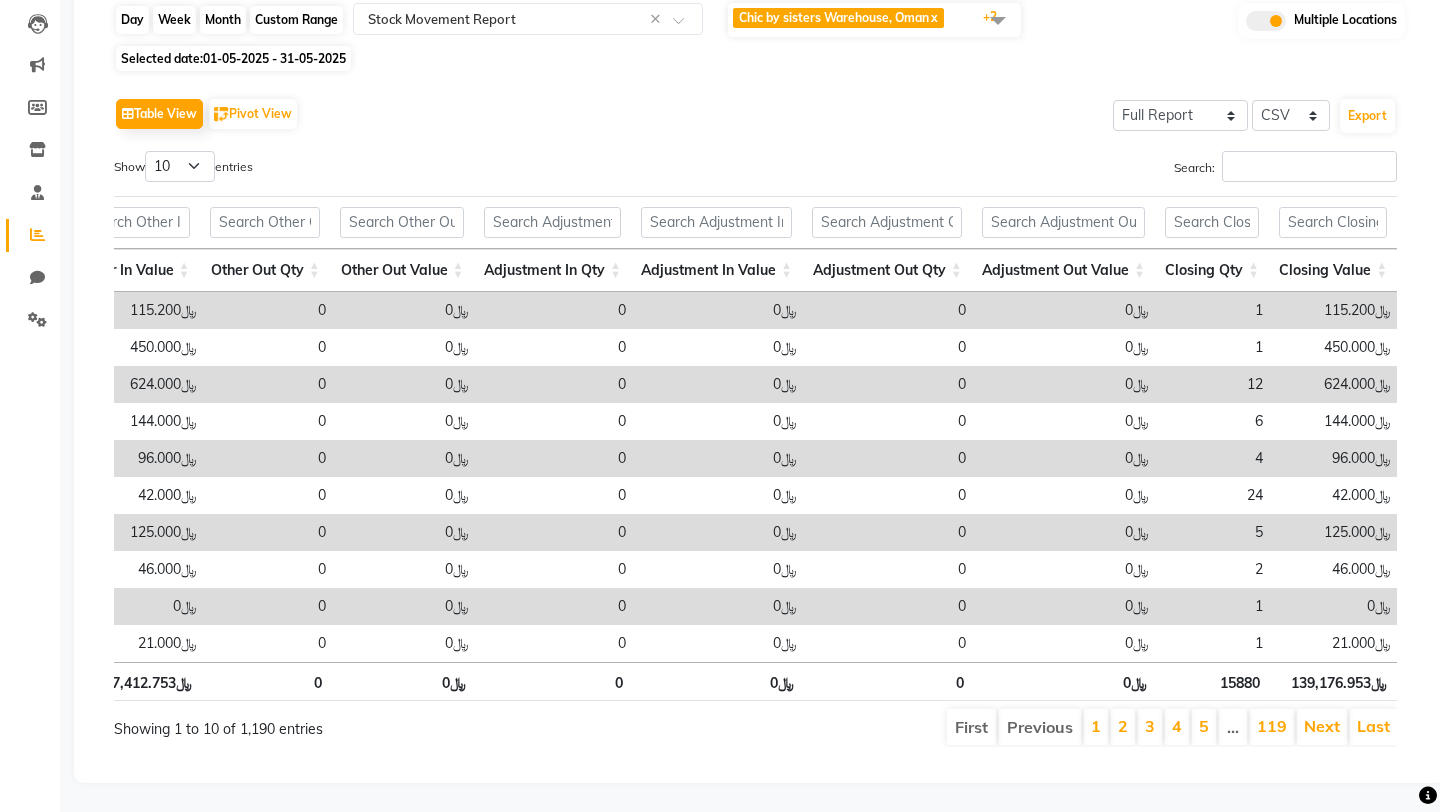 click on "Month" 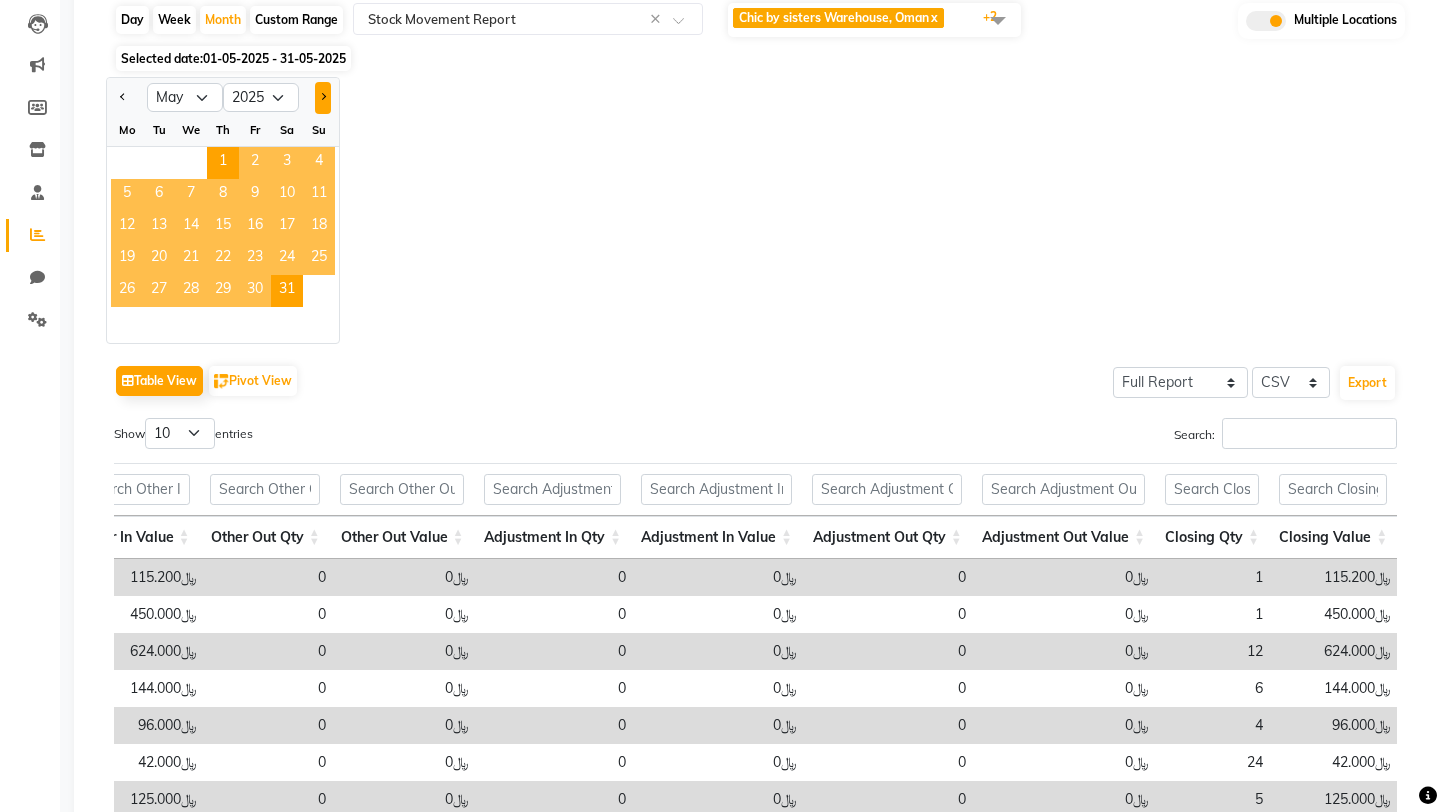 click 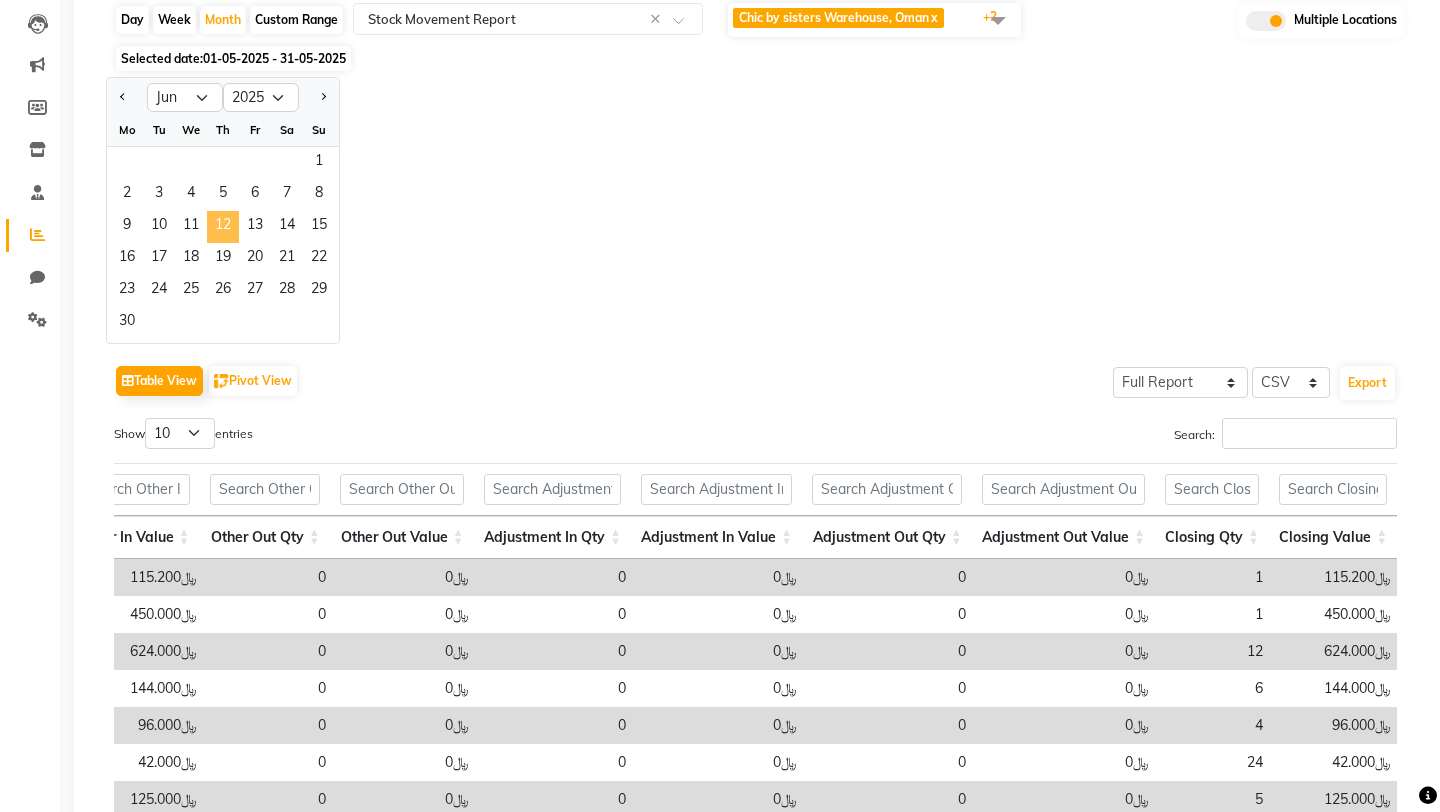 click on "12" 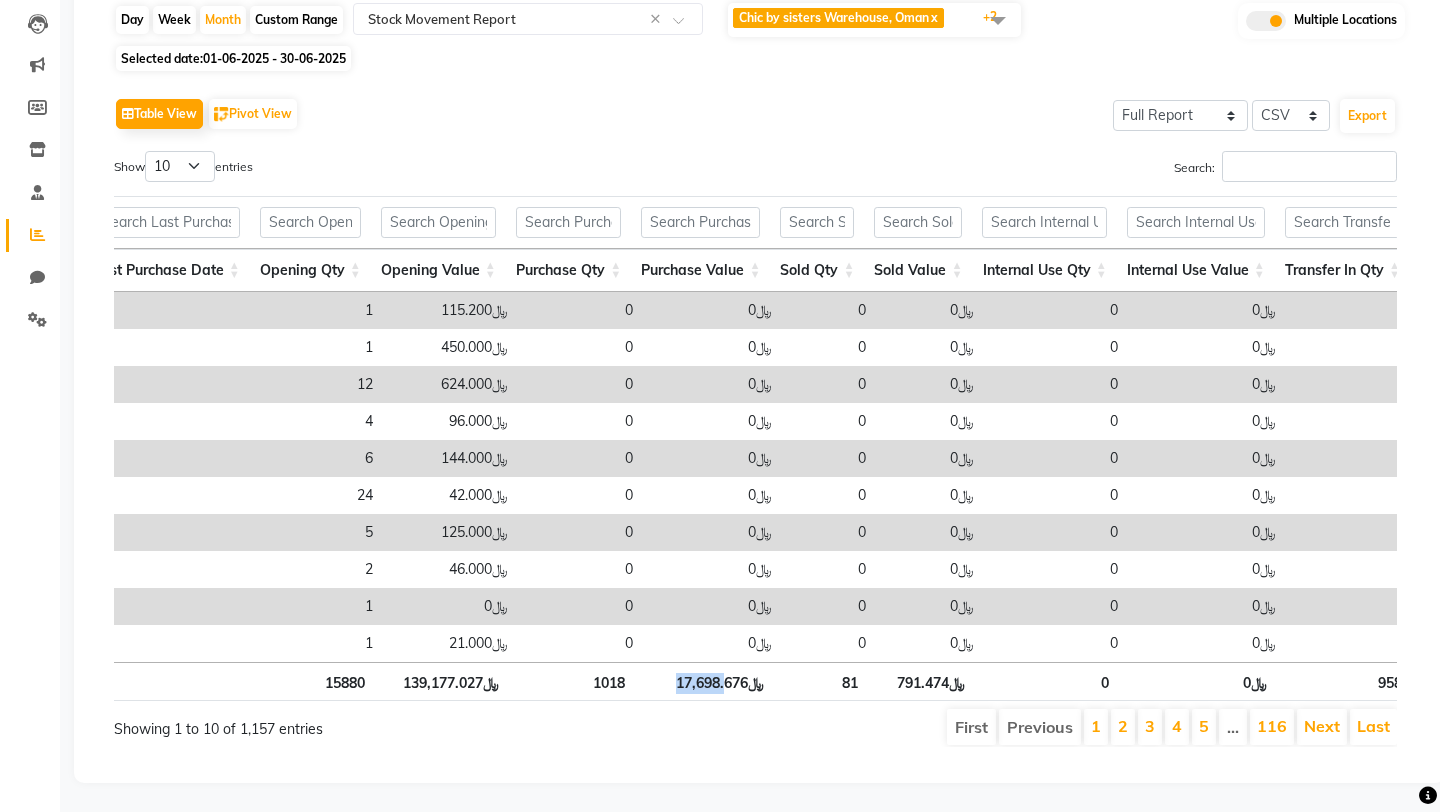 drag, startPoint x: 675, startPoint y: 677, endPoint x: 728, endPoint y: 677, distance: 53 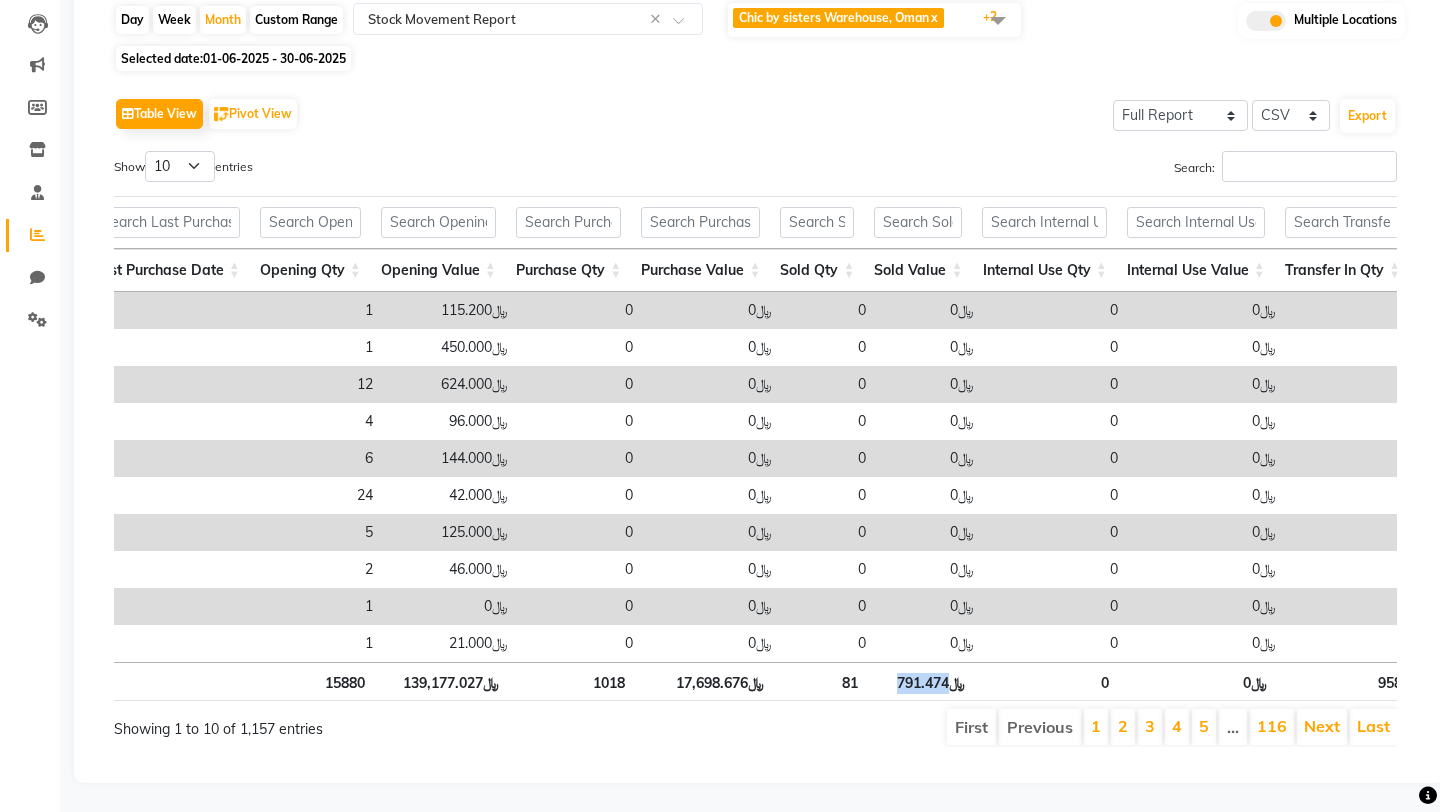 drag, startPoint x: 899, startPoint y: 682, endPoint x: 948, endPoint y: 682, distance: 49 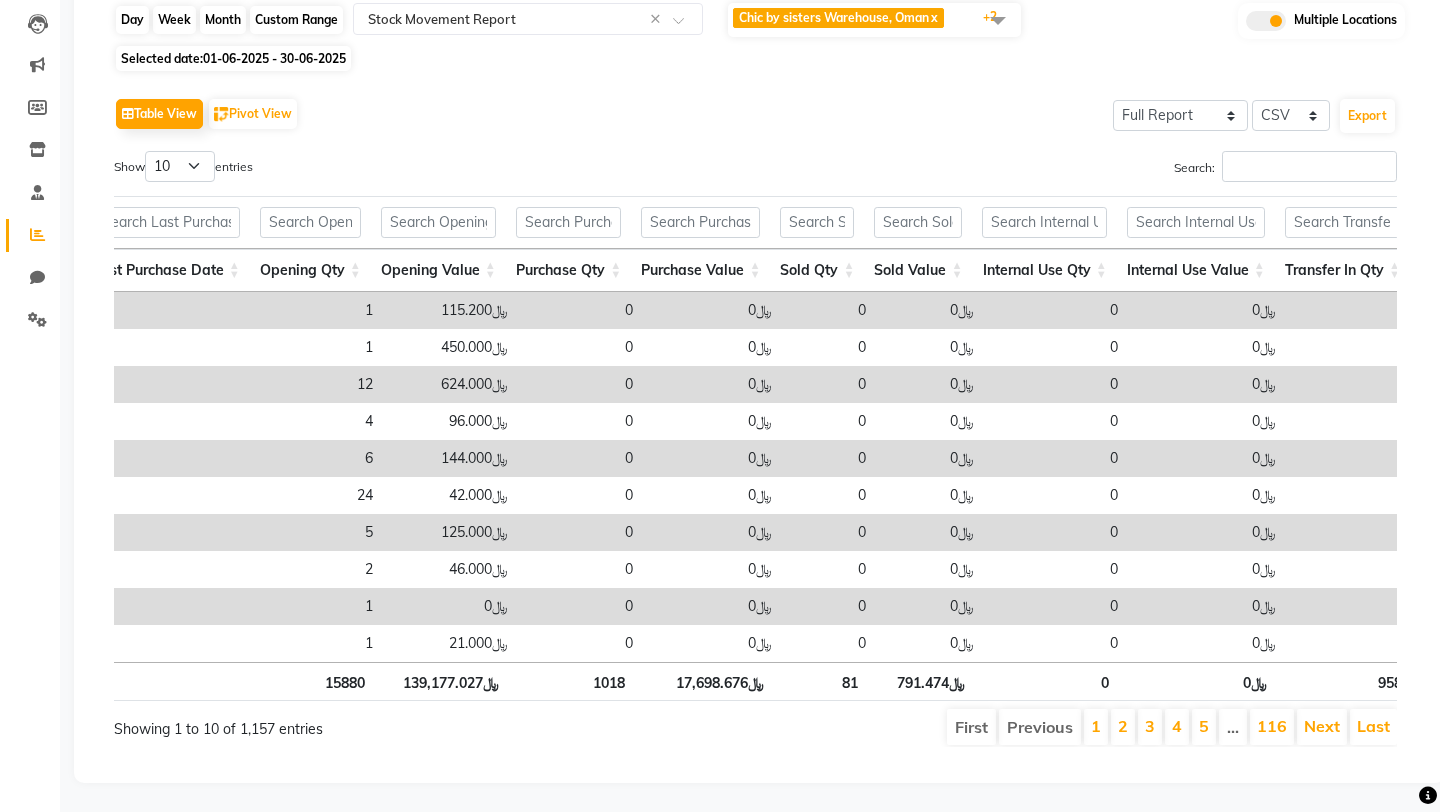 click on "Month" 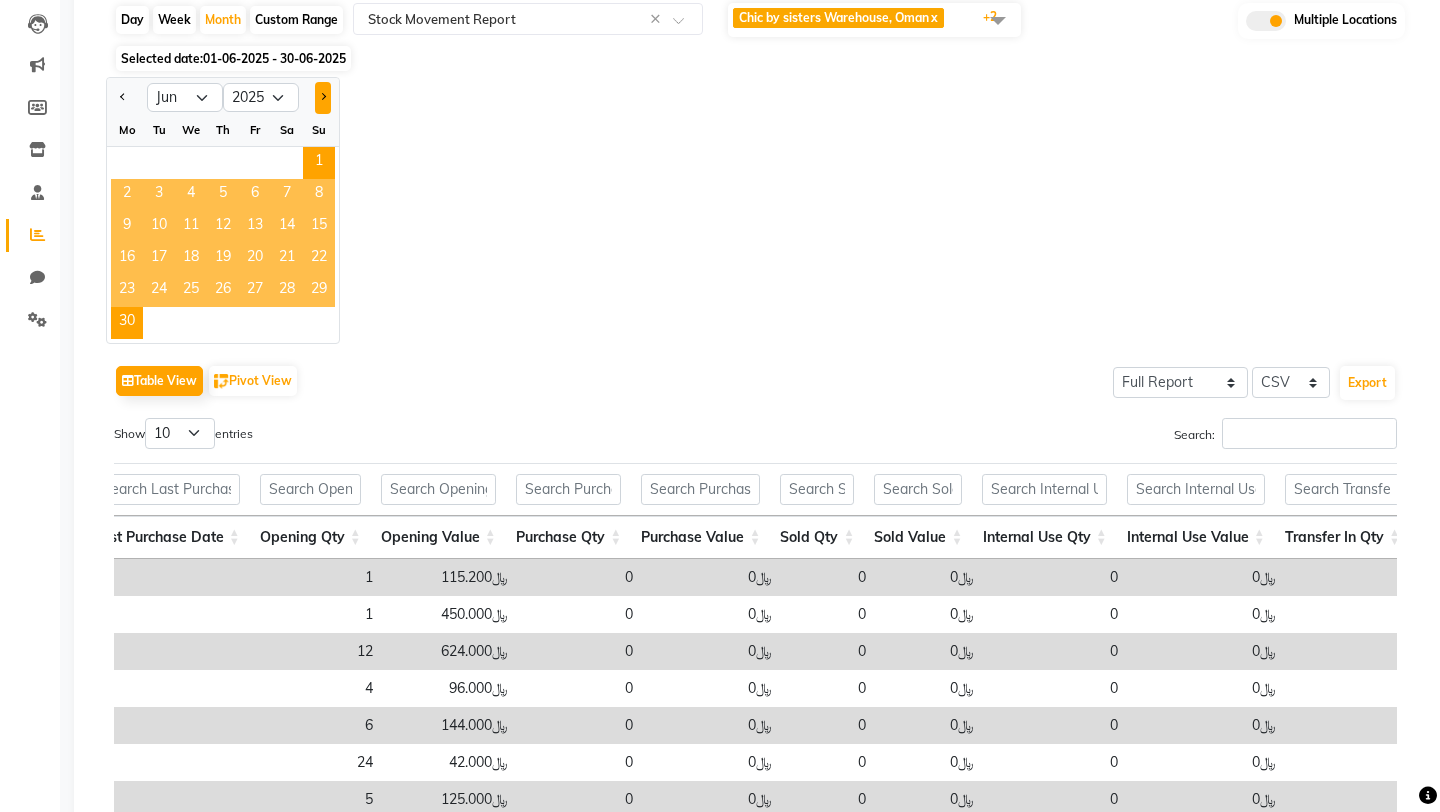 click 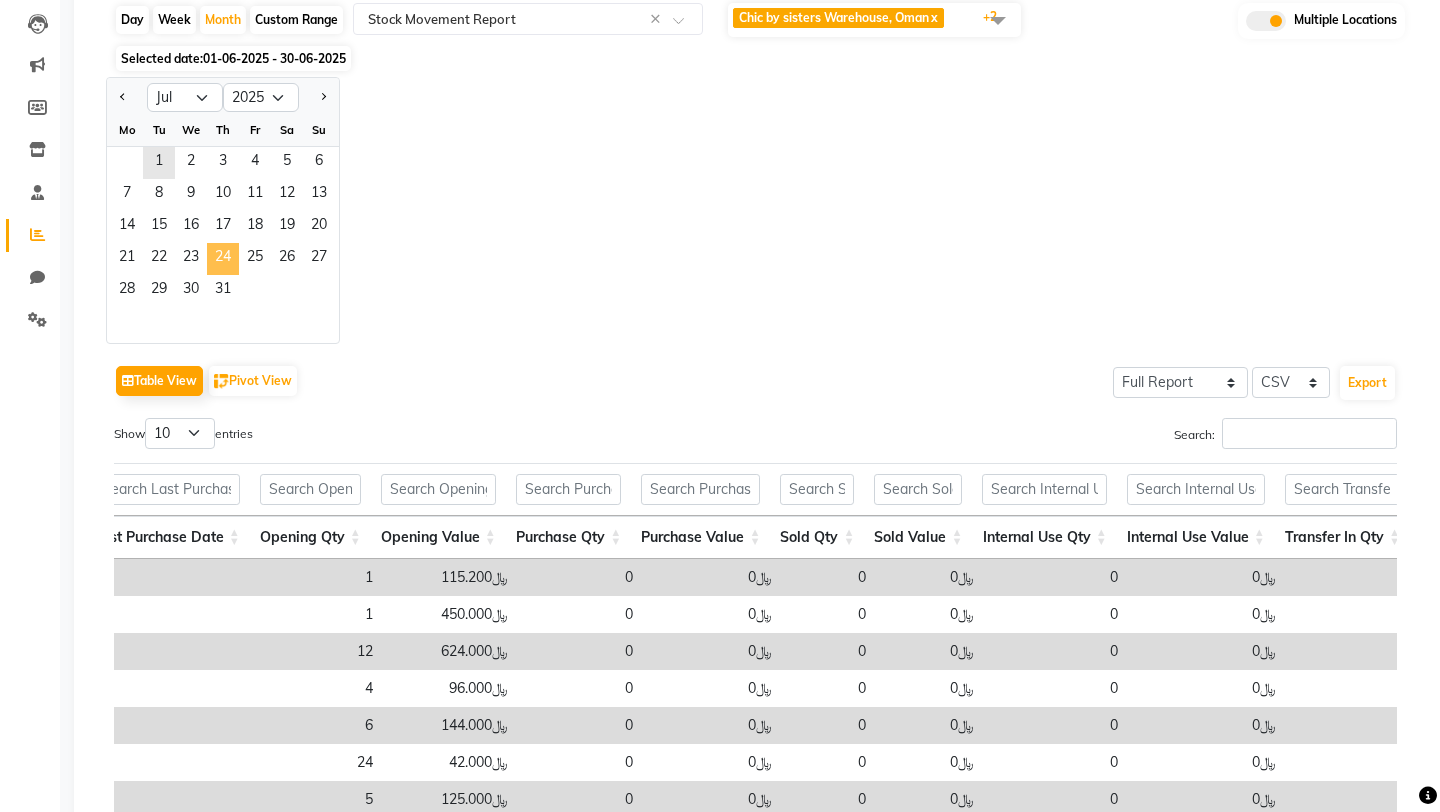click on "24" 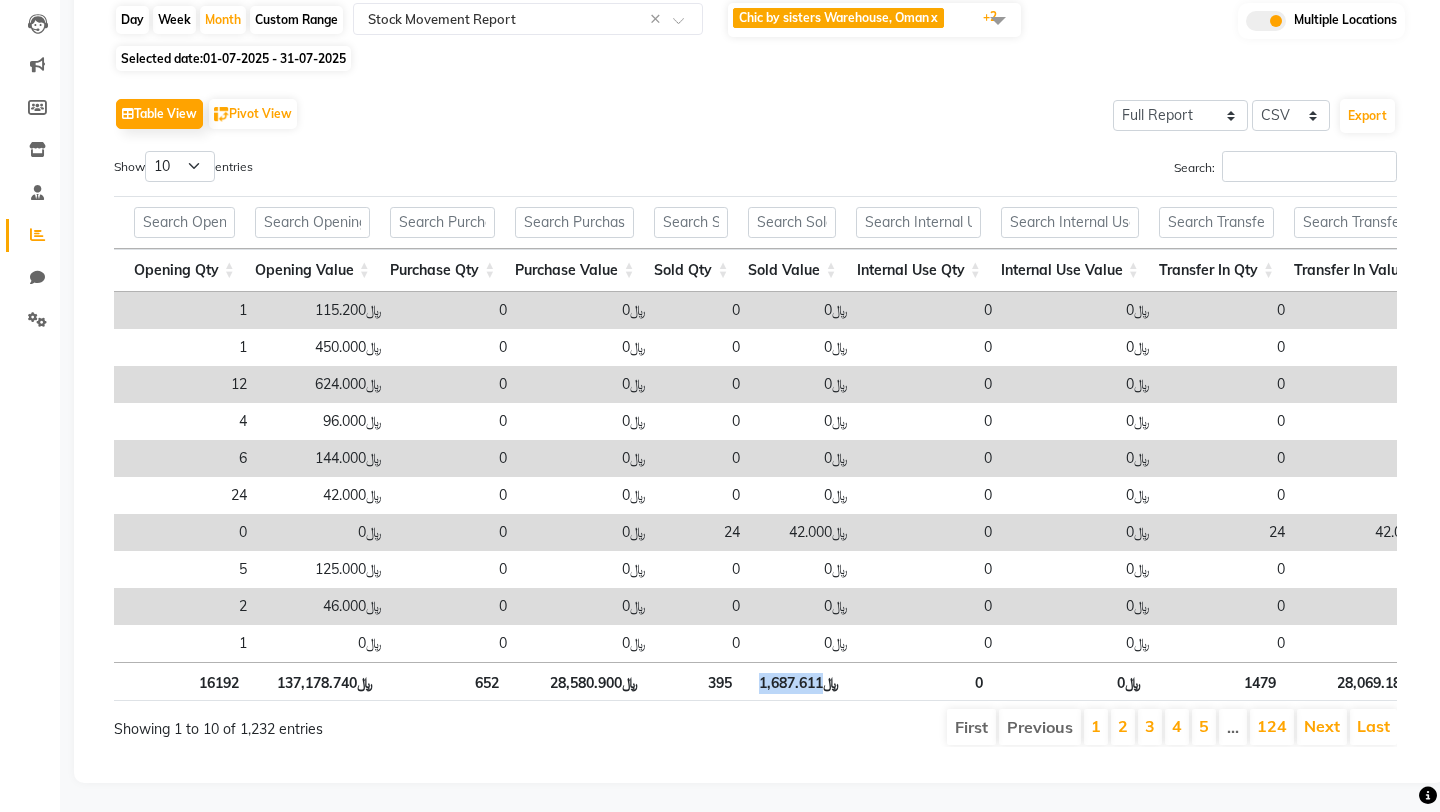 drag, startPoint x: 760, startPoint y: 683, endPoint x: 821, endPoint y: 684, distance: 61.008198 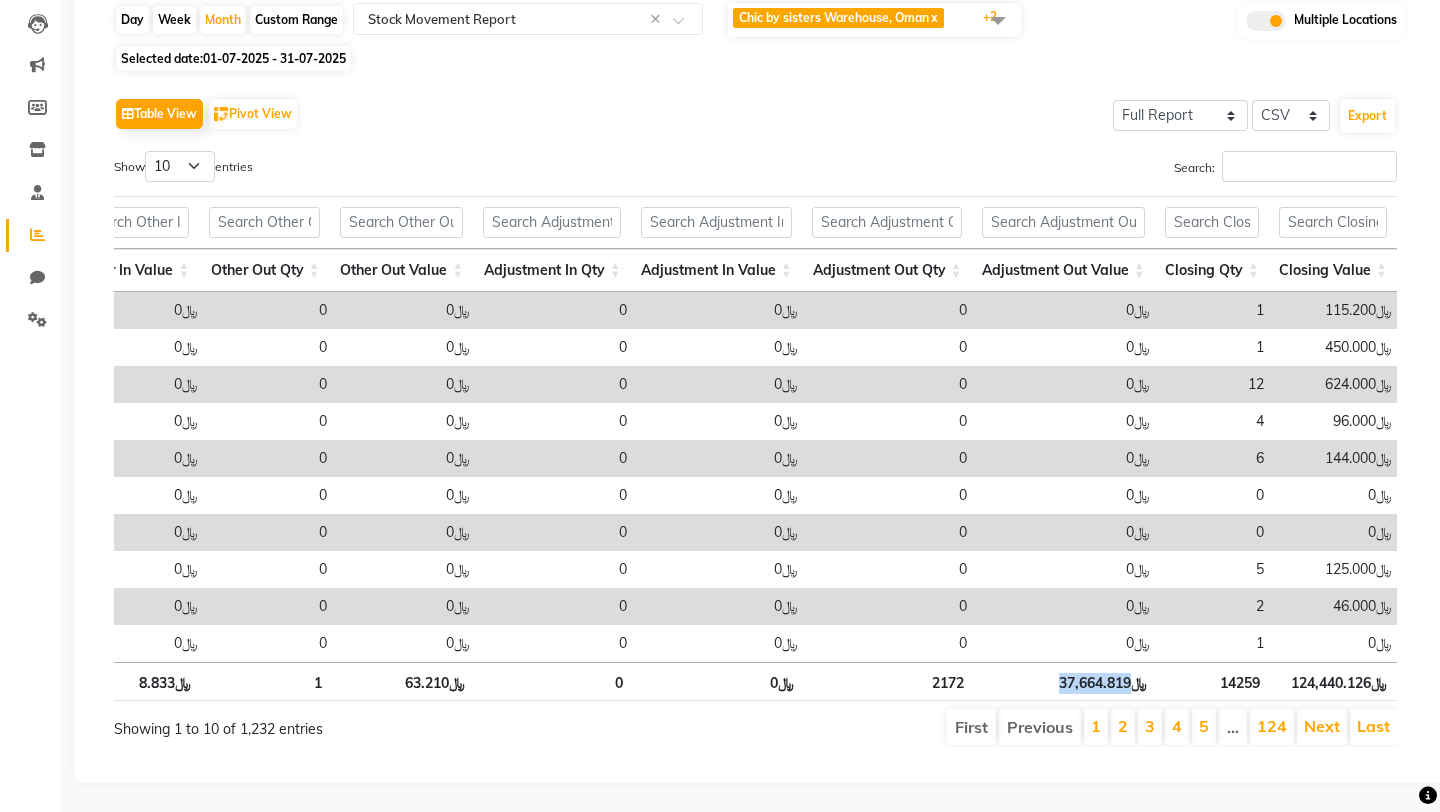 drag, startPoint x: 1056, startPoint y: 680, endPoint x: 1139, endPoint y: 682, distance: 83.02409 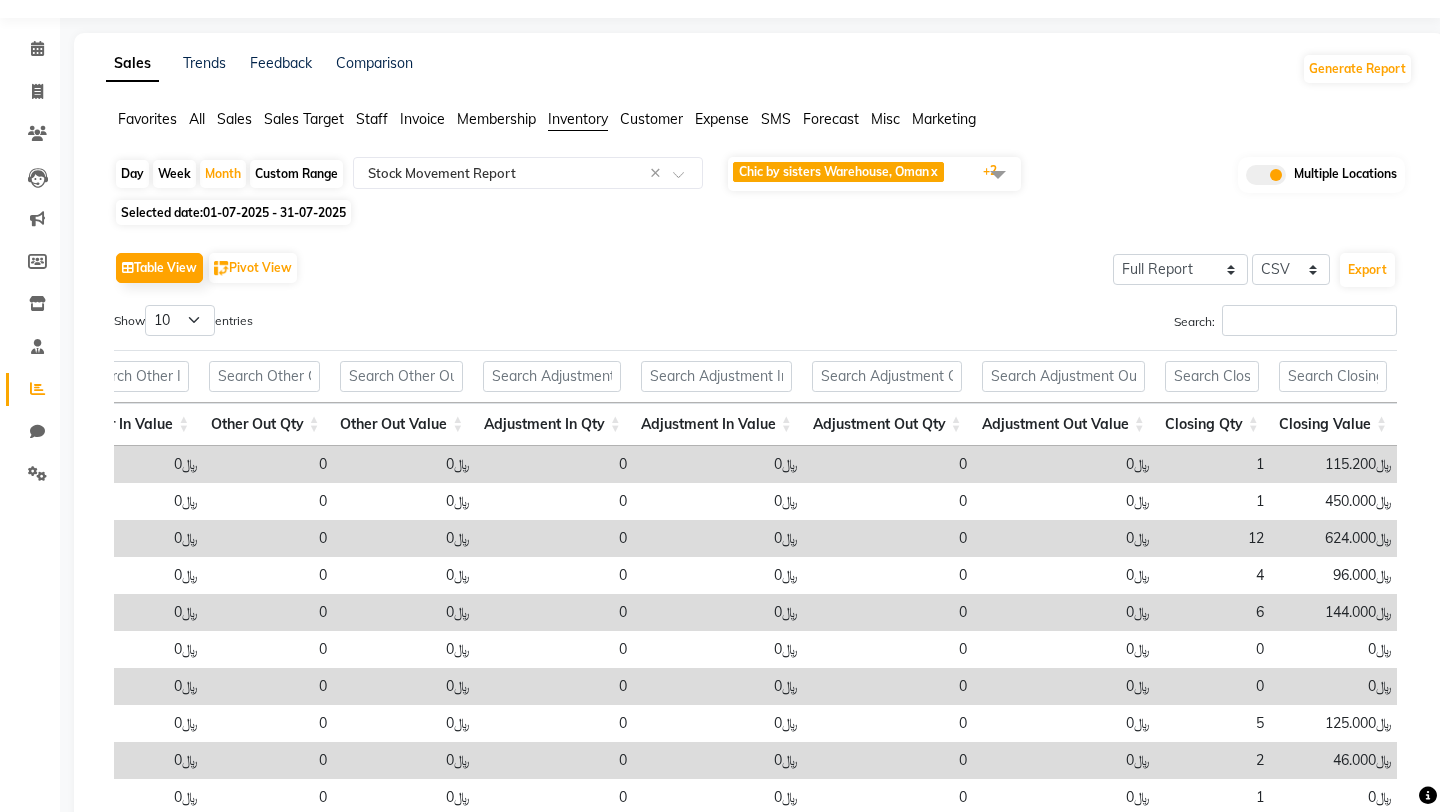 scroll, scrollTop: 0, scrollLeft: 0, axis: both 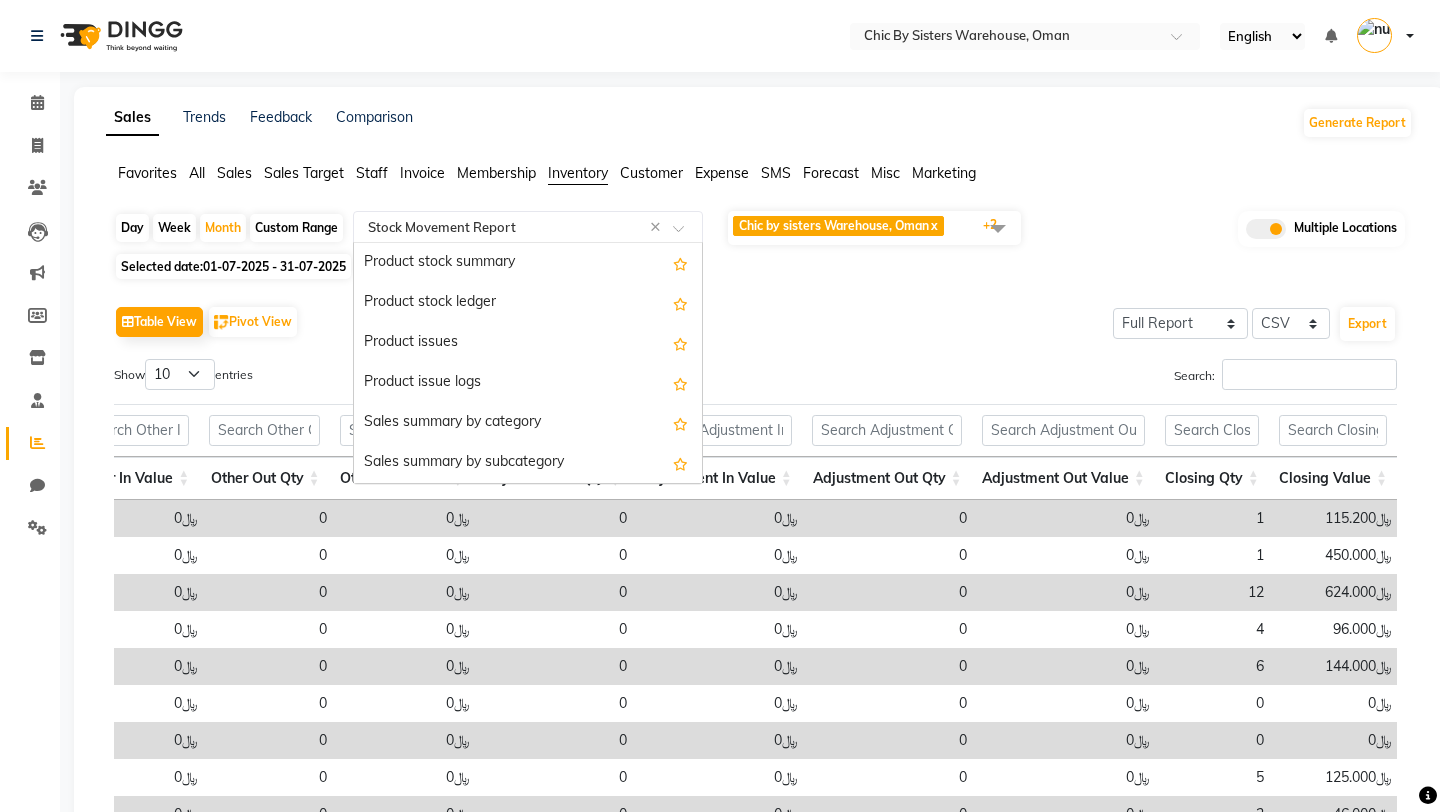 click 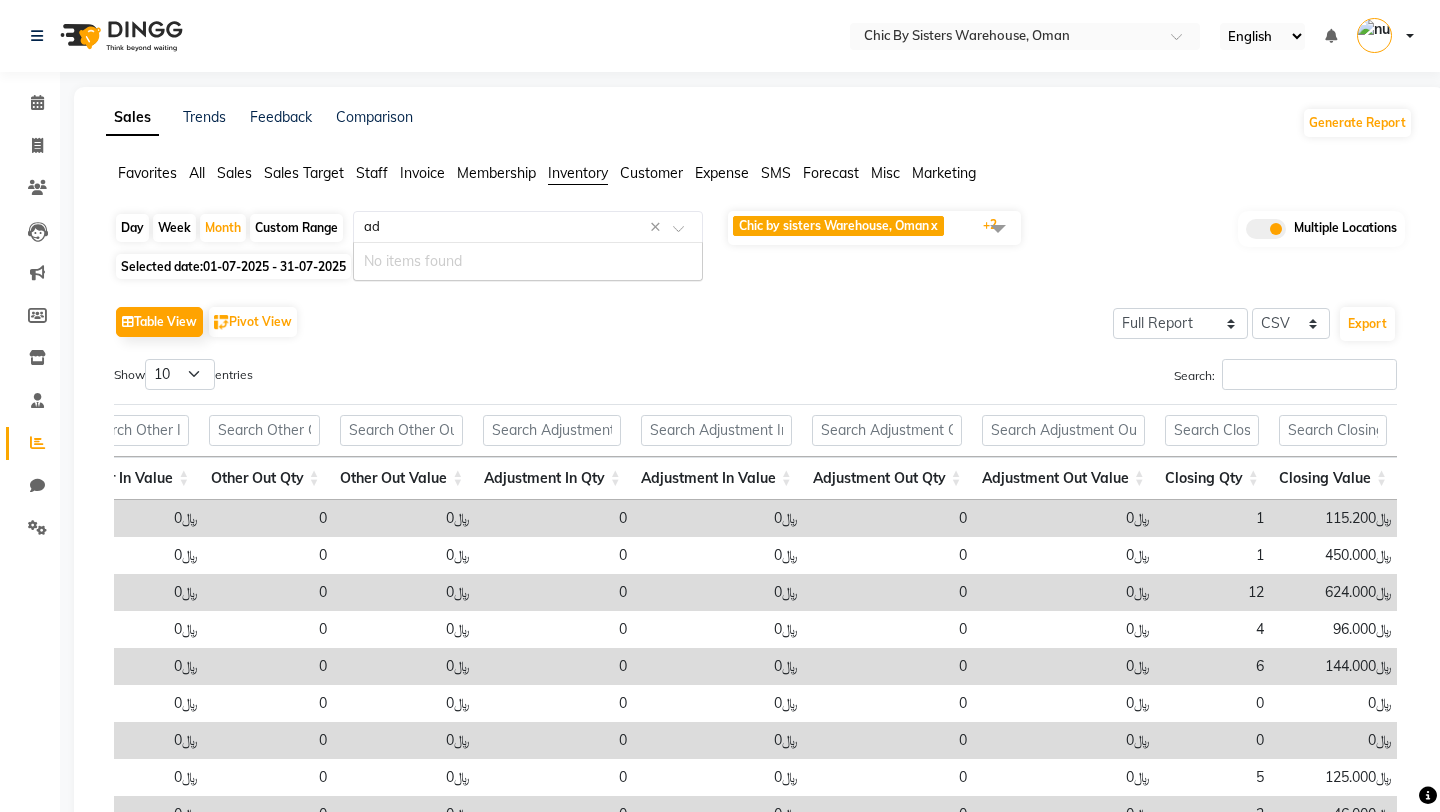scroll, scrollTop: 0, scrollLeft: 0, axis: both 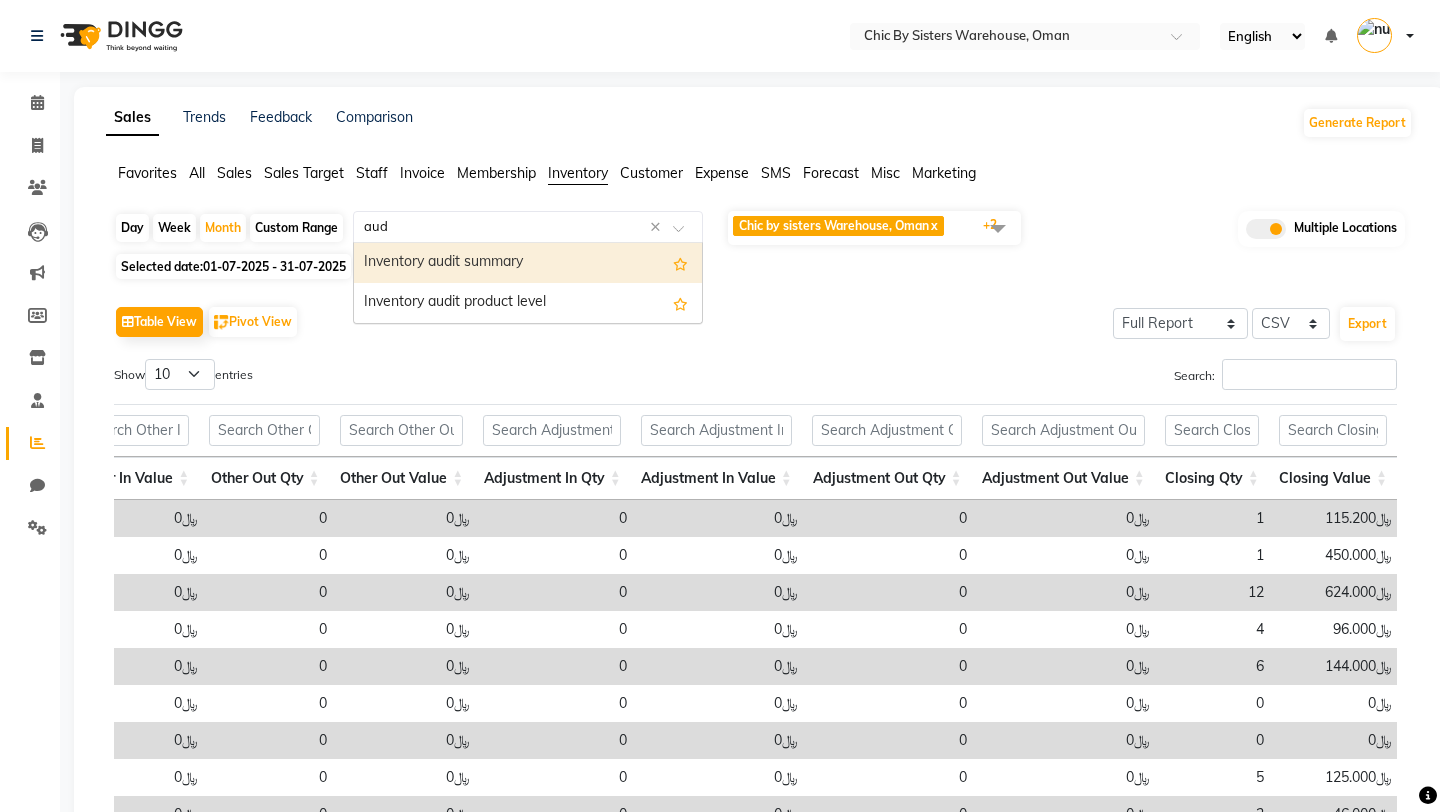 type on "audi" 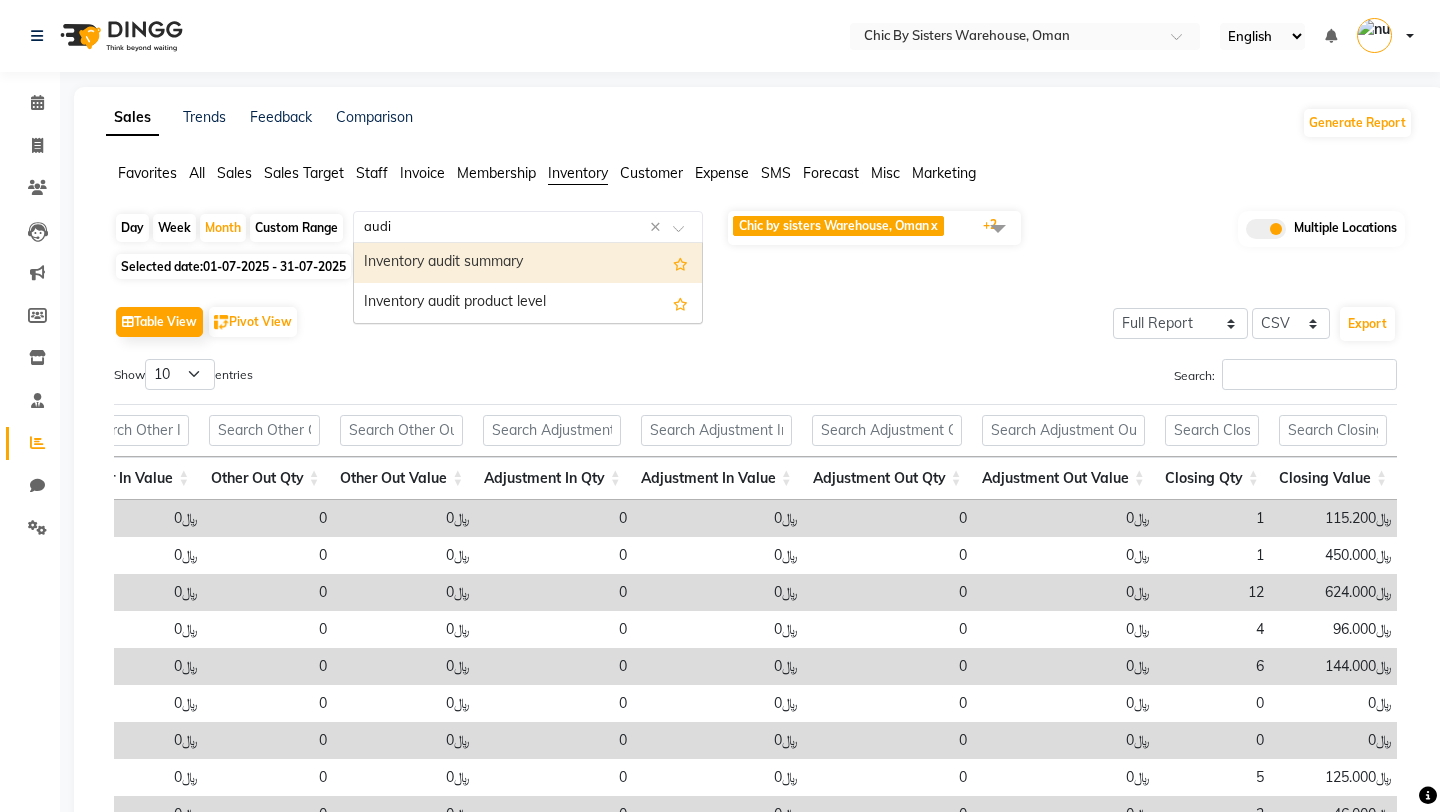 click on "Inventory audit summary" at bounding box center [528, 263] 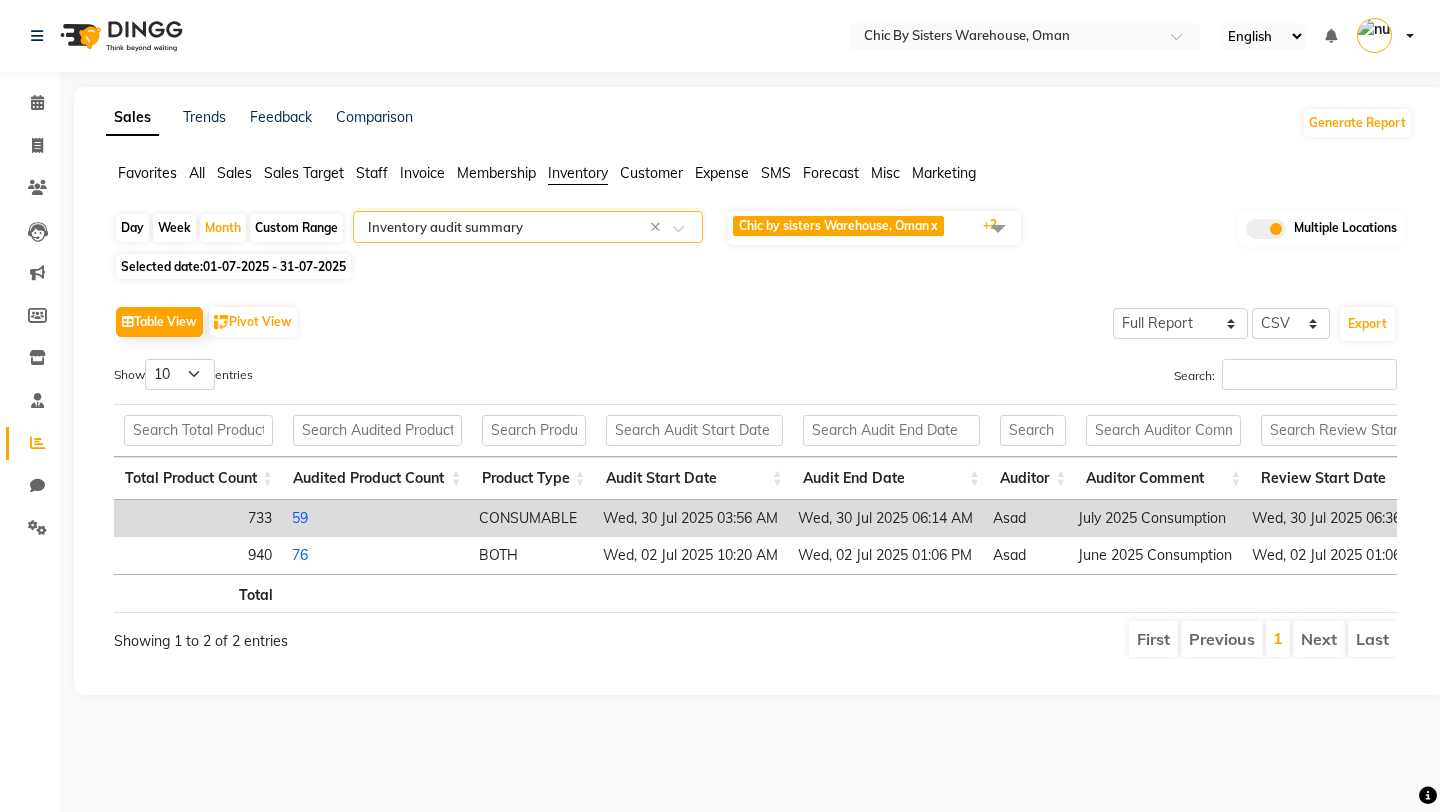 scroll, scrollTop: 0, scrollLeft: 347, axis: horizontal 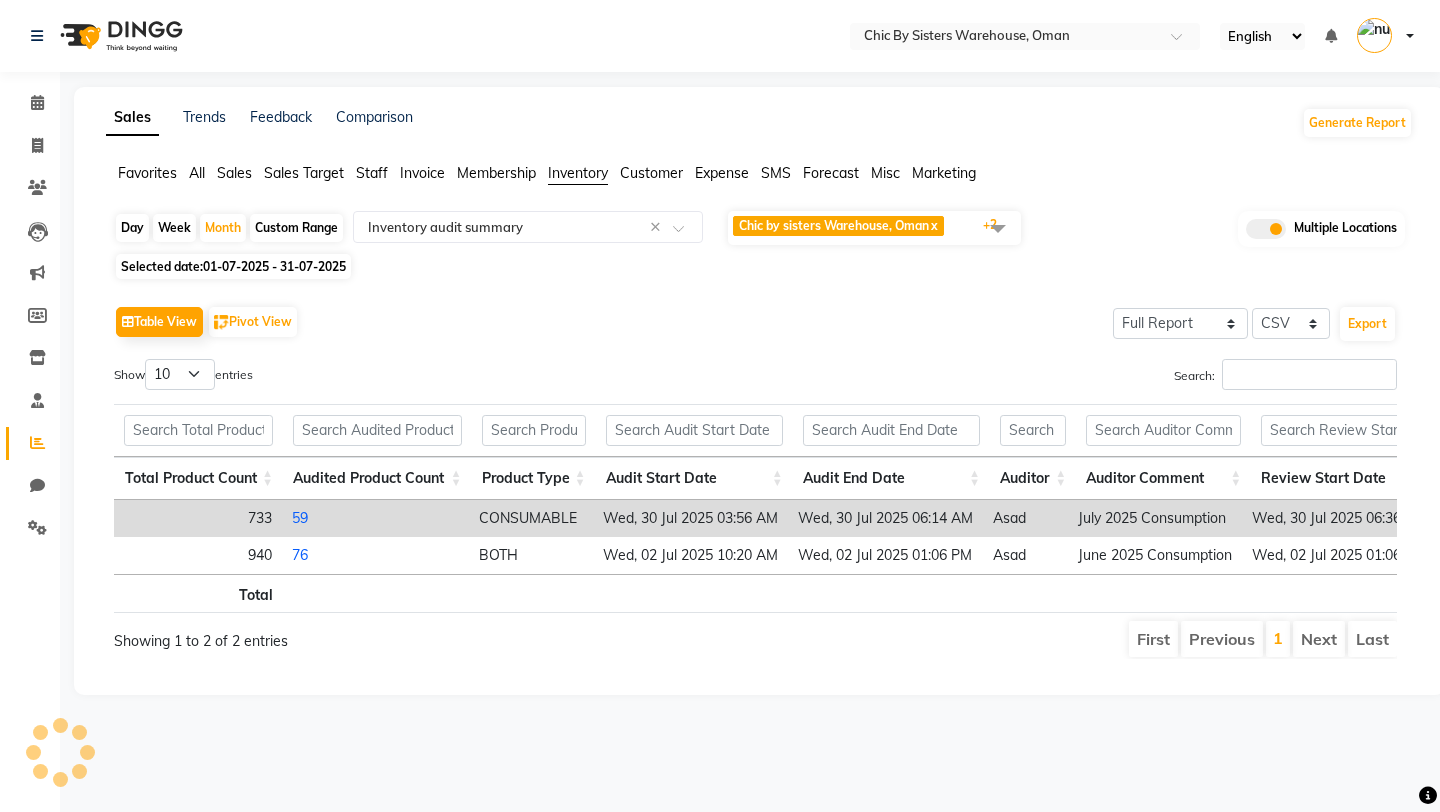 select on "full_report" 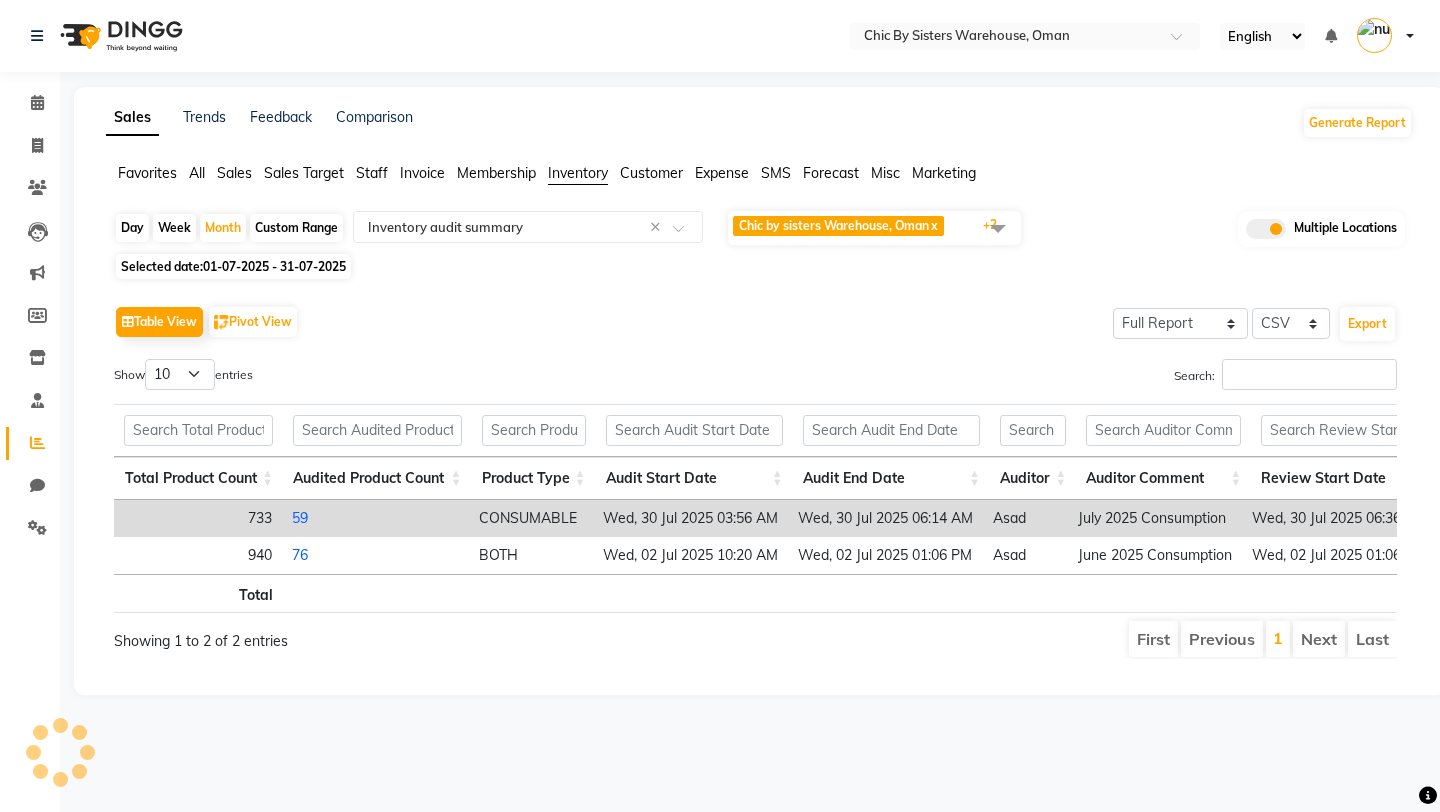 select on "csv" 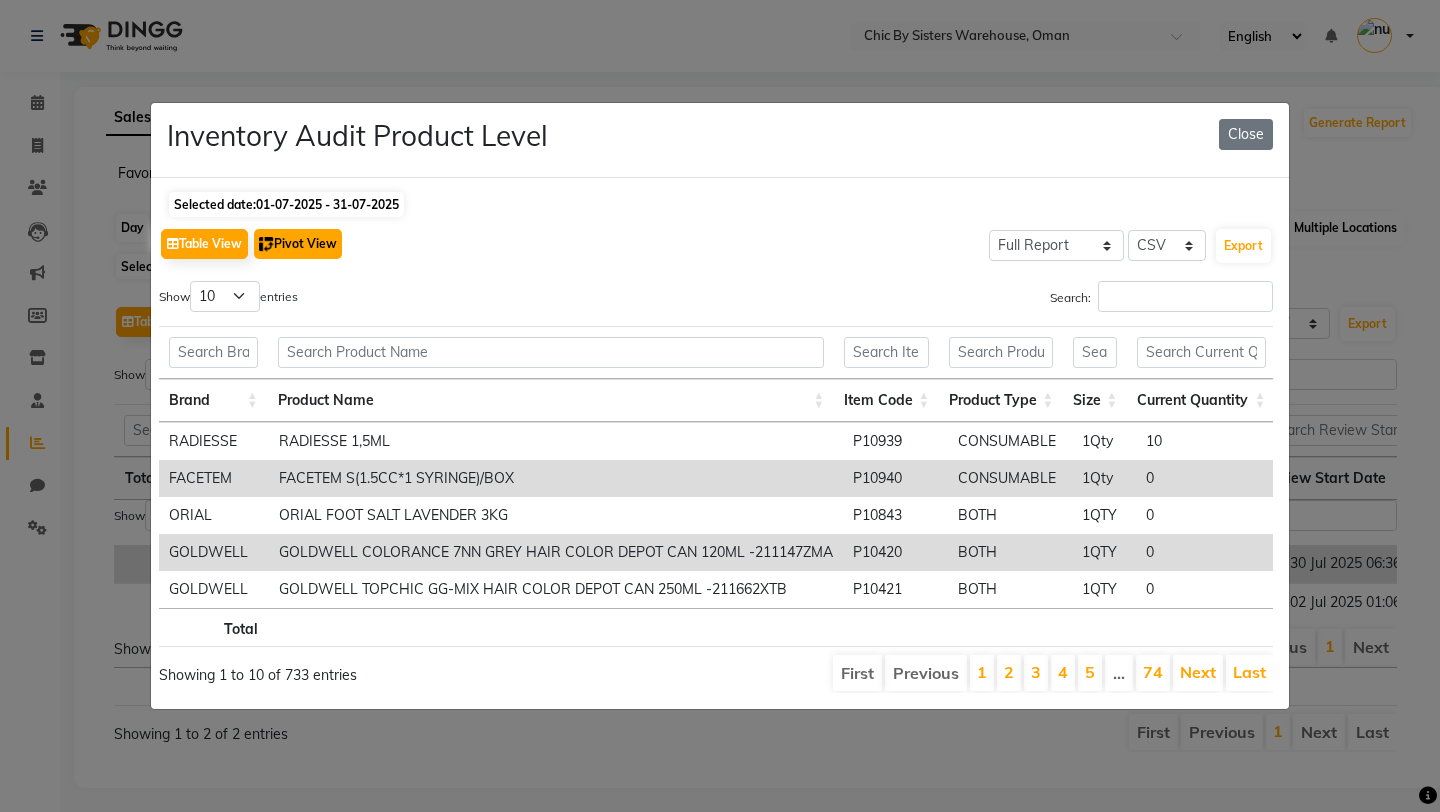 click on "Pivot View" 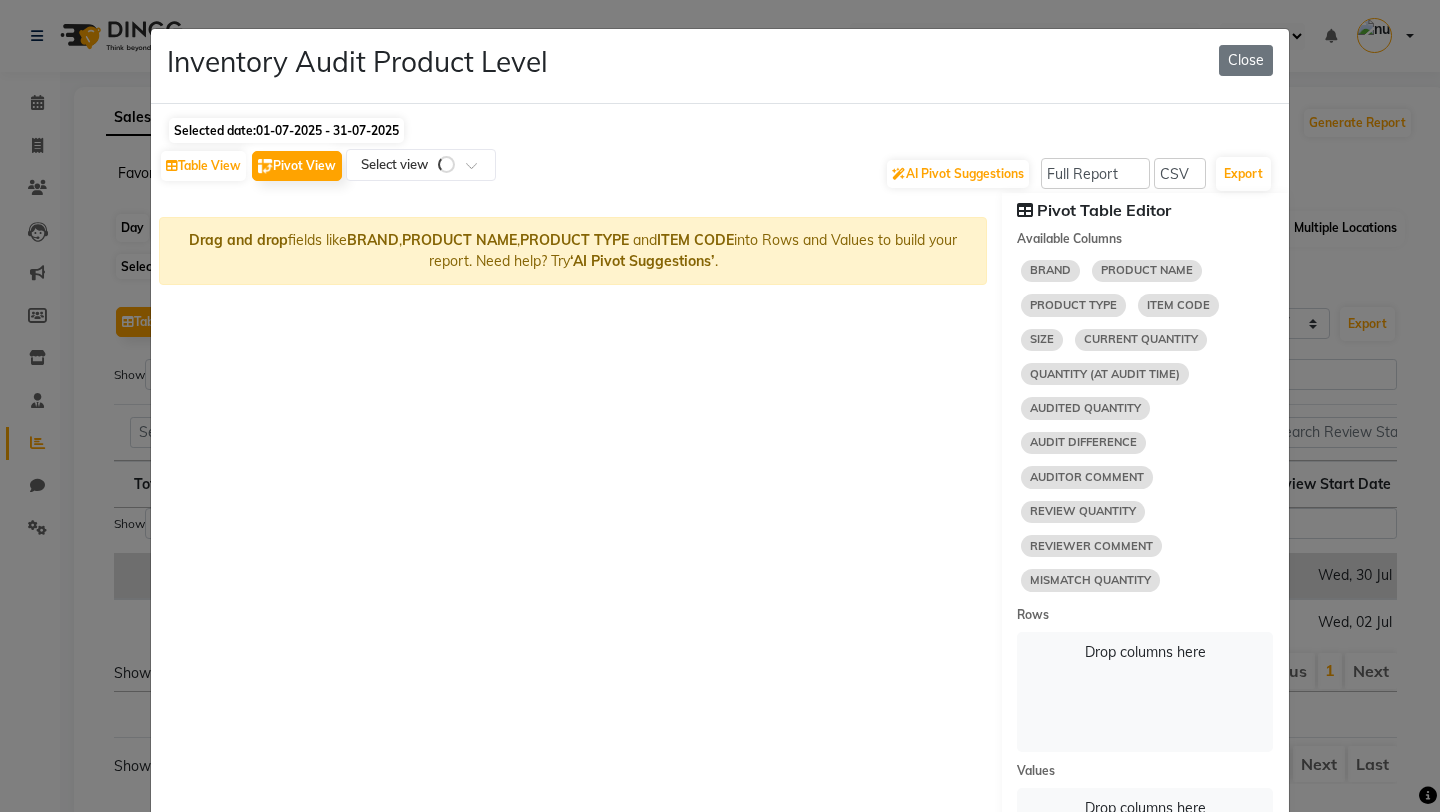 select on "10" 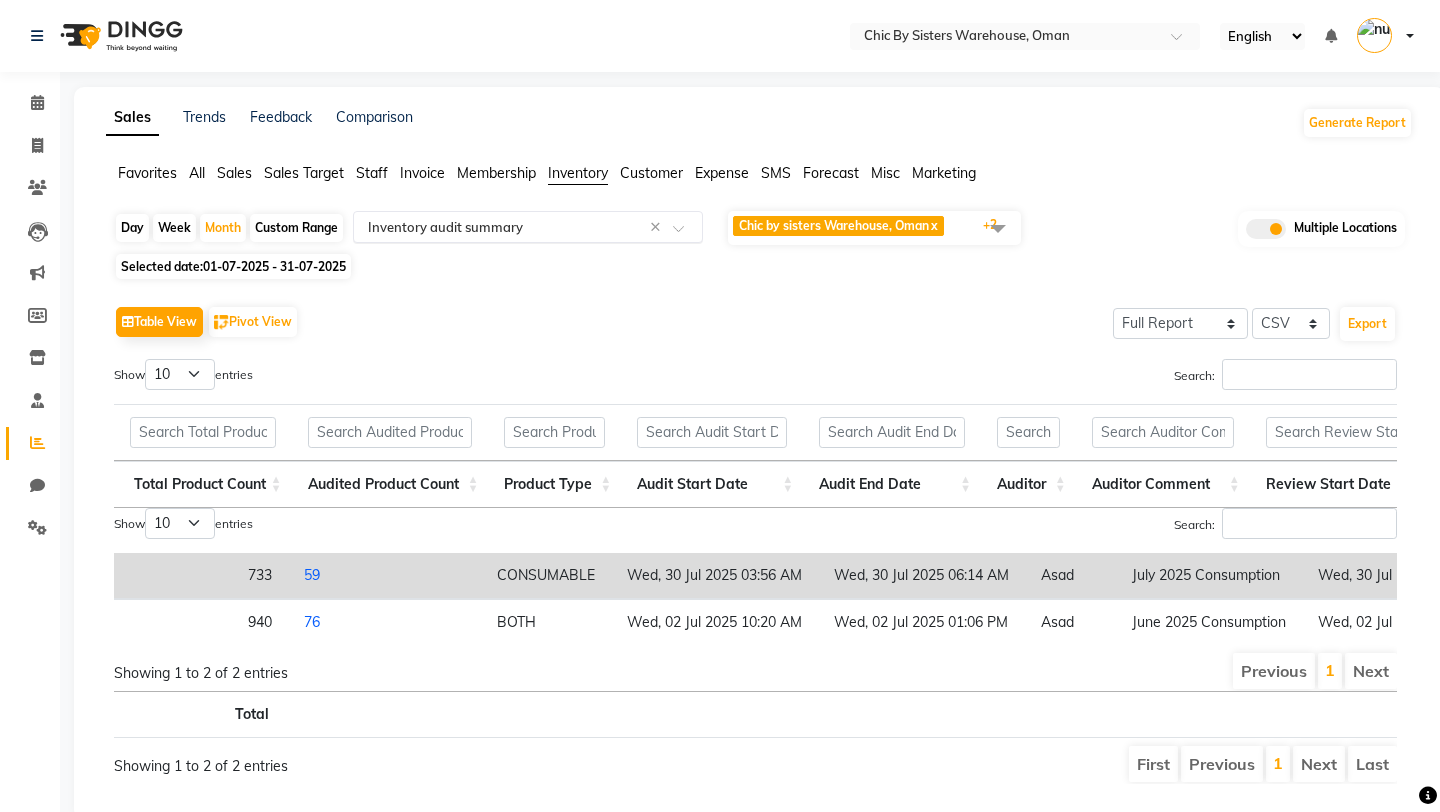 click 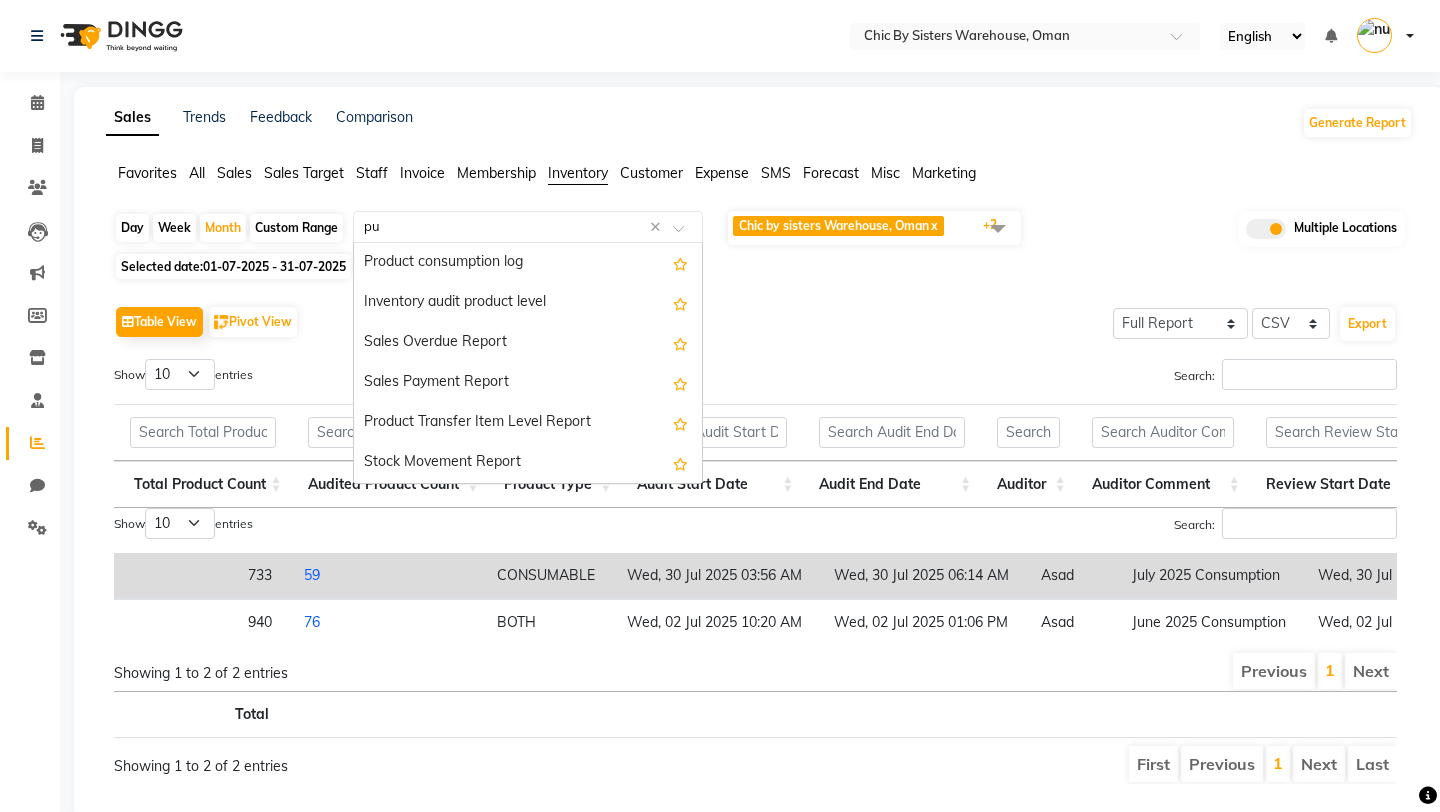 scroll, scrollTop: 0, scrollLeft: 0, axis: both 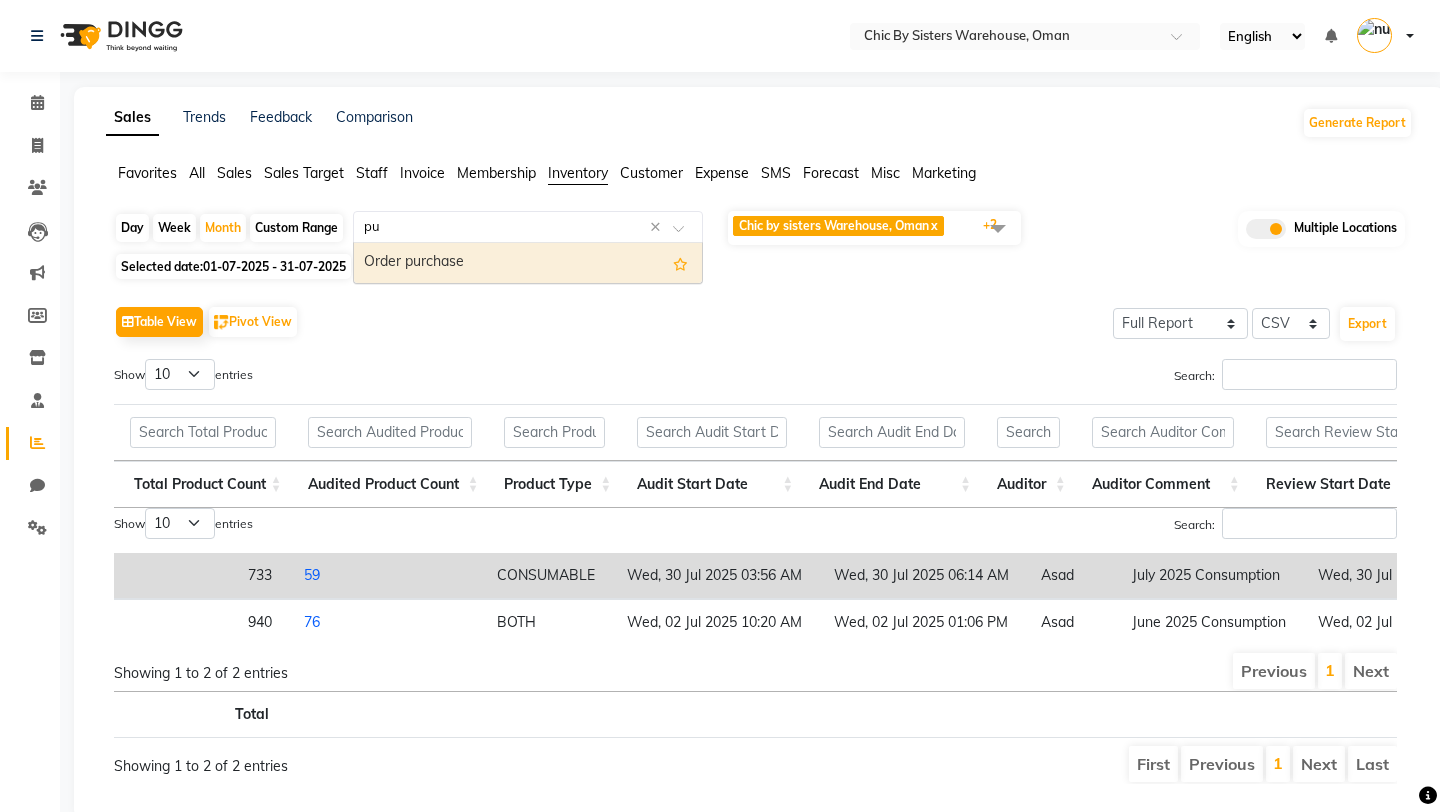 type on "pur" 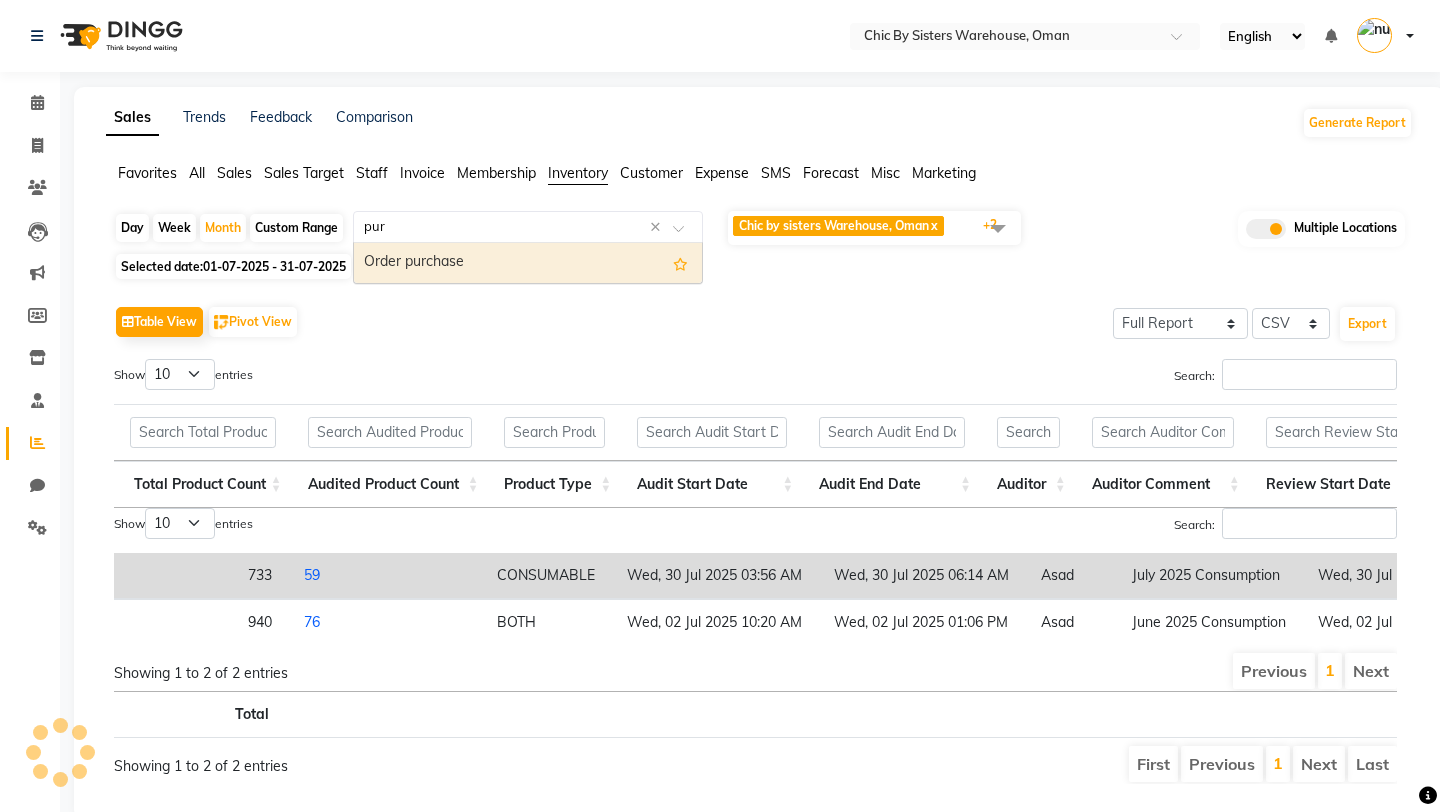 click on "Order purchase" at bounding box center [528, 263] 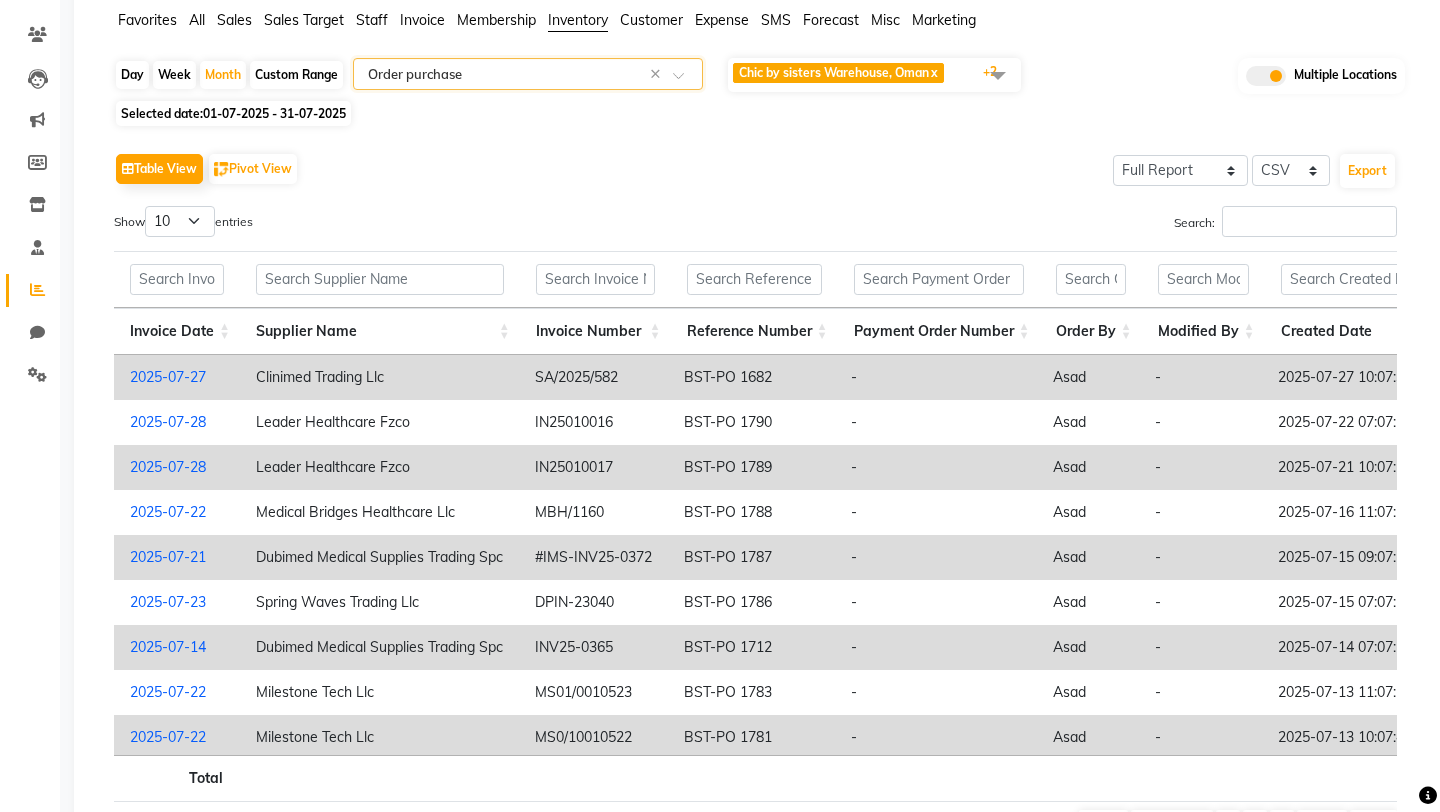 scroll, scrollTop: 254, scrollLeft: 0, axis: vertical 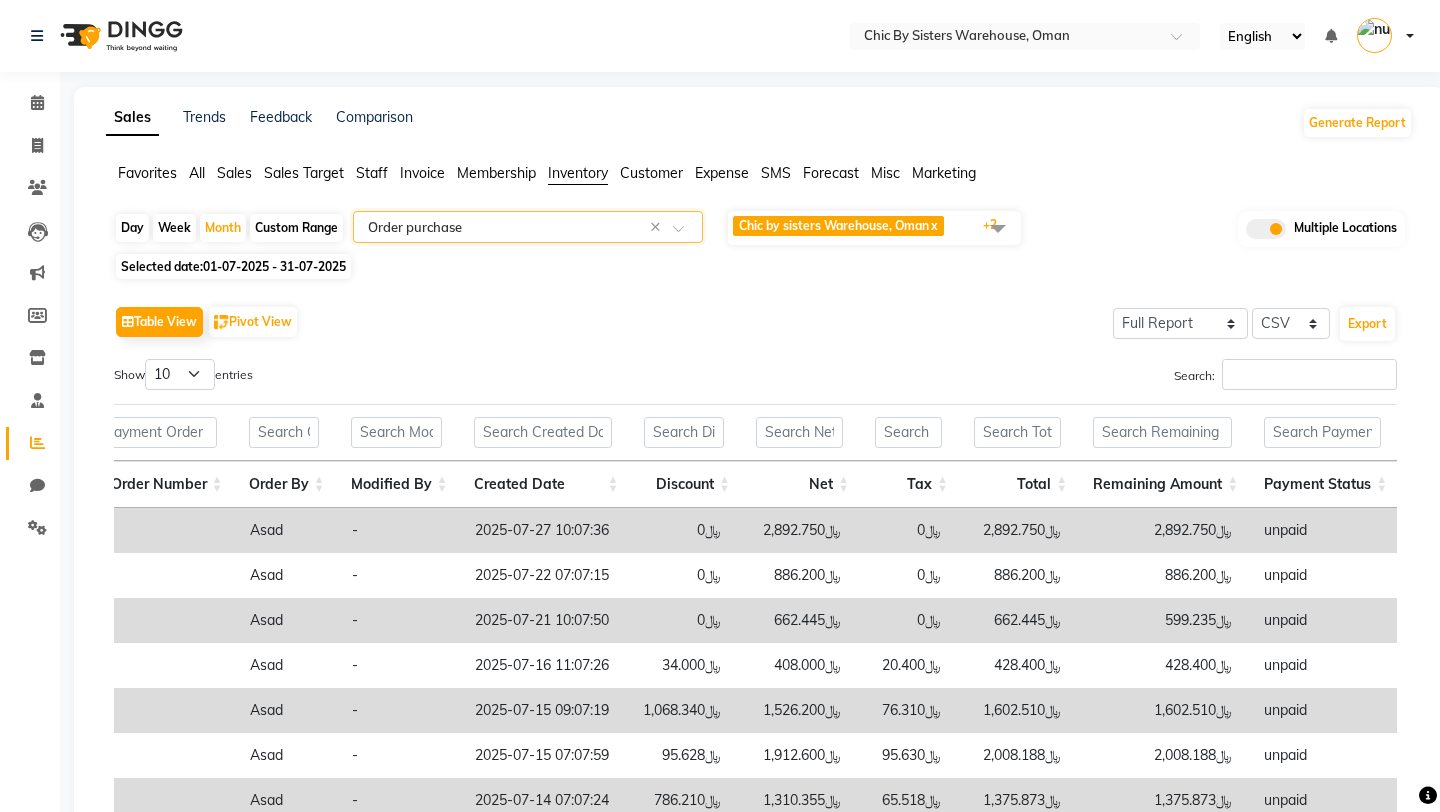 click 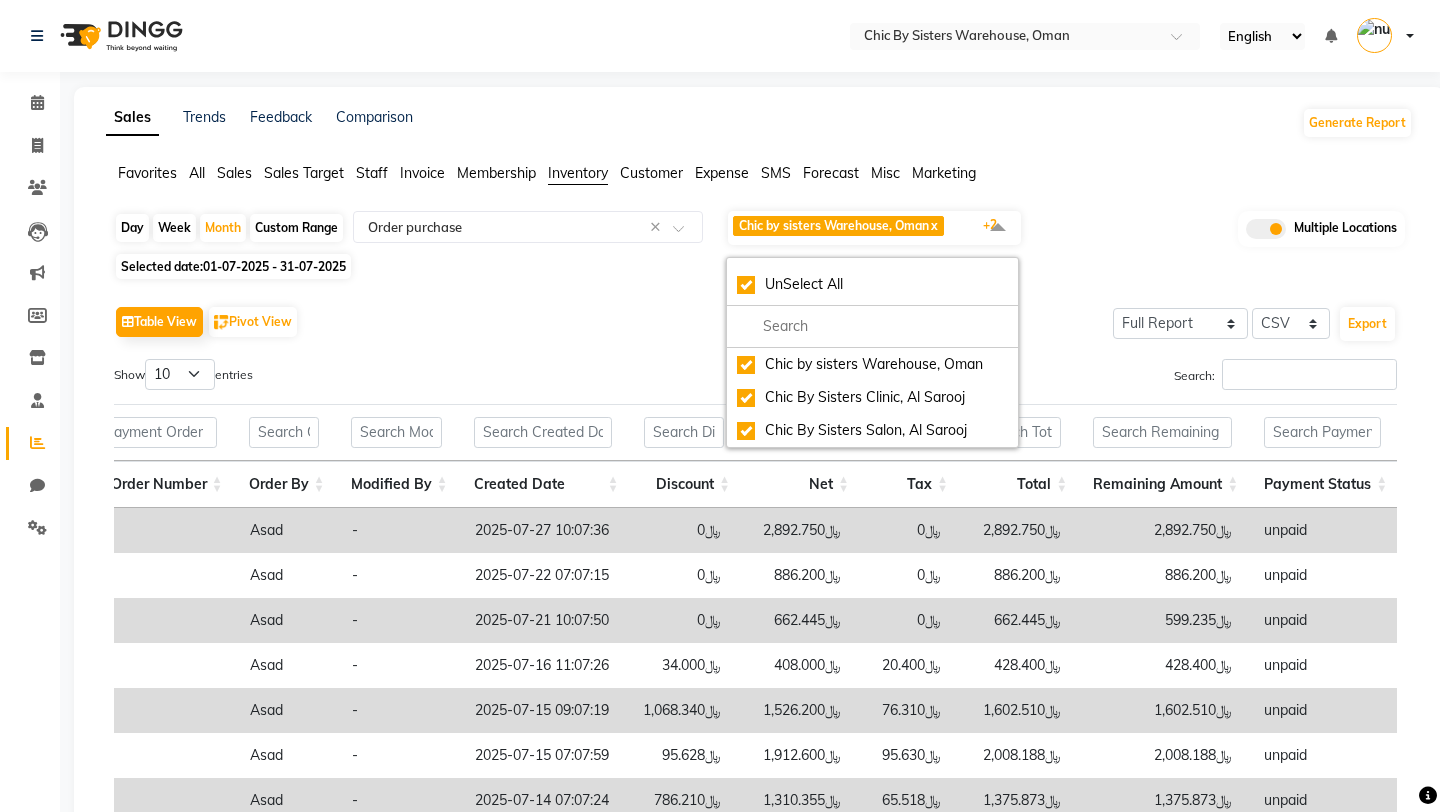 click on "Day   Week   Month   Custom Range  Select Report Type × Order purchase × Chic by sisters Warehouse, [CITY], [COUNTRY]  x Chic By Sisters Clinic, [CITY]  x Chic By Sisters Salon, [CITY]  x +2 UnSelect All Chic by sisters Warehouse, [CITY], [COUNTRY] Chic By Sisters Clinic, [CITY] Chic By Sisters Salon, [CITY] Multiple Locations" 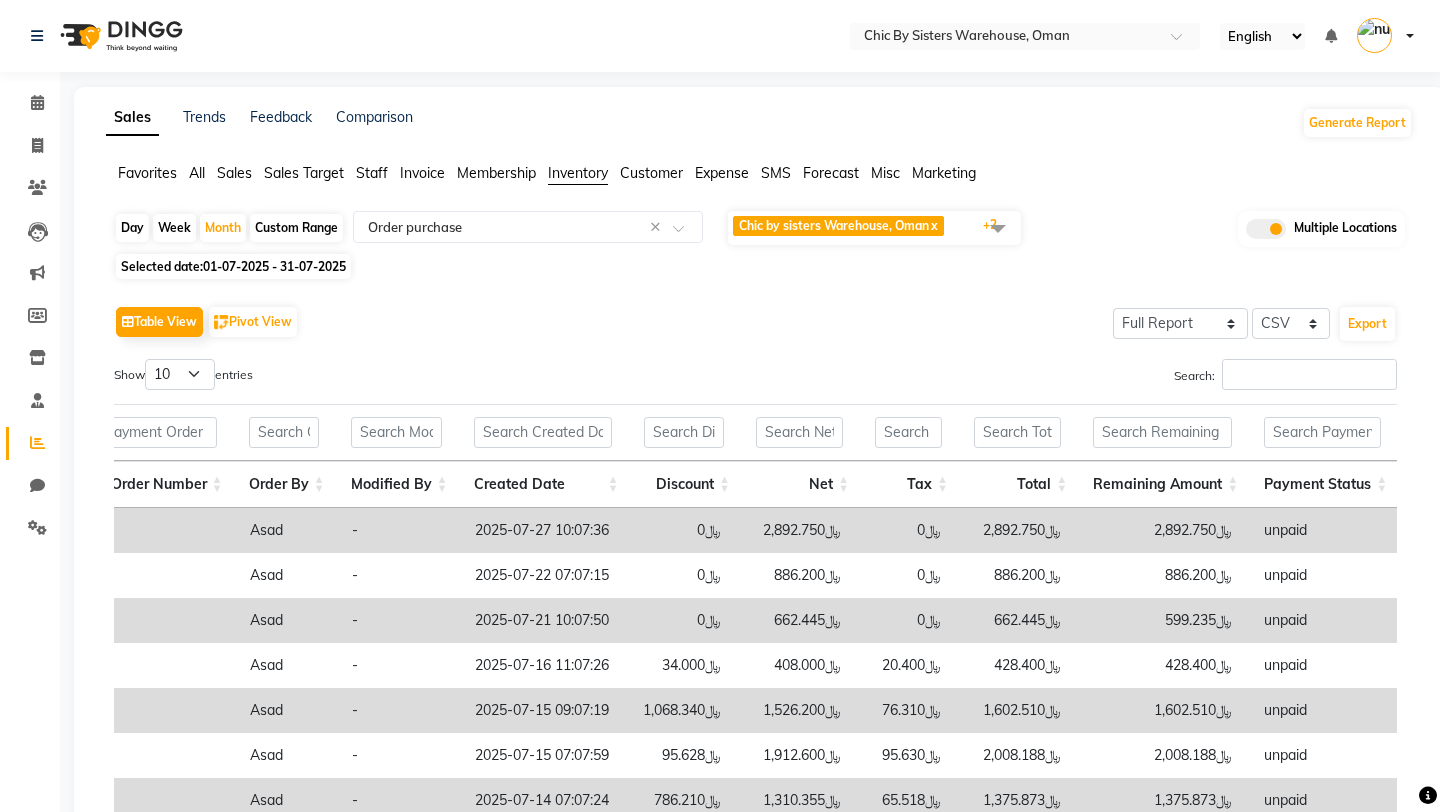 click on "Custom Range" 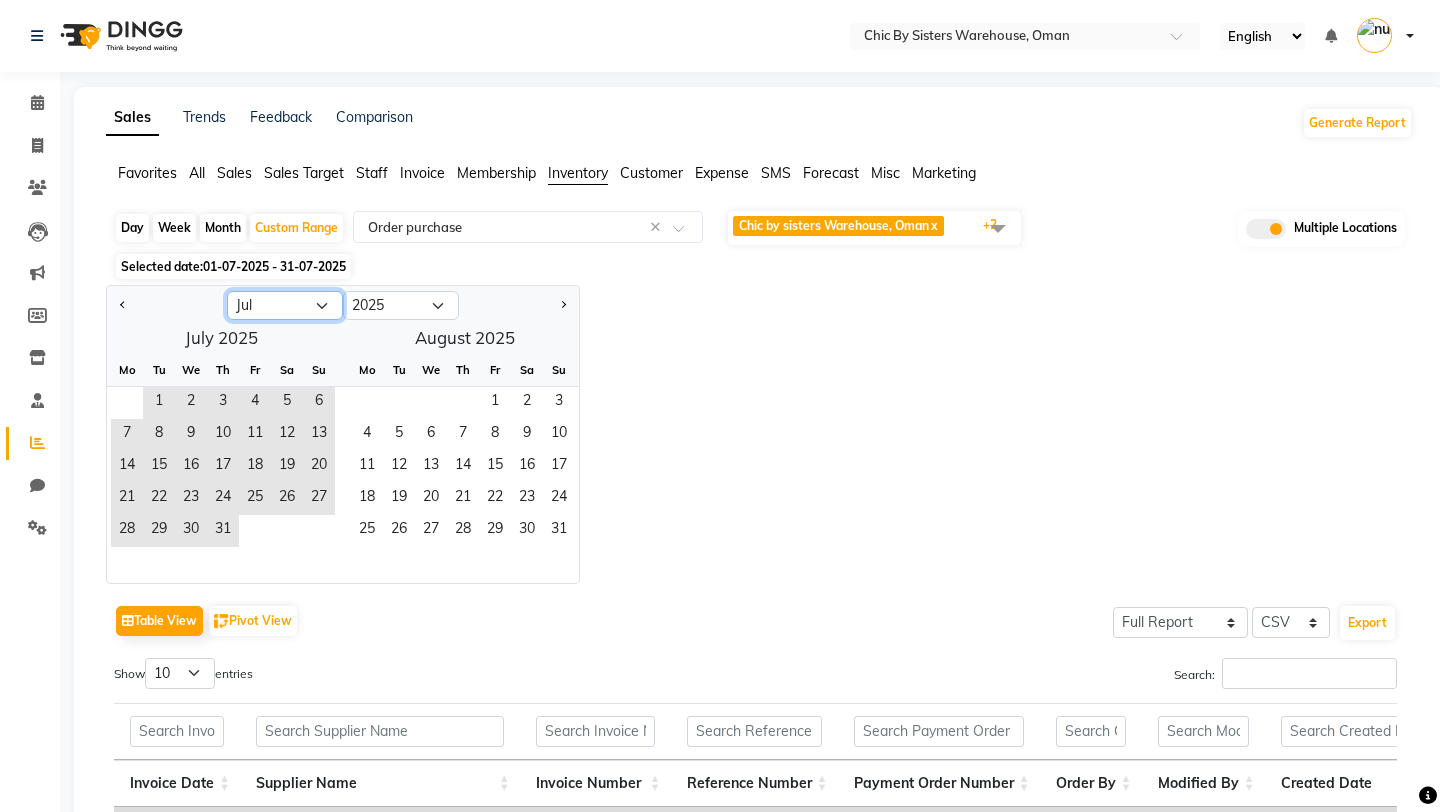 click on "Jan Feb Mar Apr May Jun Jul Aug Sep Oct Nov Dec" 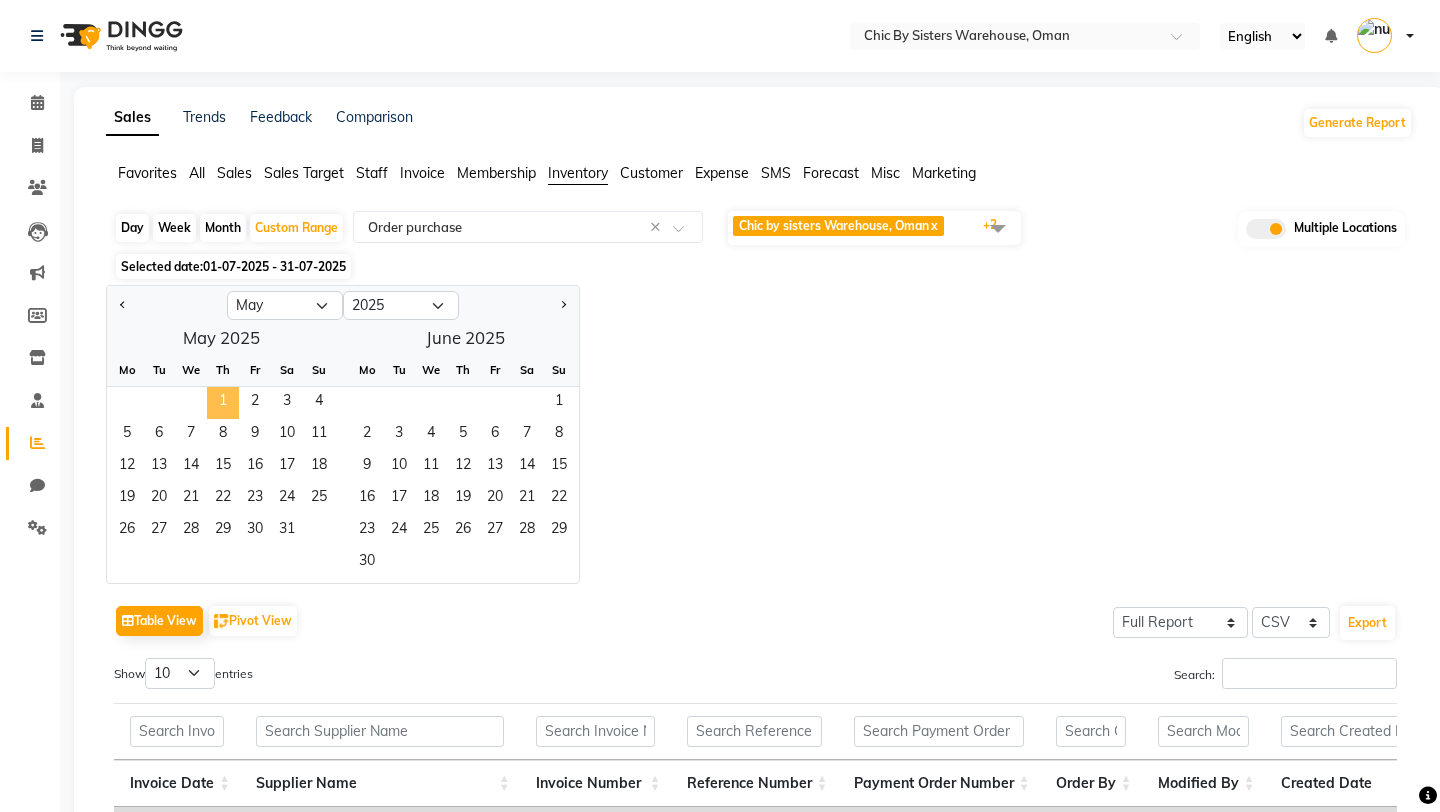 click on "1" 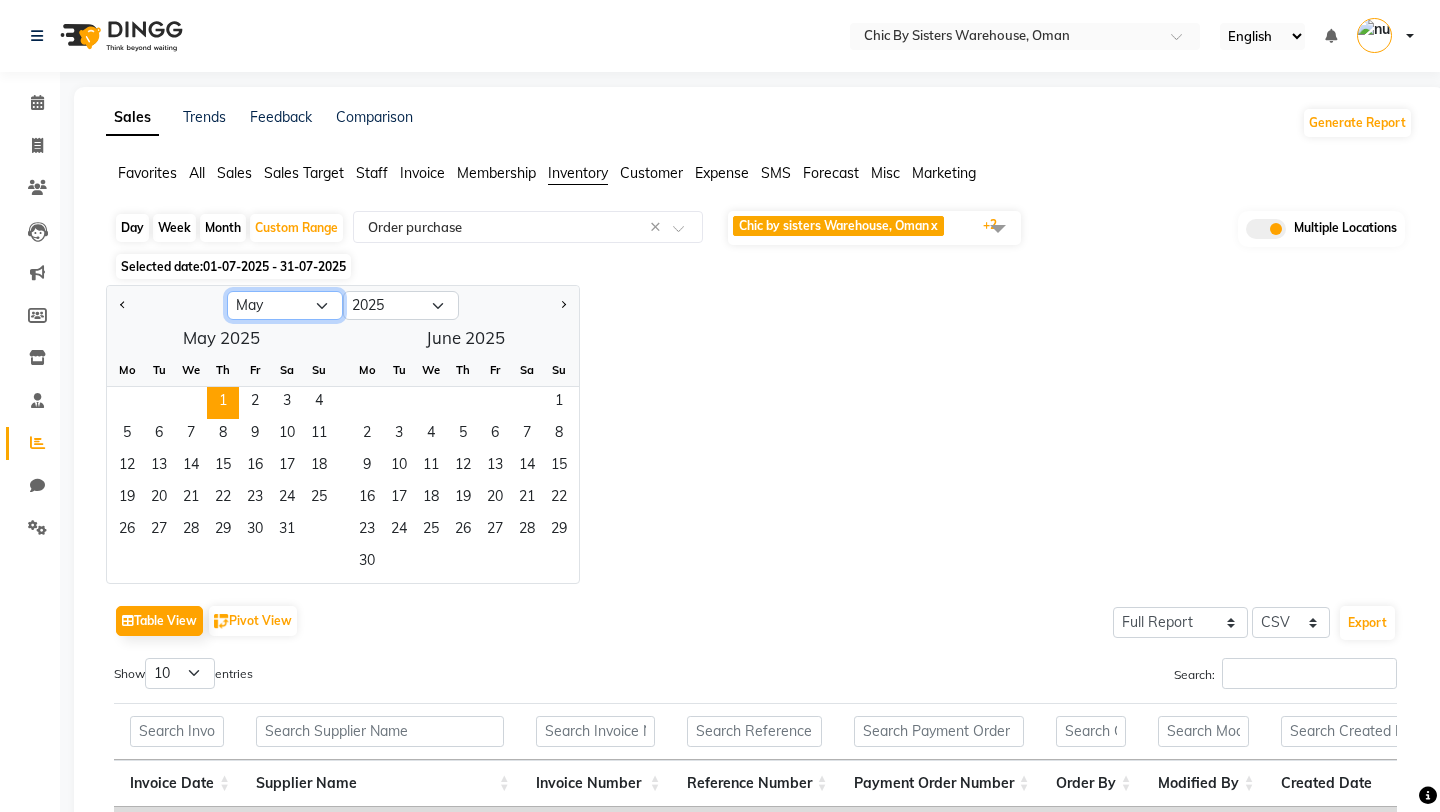 click on "Jan Feb Mar Apr May Jun Jul Aug Sep Oct Nov Dec" 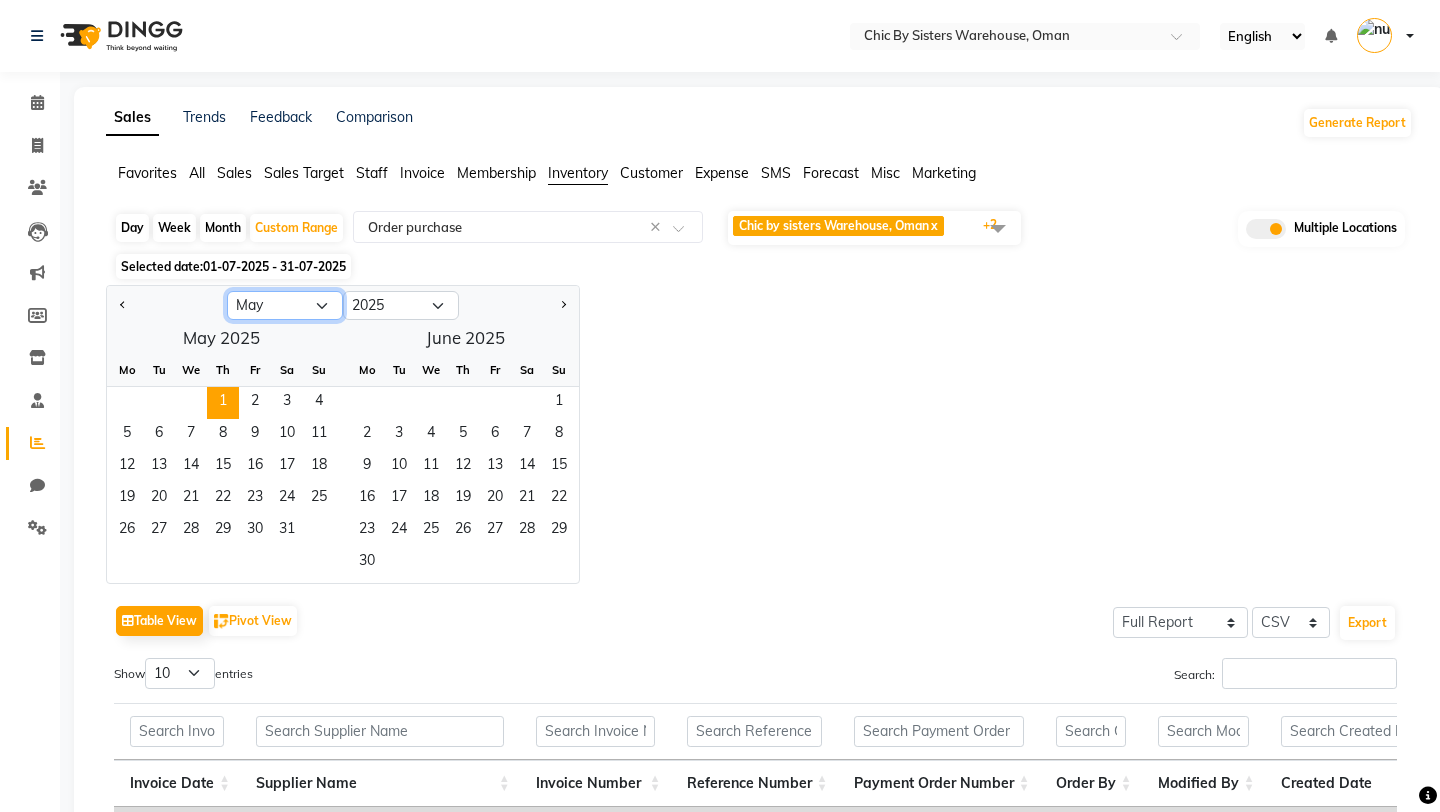 select on "7" 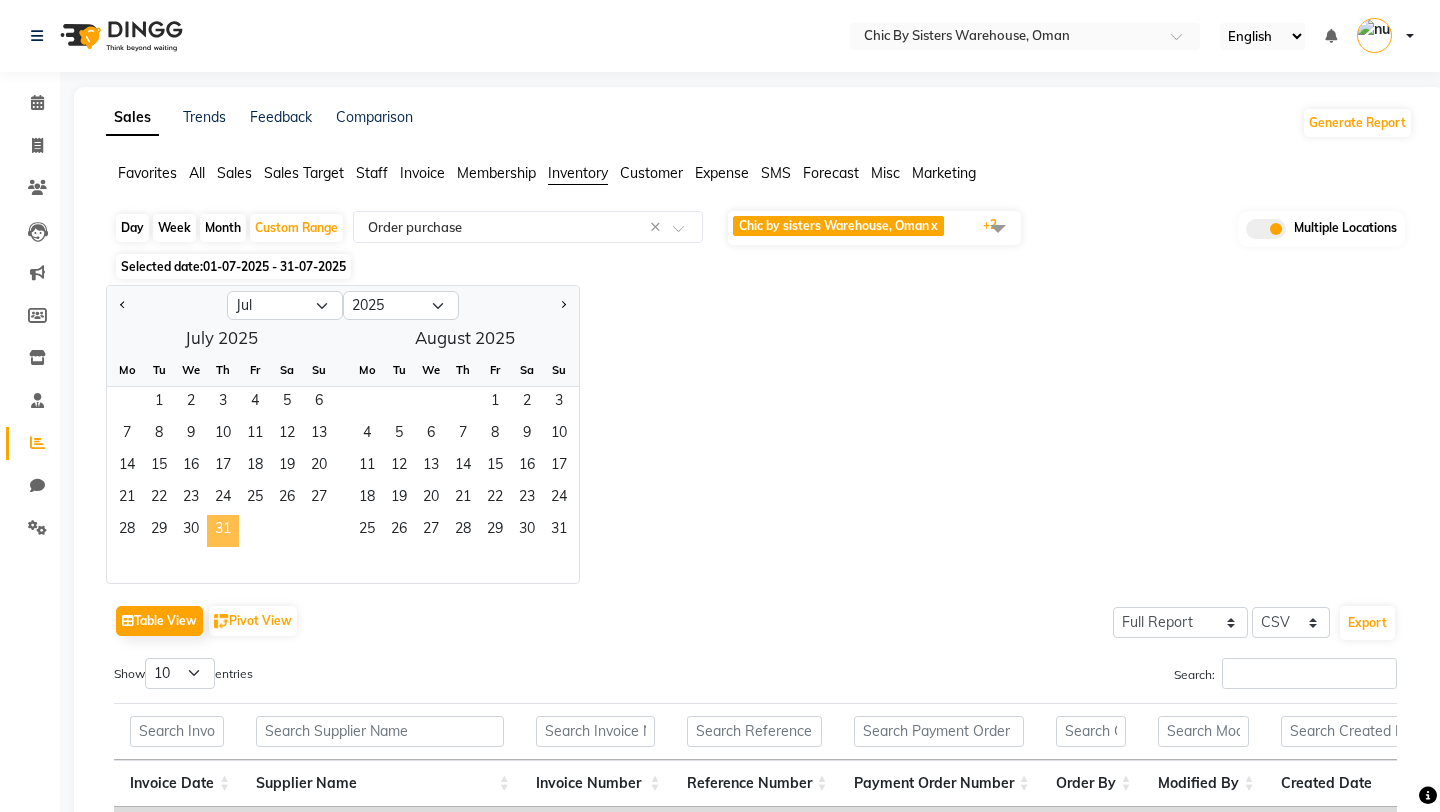 click on "31" 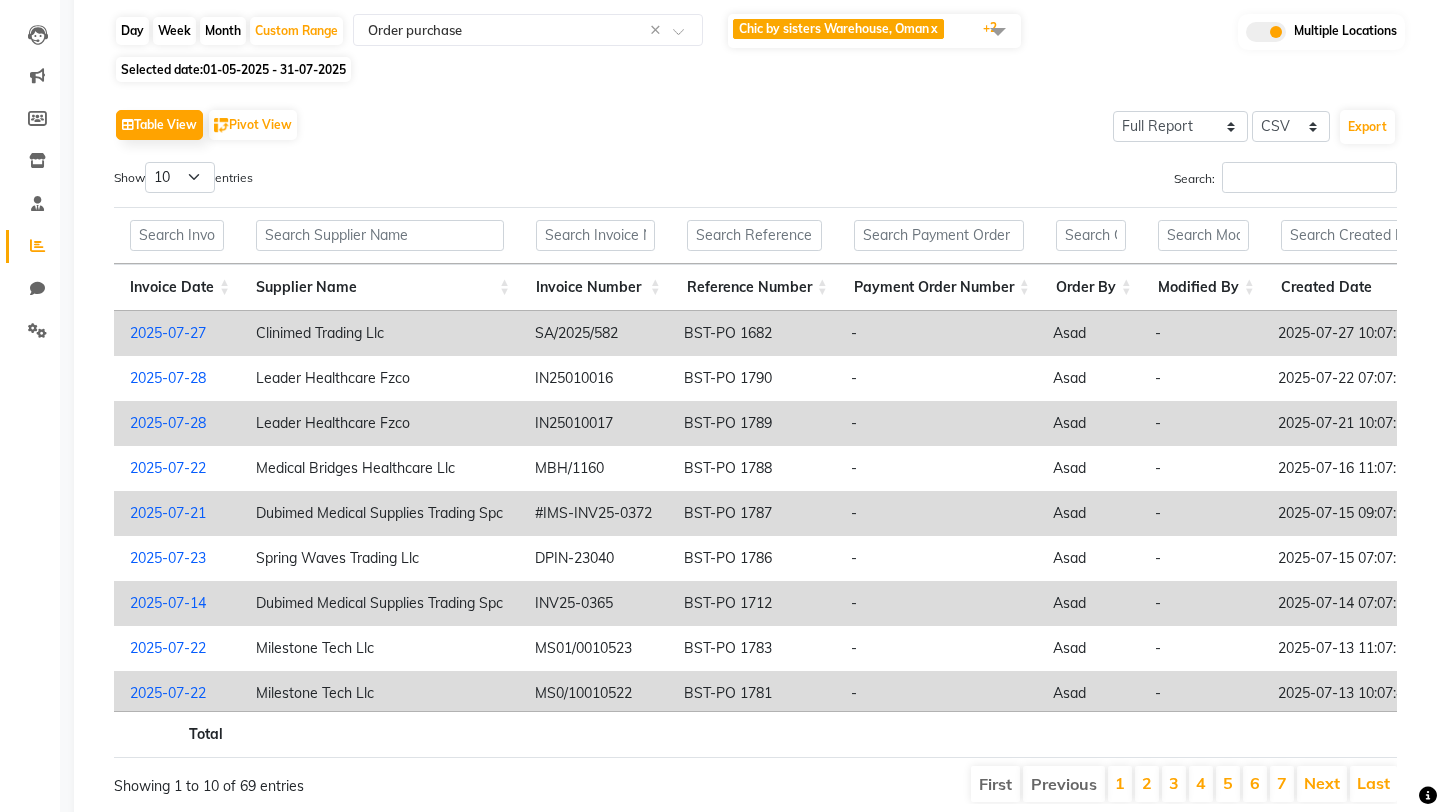 click on "Invoice Date" at bounding box center [177, 287] 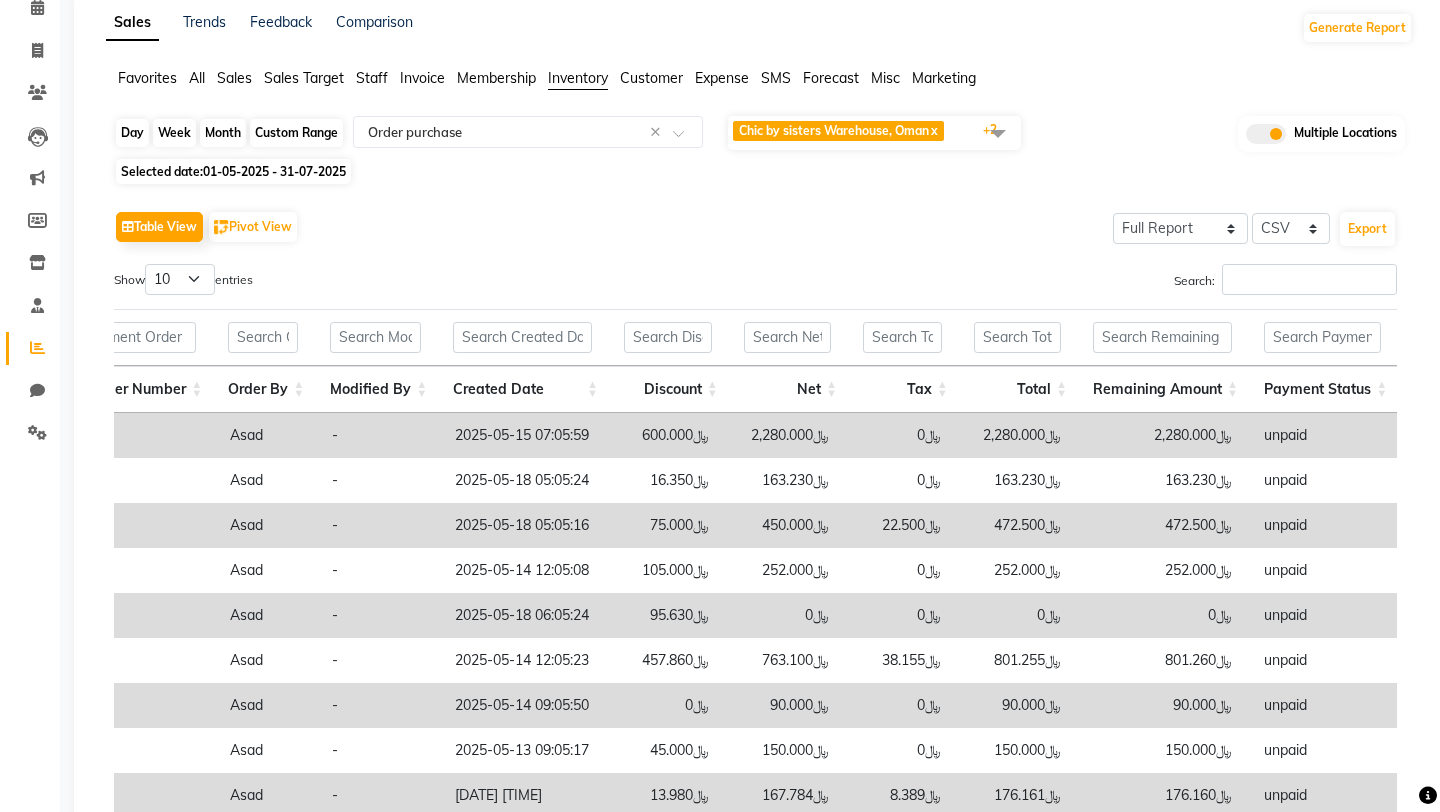 click on "Custom Range" 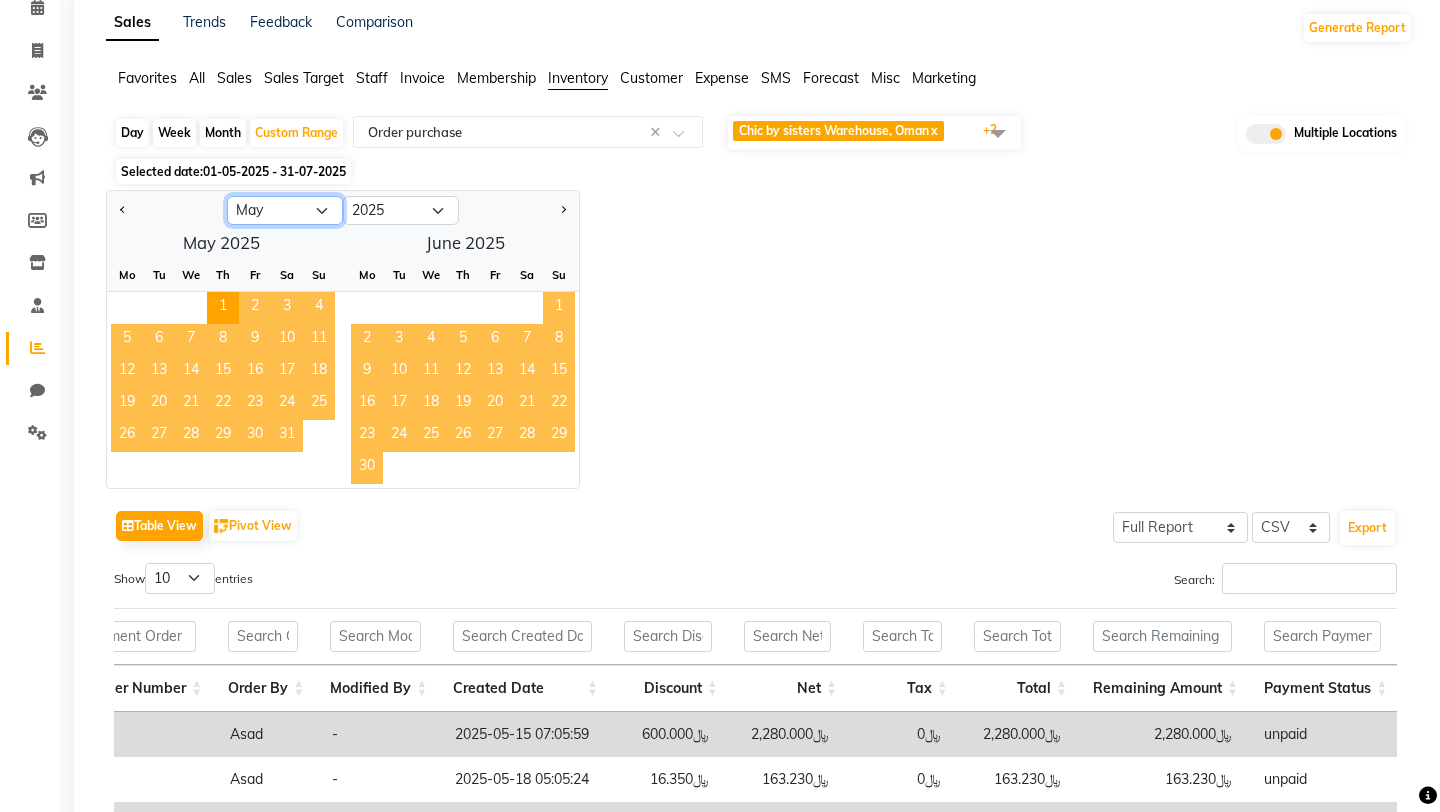 click on "Jan Feb Mar Apr May Jun Jul Aug Sep Oct Nov Dec" 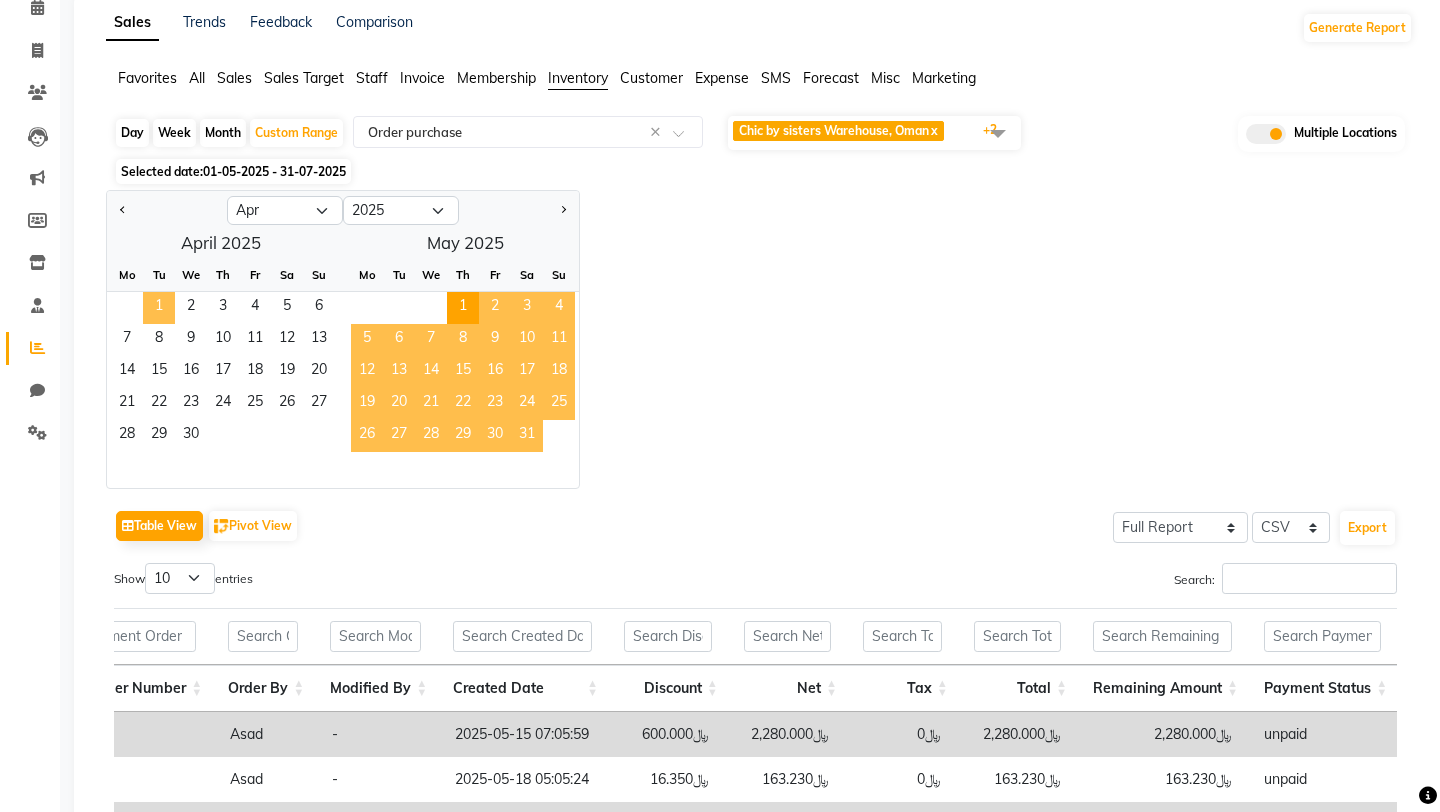 click on "1" 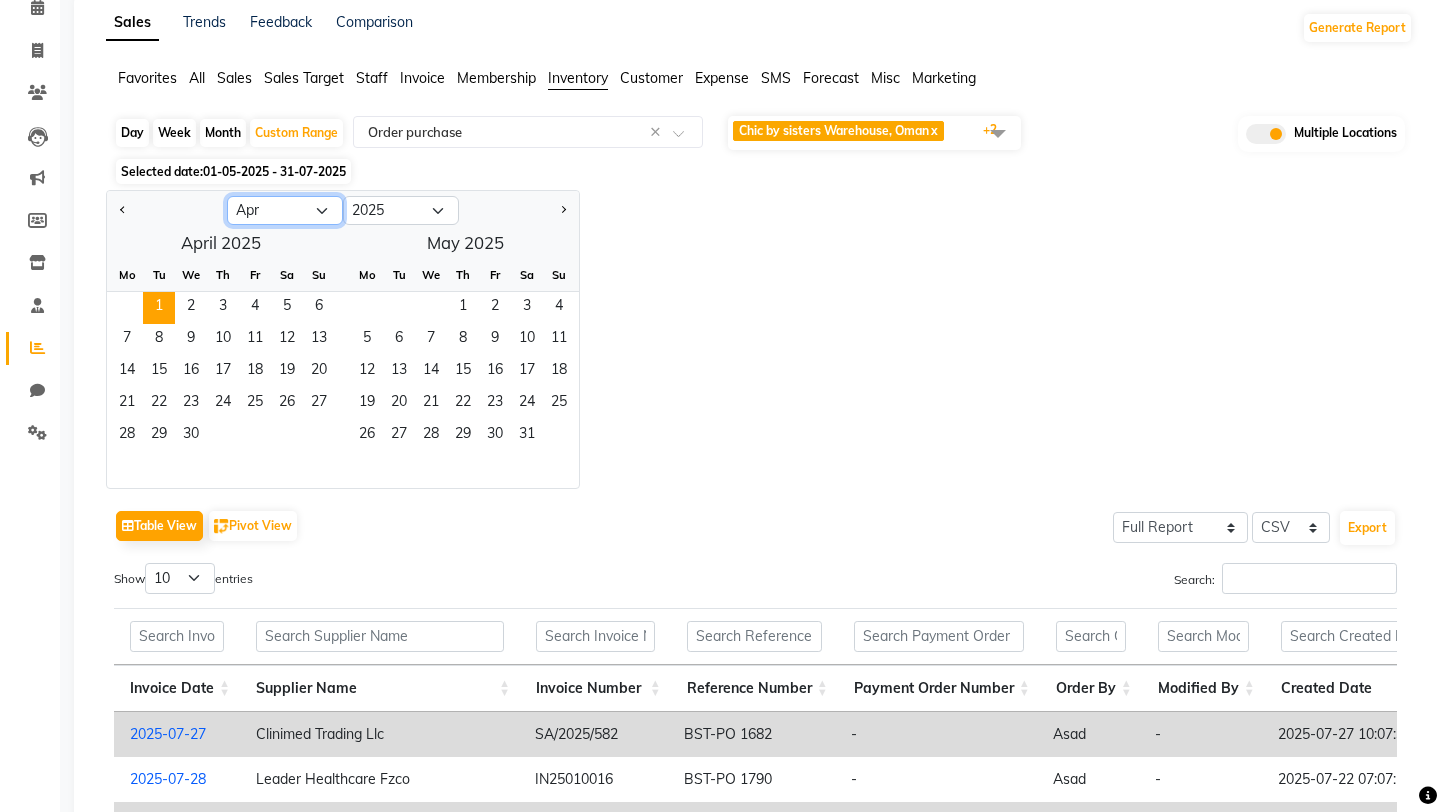 click on "Jan Feb Mar Apr May Jun Jul Aug Sep Oct Nov Dec" 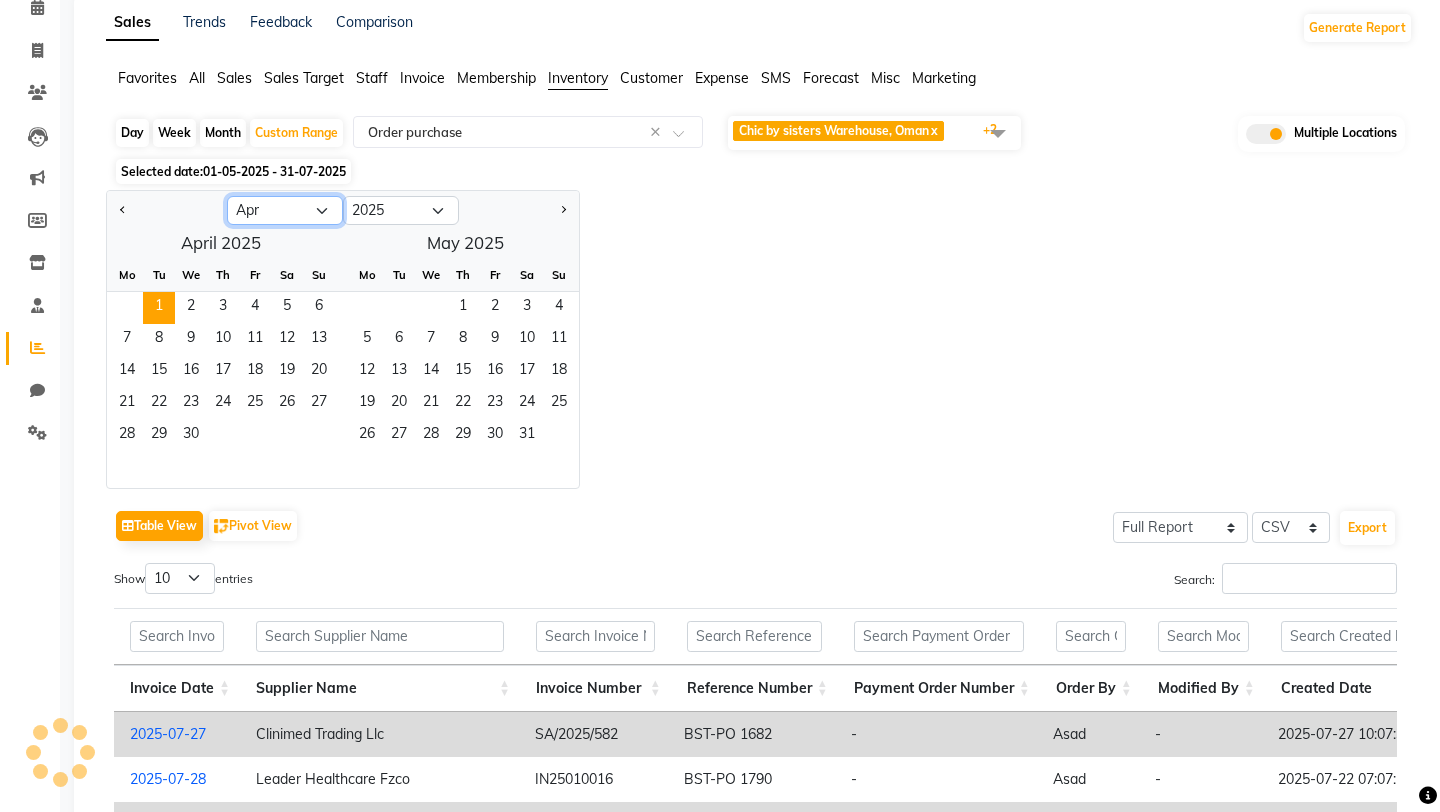 select on "7" 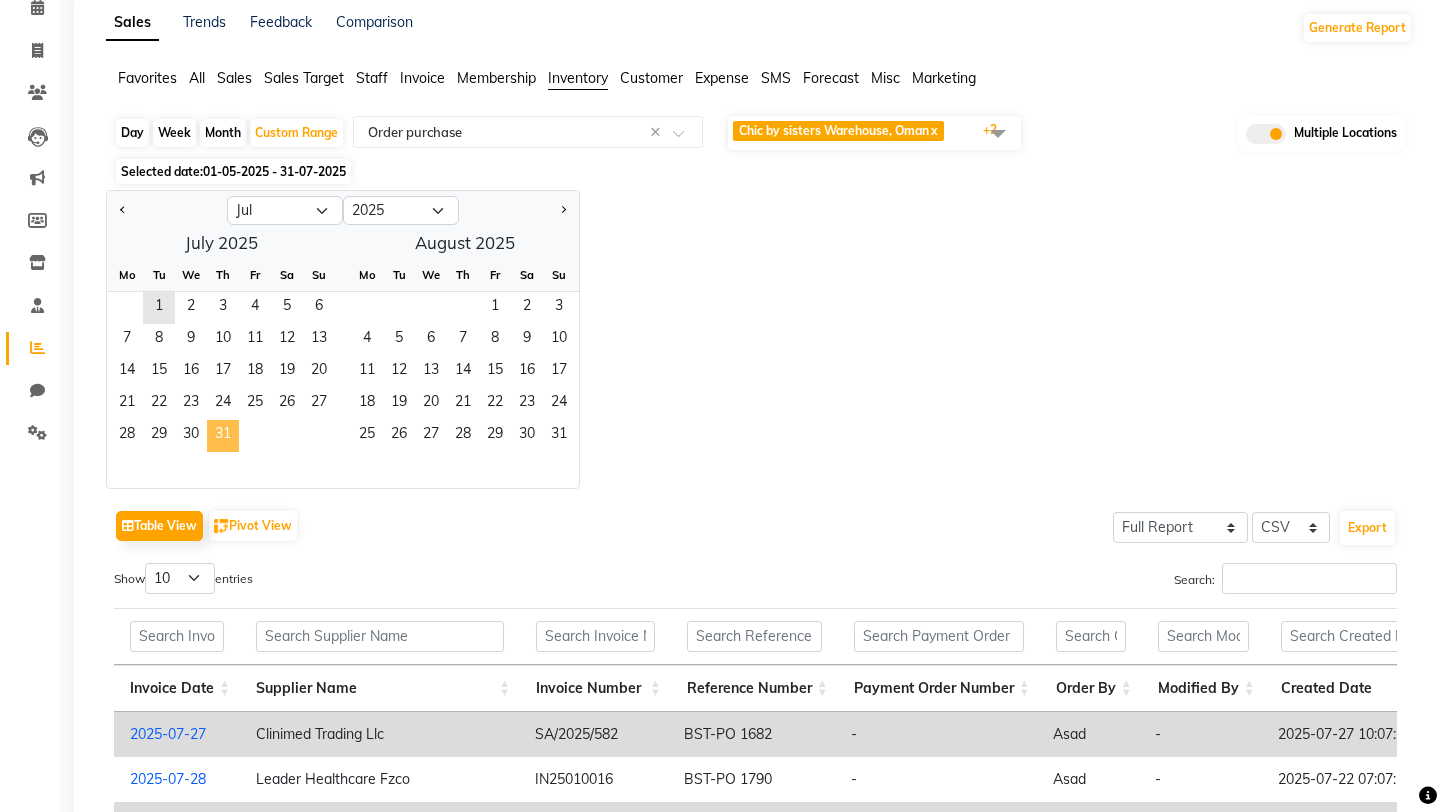 click on "31" 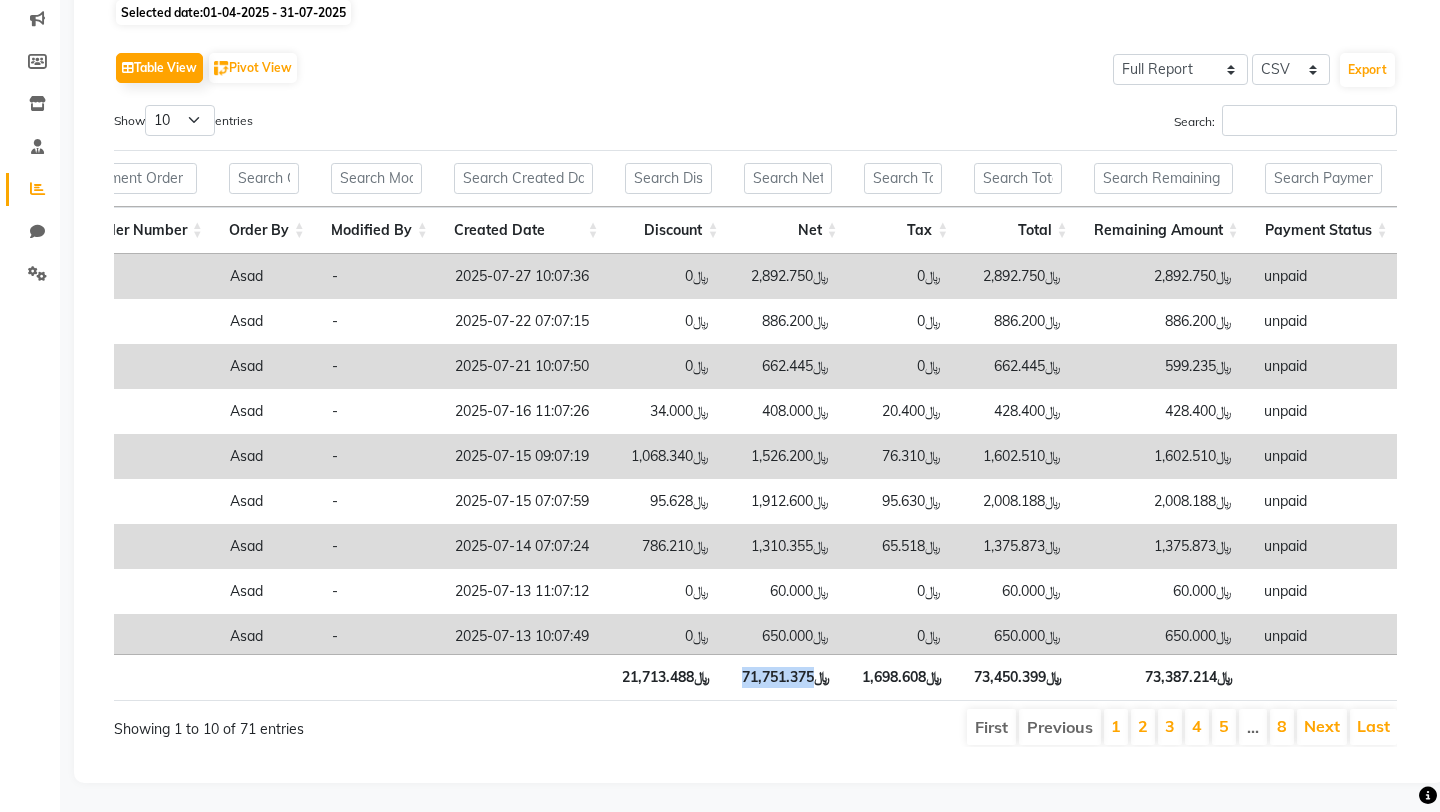 drag, startPoint x: 744, startPoint y: 677, endPoint x: 815, endPoint y: 681, distance: 71.11259 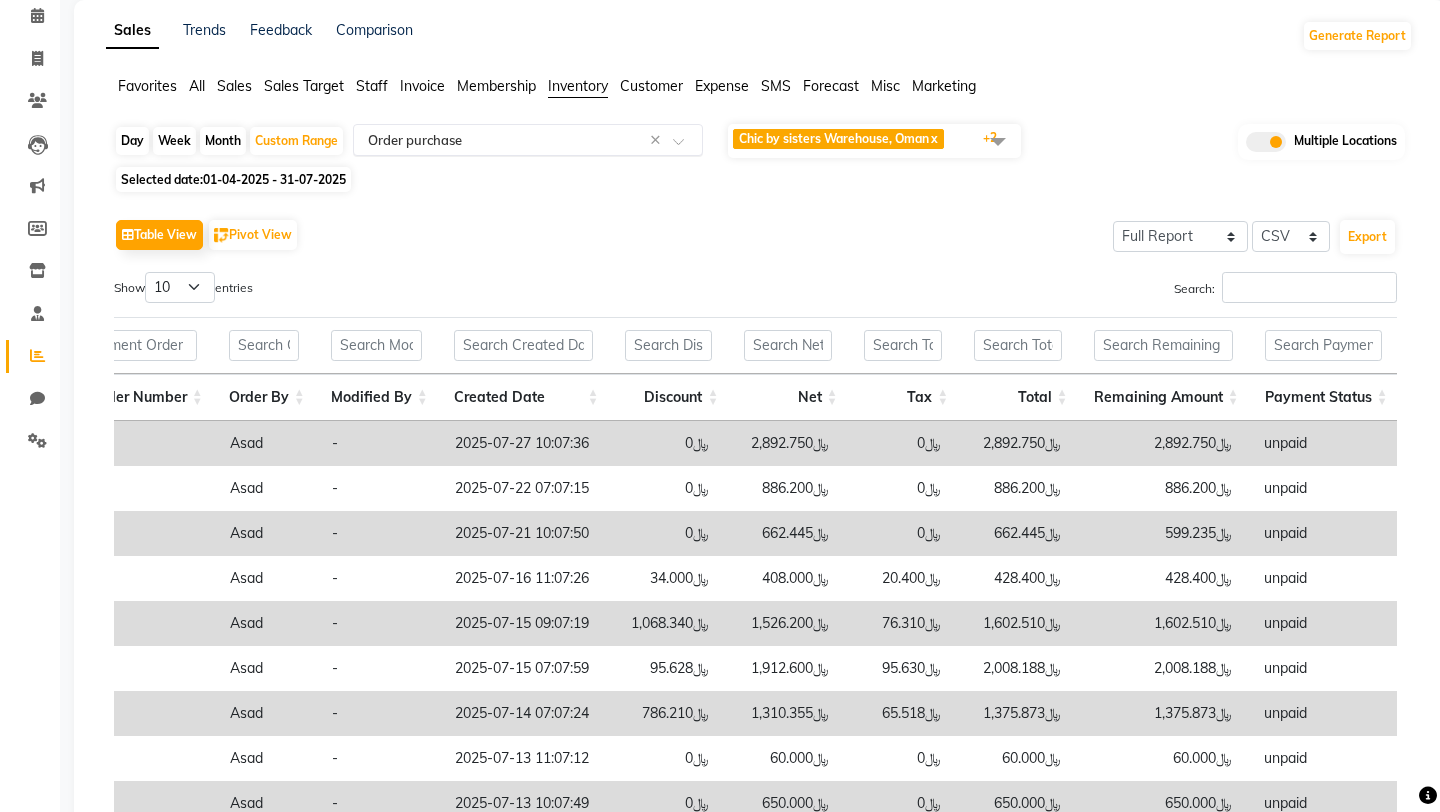 click 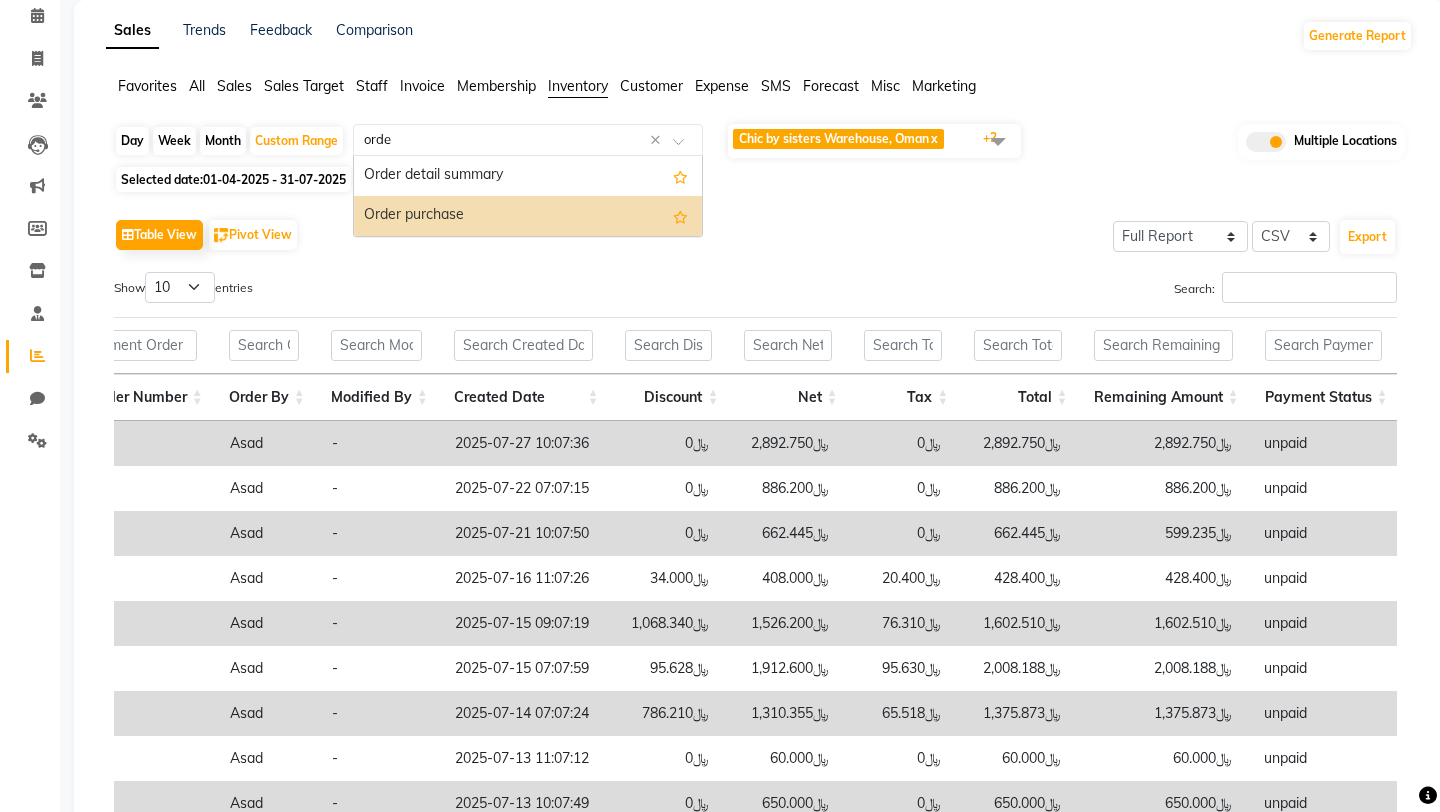 type on "order" 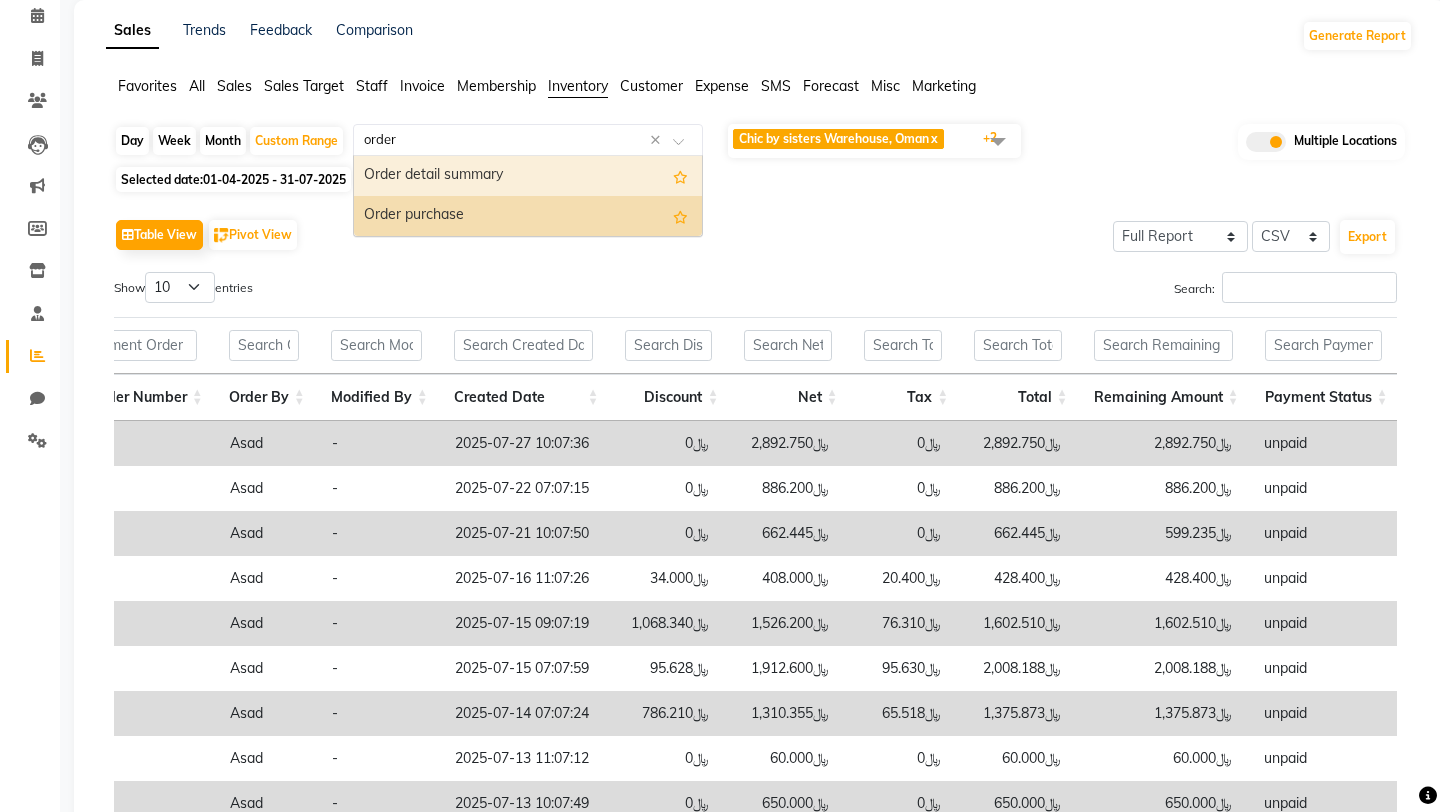 click on "Order detail summary" at bounding box center (528, 176) 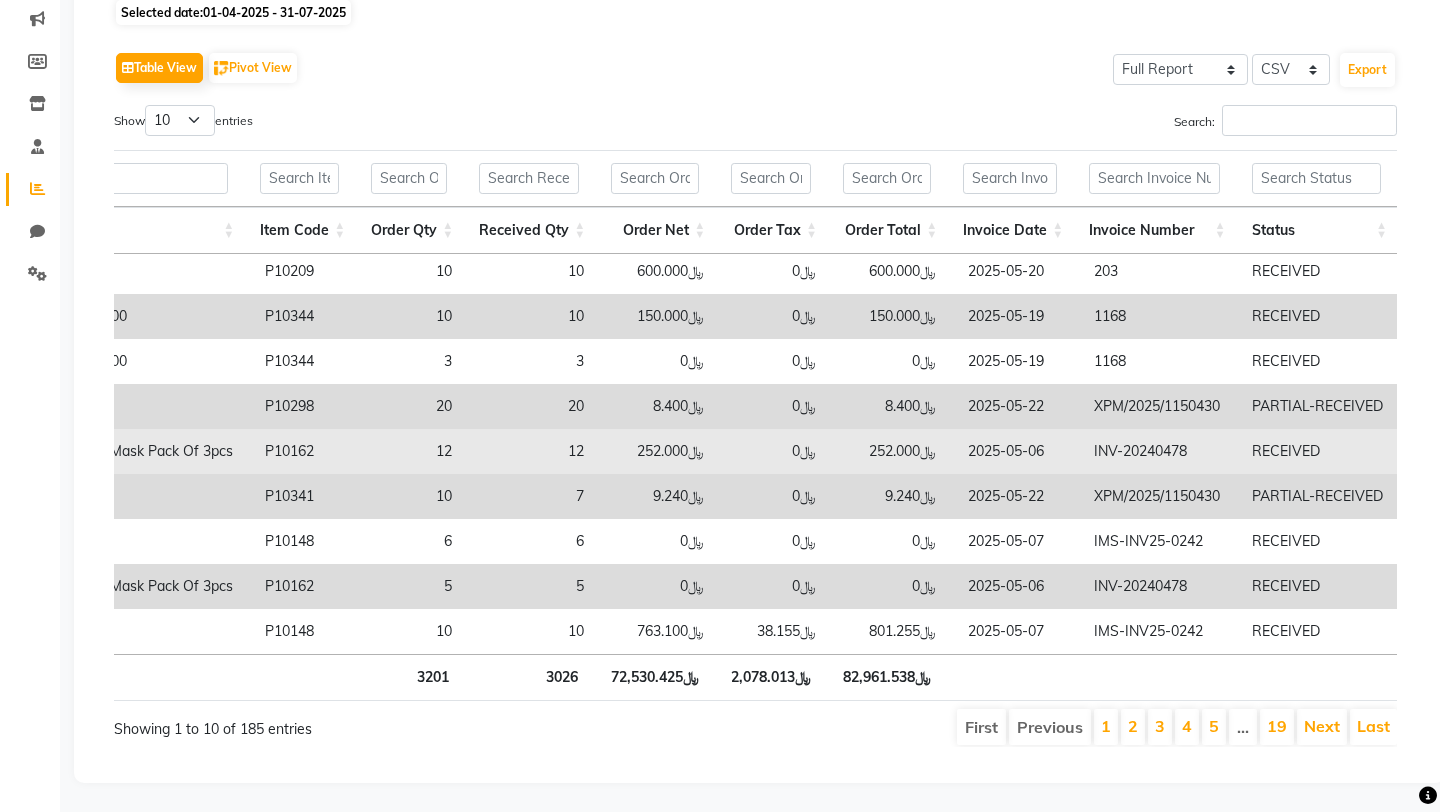 scroll, scrollTop: 0, scrollLeft: 15, axis: horizontal 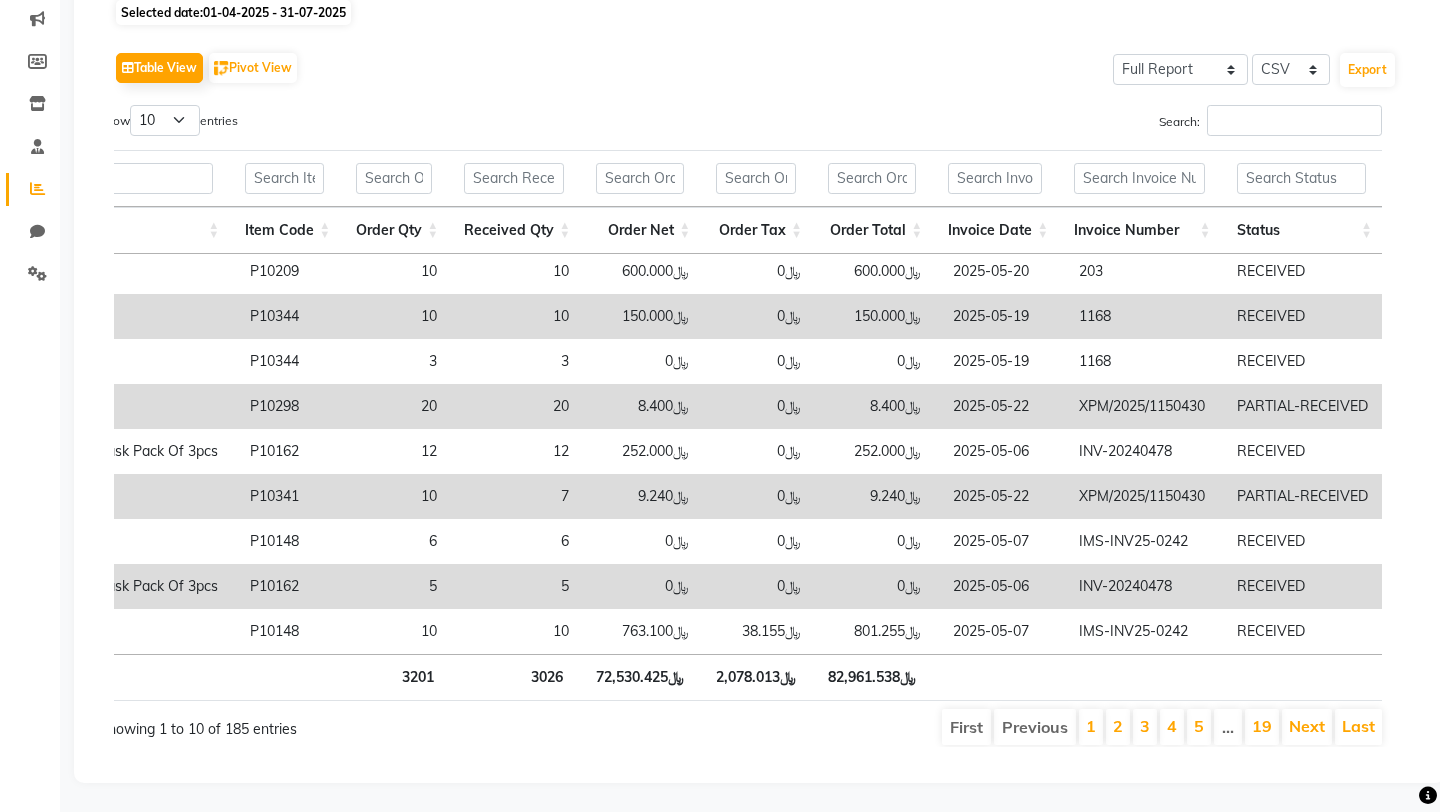 click on "Status" at bounding box center (1302, 230) 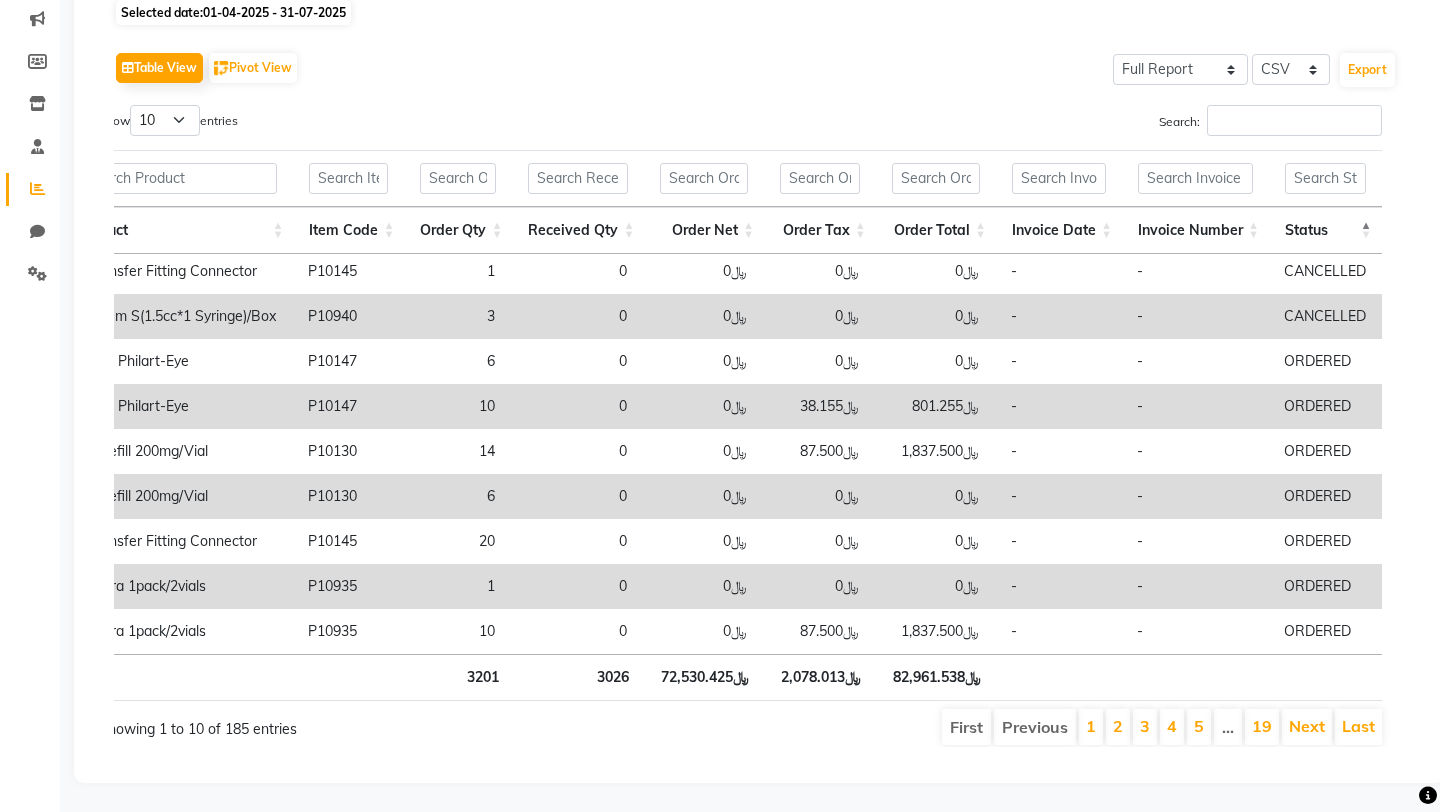 scroll, scrollTop: 0, scrollLeft: 819, axis: horizontal 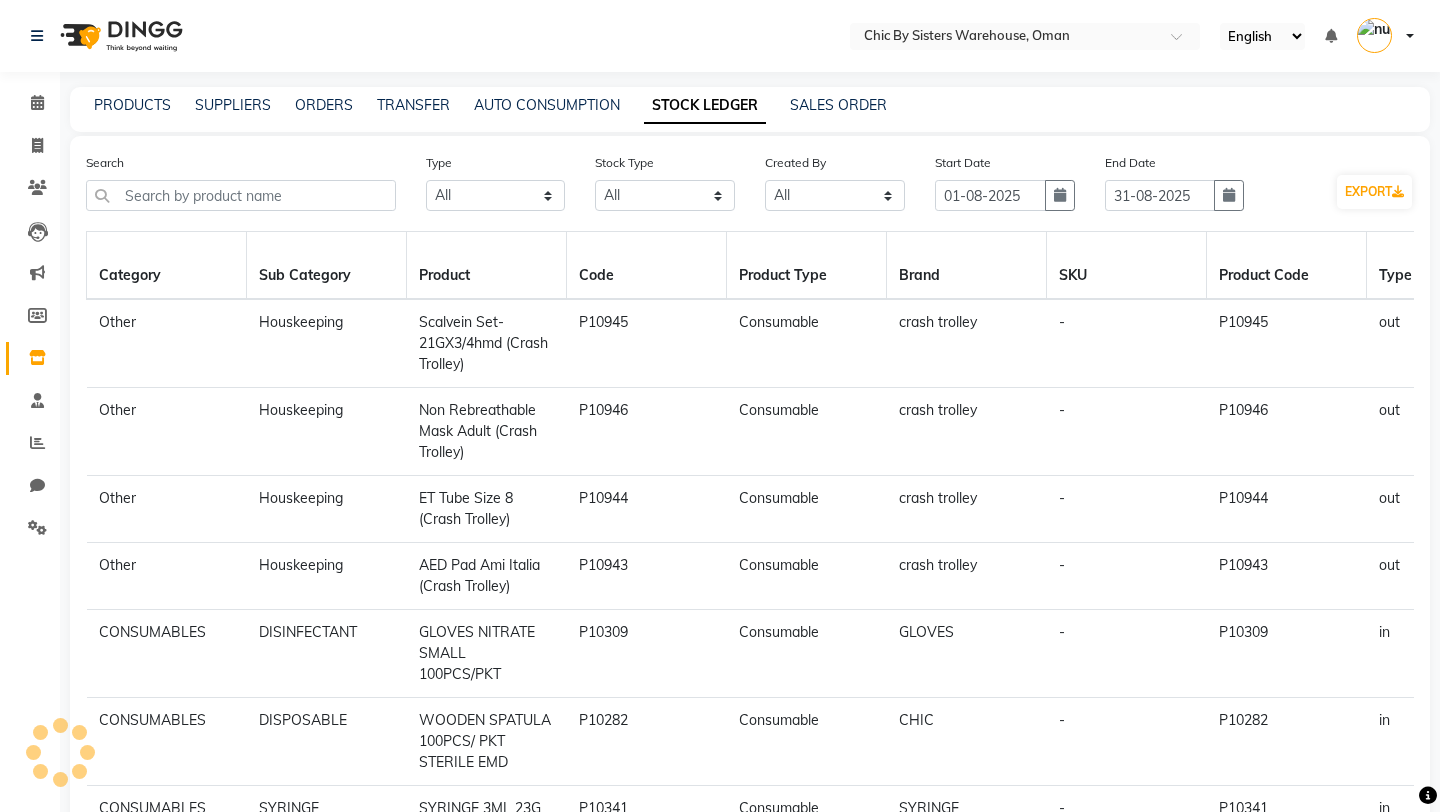 select on "all" 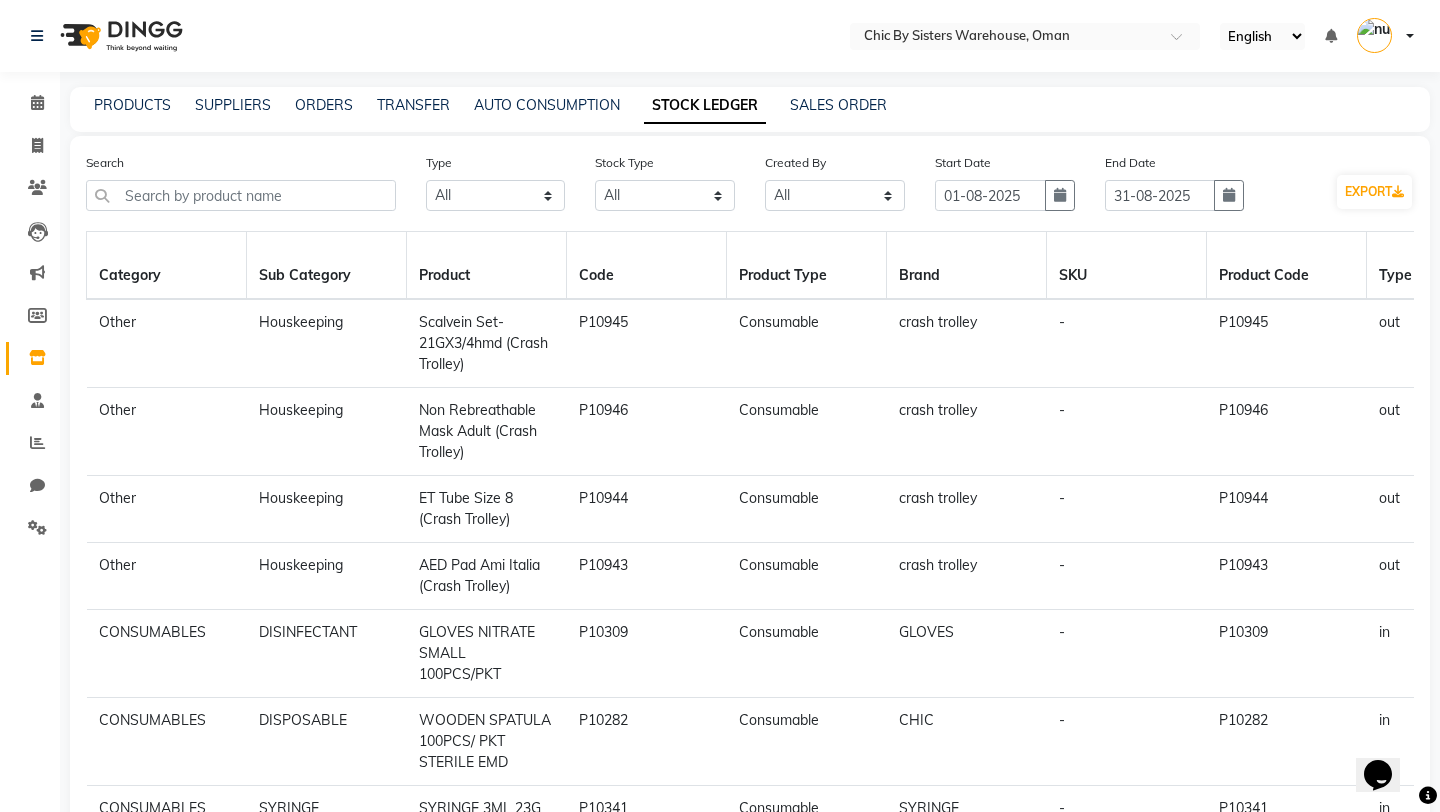 scroll, scrollTop: 0, scrollLeft: 0, axis: both 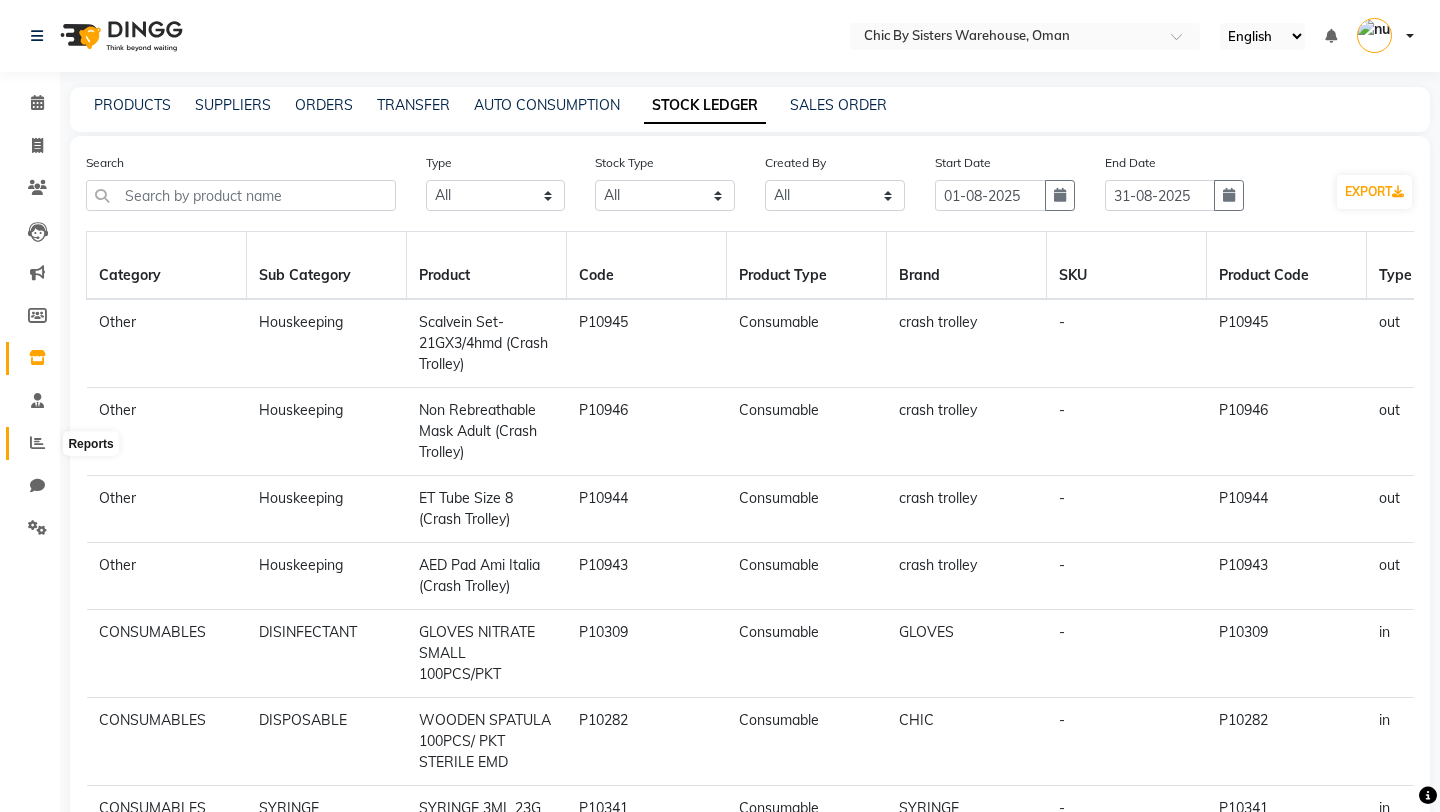 click 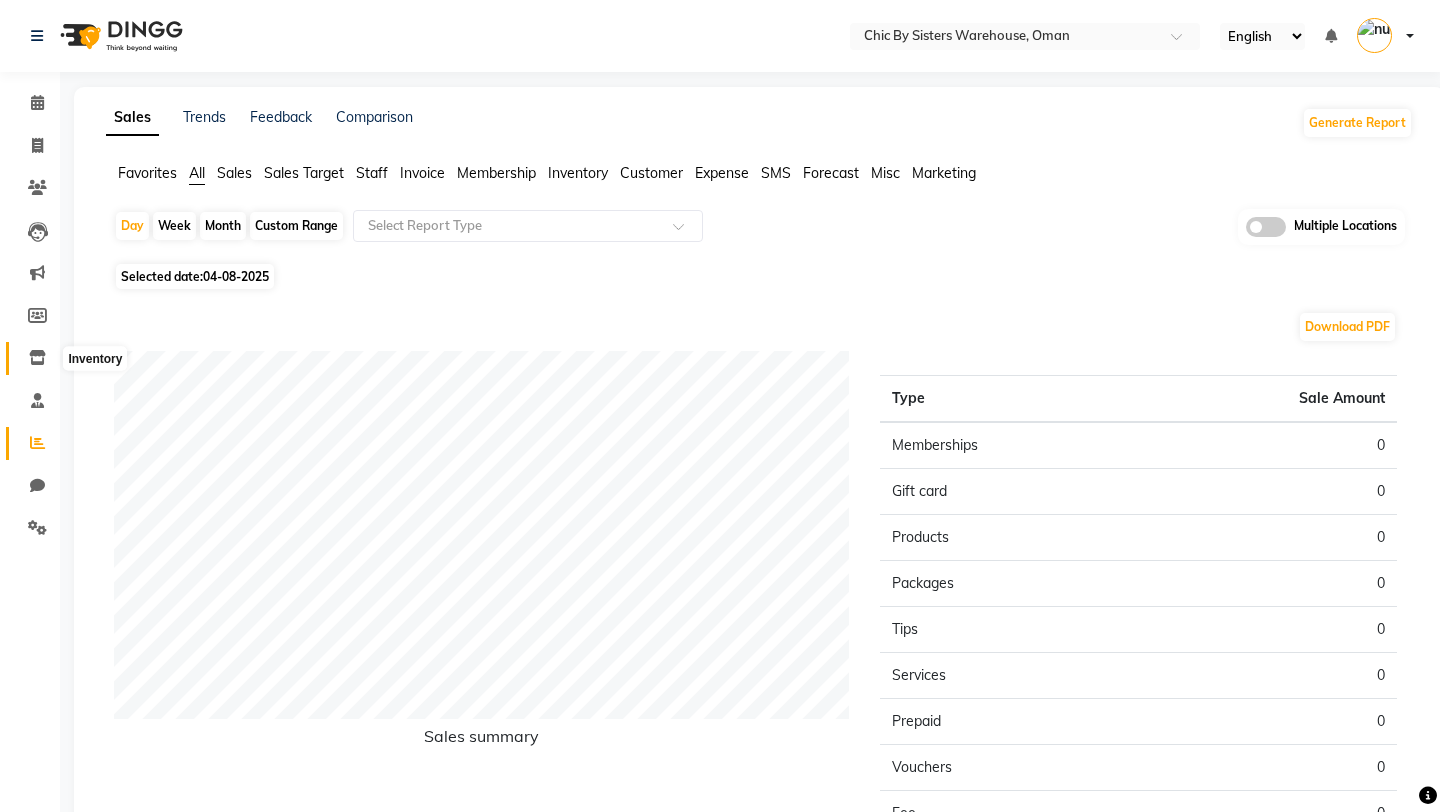 click 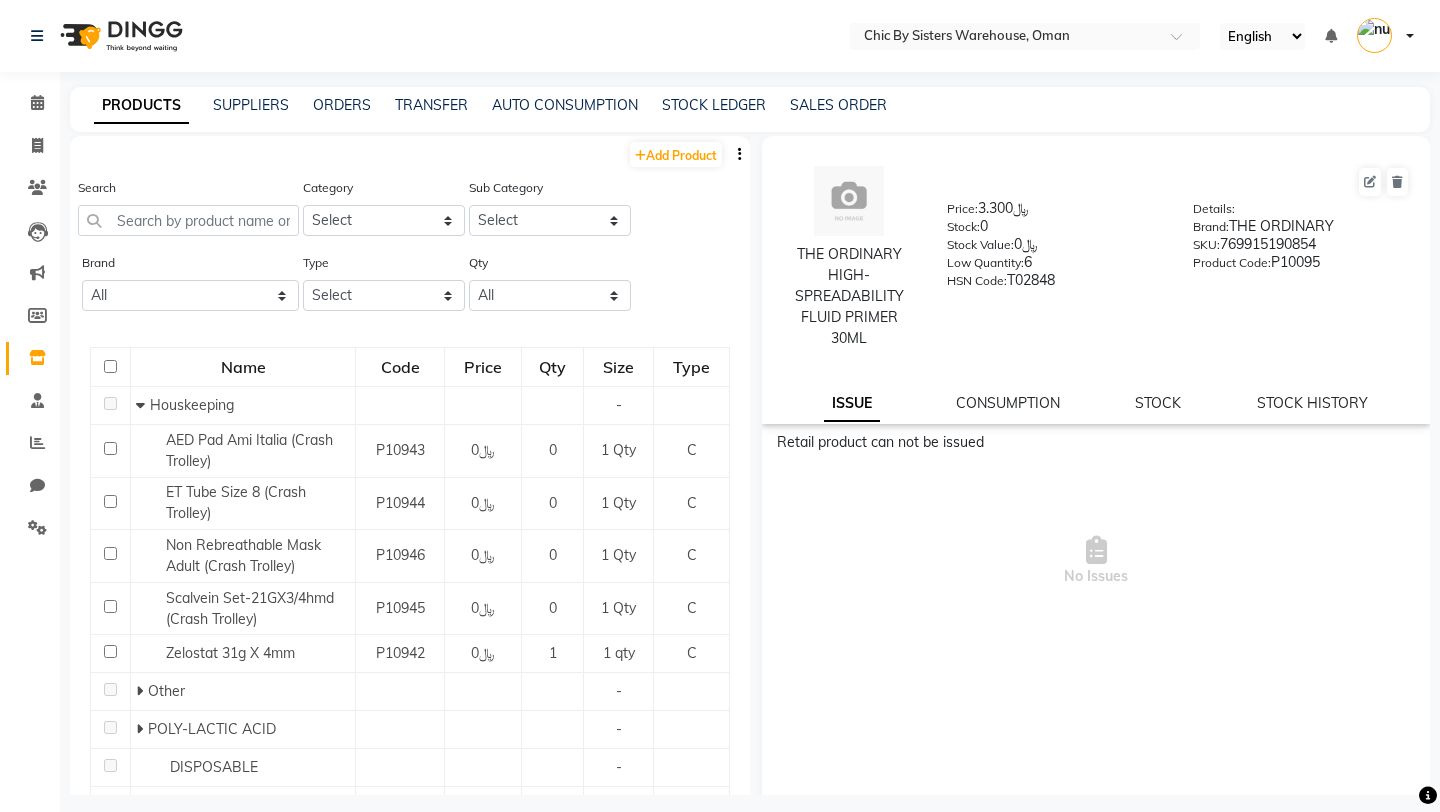 click on "PRODUCTS SUPPLIERS ORDERS TRANSFER AUTO CONSUMPTION STOCK LEDGER SALES ORDER" 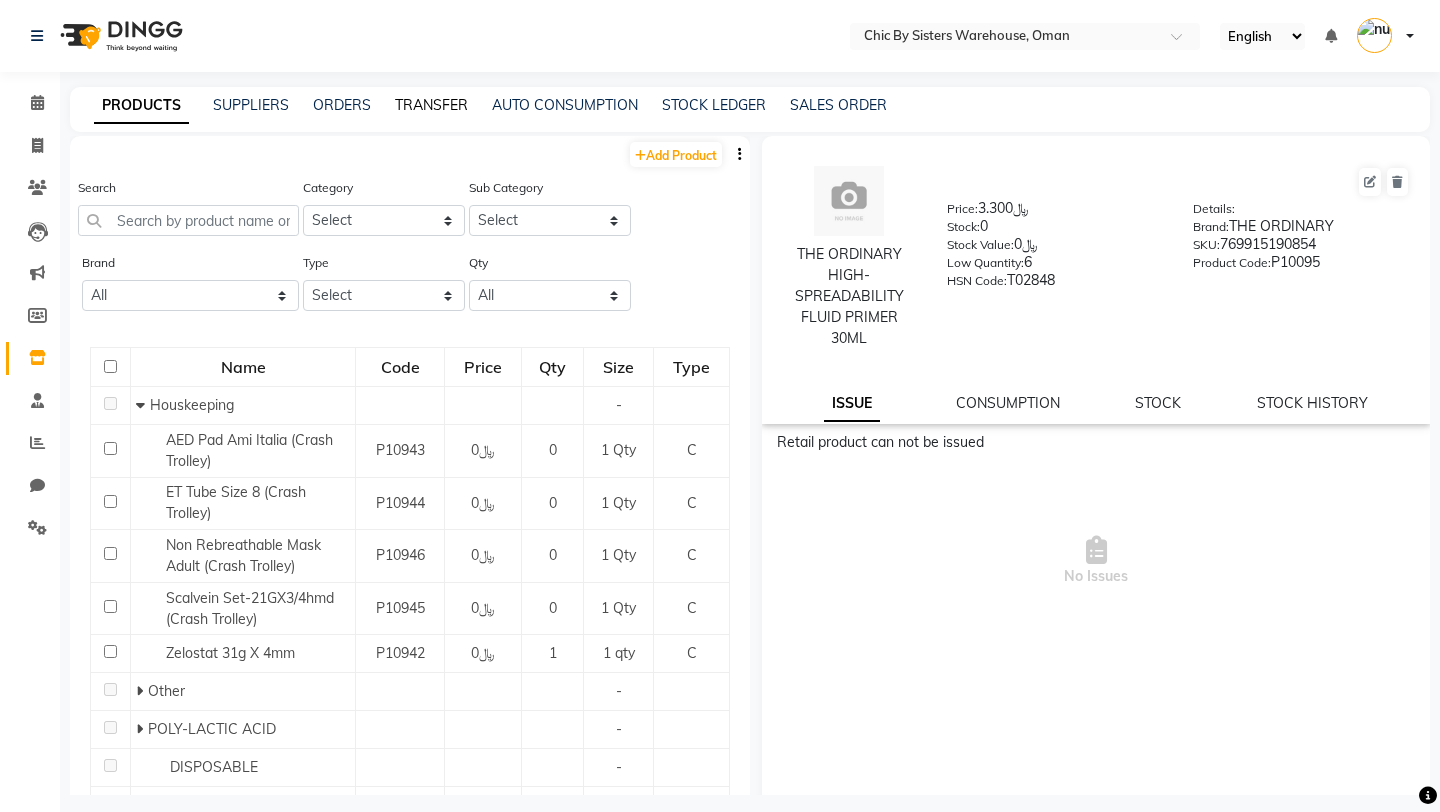 click on "TRANSFER" 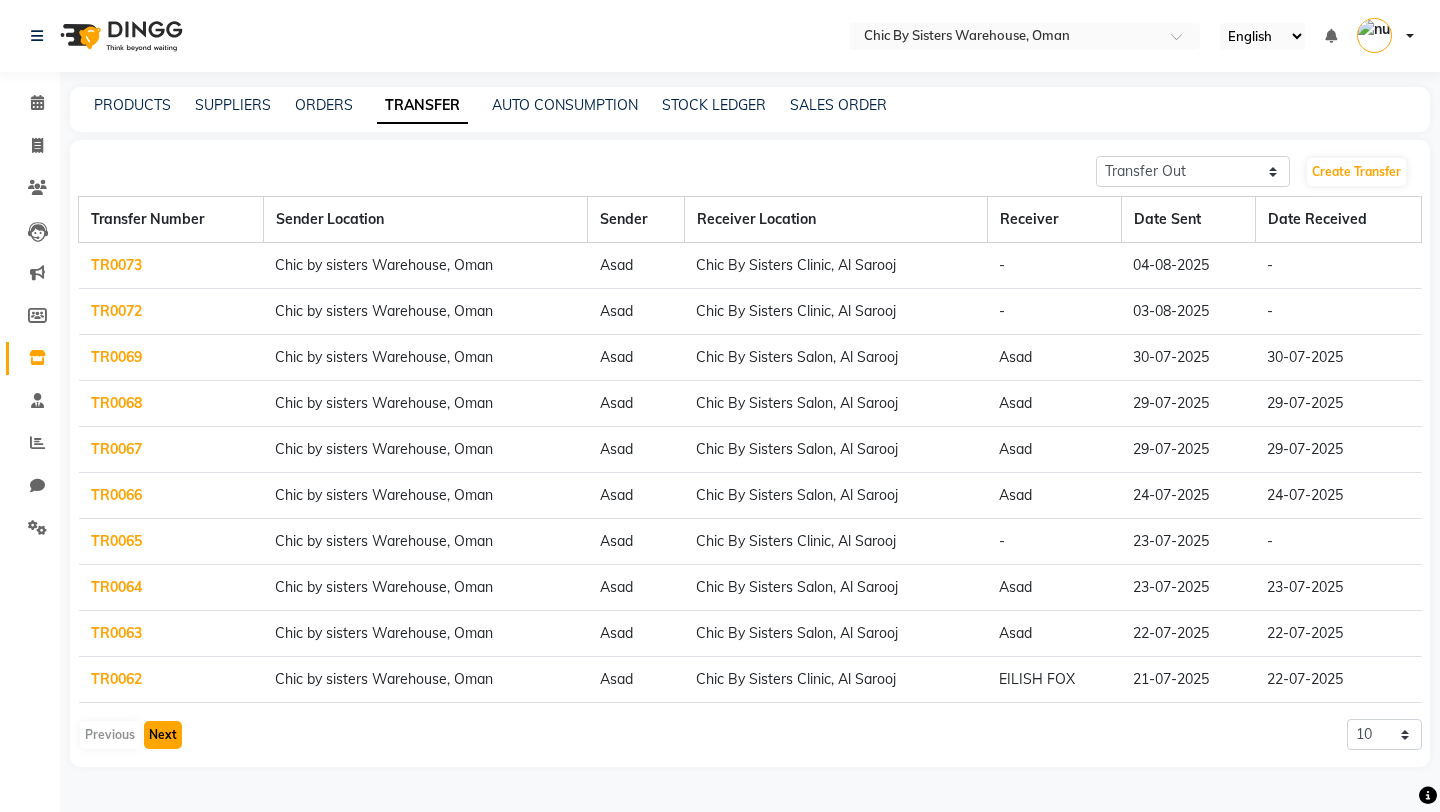 click on "Next" 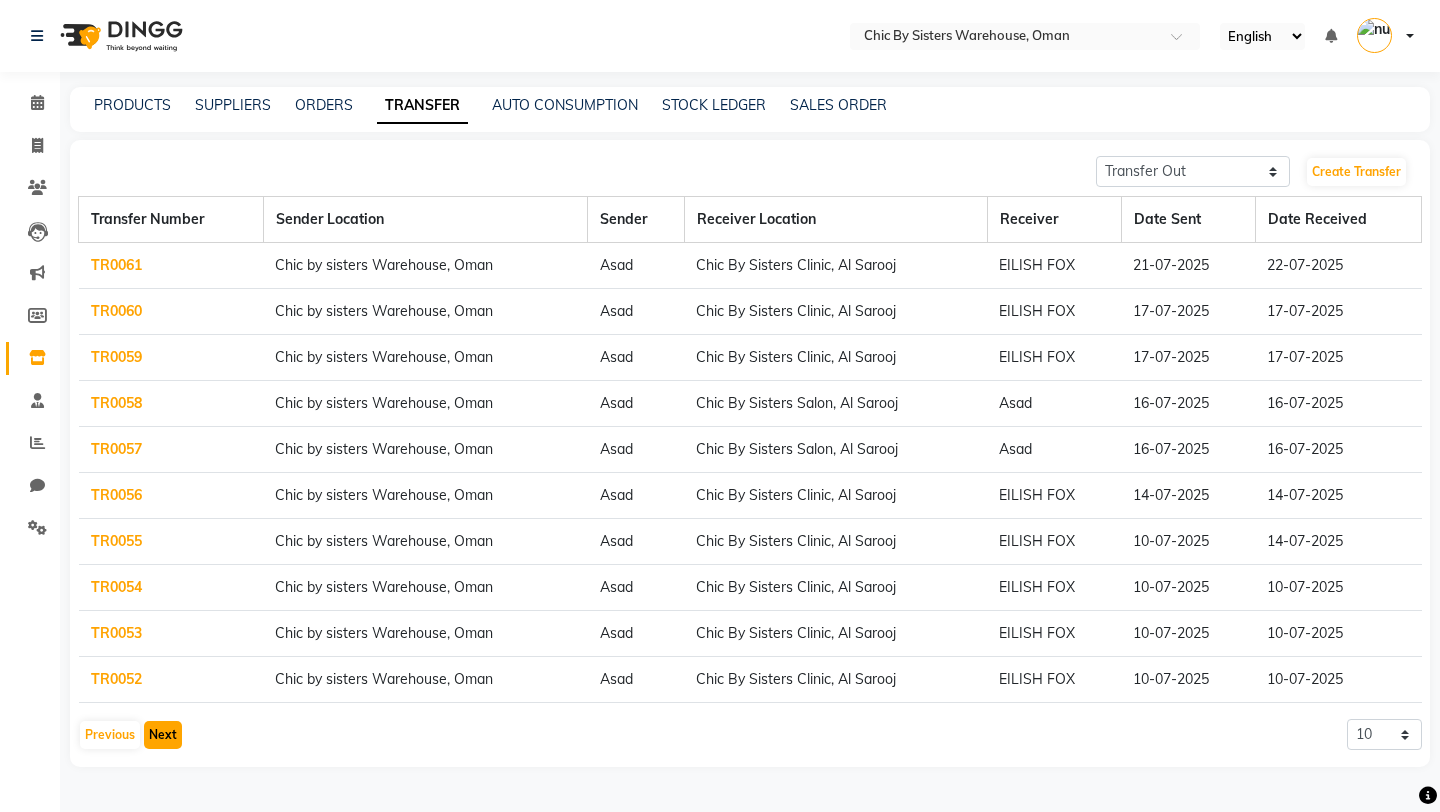 click on "Next" 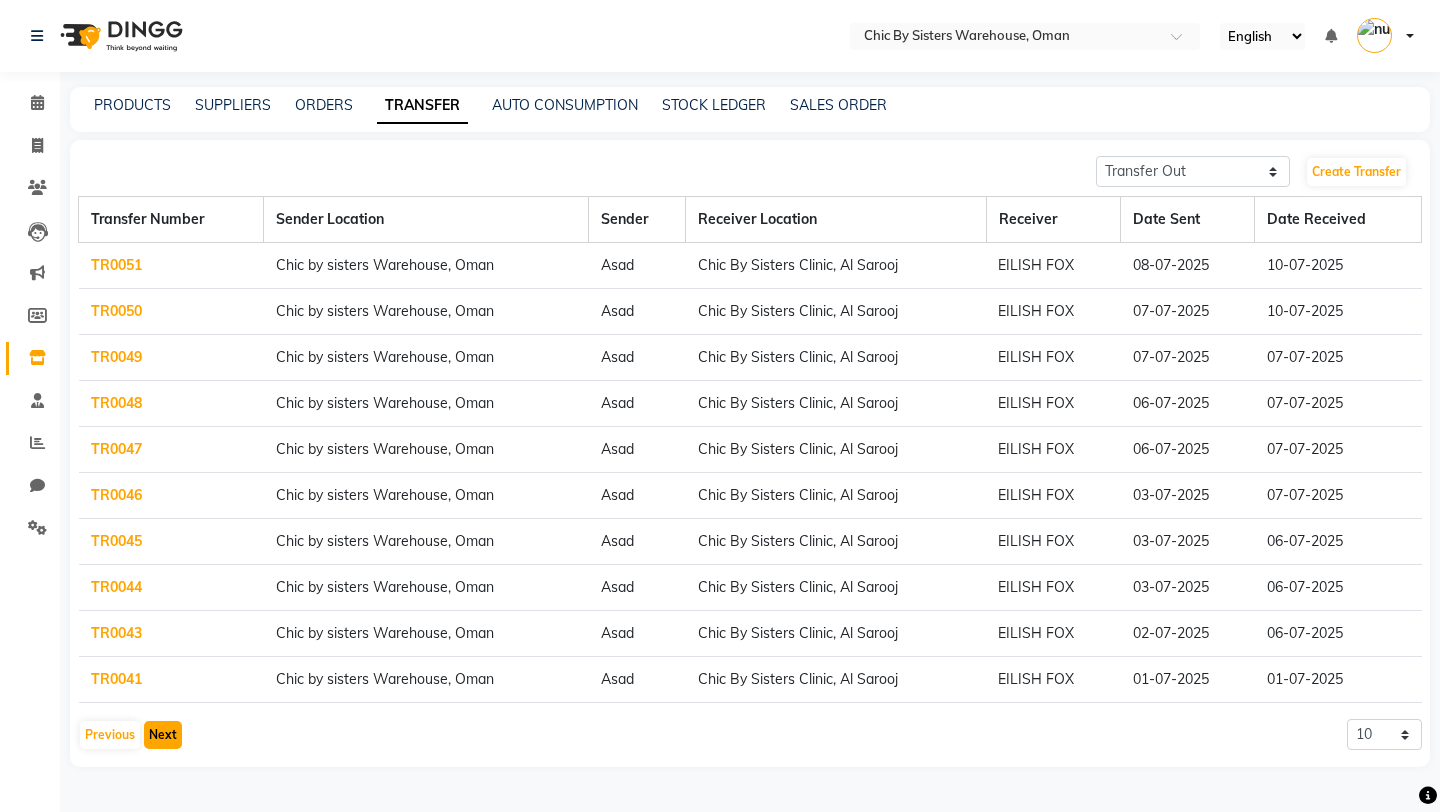 click on "Next" 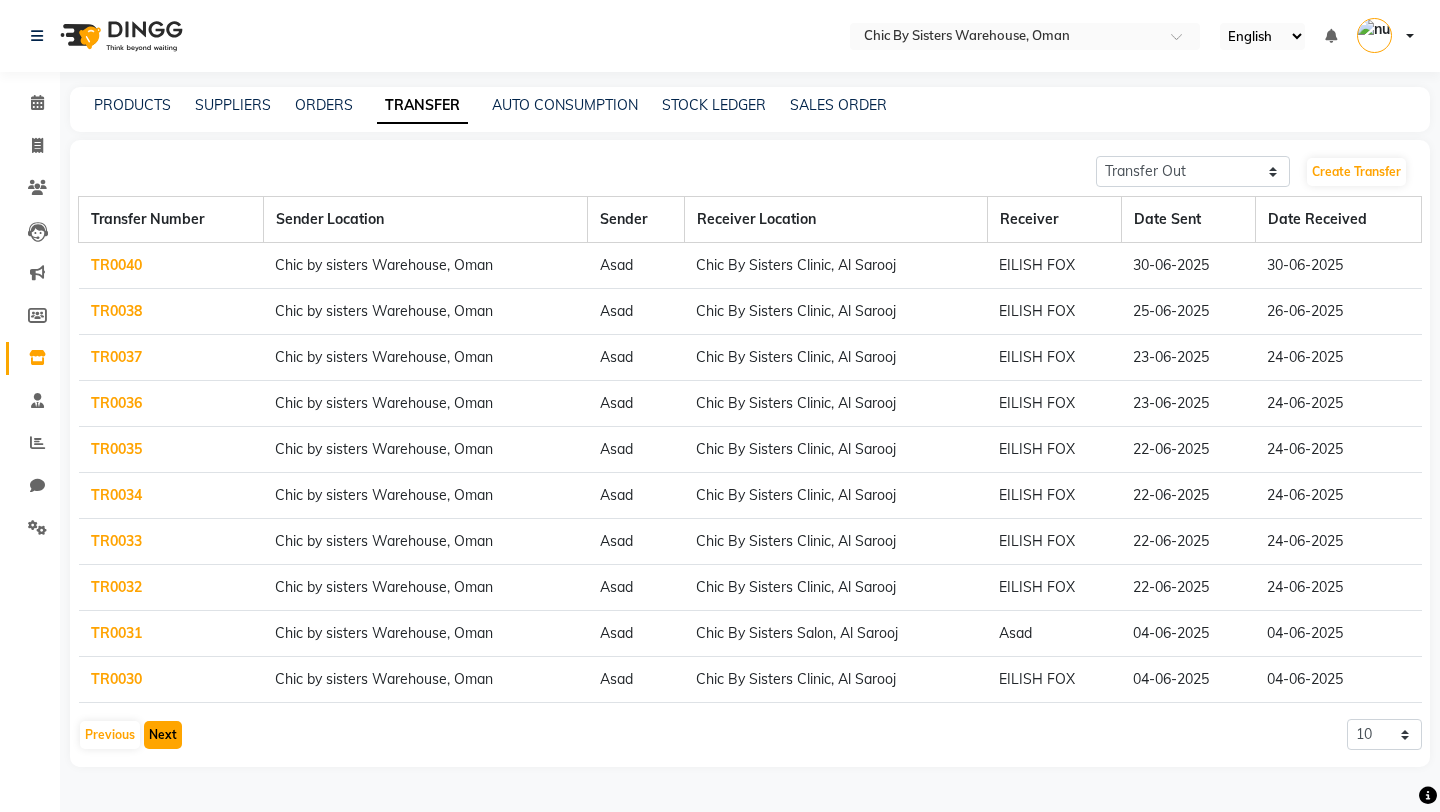 click on "Next" 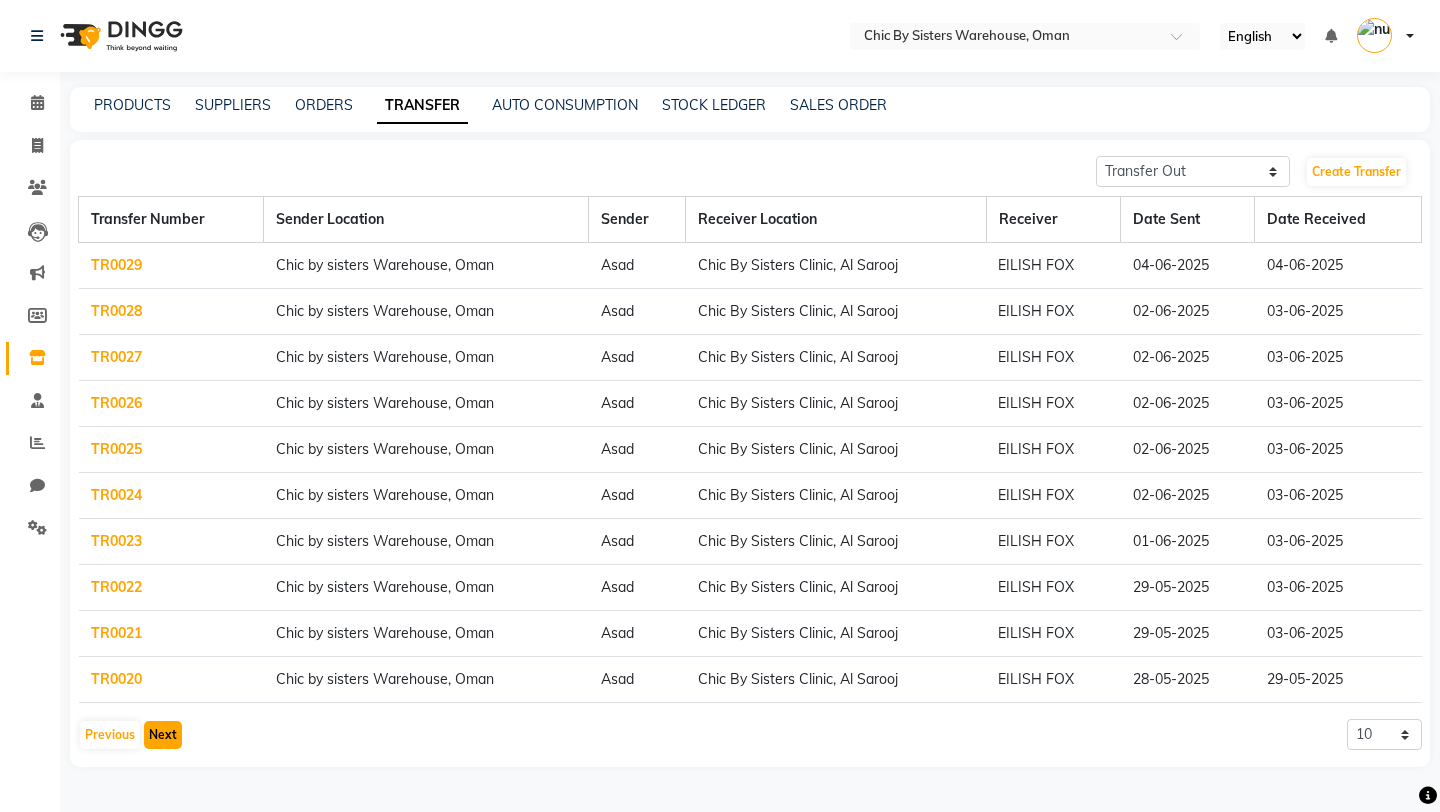 click on "Next" 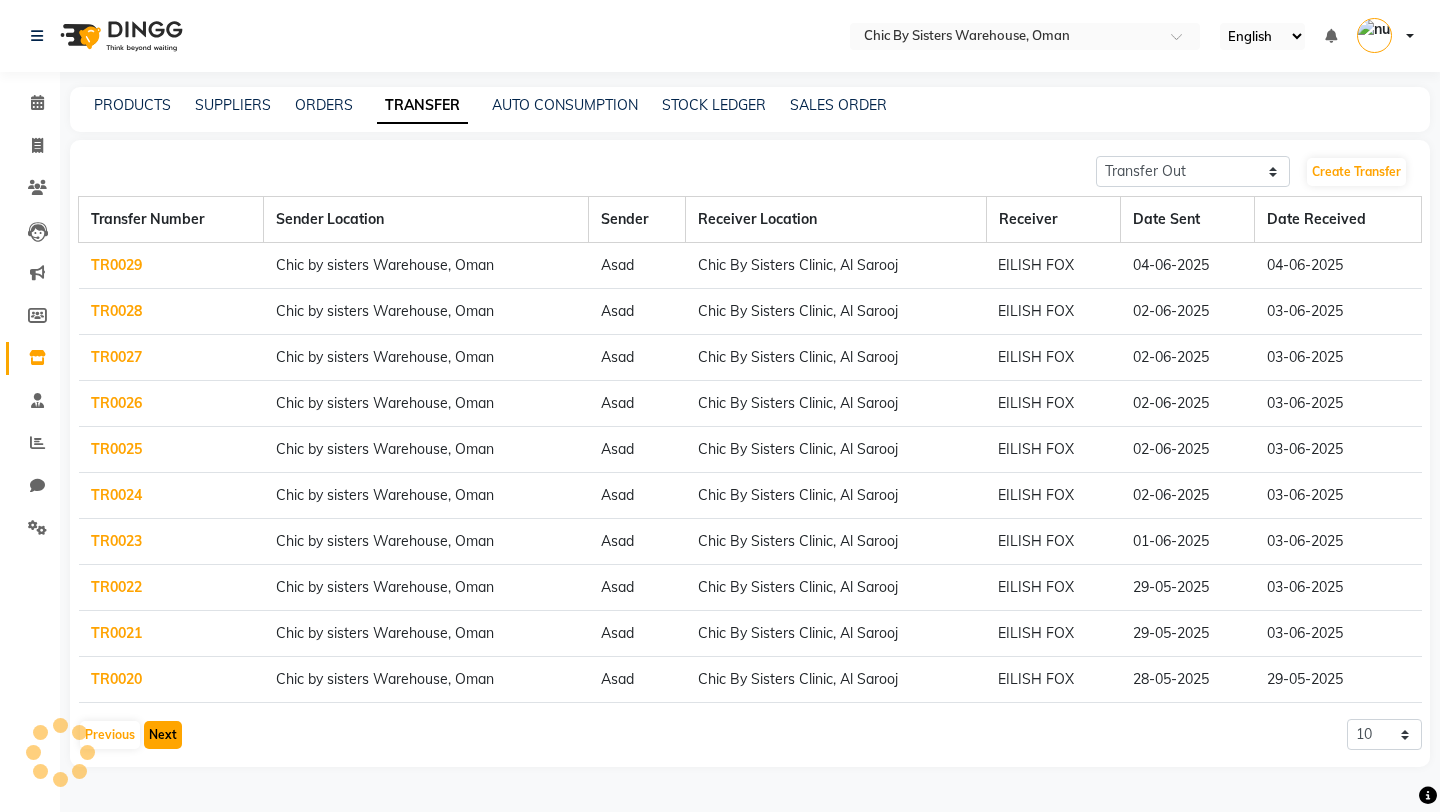 click on "Next" 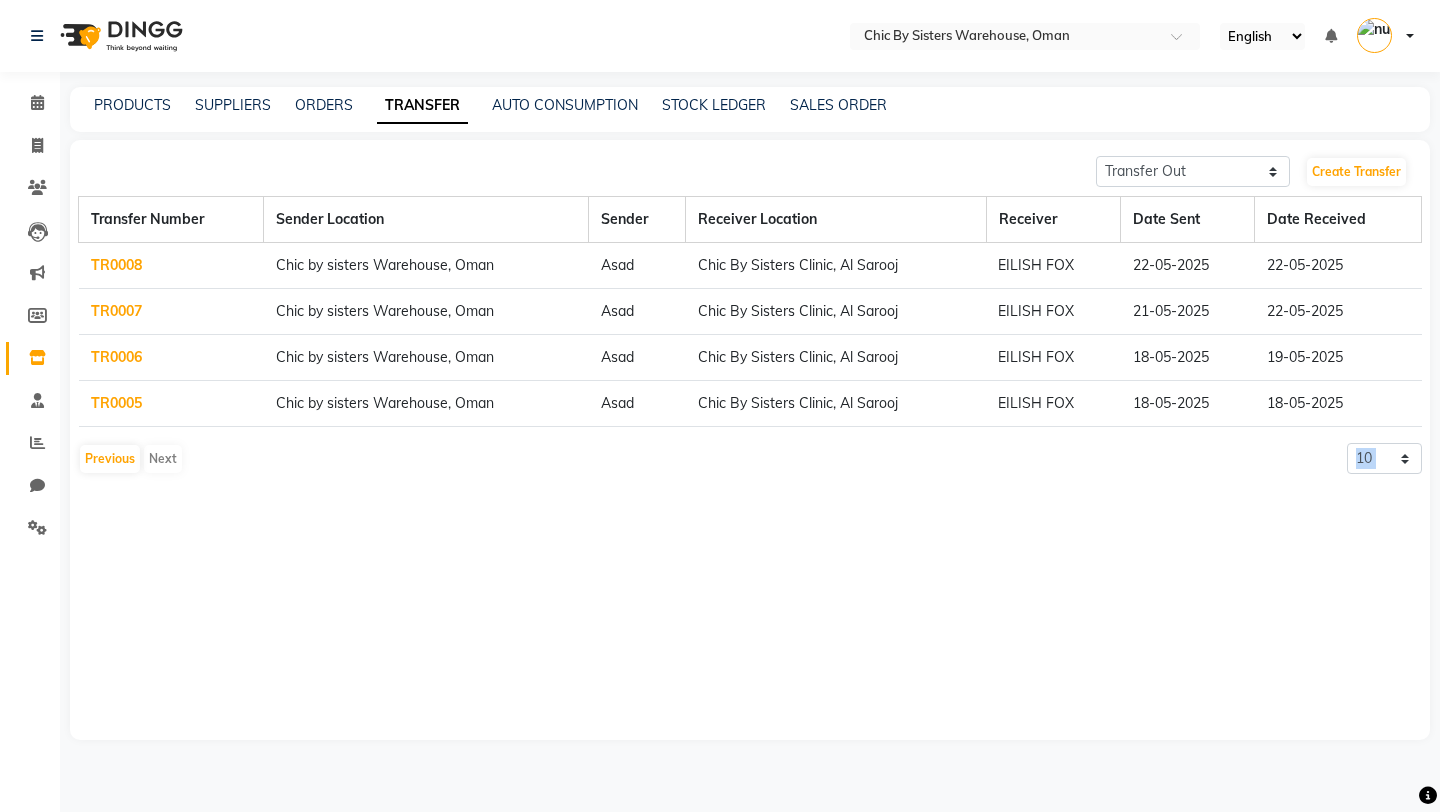 click on "Transfer In Transfer Out  Create Transfer  Transfer Number Sender Location  Sender  Receiver Location  Receiver Date Sent Date Received  TR0008  Chic by sisters Warehouse, Oman Asad Chic By Sisters Clinic, Al Sarooj EILISH FOX 22-05-2025 22-05-2025  TR0007  Chic by sisters Warehouse, Oman Asad Chic By Sisters Clinic, Al Sarooj EILISH FOX 21-05-2025 22-05-2025  TR0006  Chic by sisters Warehouse, Oman Asad Chic By Sisters Clinic, Al Sarooj EILISH FOX 18-05-2025 19-05-2025  TR0005  Chic by sisters Warehouse, Oman Asad Chic By Sisters Clinic, Al Sarooj EILISH FOX 18-05-2025 18-05-2025  Previous   Next  10 20 50 100" 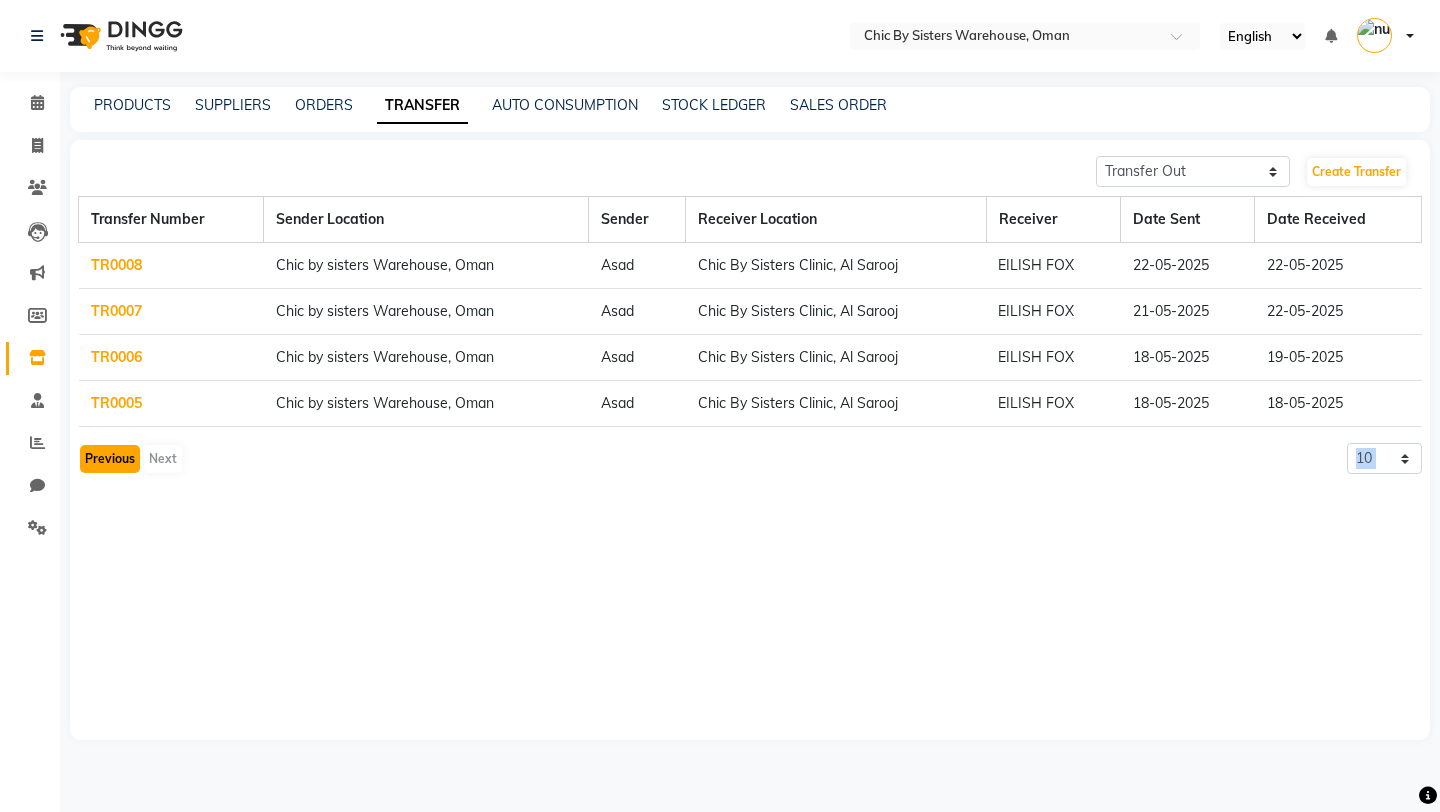 click on "Previous" 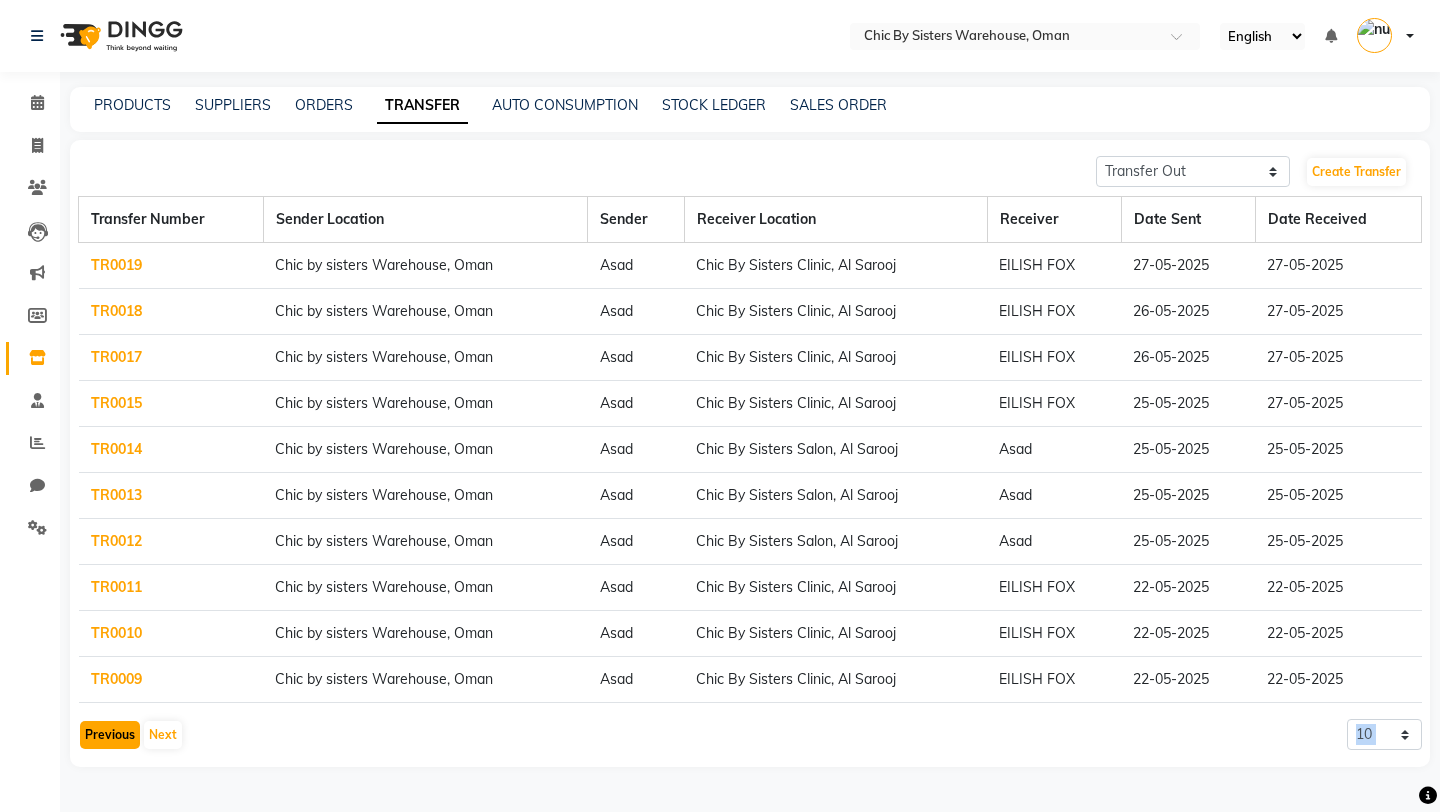 click on "Previous" 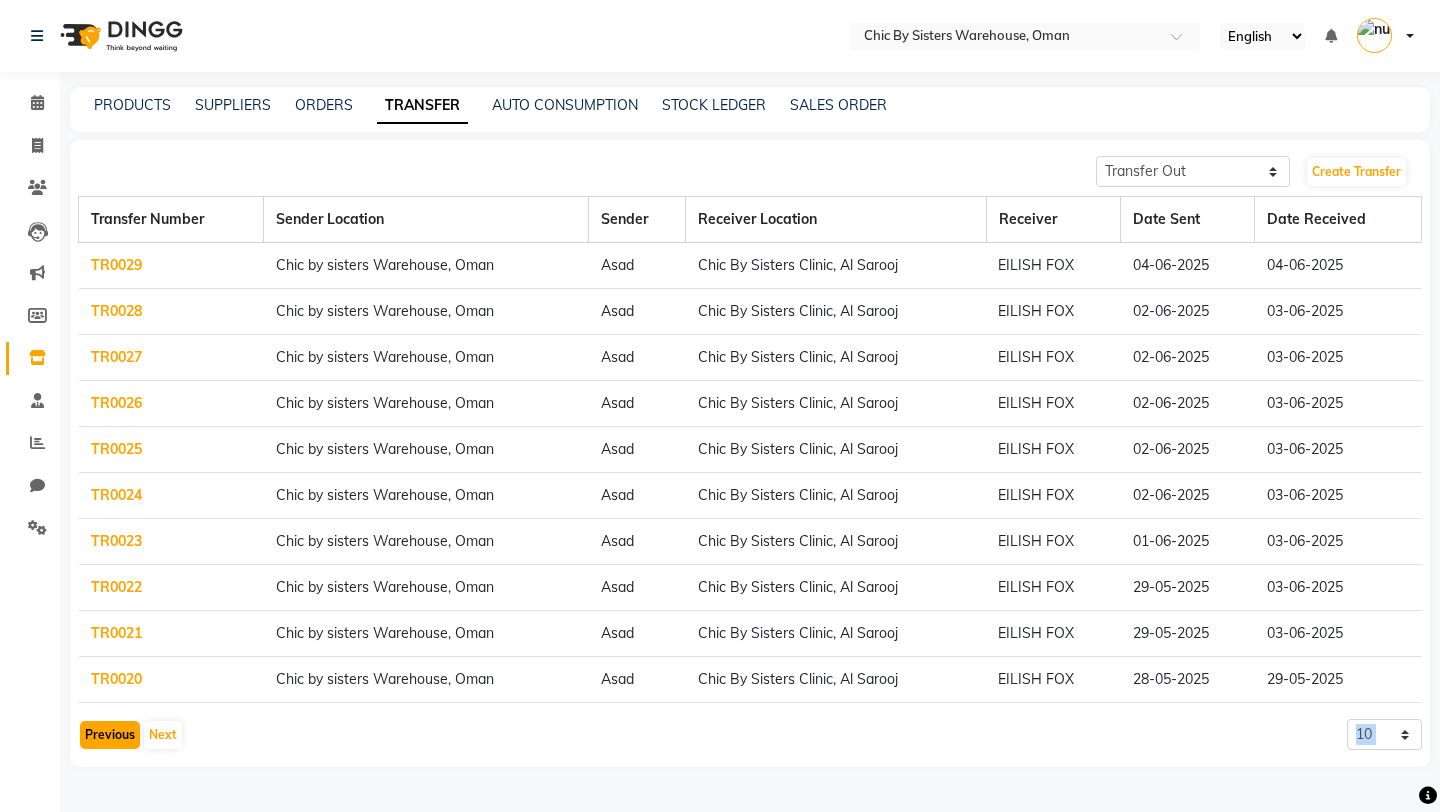 click on "Previous" 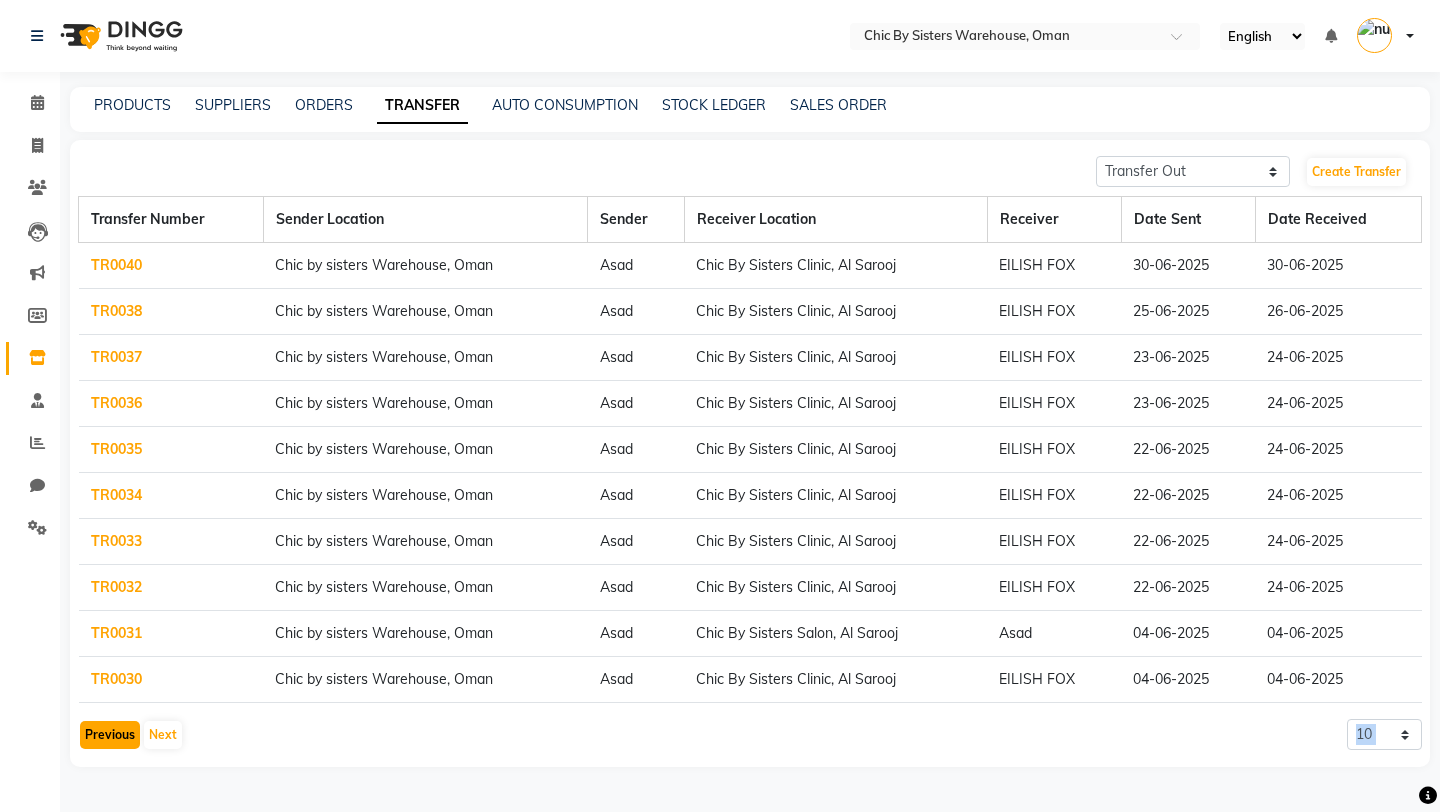 click on "Previous" 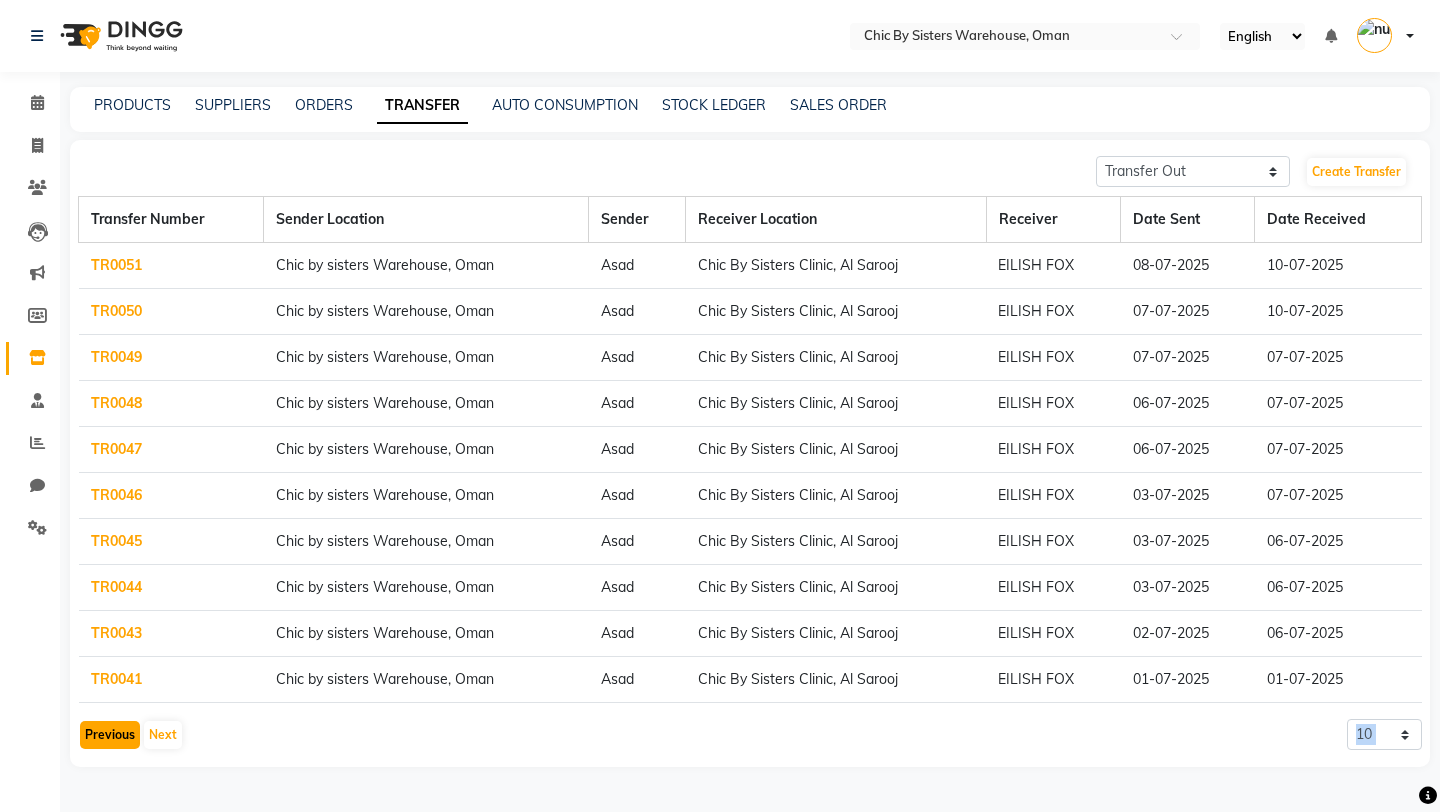 click on "Previous" 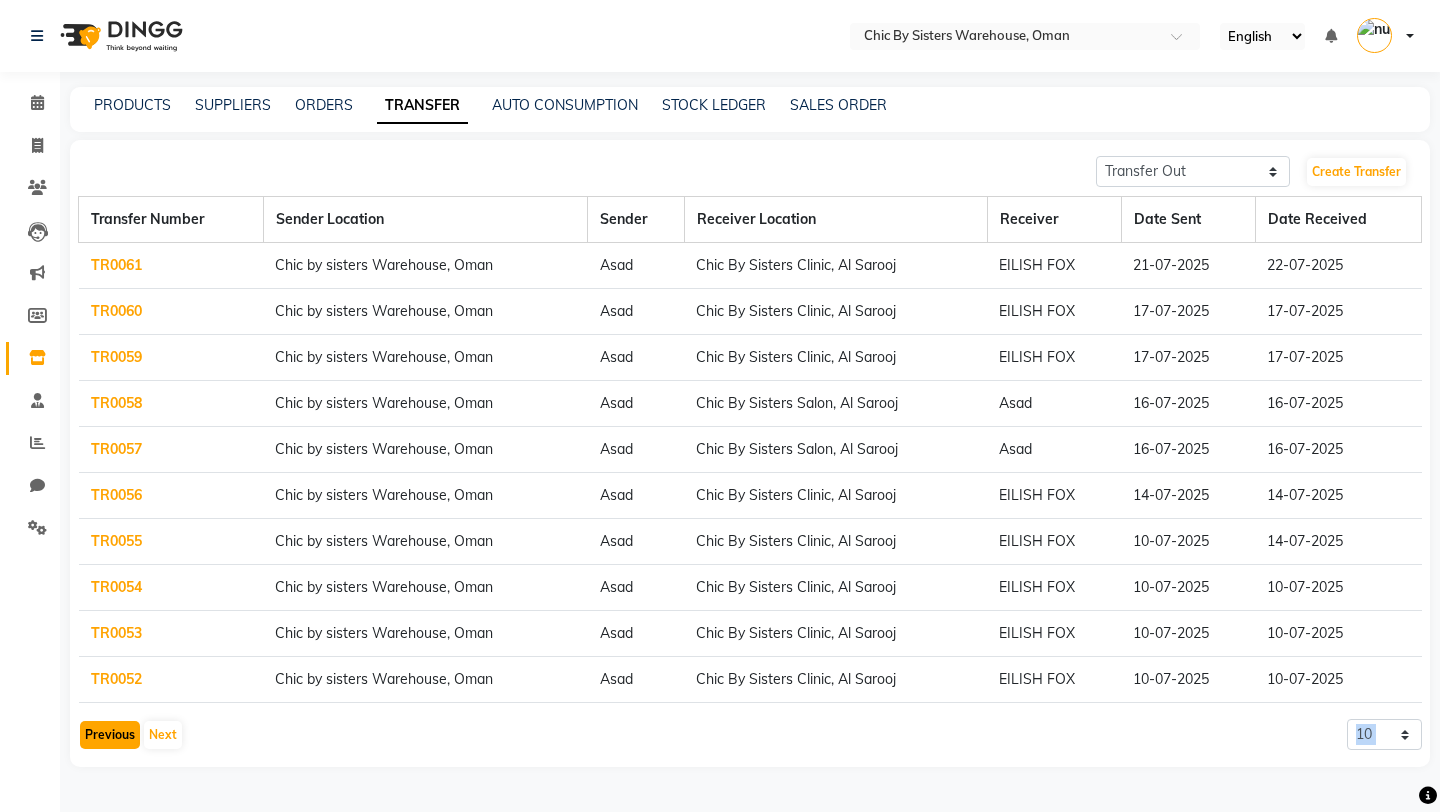 click on "Previous" 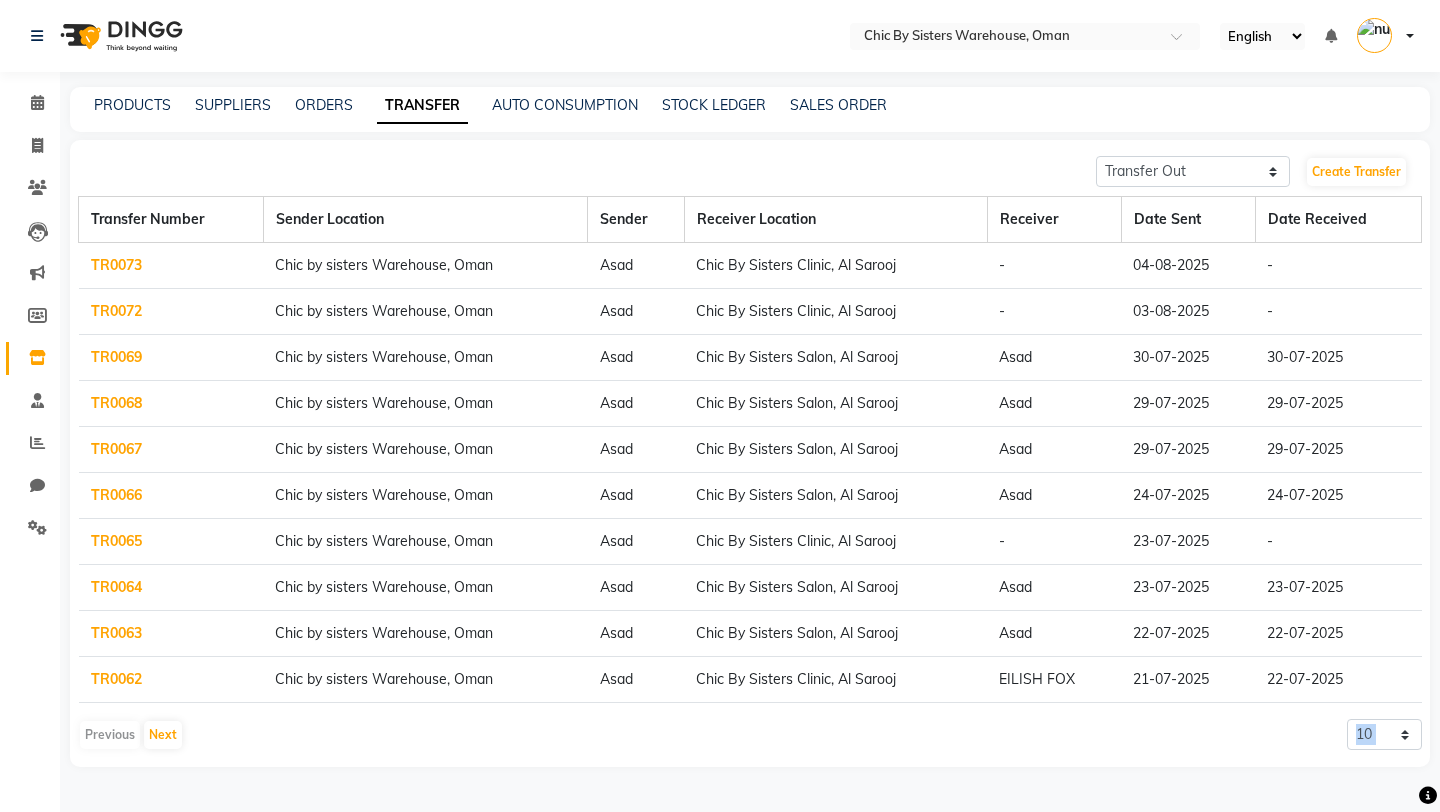 click on "TR0065" 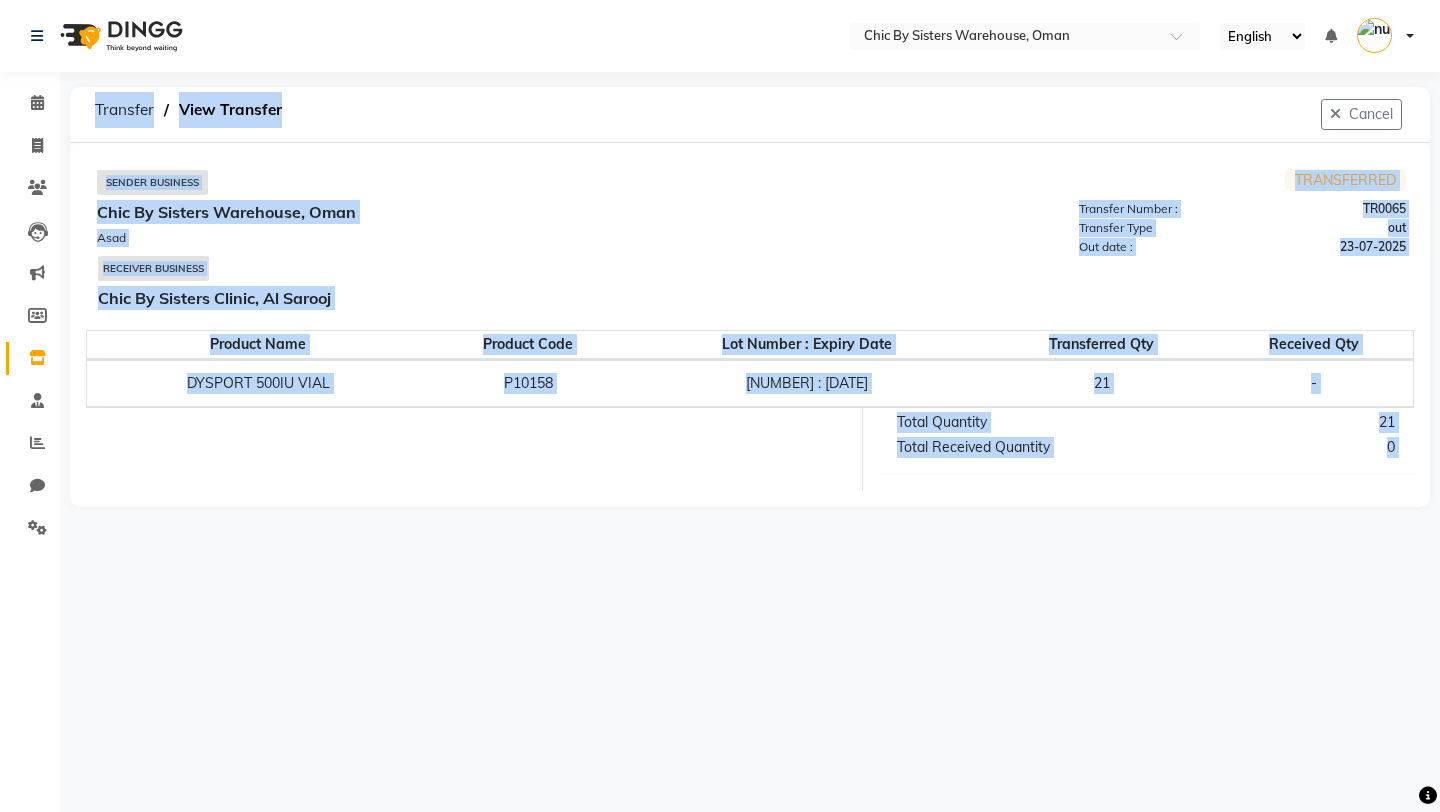 click on "Sender Business  Chic By Sisters Warehouse, Oman  Asad  Receiver Business Chic By Sisters Clinic, Al Sarooj TRANSFERRED Transfer Number : TR0065  Transfer Type  out  Out date : 23-07-2025 Product Name Product Code Lot Number : Expiry Date Transferred Qty  Received Qty DYSPORT 500IU VIAL P10158 019870 : 31-12-2026 21 -  Total Quantity   21   Total Received Quantity   0" 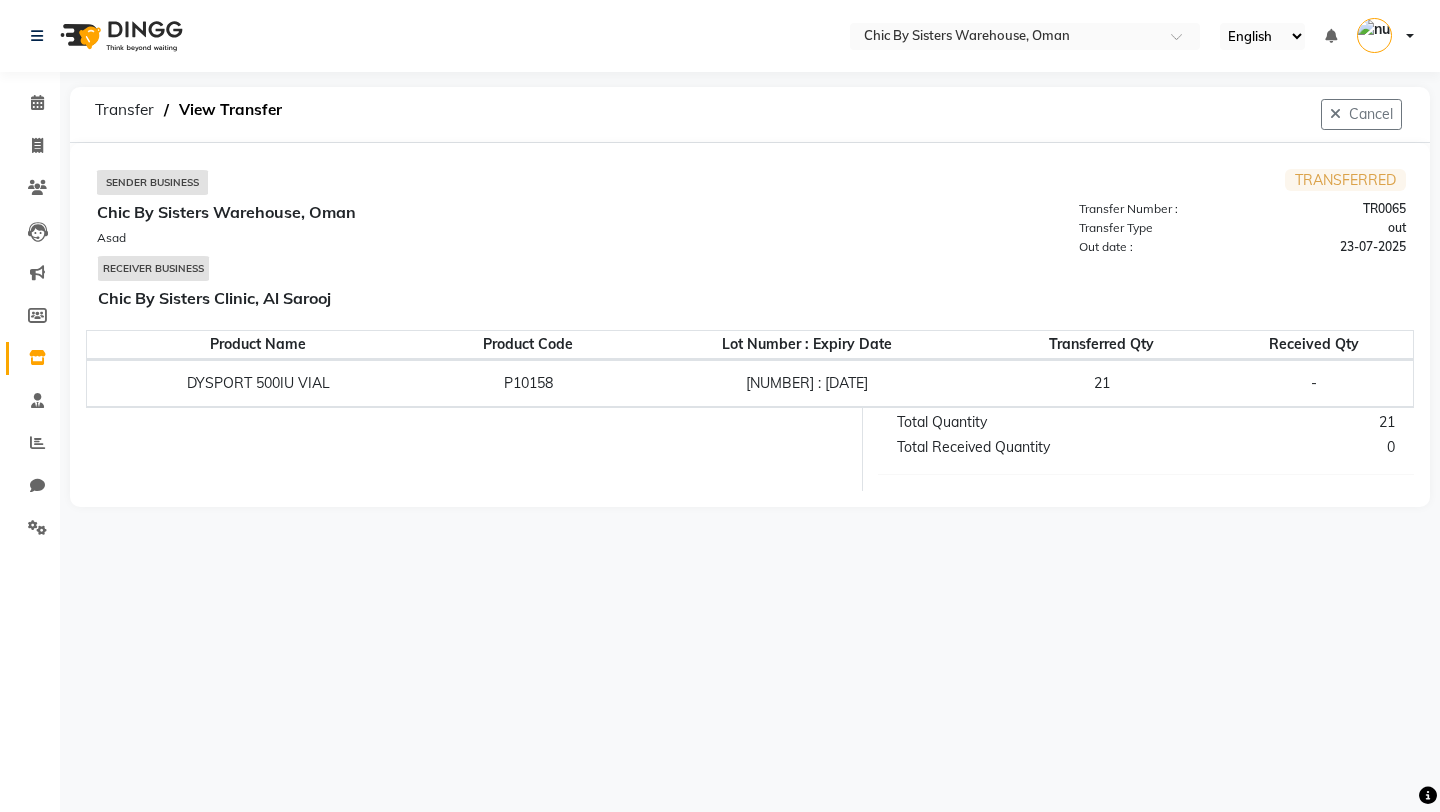 click on "P10158" 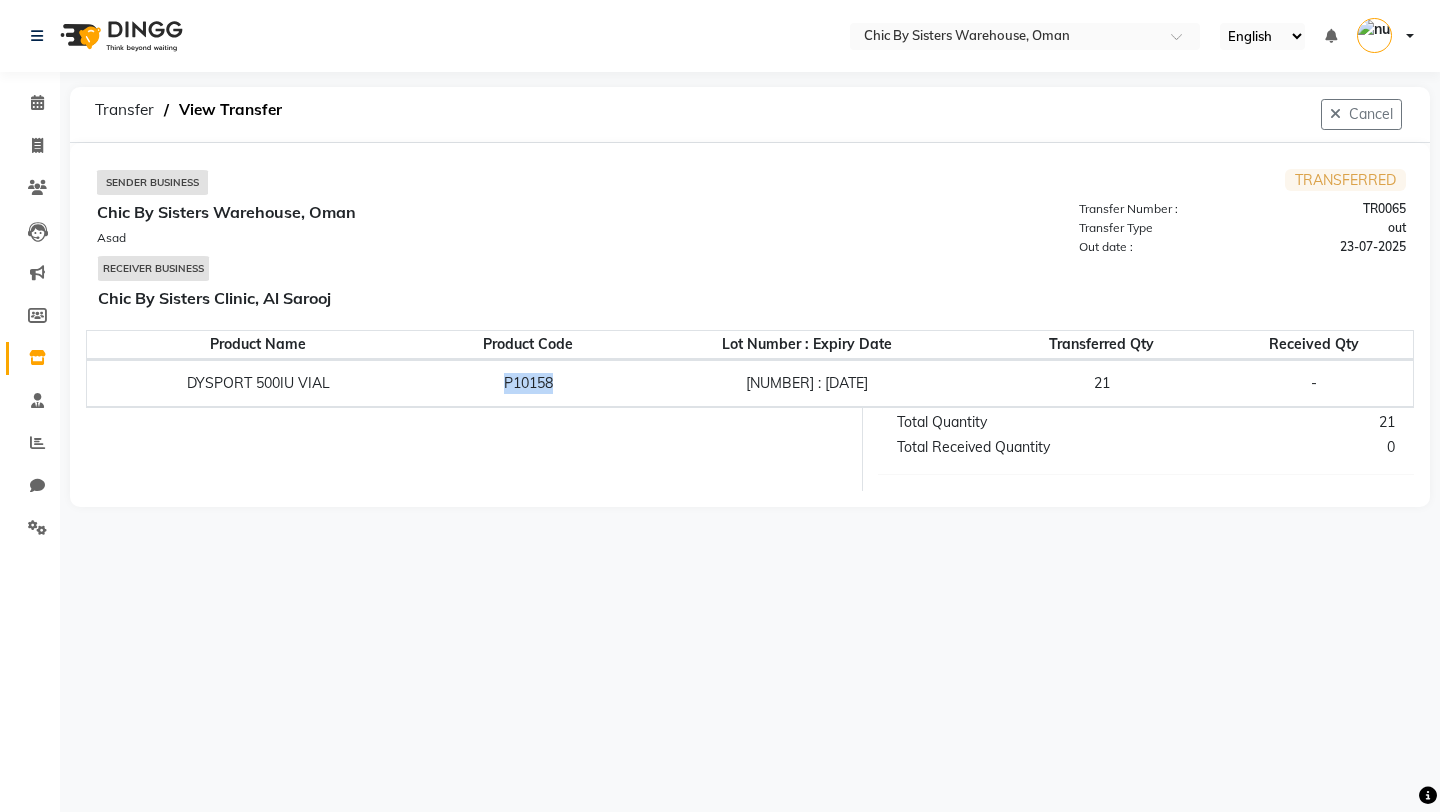 click on "P10158" 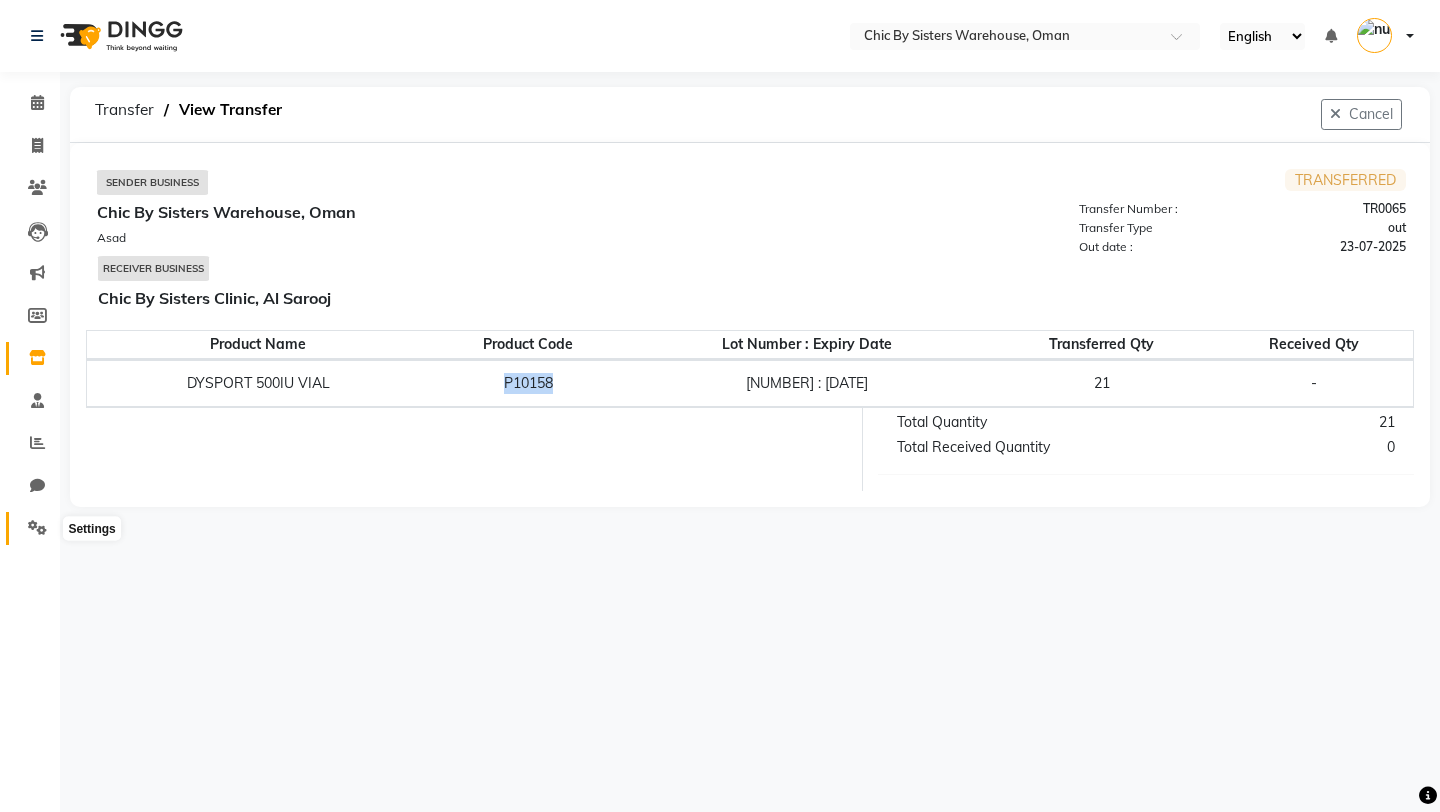 click 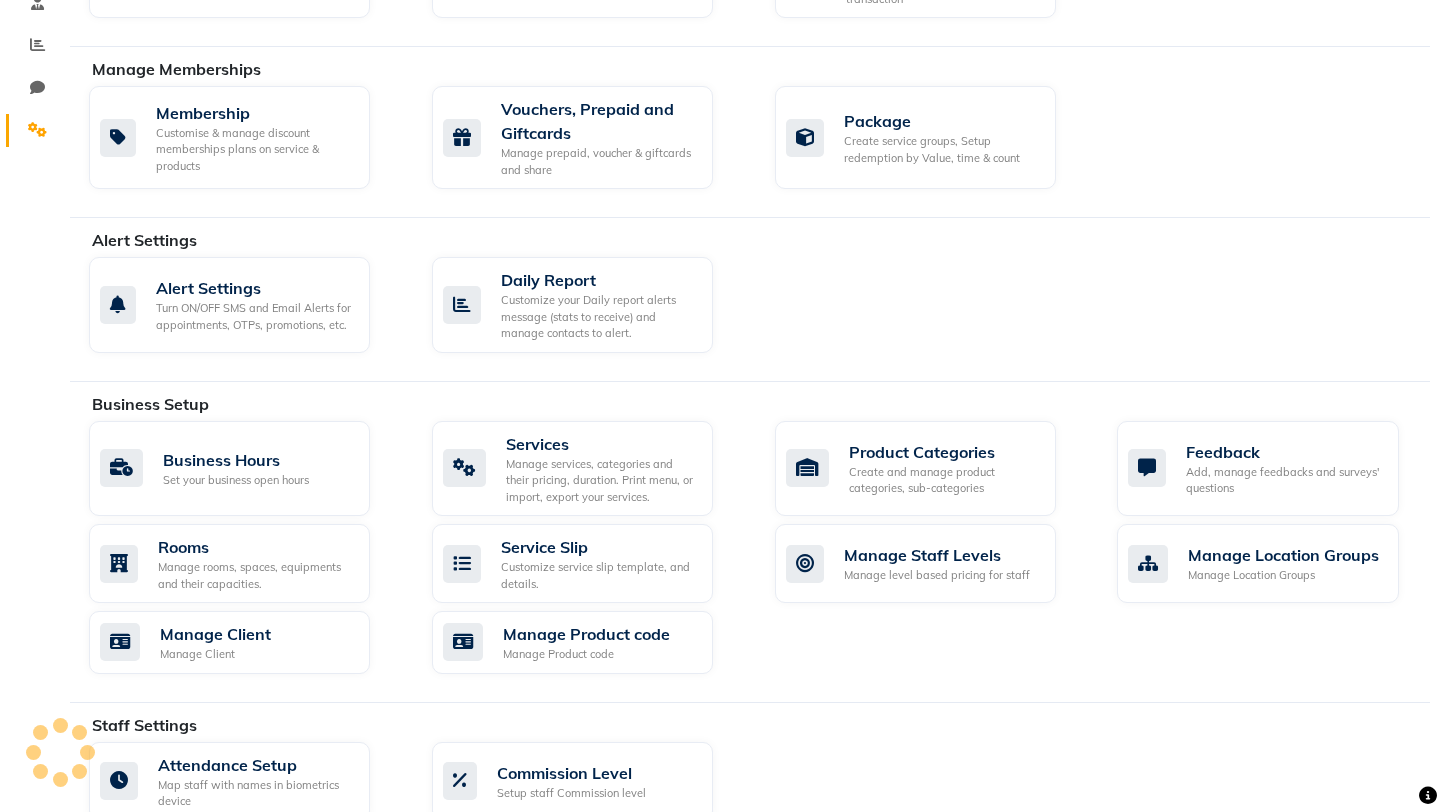 scroll, scrollTop: 832, scrollLeft: 0, axis: vertical 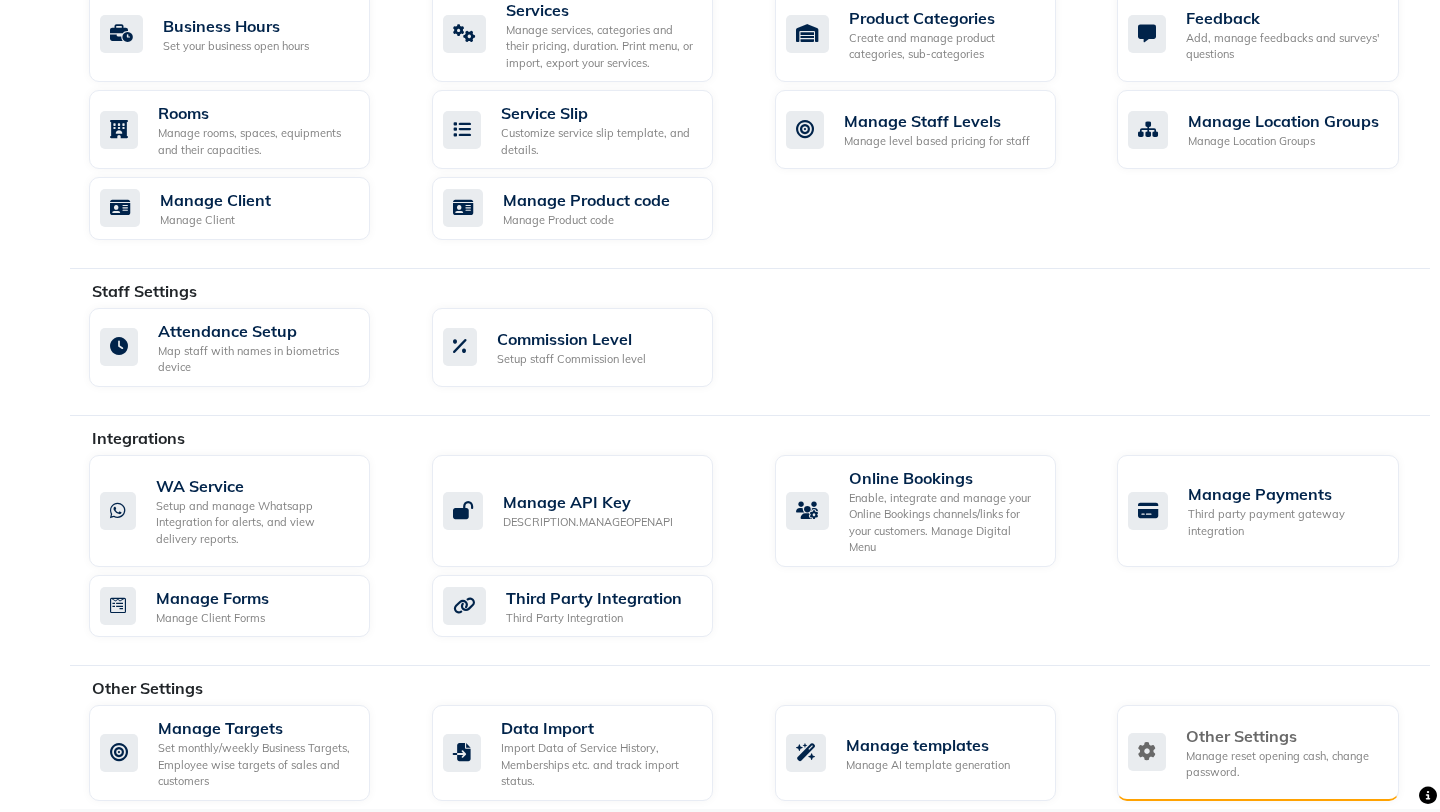 click on "Other Settings" 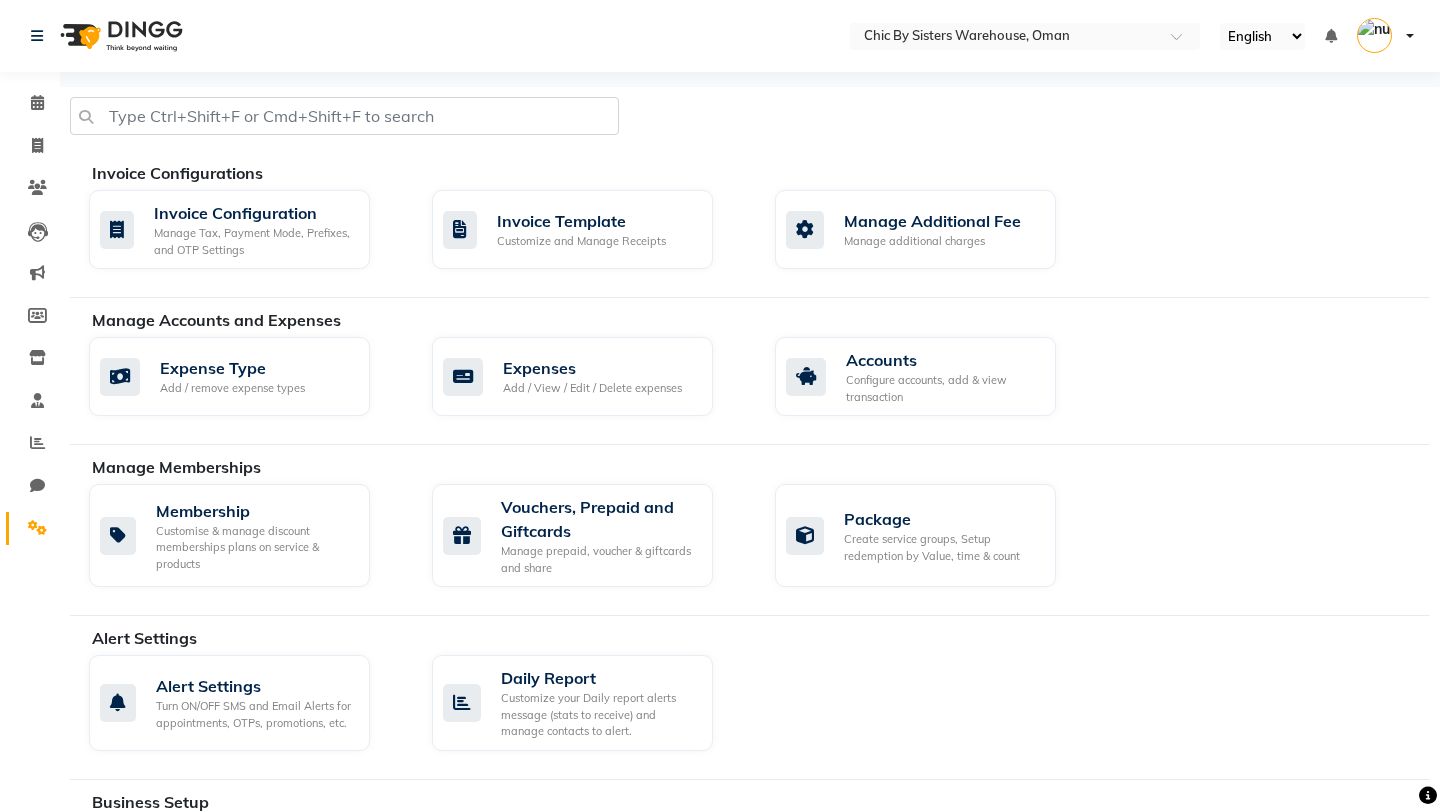 select on "2: 15" 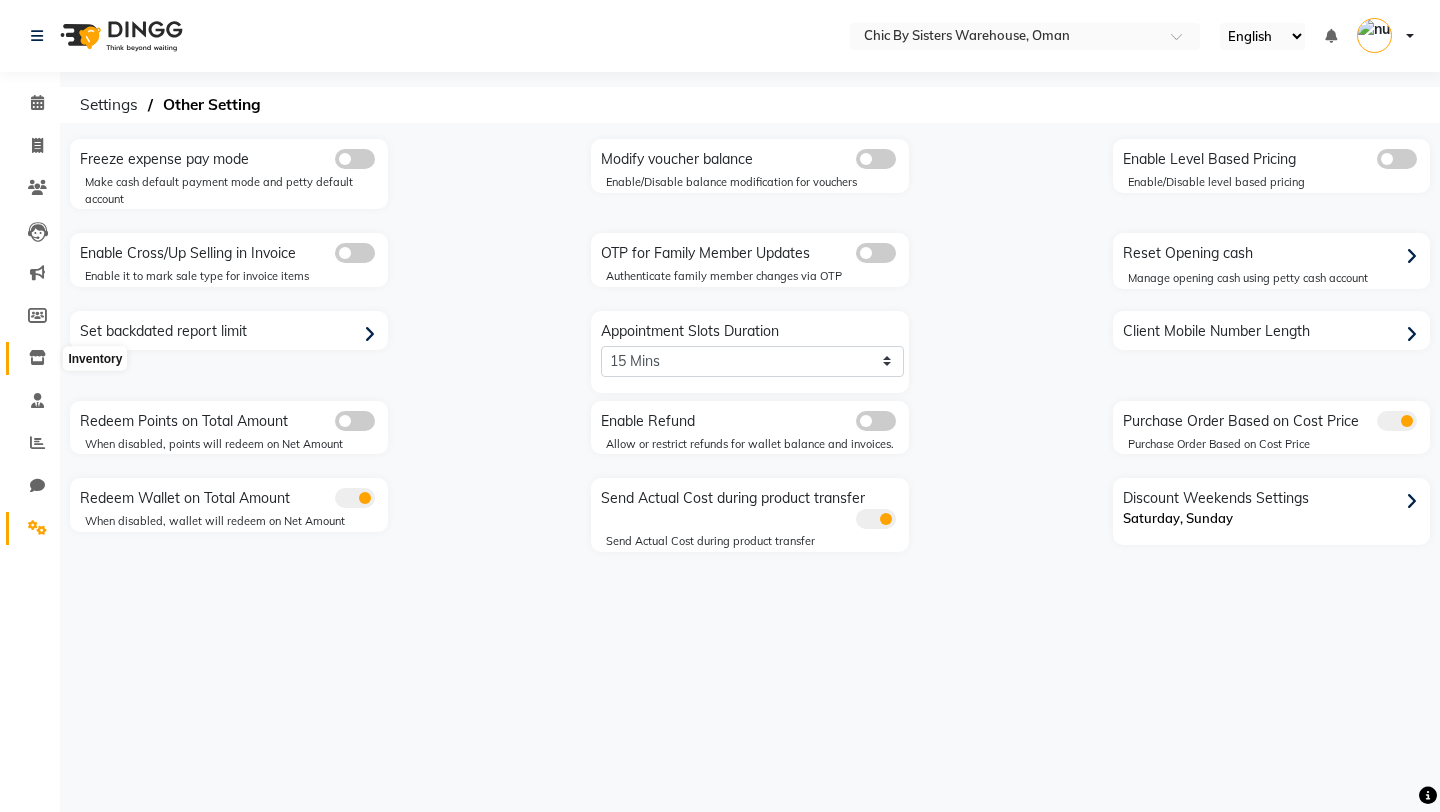 click 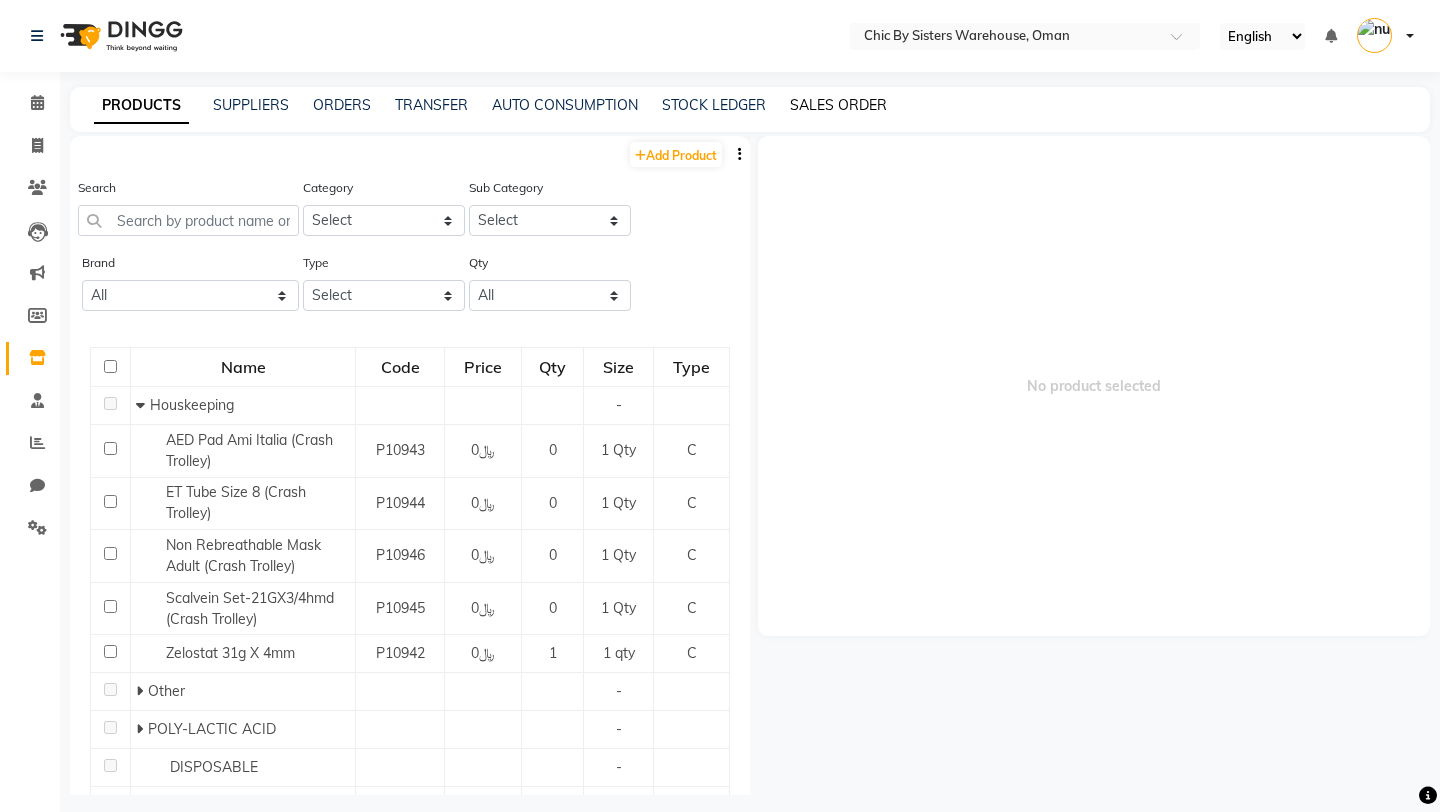 click on "SALES ORDER" 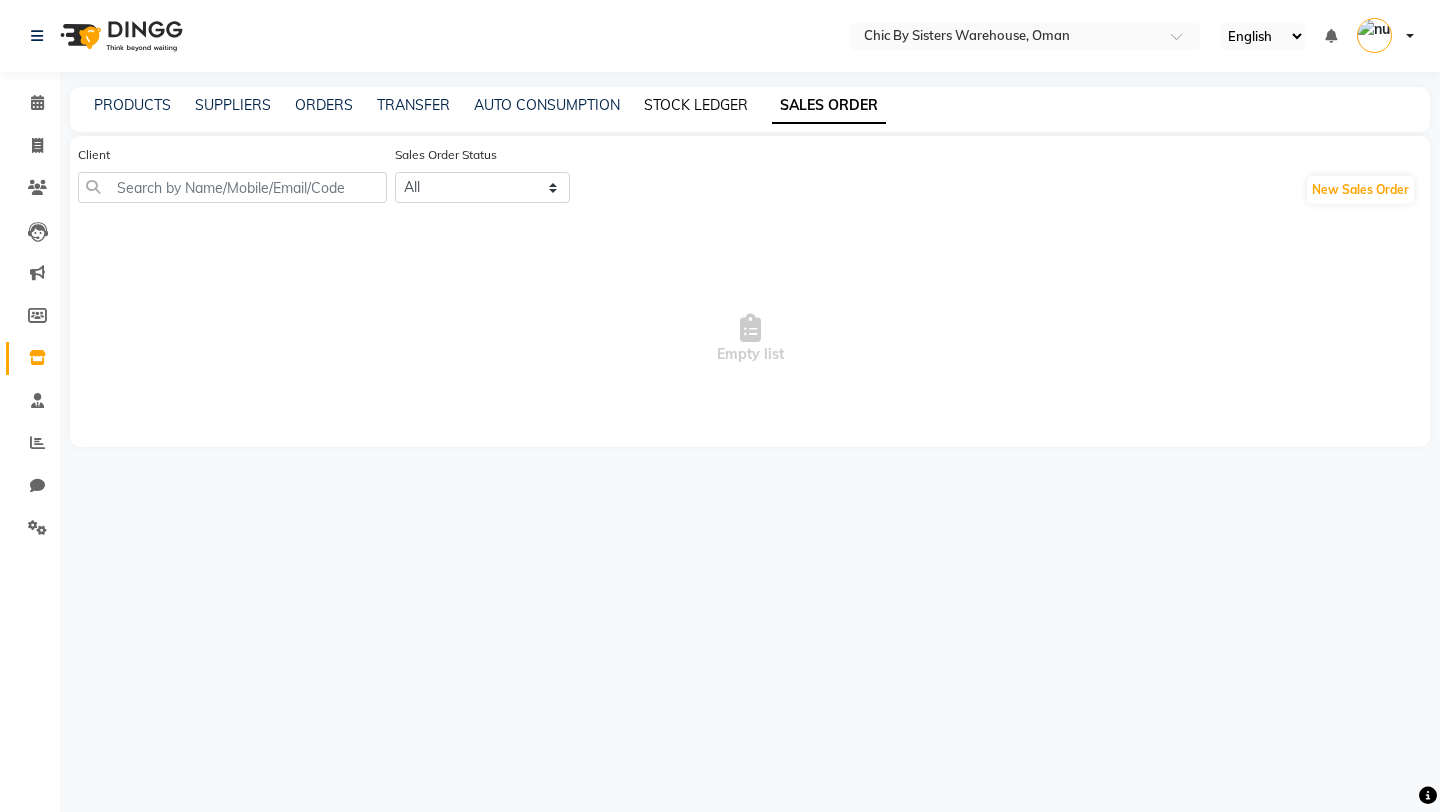 click on "STOCK LEDGER" 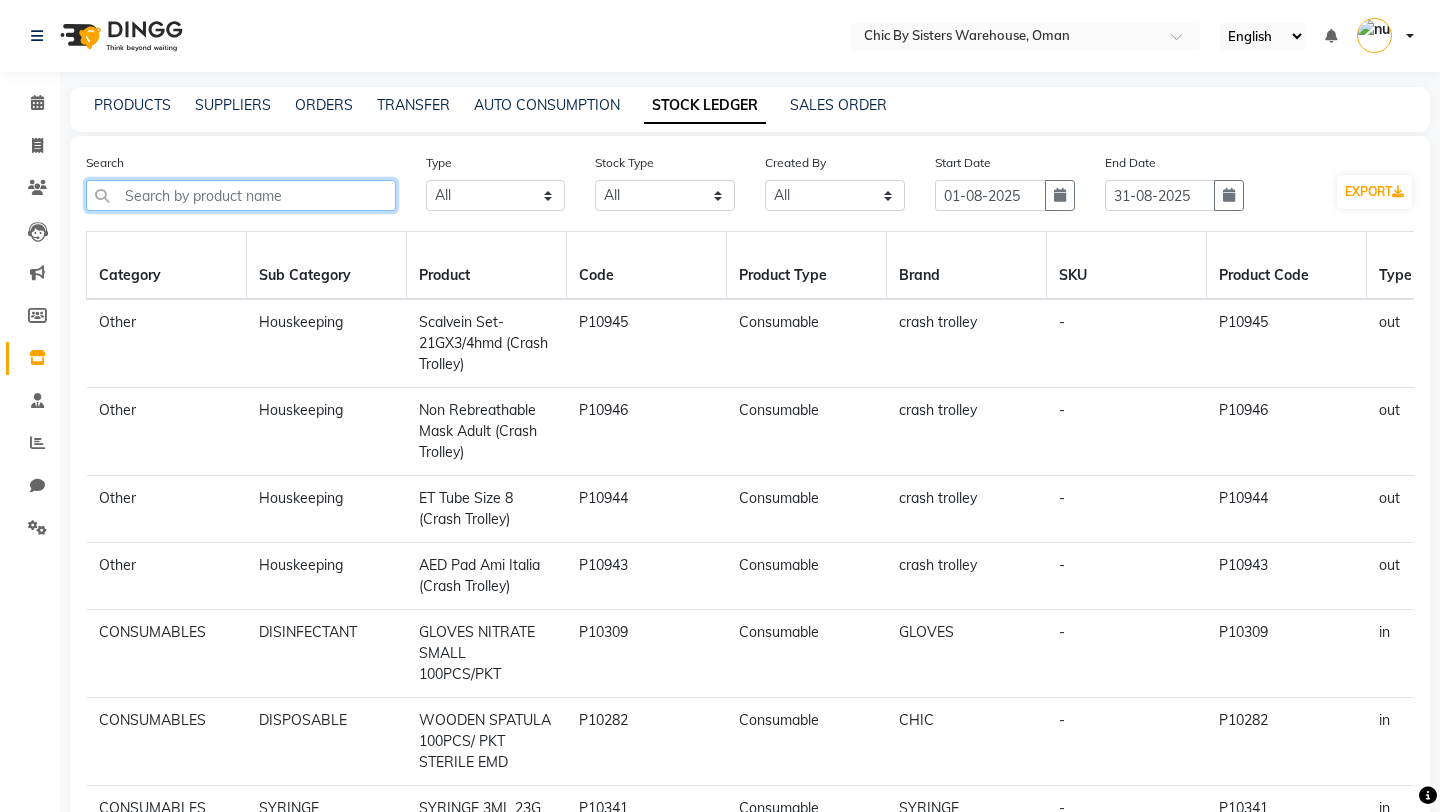 click 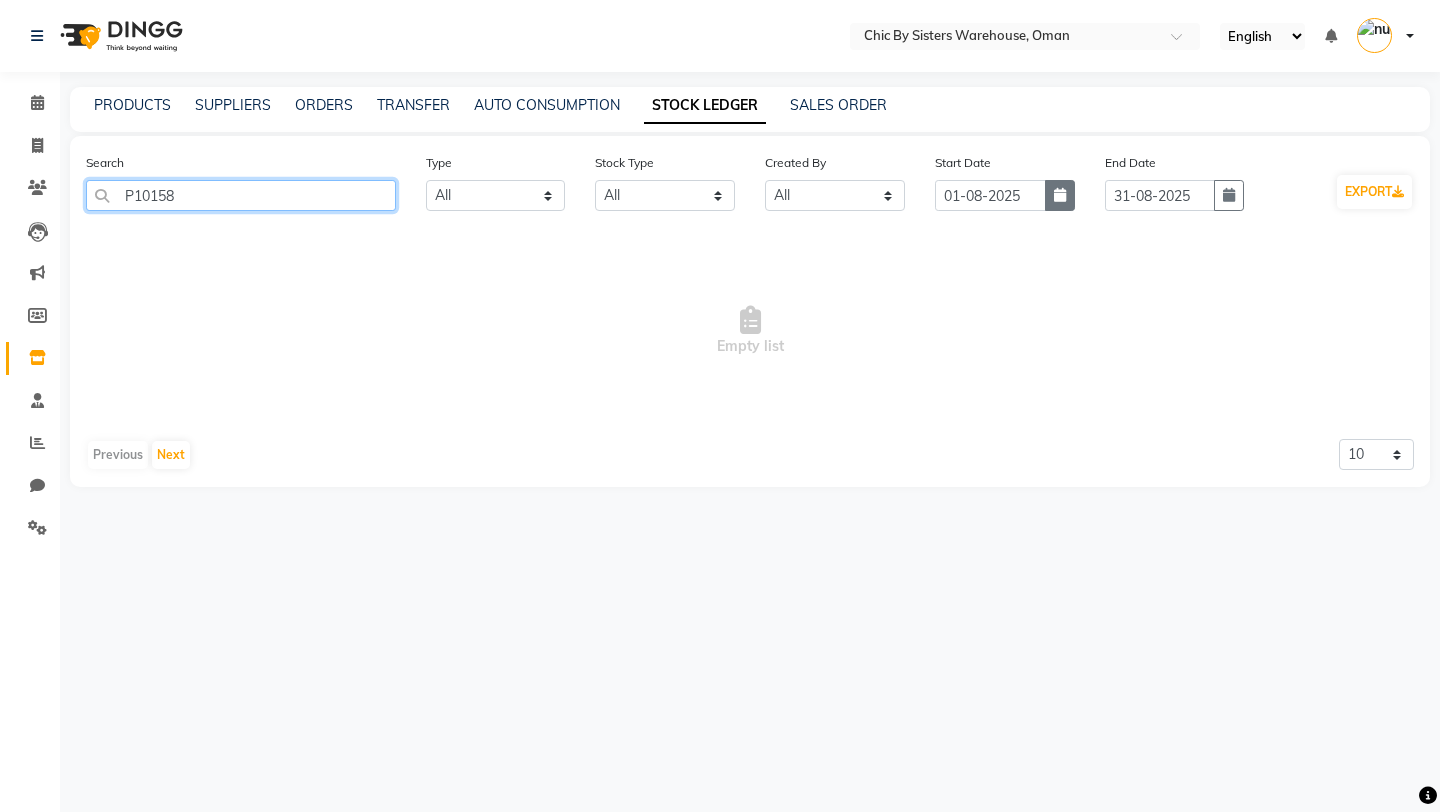 type on "P10158" 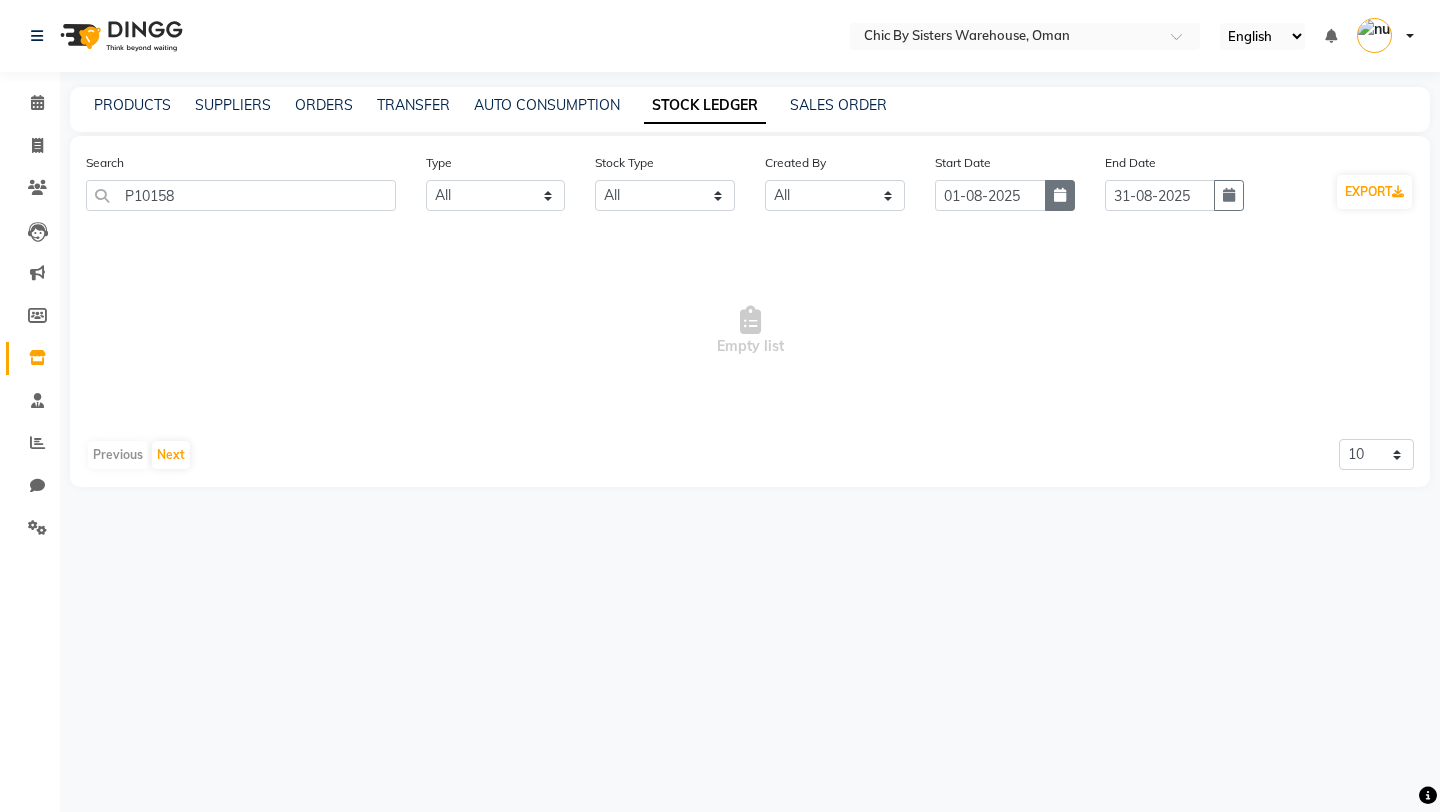 click 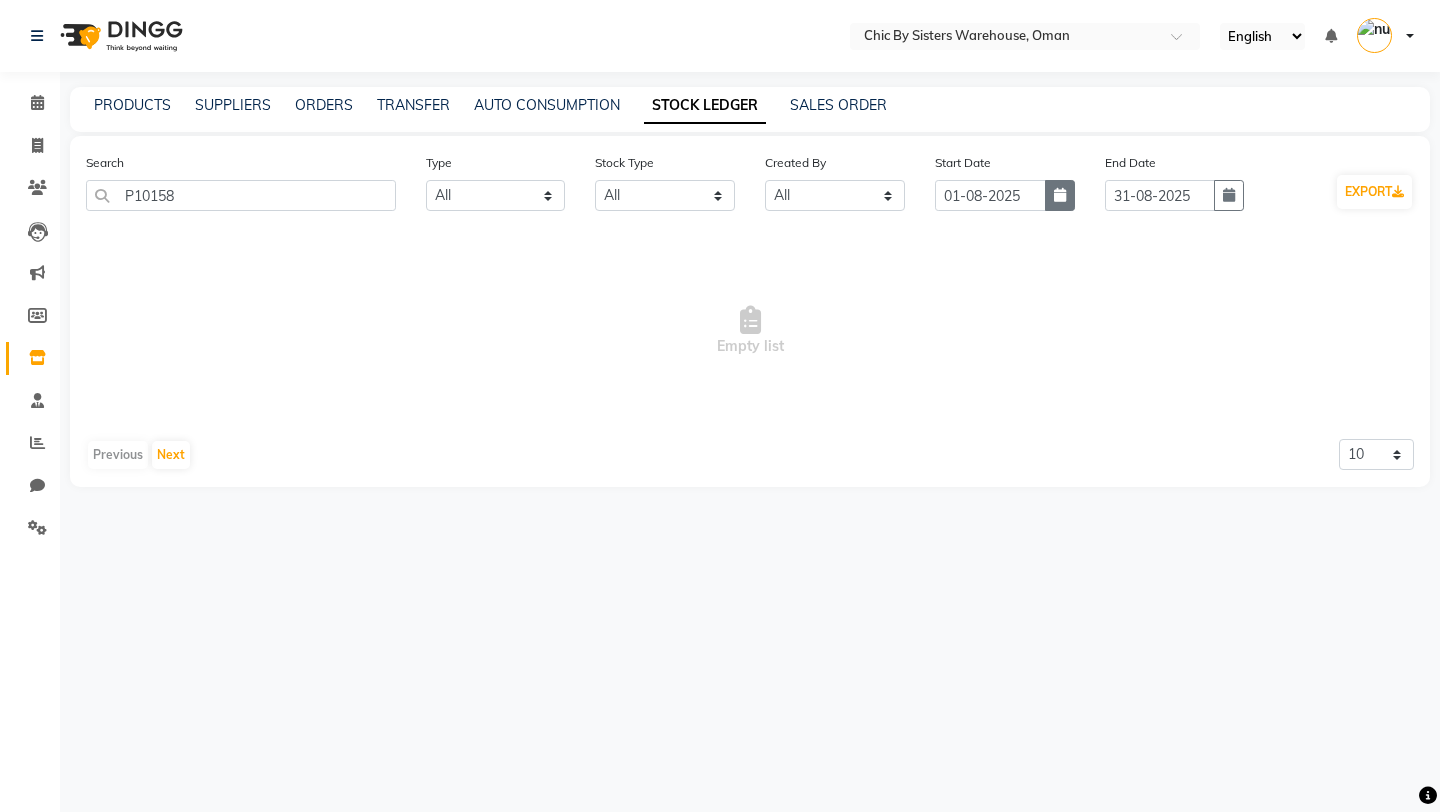 select on "8" 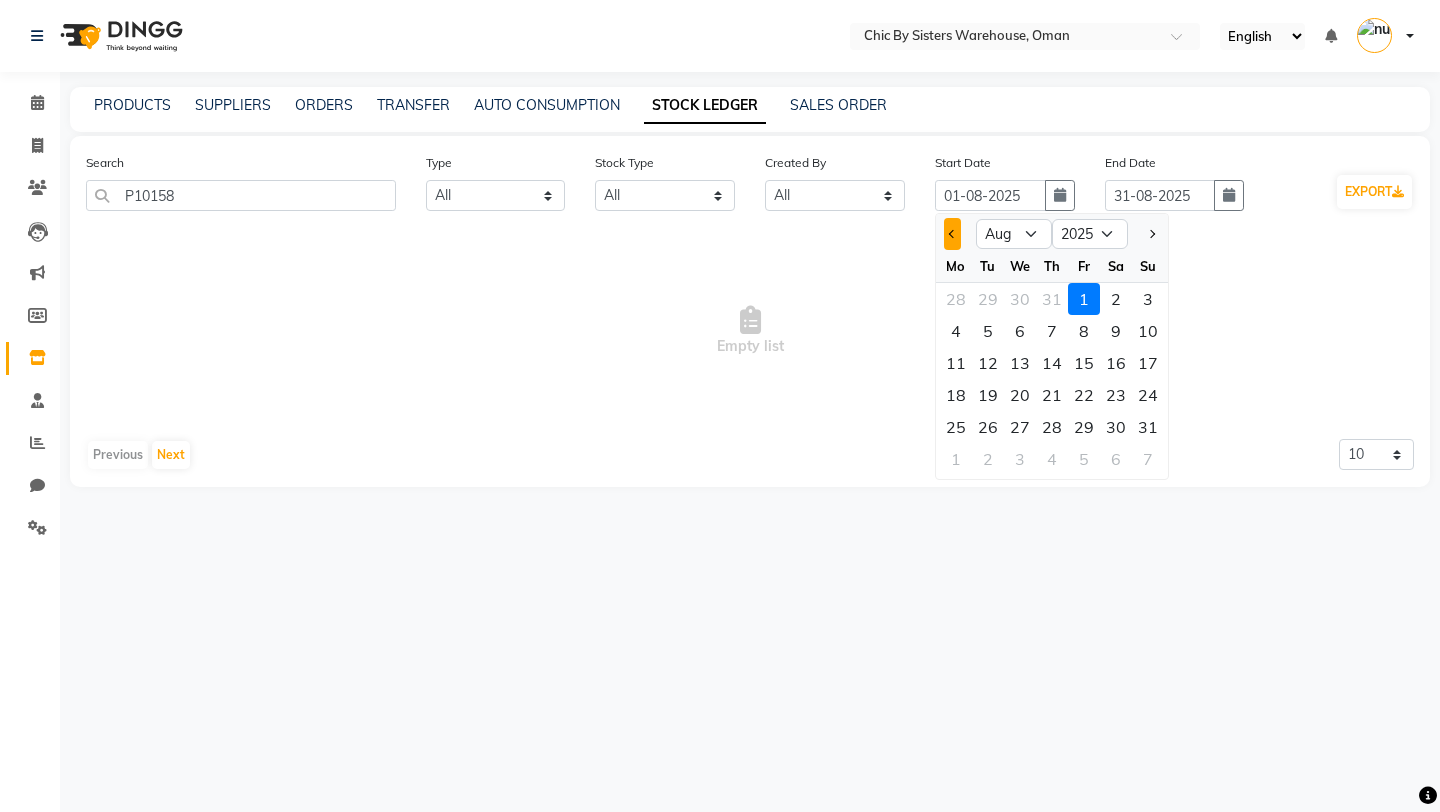 click 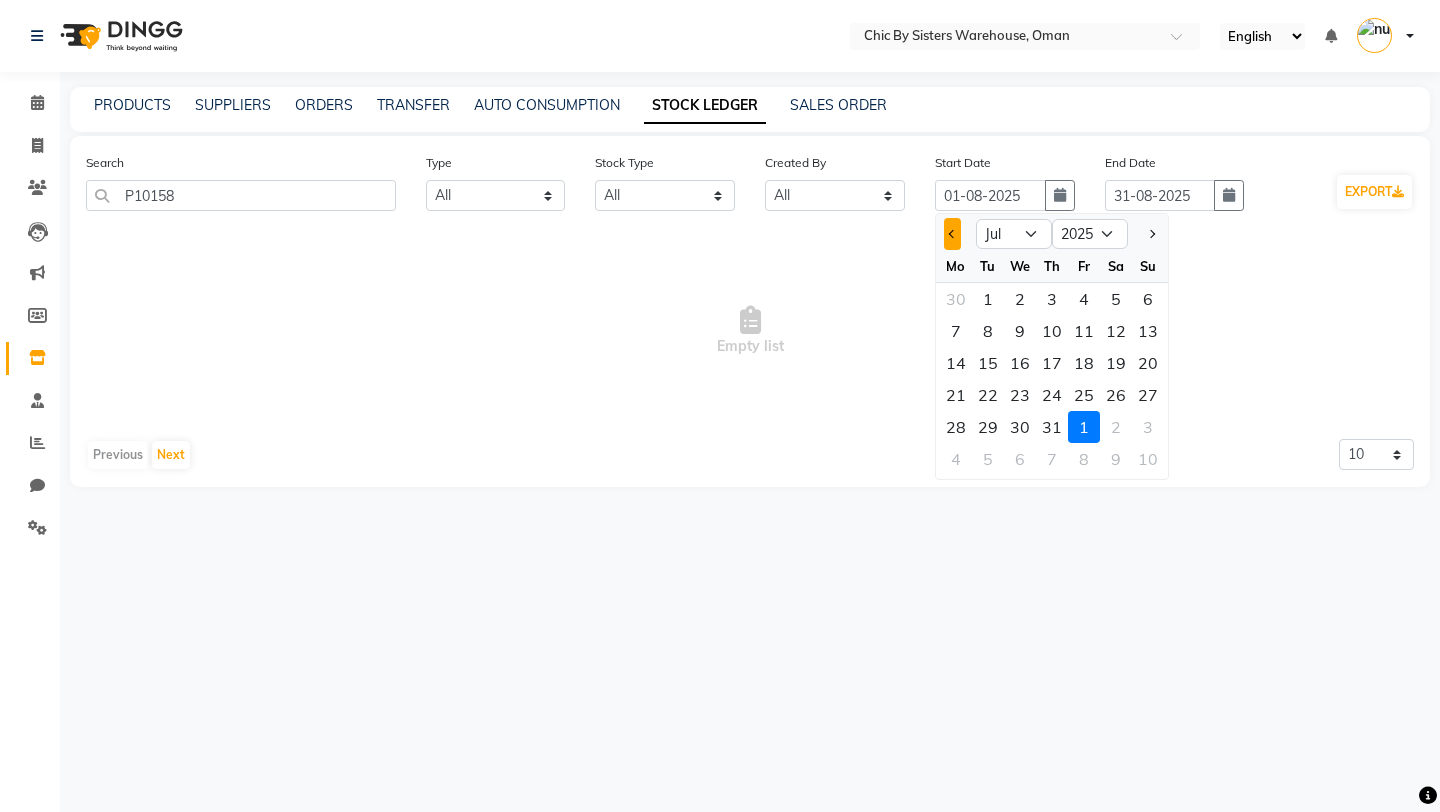 click 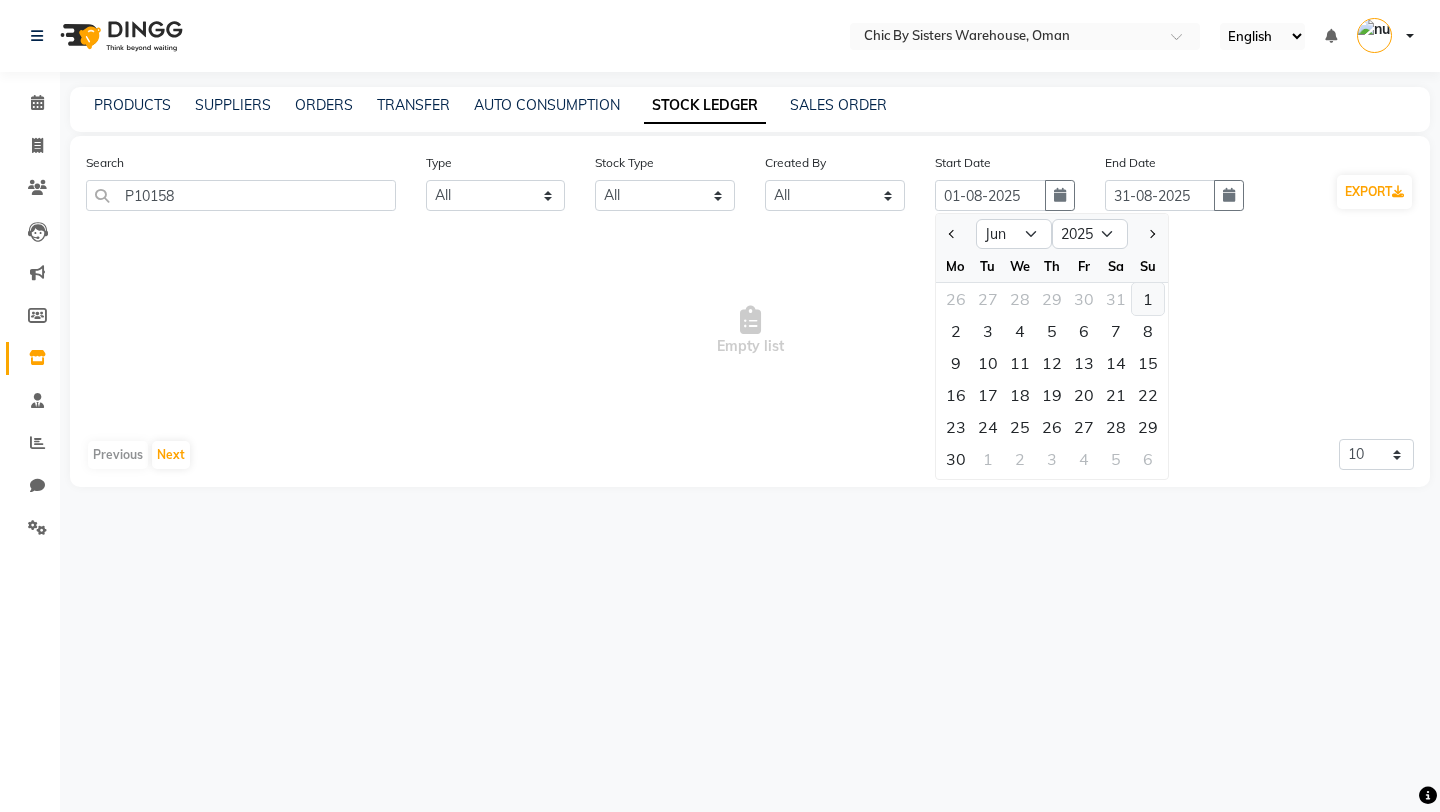 click on "1" 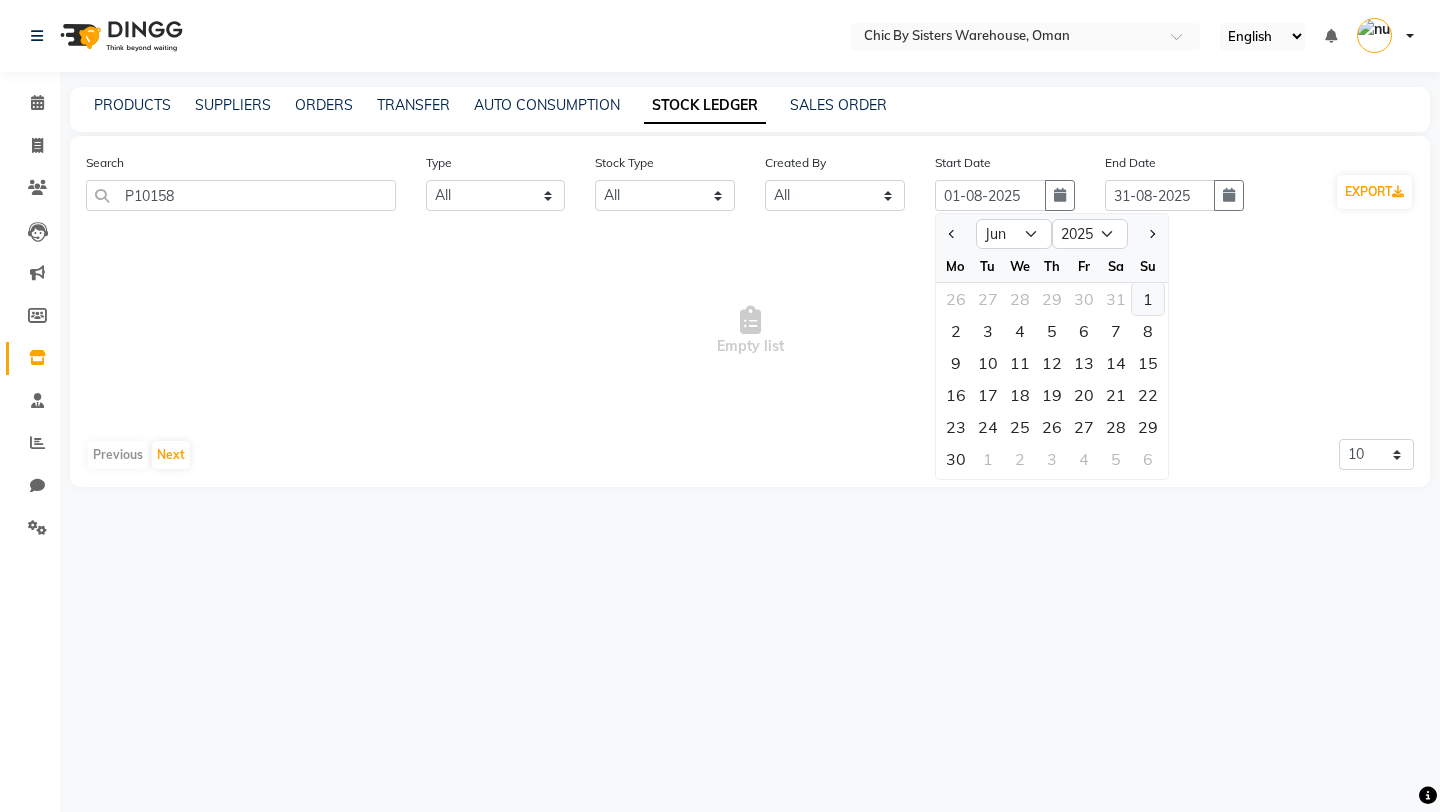 type on "01-06-2025" 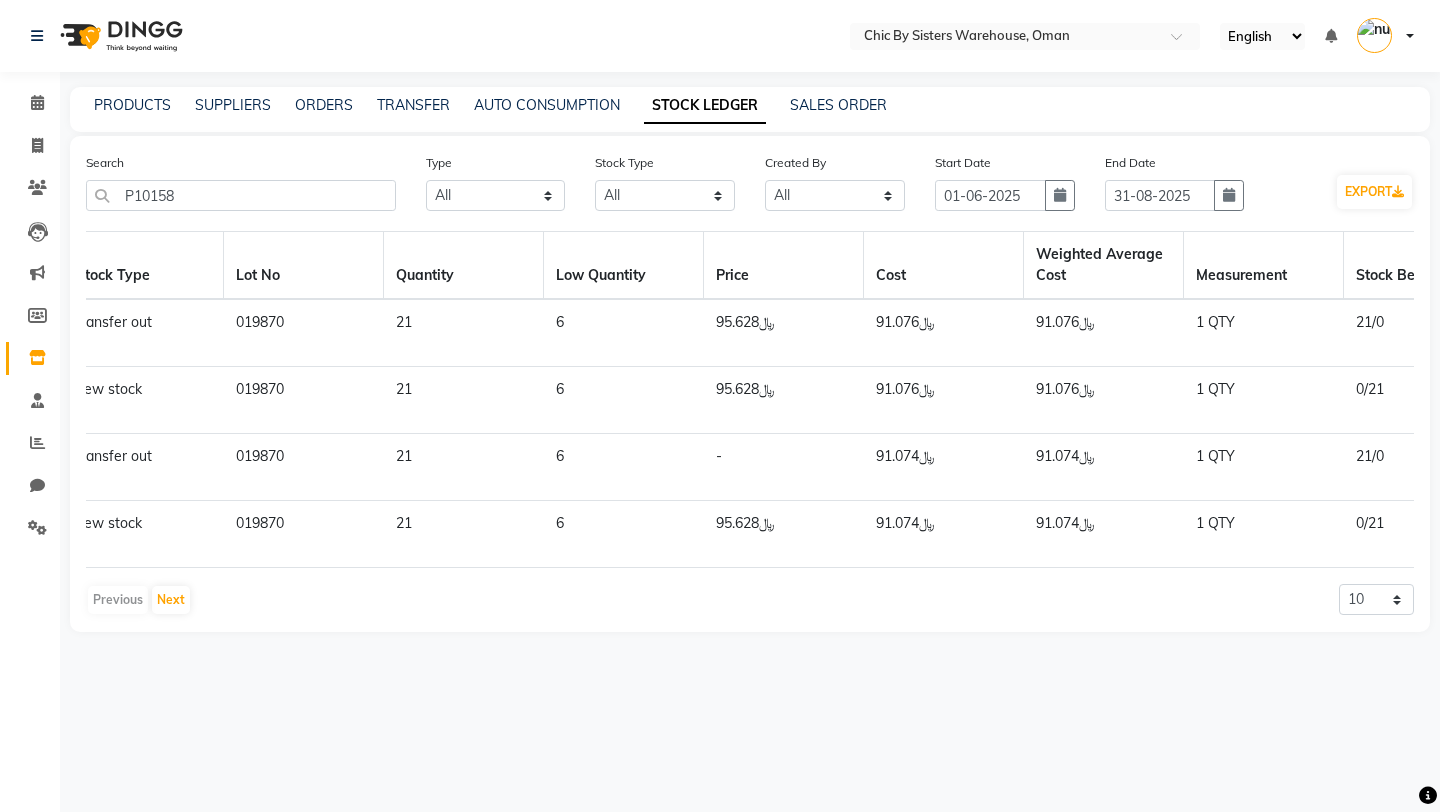 scroll, scrollTop: 0, scrollLeft: 1492, axis: horizontal 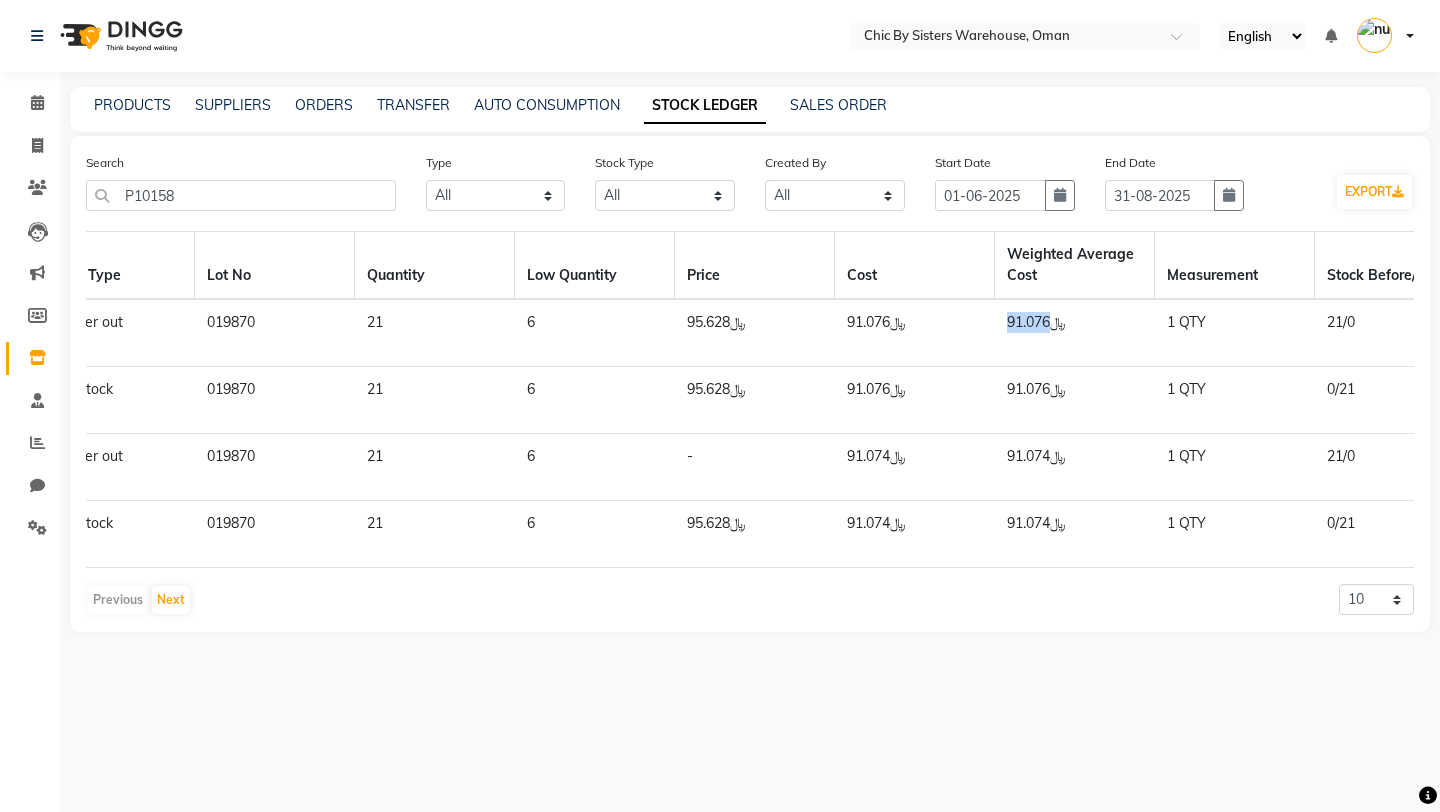 drag, startPoint x: 1004, startPoint y: 324, endPoint x: 1050, endPoint y: 326, distance: 46.043457 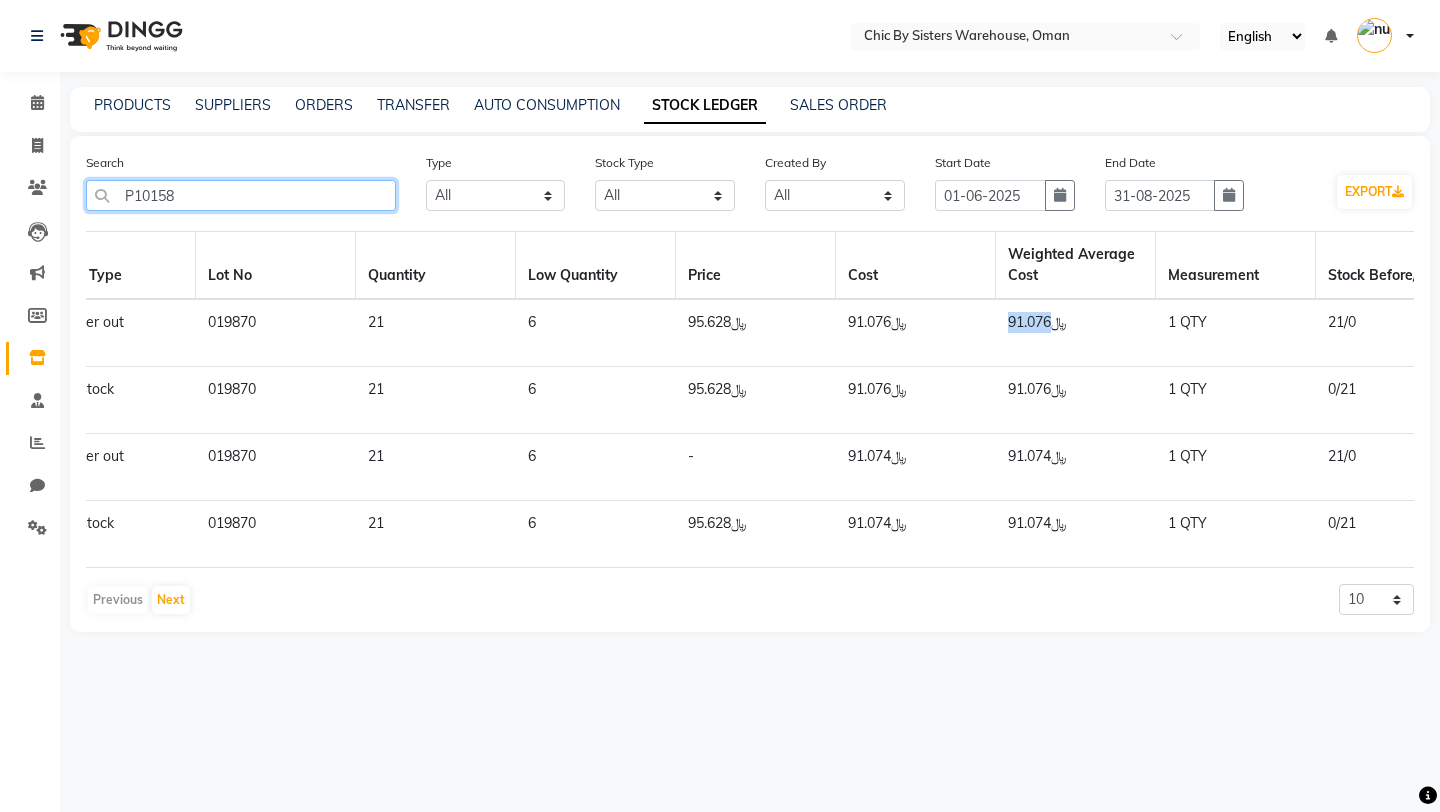 click on "P10158" 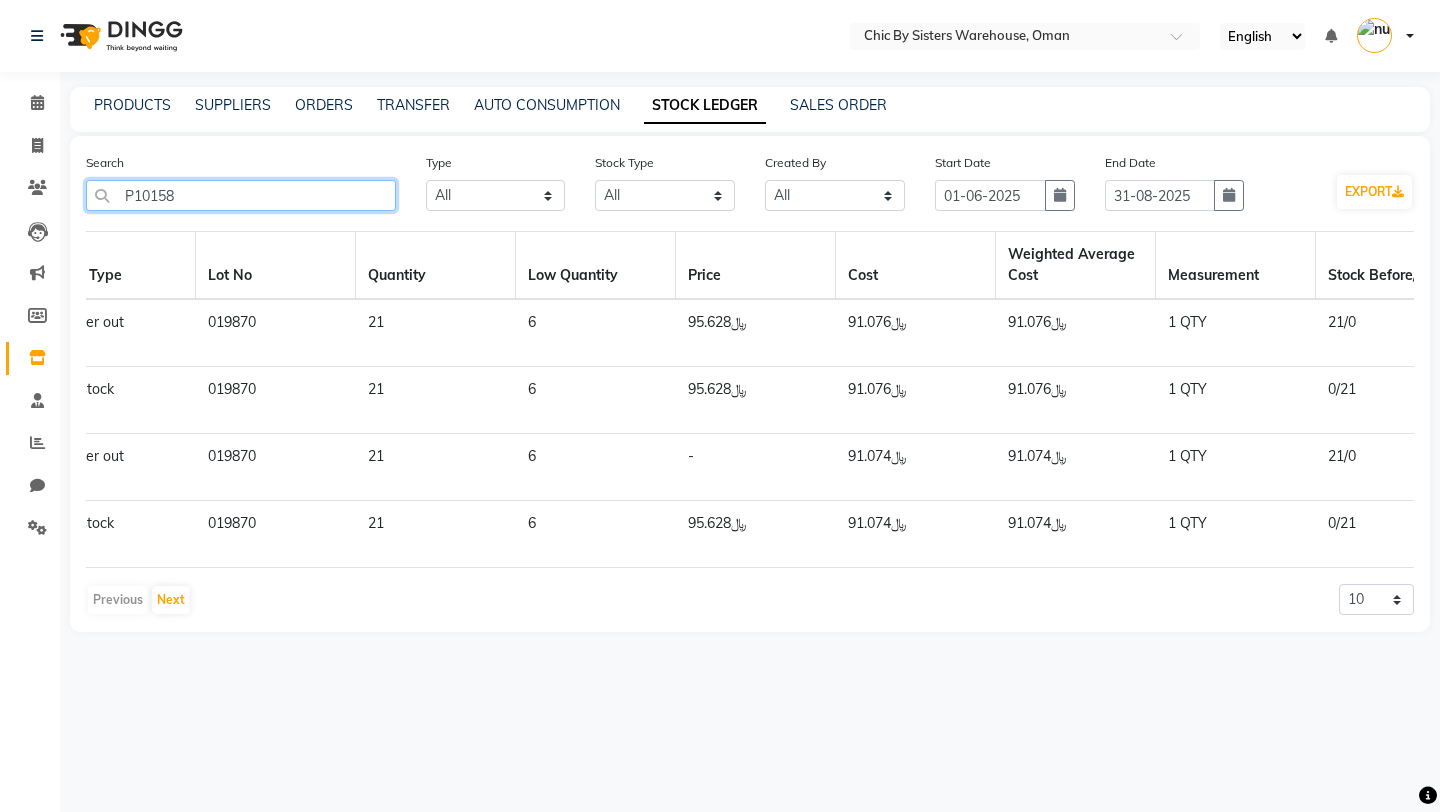 click on "P10158" 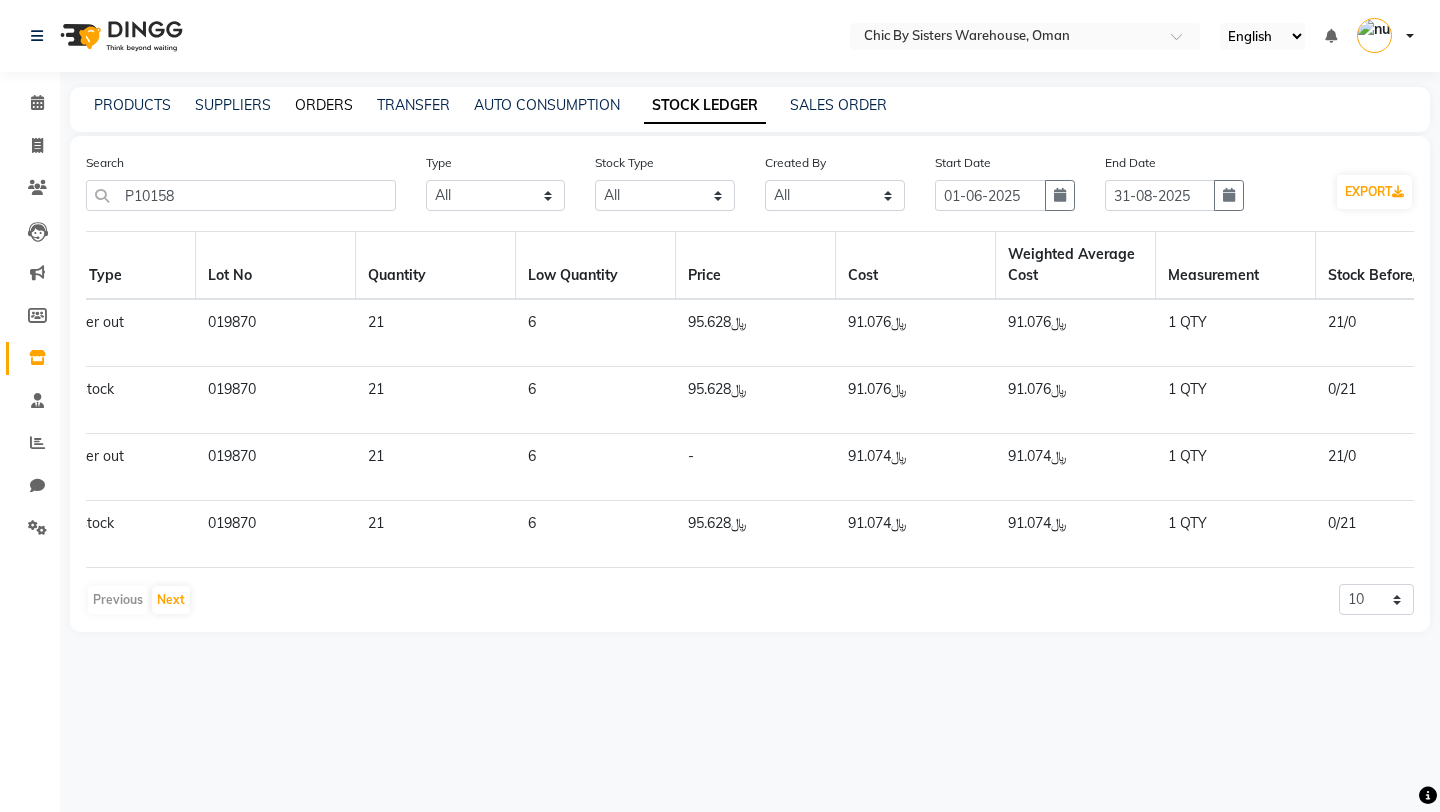 click on "ORDERS" 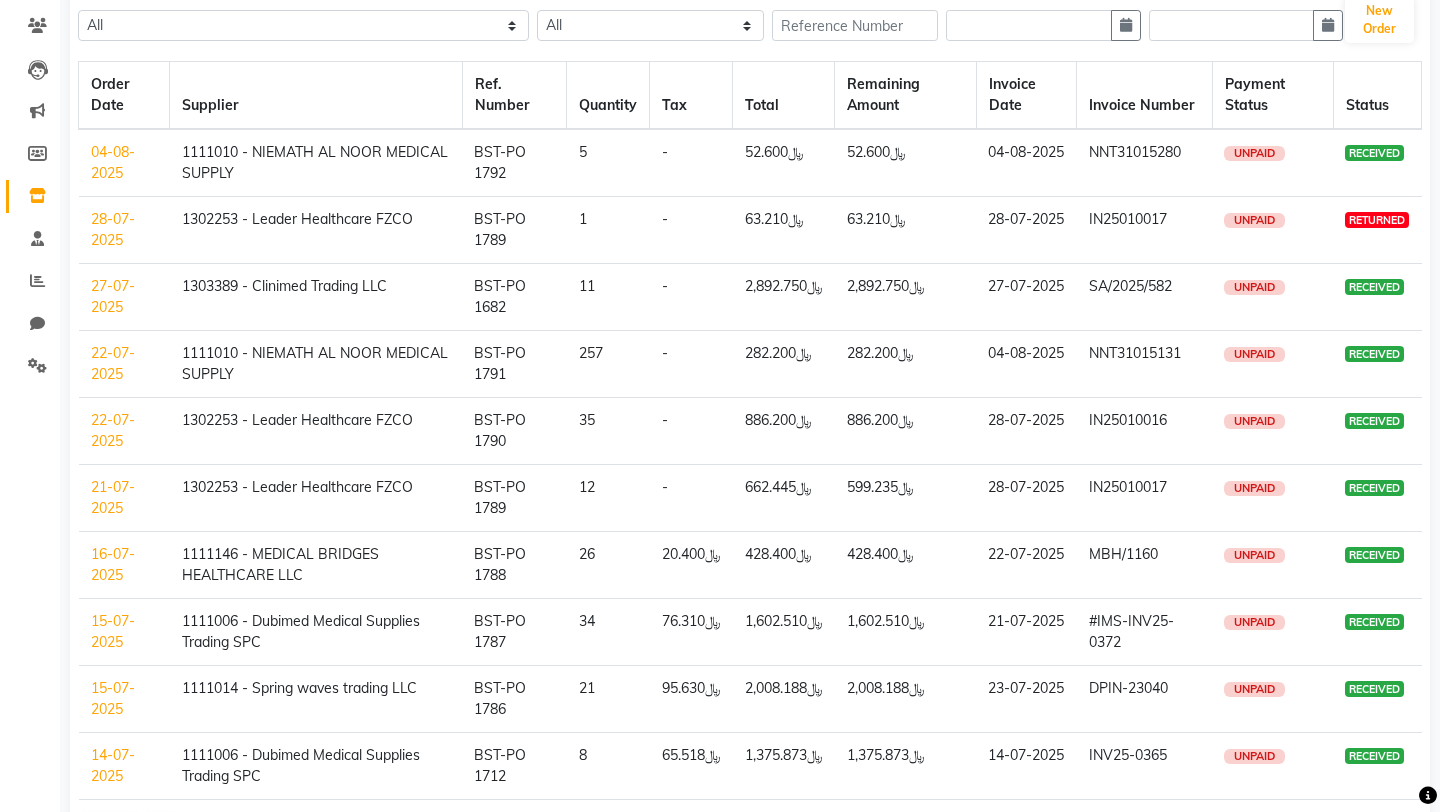 scroll, scrollTop: 169, scrollLeft: 0, axis: vertical 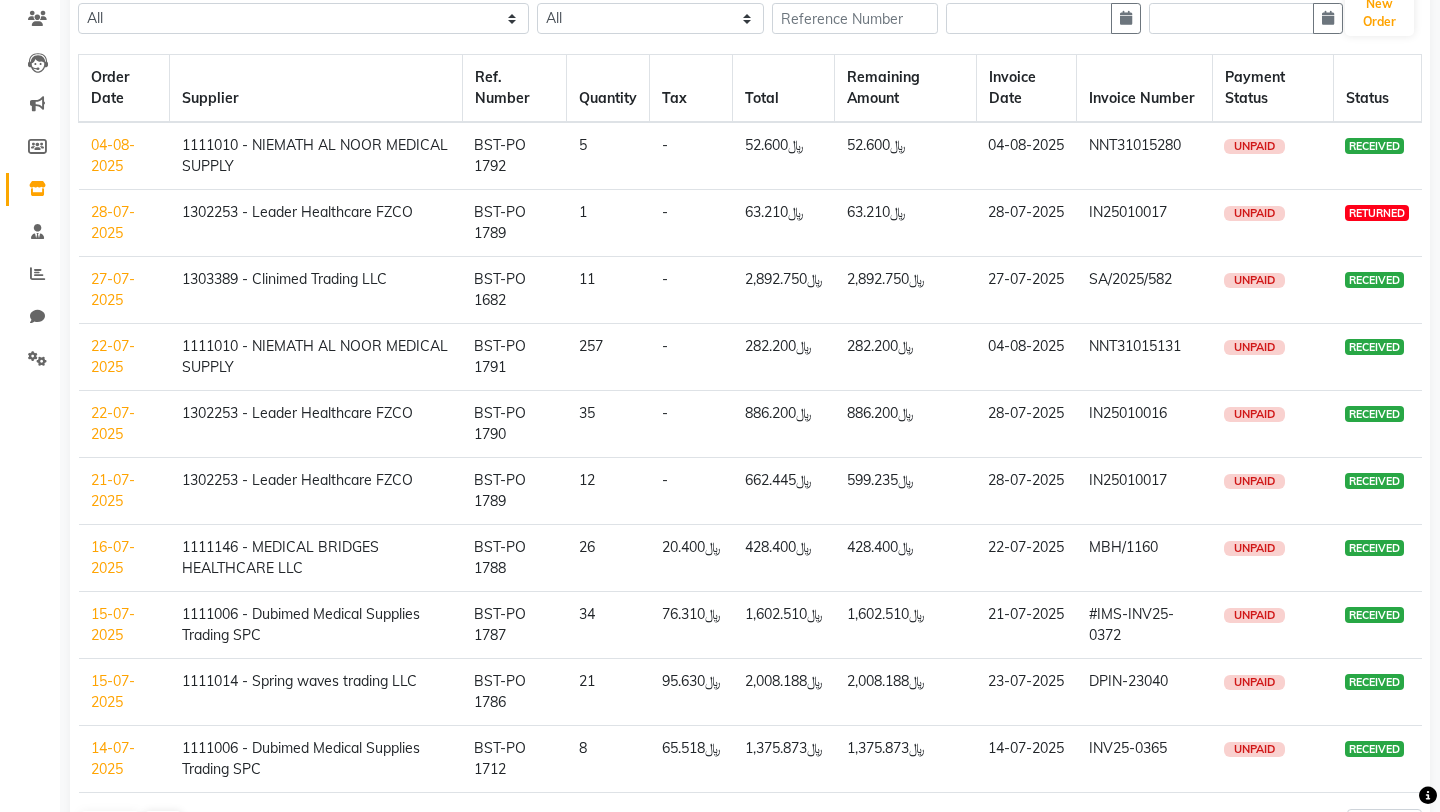 click on "22-07-2025" 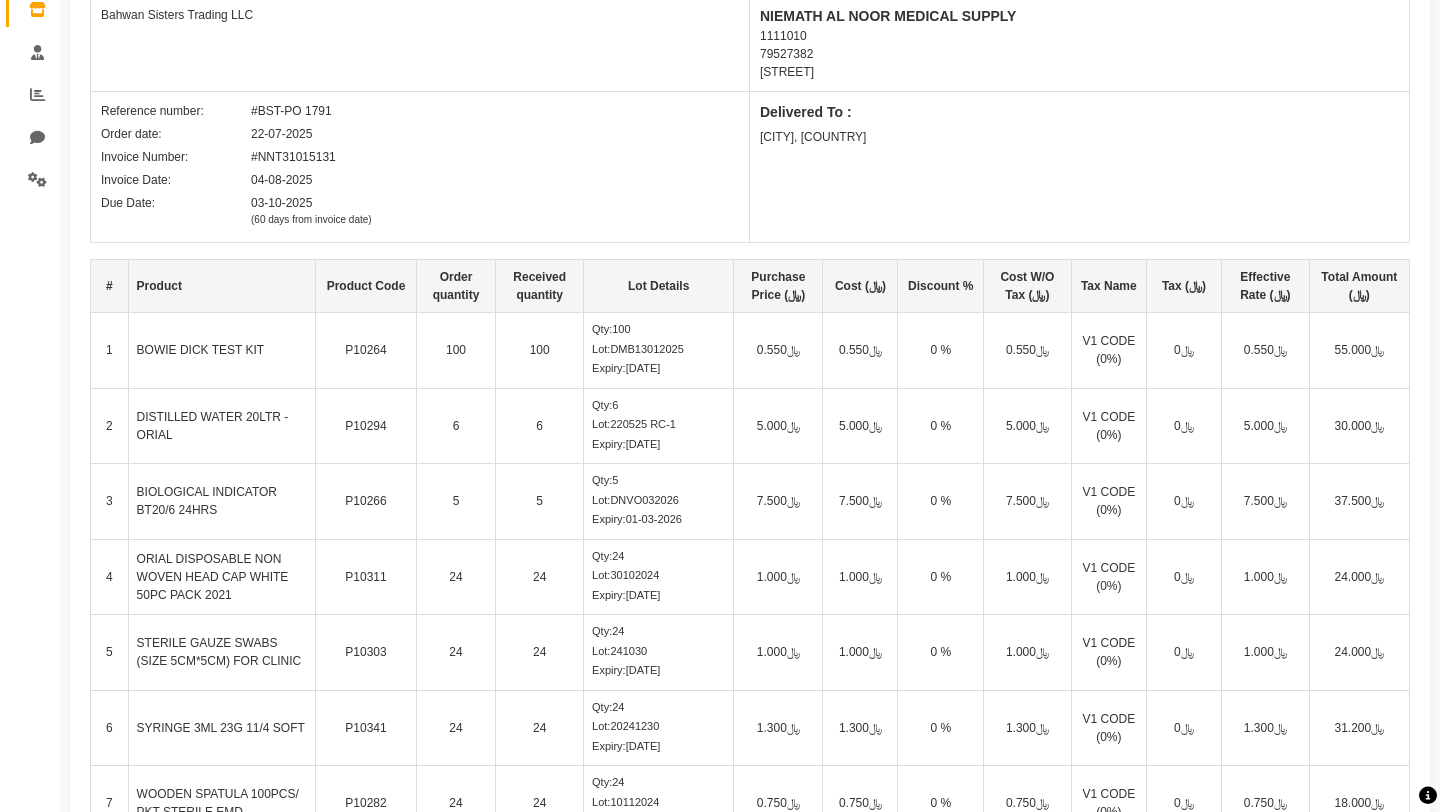 scroll, scrollTop: 744, scrollLeft: 0, axis: vertical 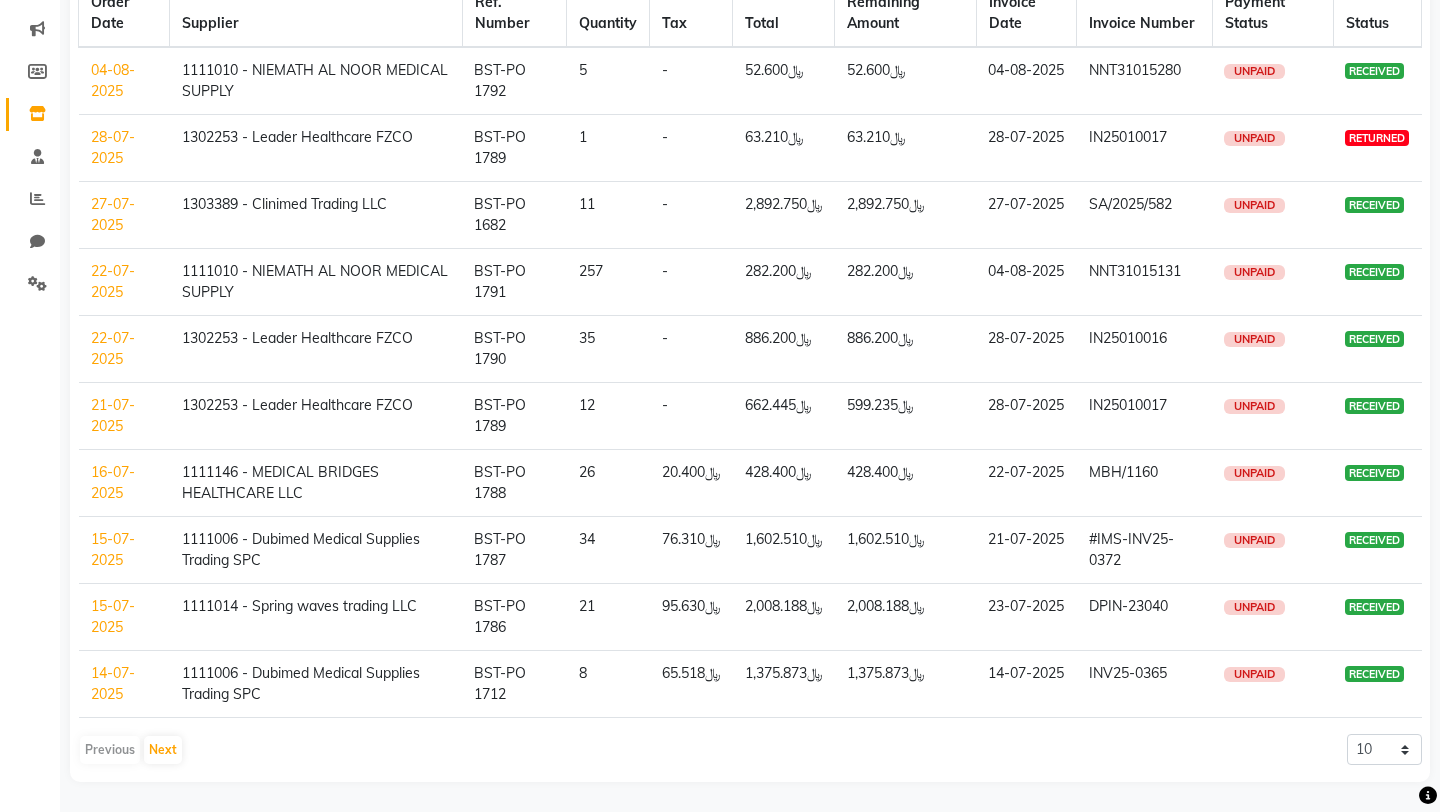 click on "15-07-2025" 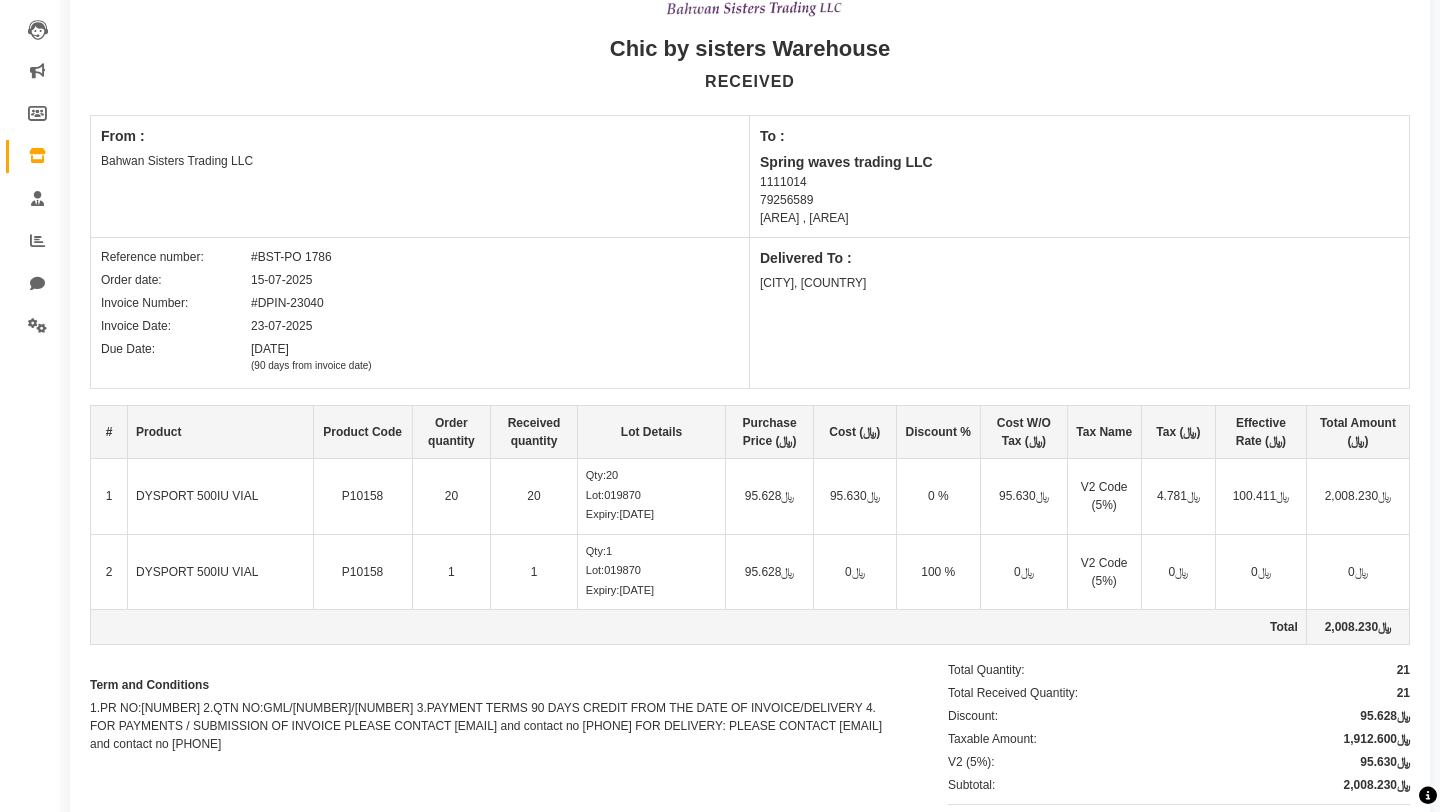 scroll, scrollTop: 364, scrollLeft: 0, axis: vertical 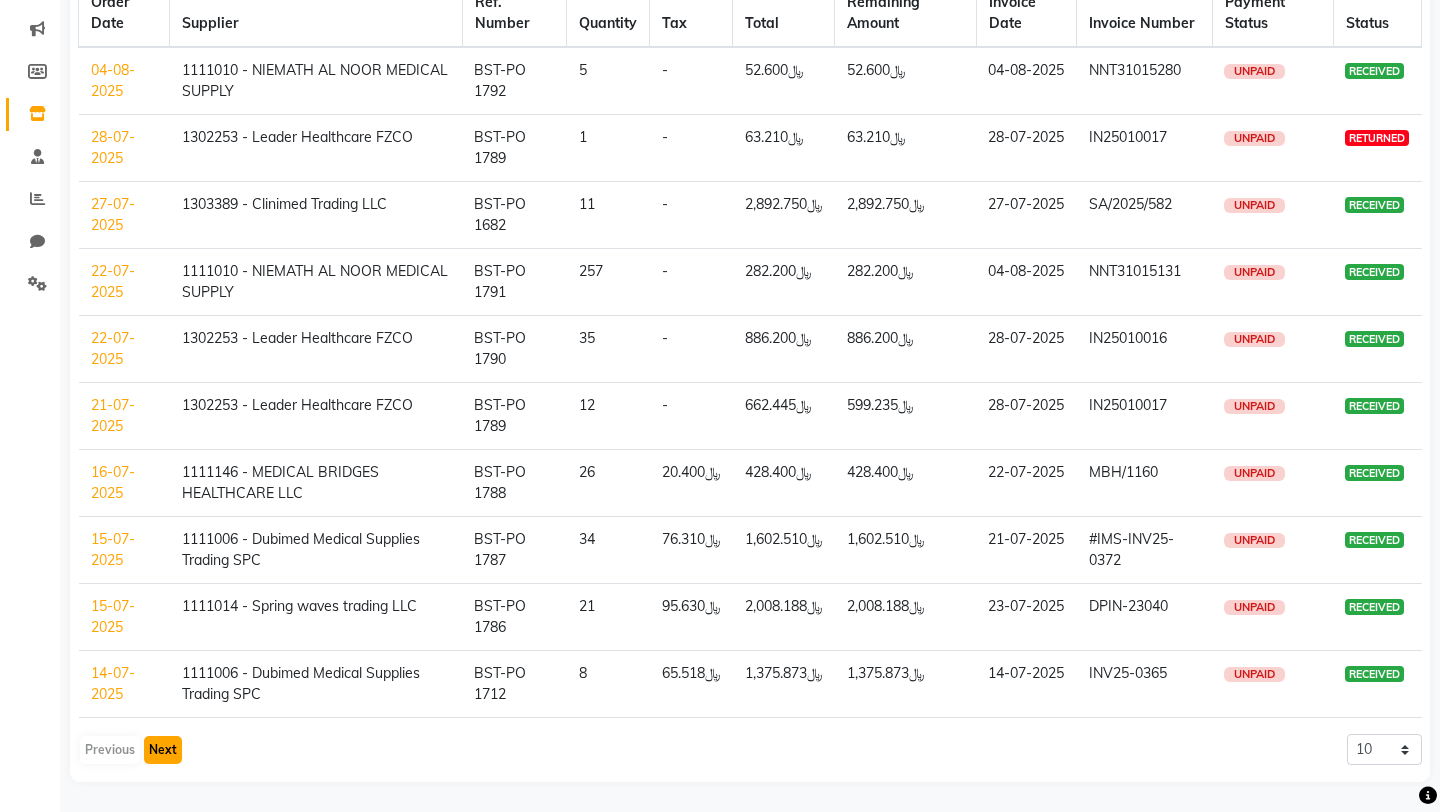 click on "Next" 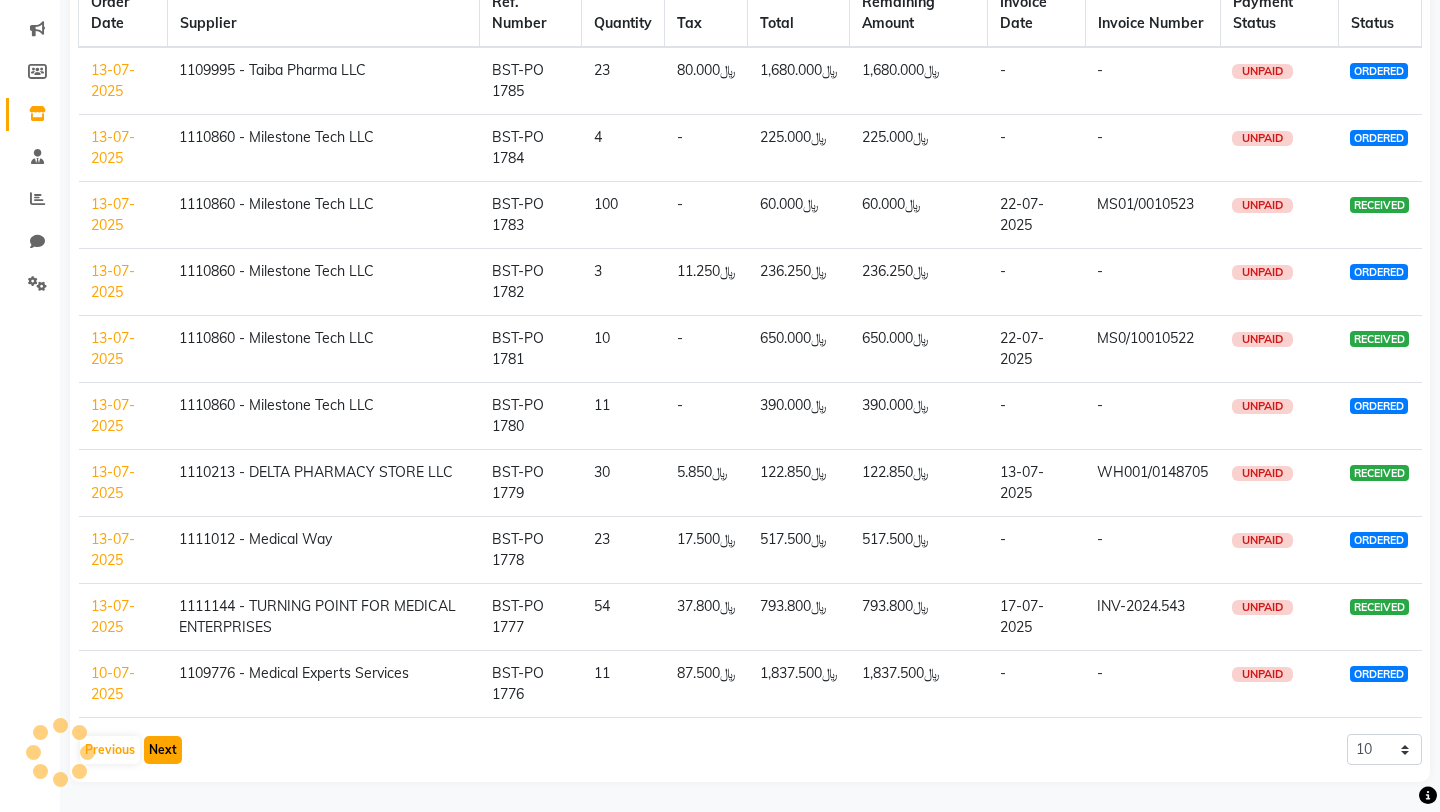 click on "Next" 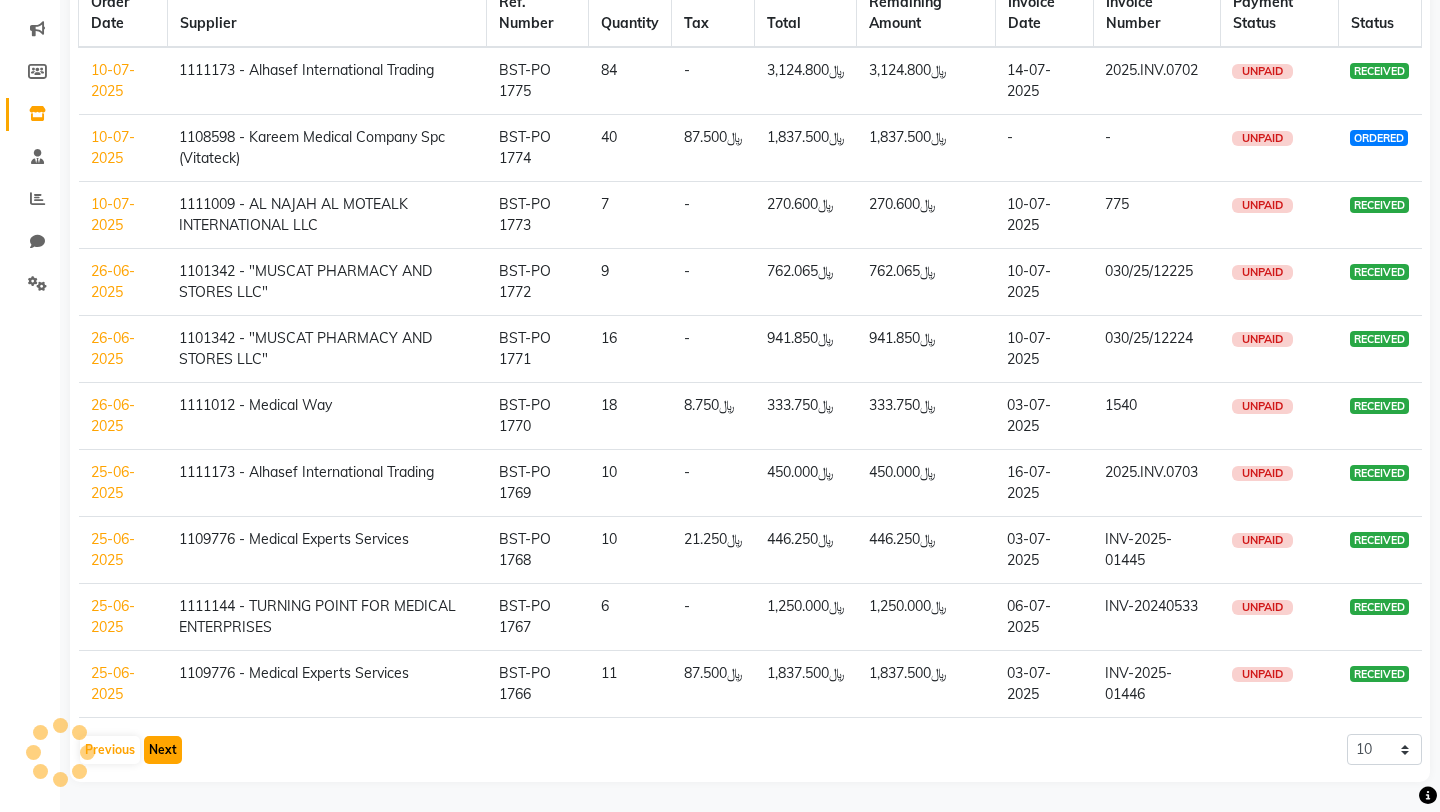 click on "Next" 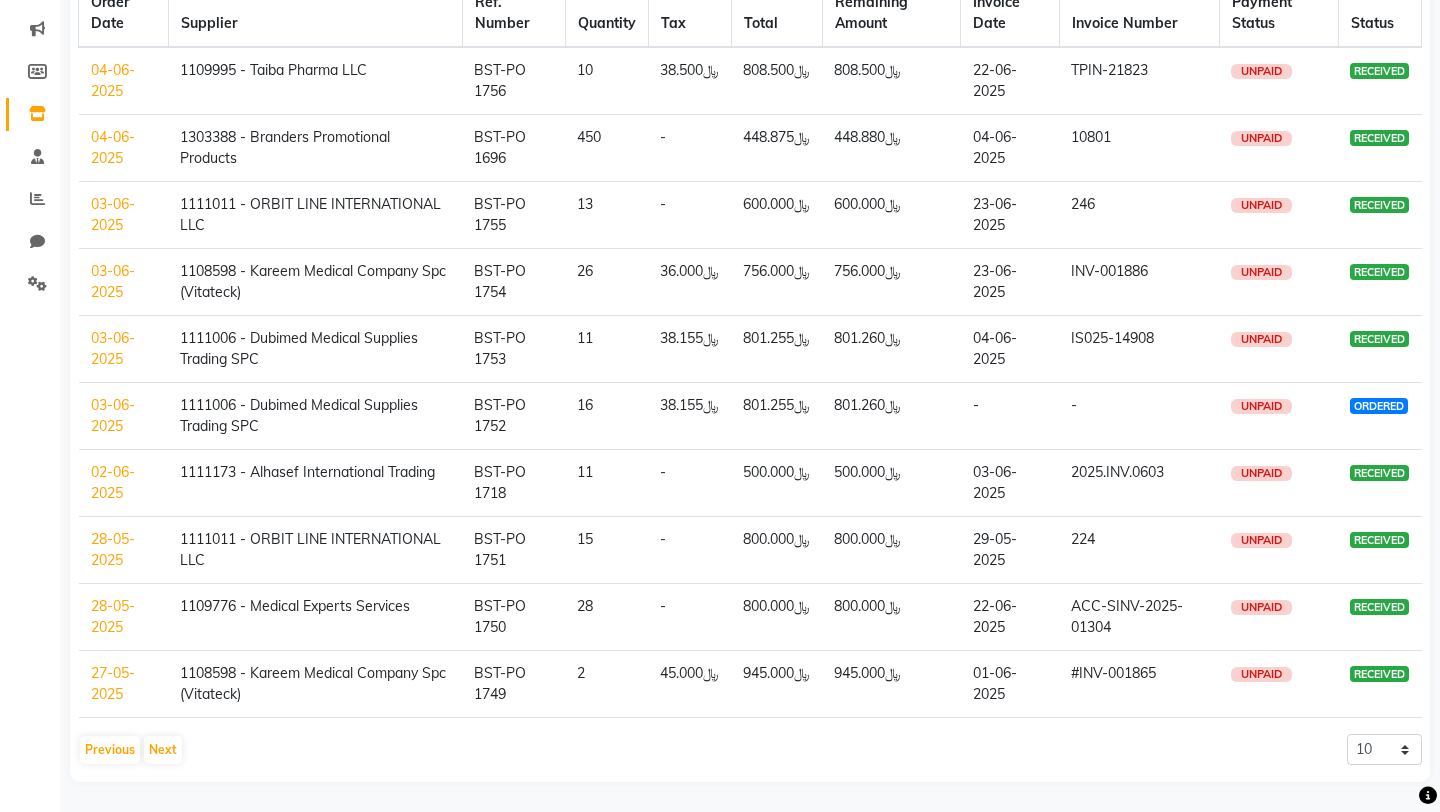 click on "28-05-2025" 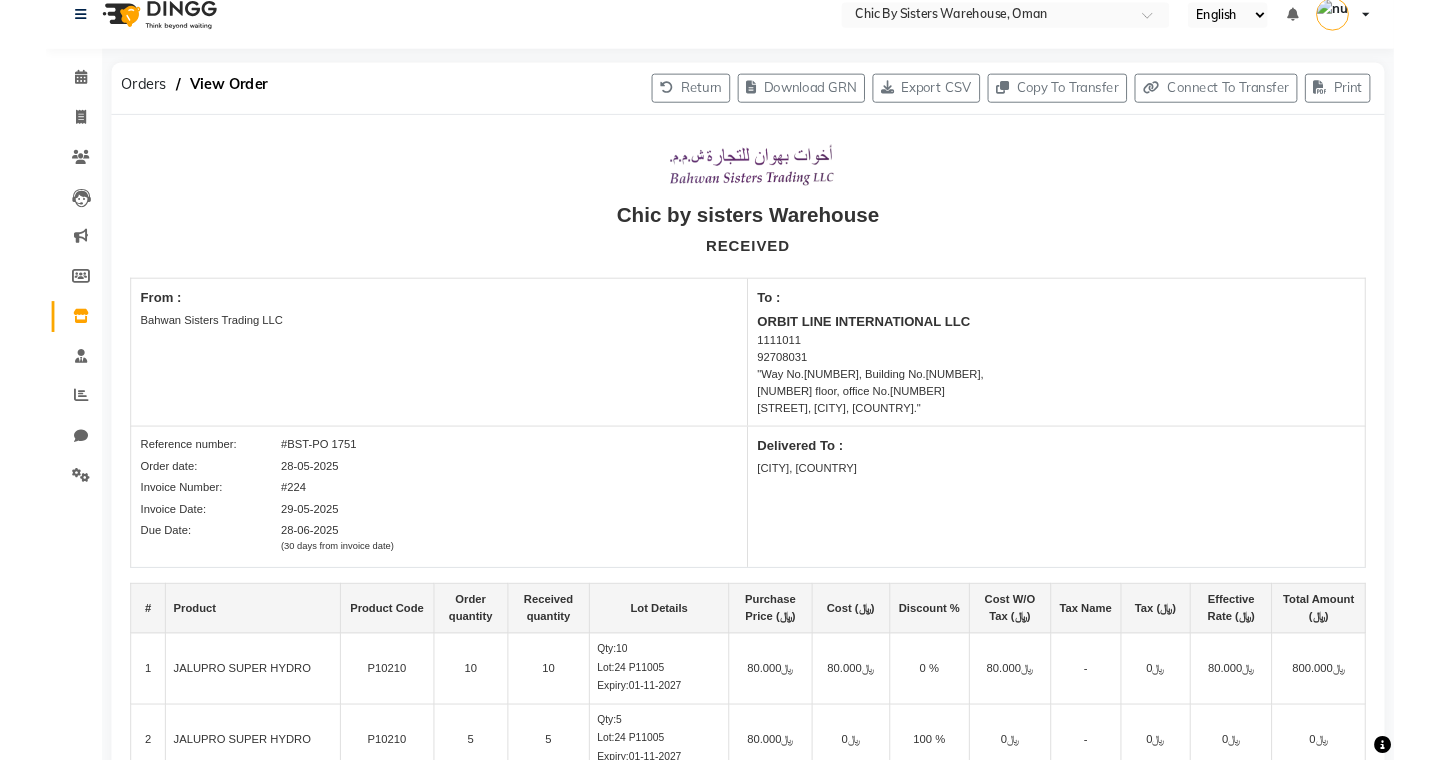 scroll, scrollTop: 0, scrollLeft: 0, axis: both 